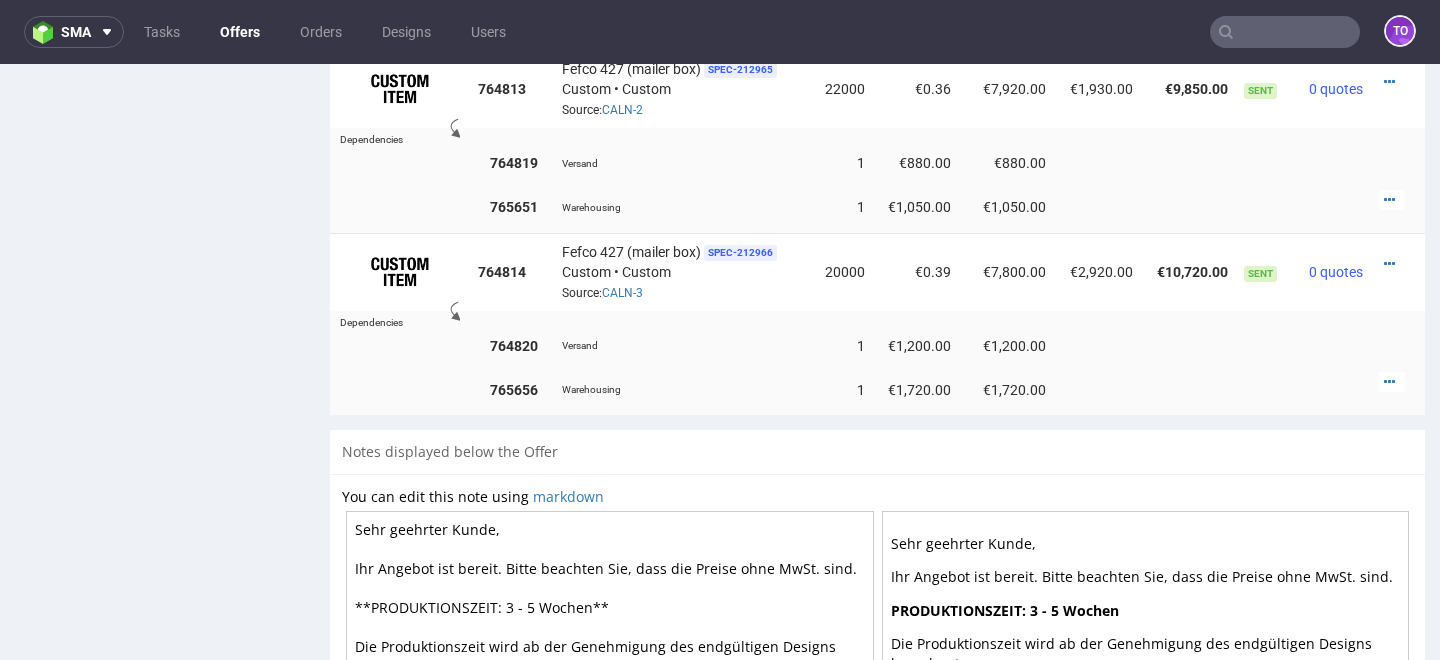 scroll, scrollTop: 1409, scrollLeft: 0, axis: vertical 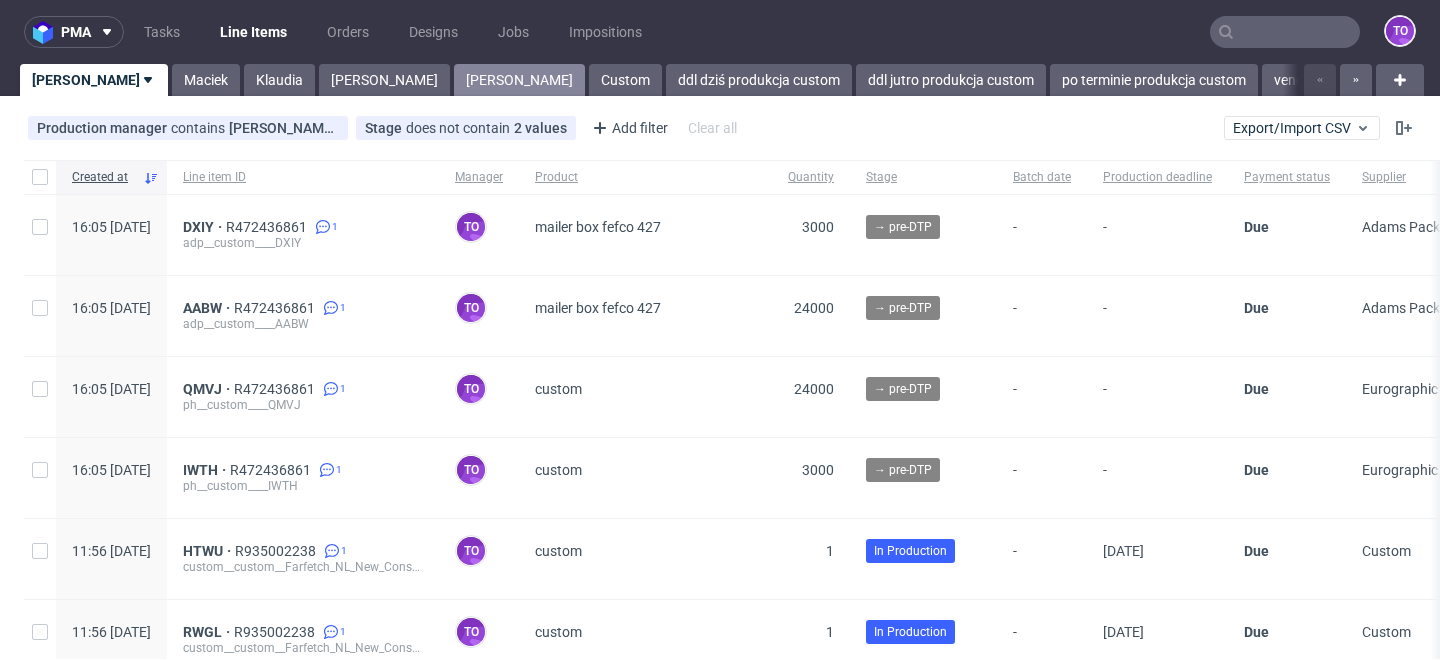 click on "Sebastian" at bounding box center (519, 80) 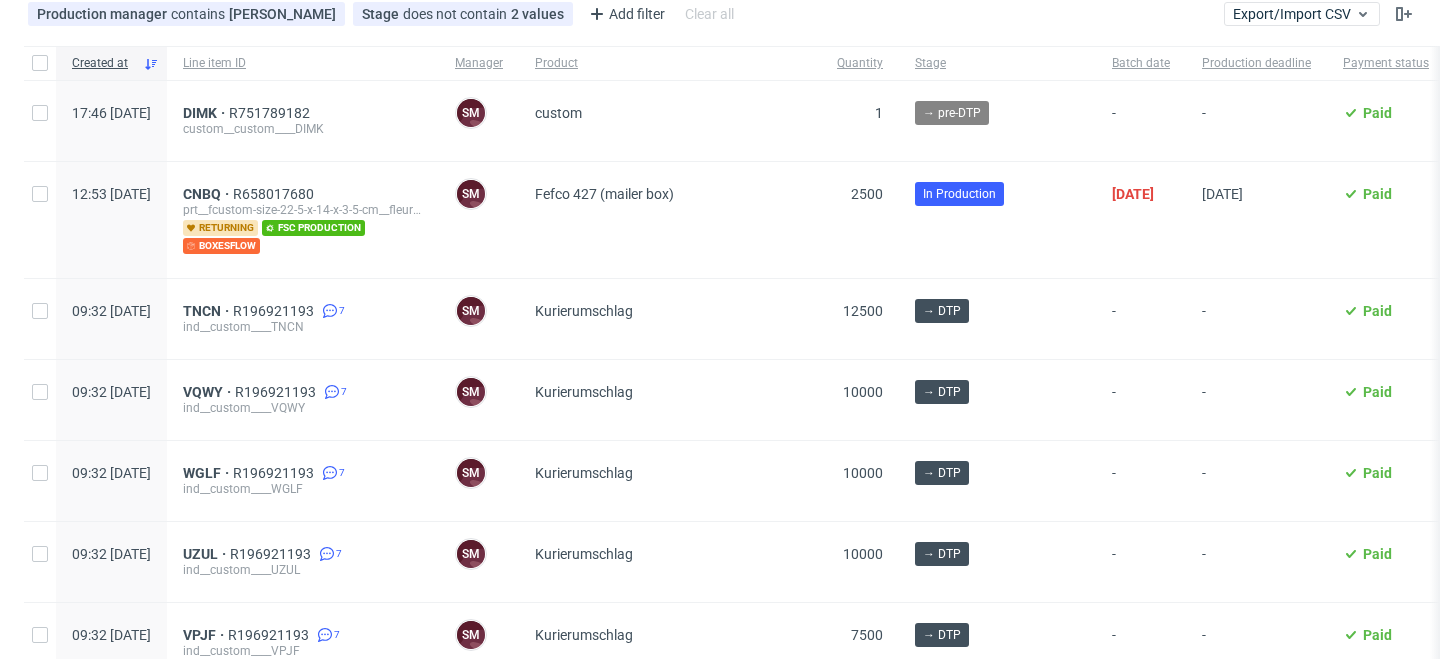 scroll, scrollTop: 121, scrollLeft: 0, axis: vertical 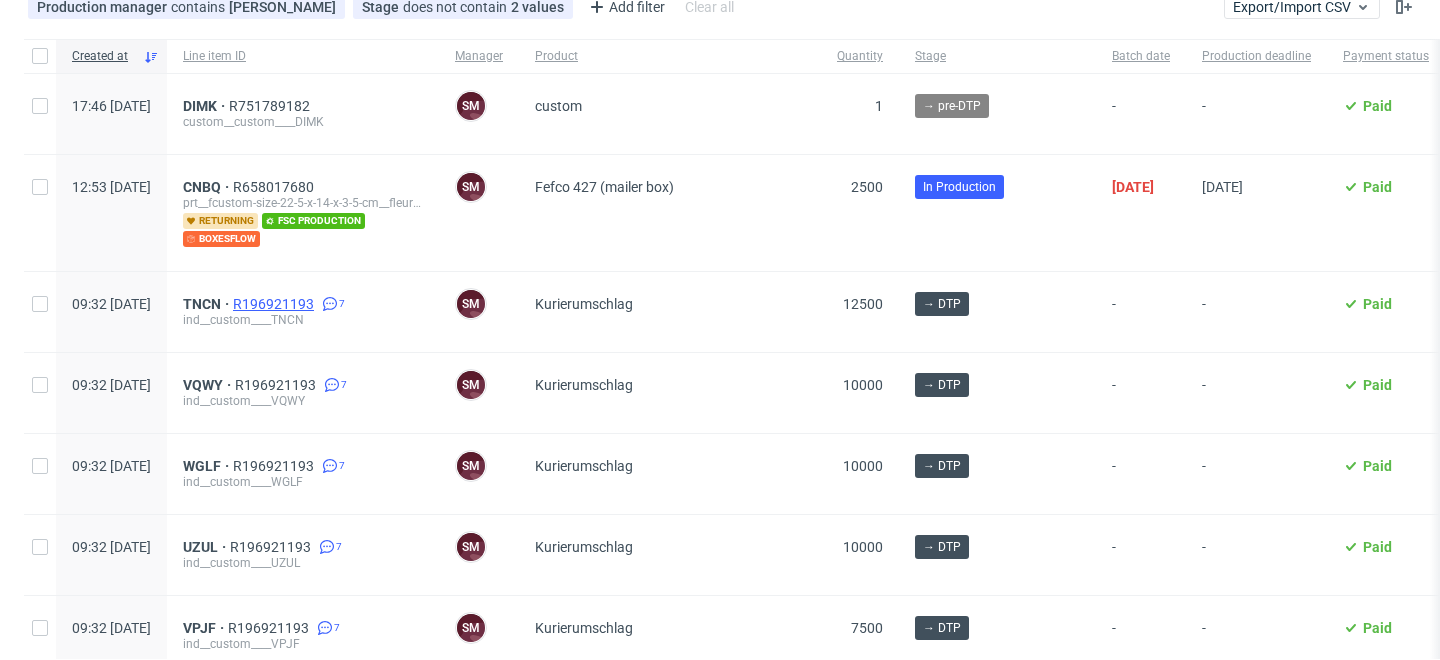 click on "R196921193" at bounding box center (275, 304) 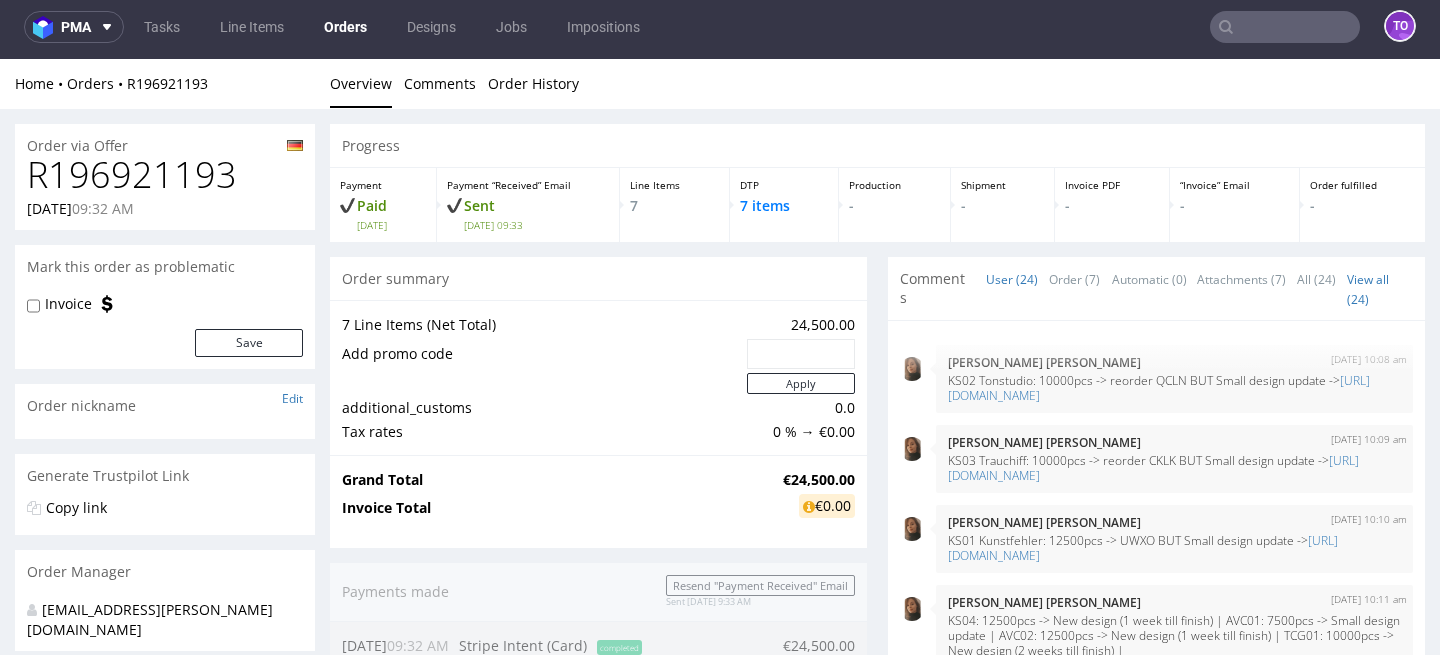 scroll, scrollTop: 5, scrollLeft: 0, axis: vertical 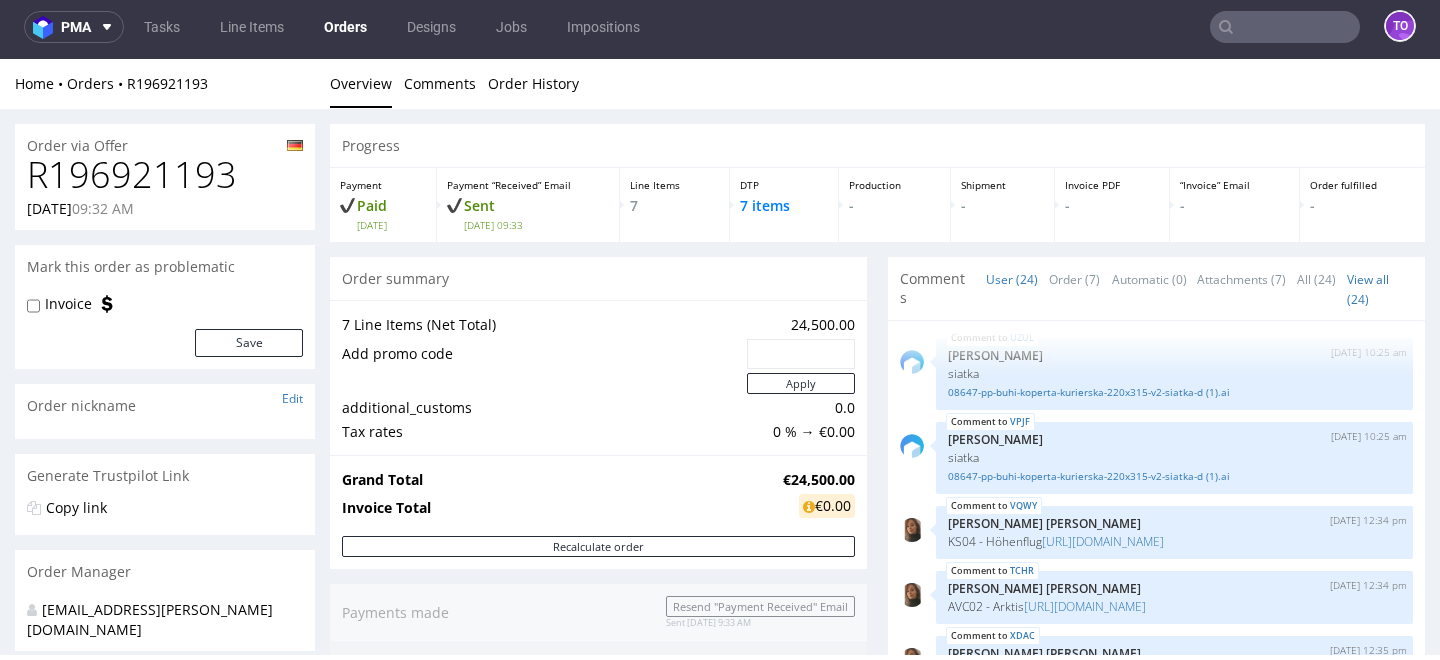 click on "pma Tasks Line Items Orders Designs Jobs Impositions to" at bounding box center (720, 27) 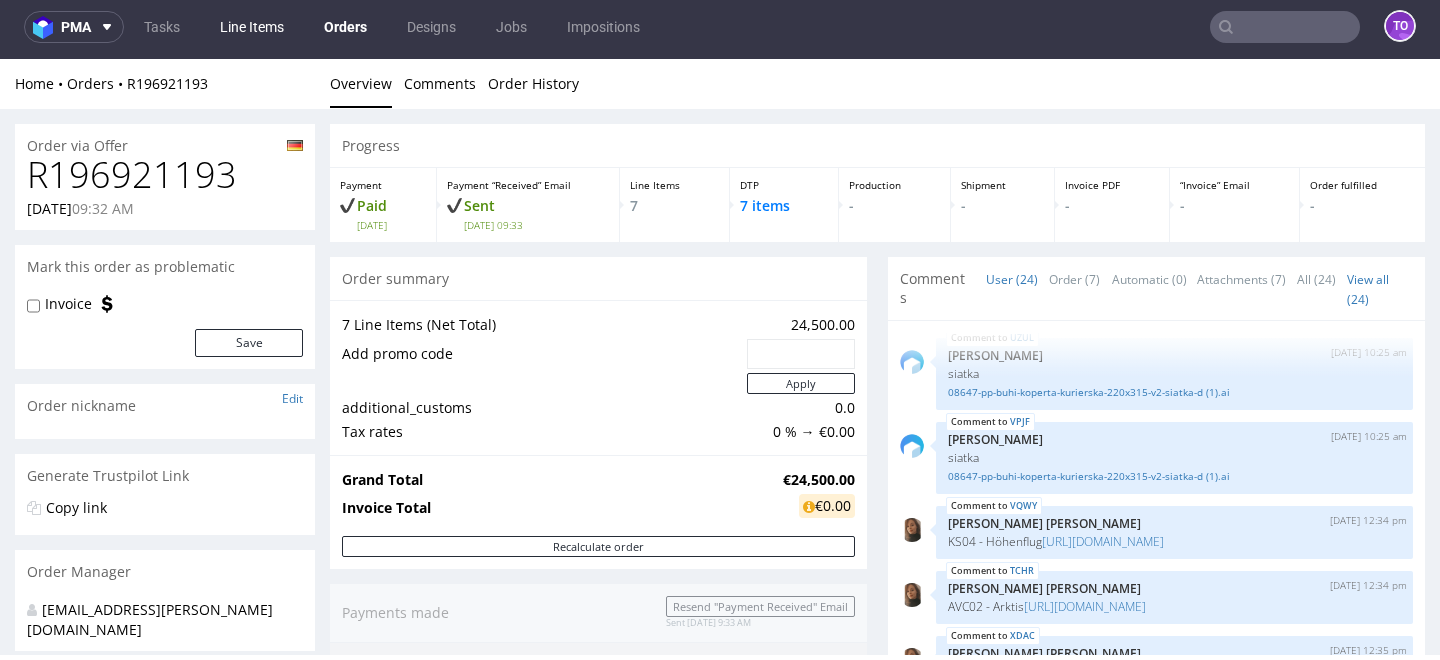 click on "Line Items" at bounding box center [252, 27] 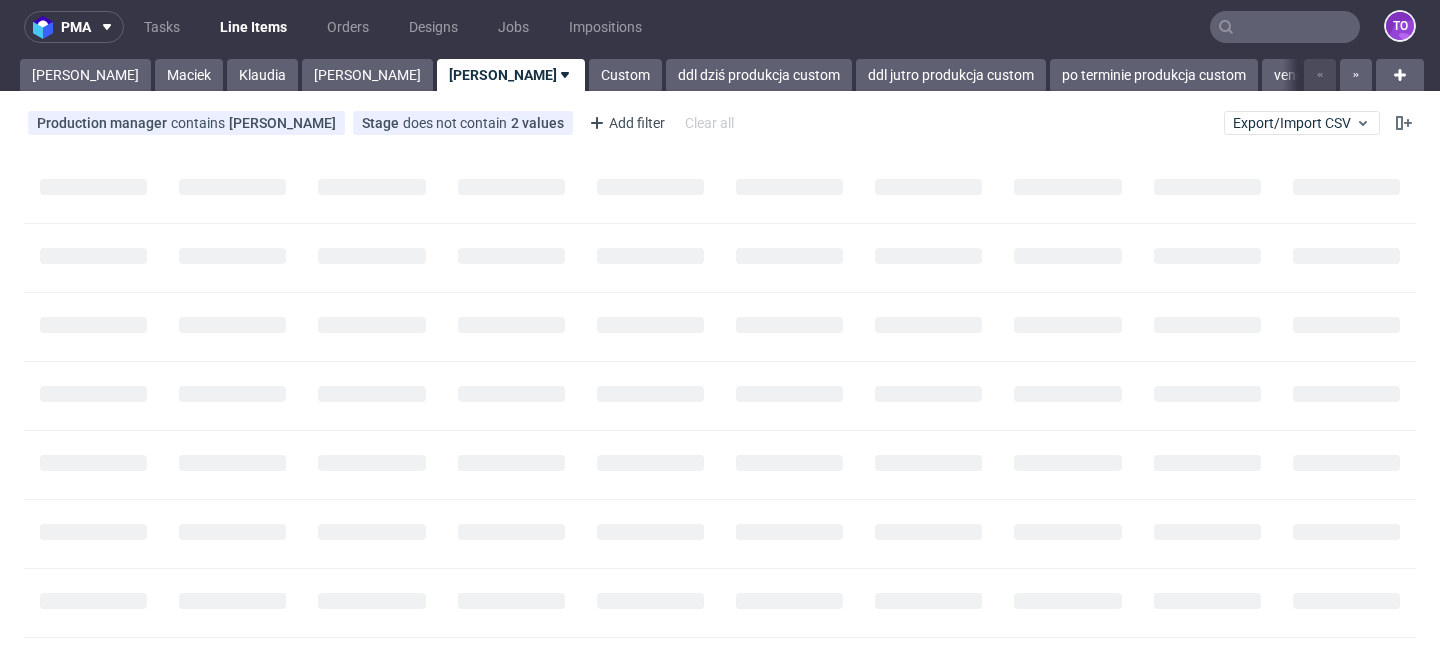 scroll, scrollTop: 0, scrollLeft: 0, axis: both 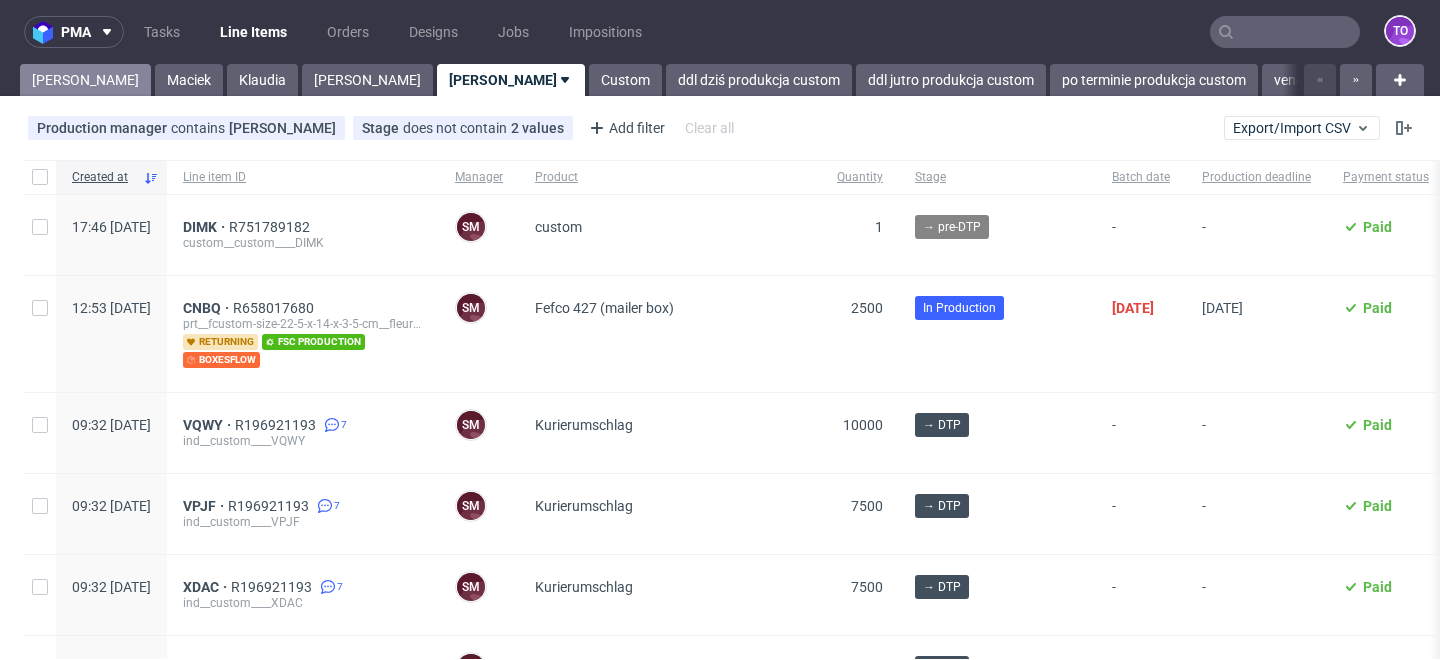 click on "Tomasz" at bounding box center (85, 80) 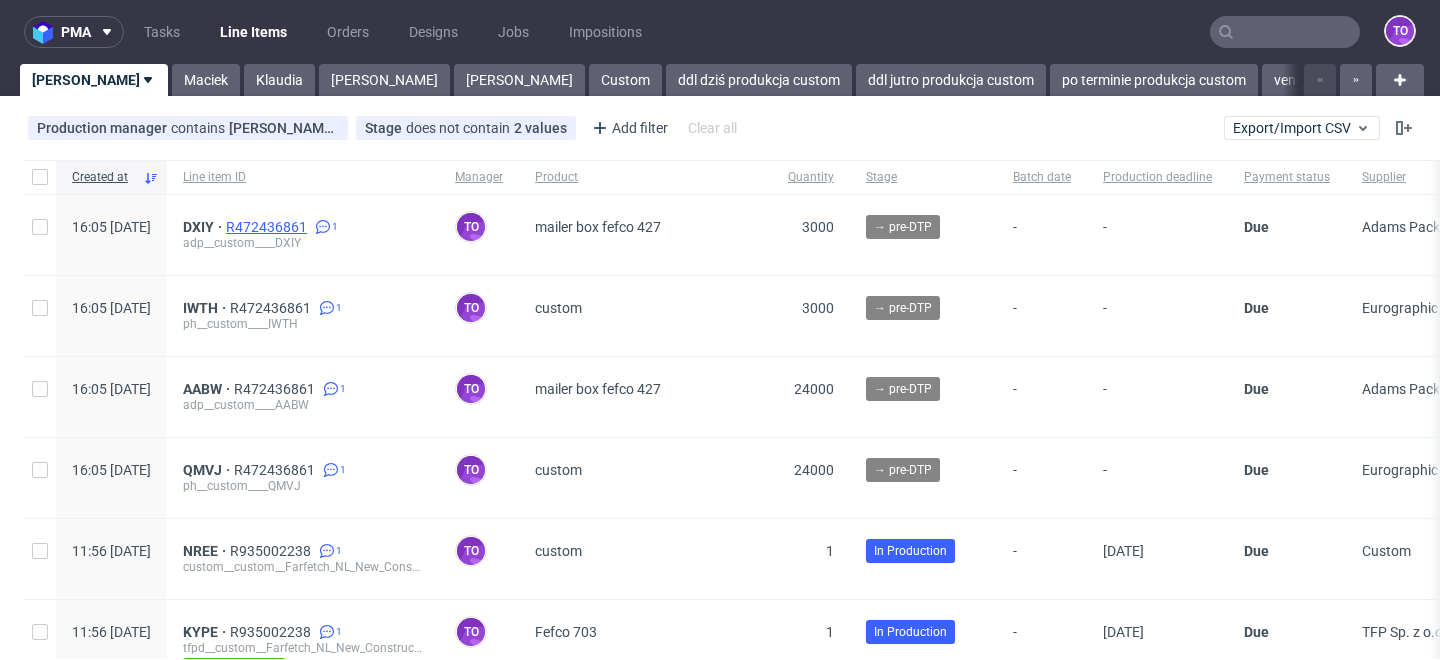 click on "R472436861" at bounding box center [268, 227] 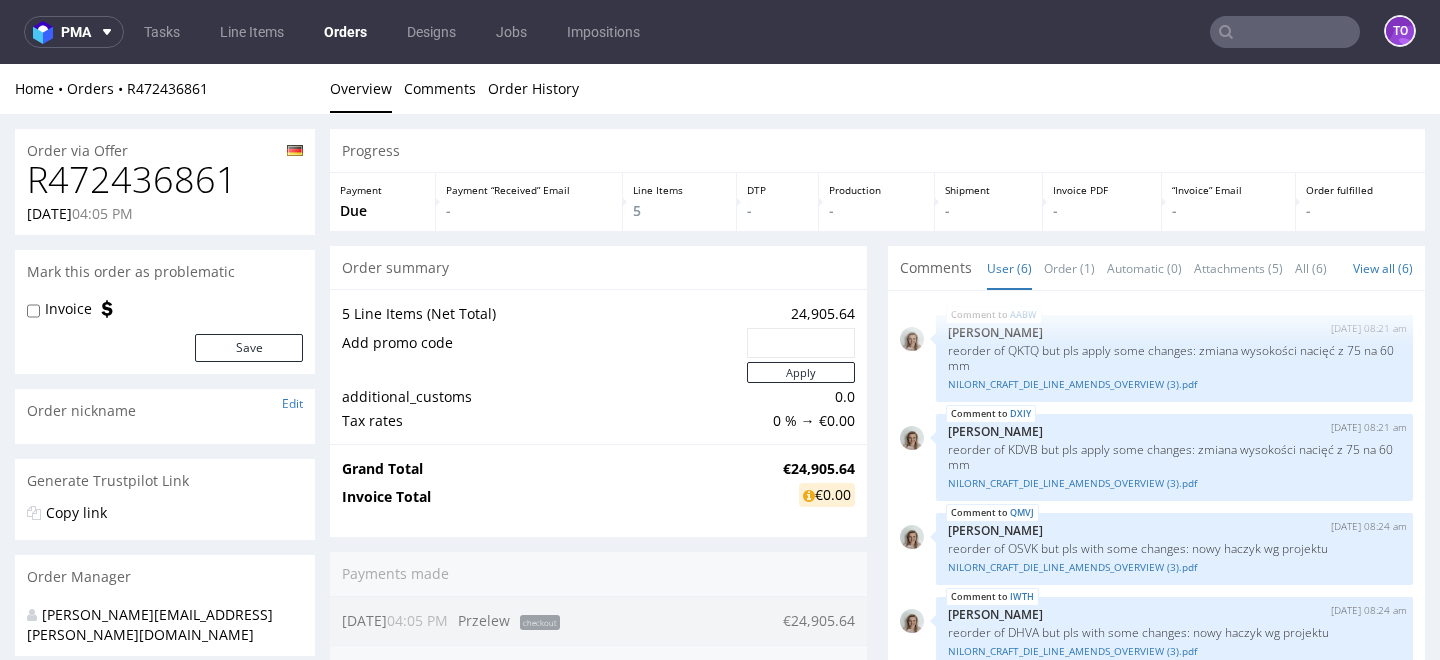 scroll, scrollTop: 0, scrollLeft: 0, axis: both 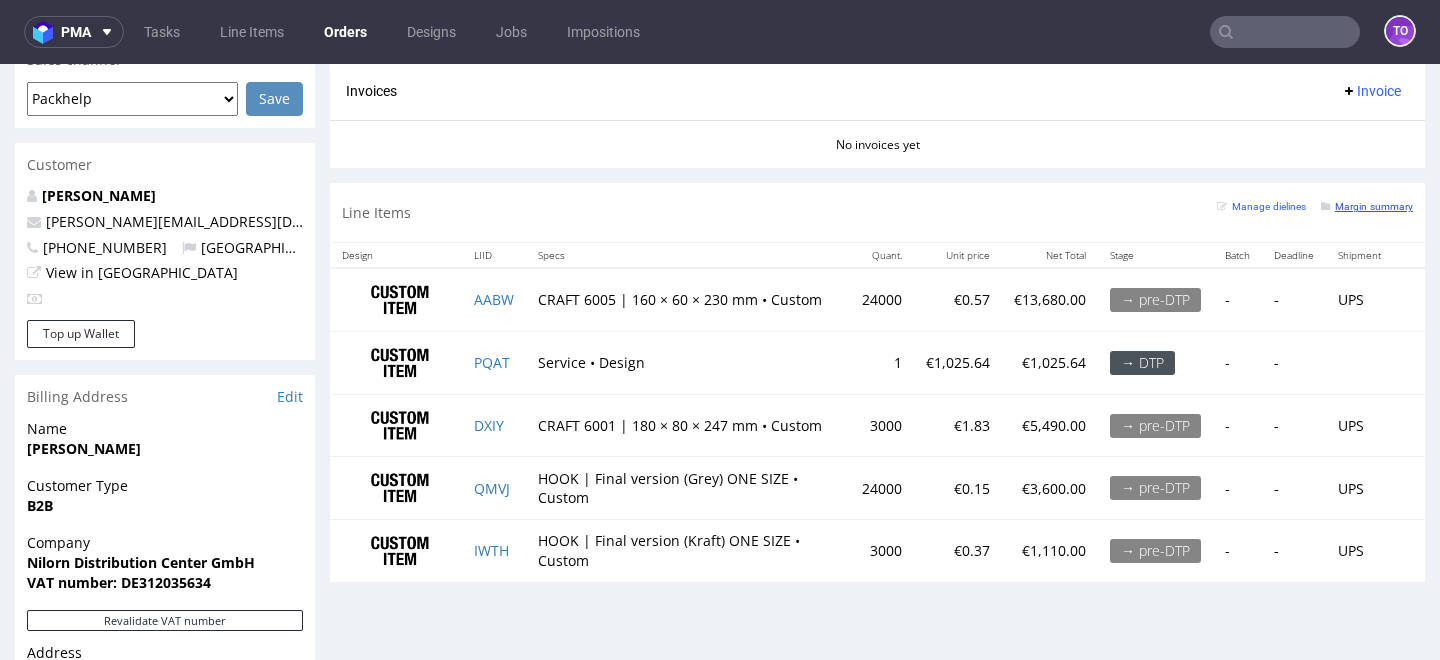 click on "Margin summary" at bounding box center (1367, 206) 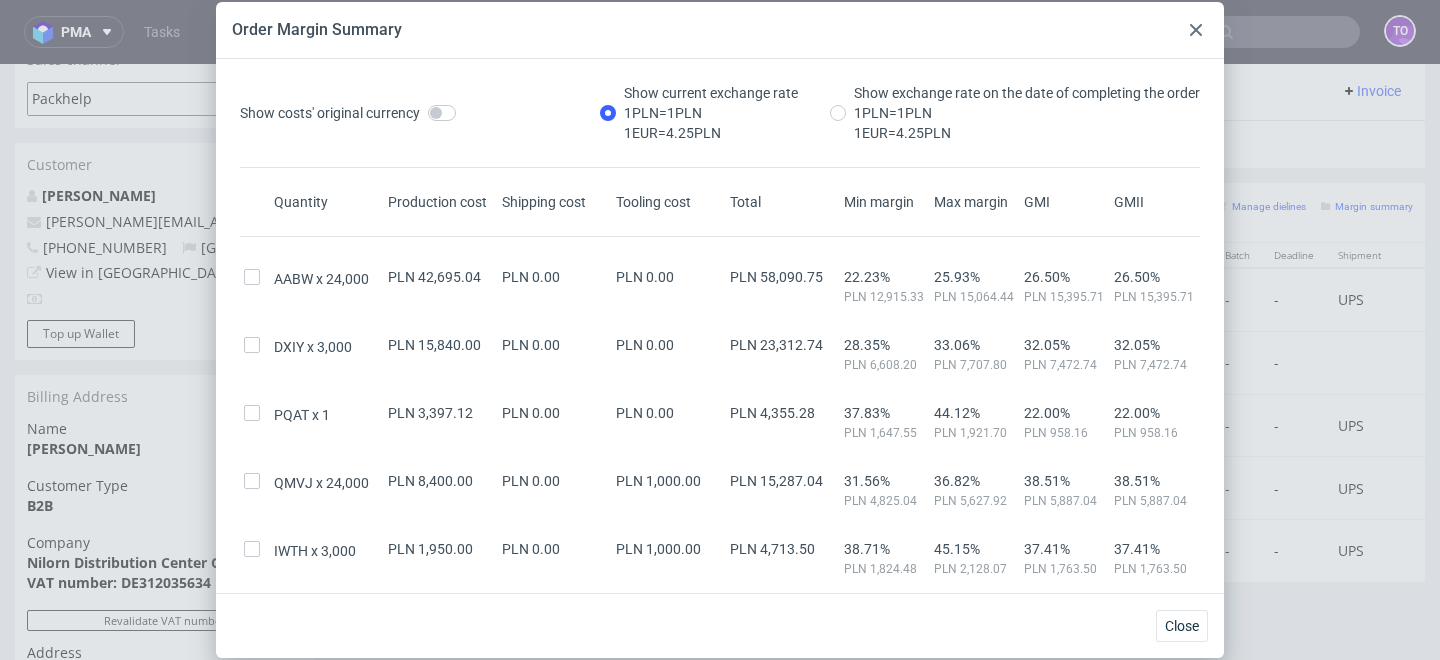 click at bounding box center [1196, 30] 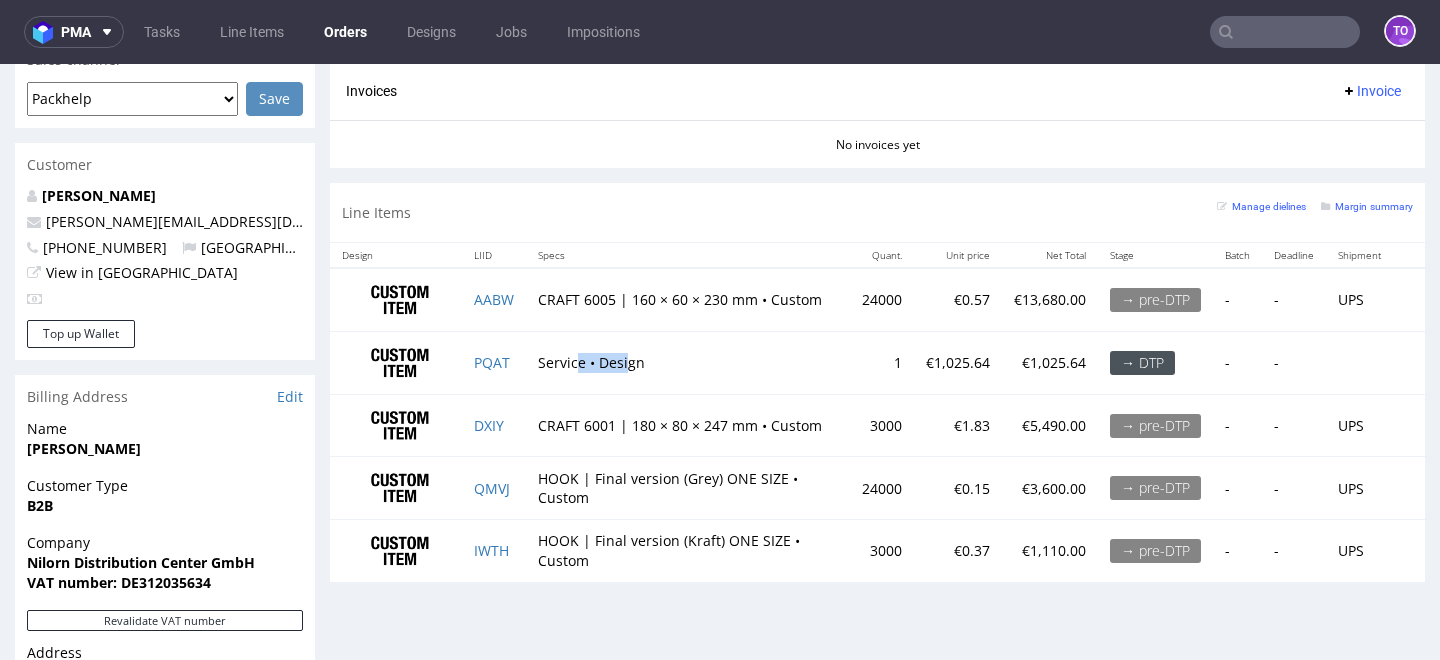 drag, startPoint x: 579, startPoint y: 367, endPoint x: 630, endPoint y: 363, distance: 51.156624 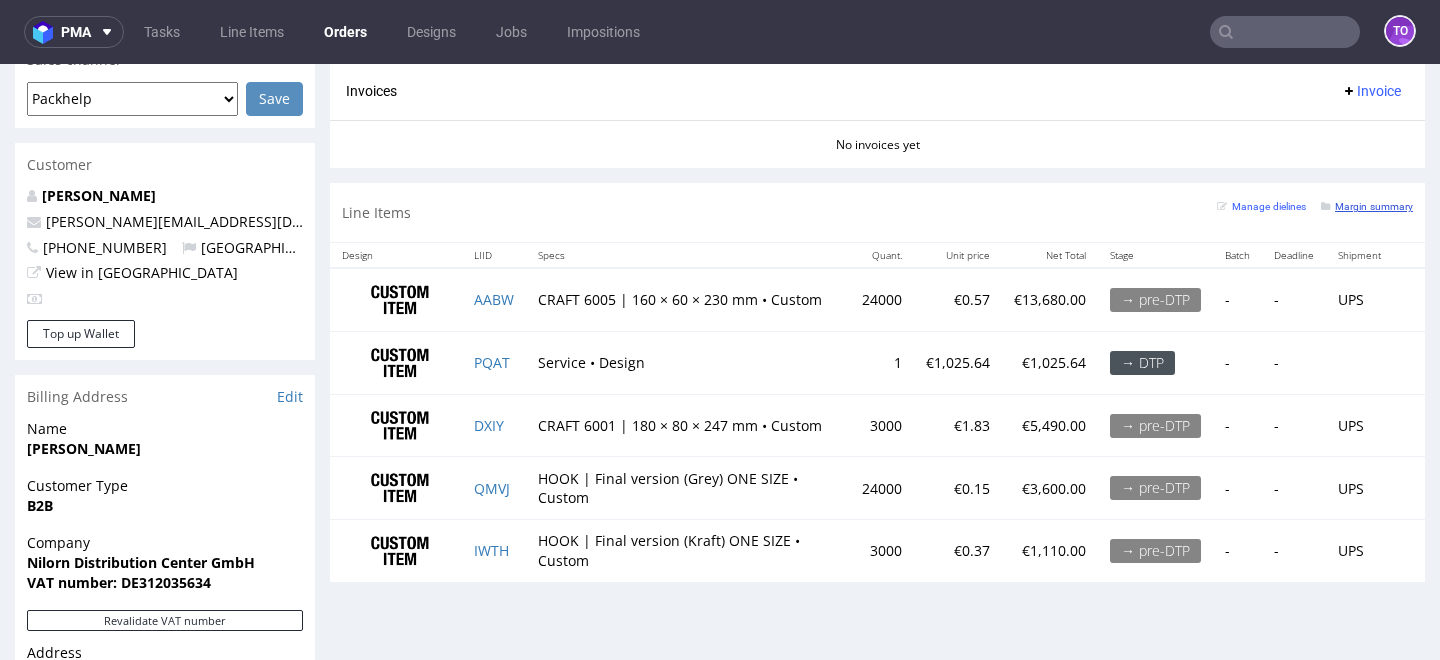 click on "Margin summary" at bounding box center [1367, 206] 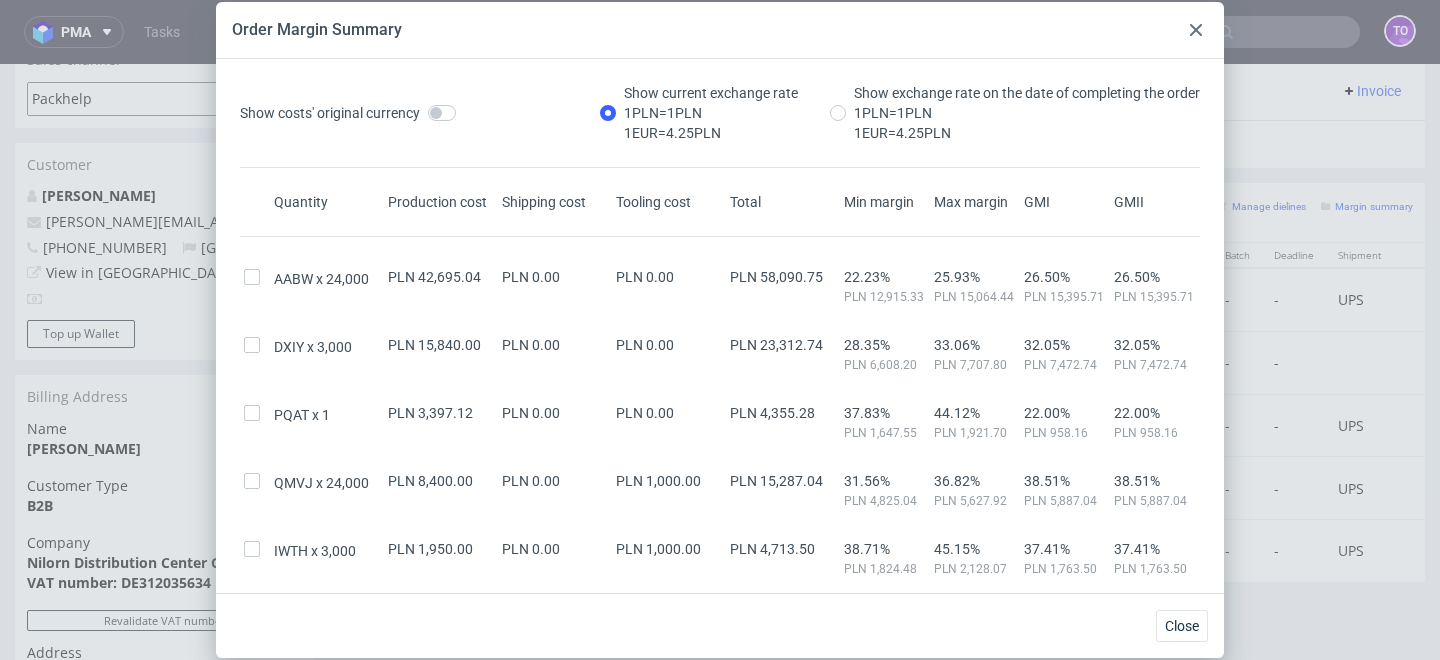 click 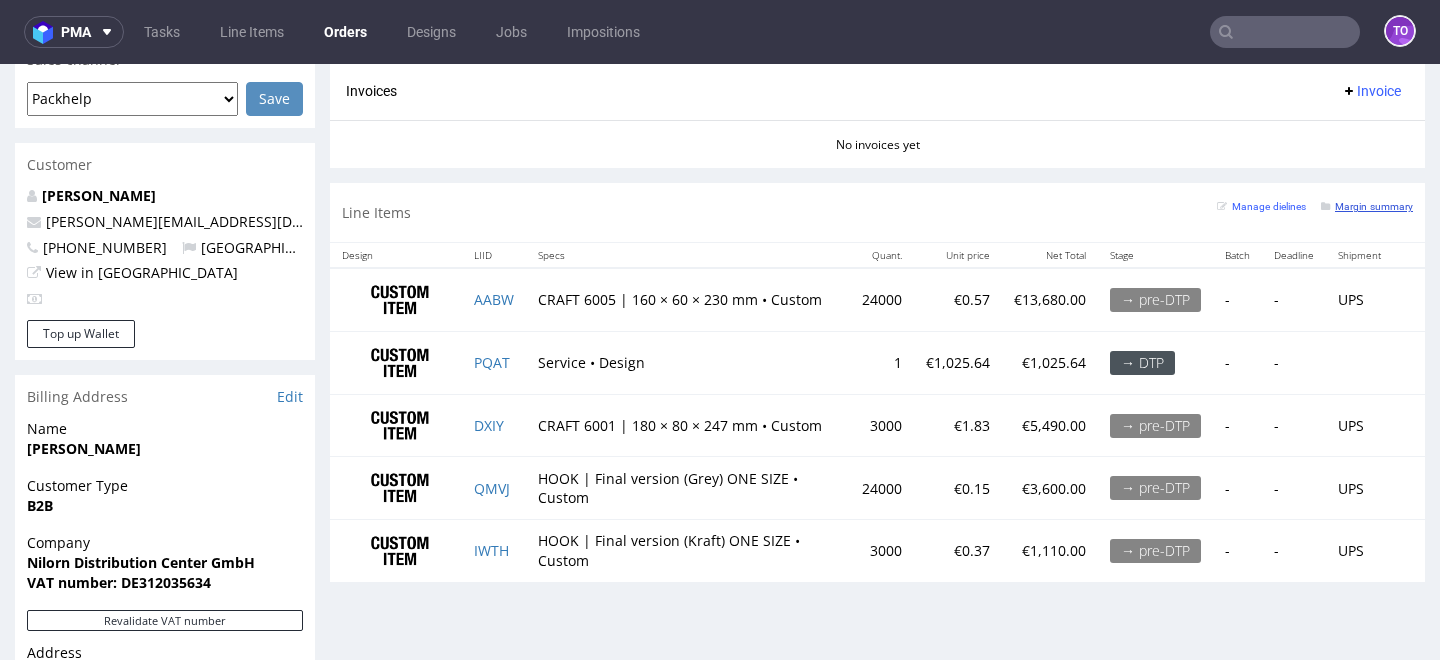 click on "Margin summary" at bounding box center [1367, 206] 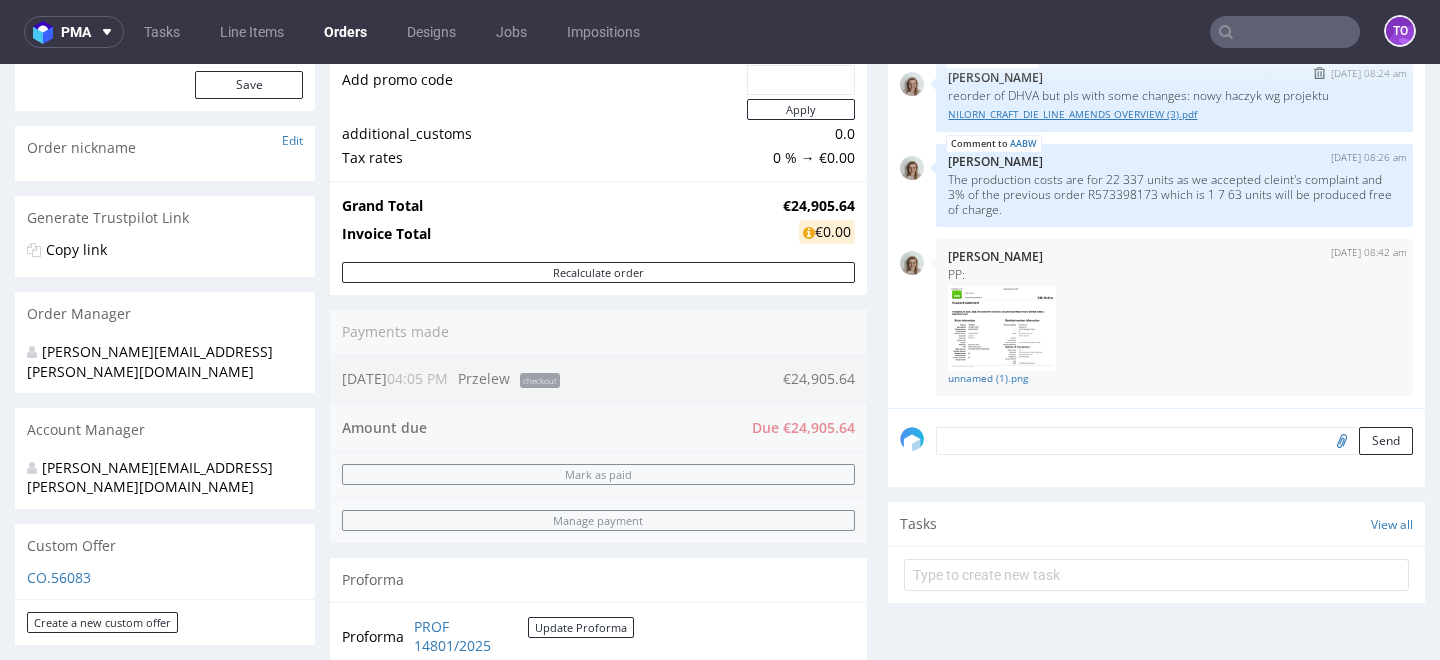 scroll, scrollTop: 265, scrollLeft: 0, axis: vertical 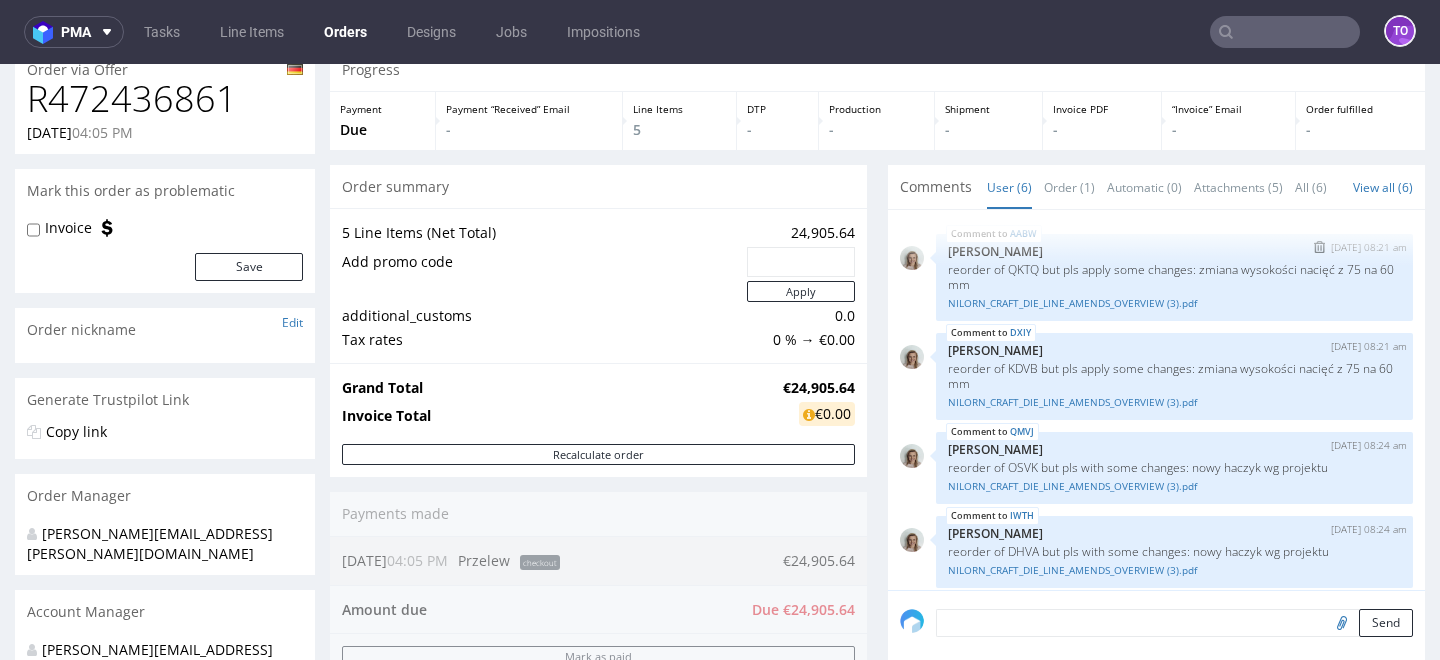 click on "reorder of QKTQ but pls apply some changes: zmiana wysokości nacięć z 75 na 60 mm" at bounding box center [1174, 277] 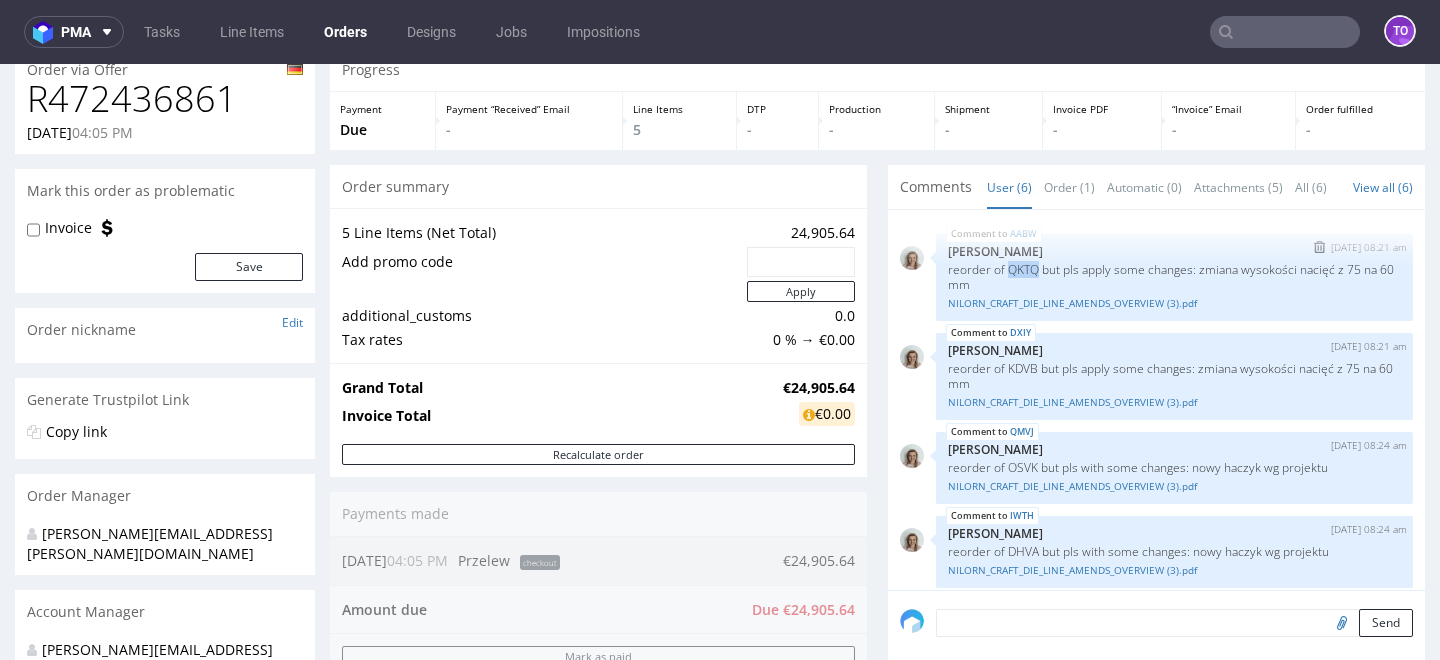 click on "reorder of QKTQ but pls apply some changes: zmiana wysokości nacięć z 75 na 60 mm" at bounding box center [1174, 277] 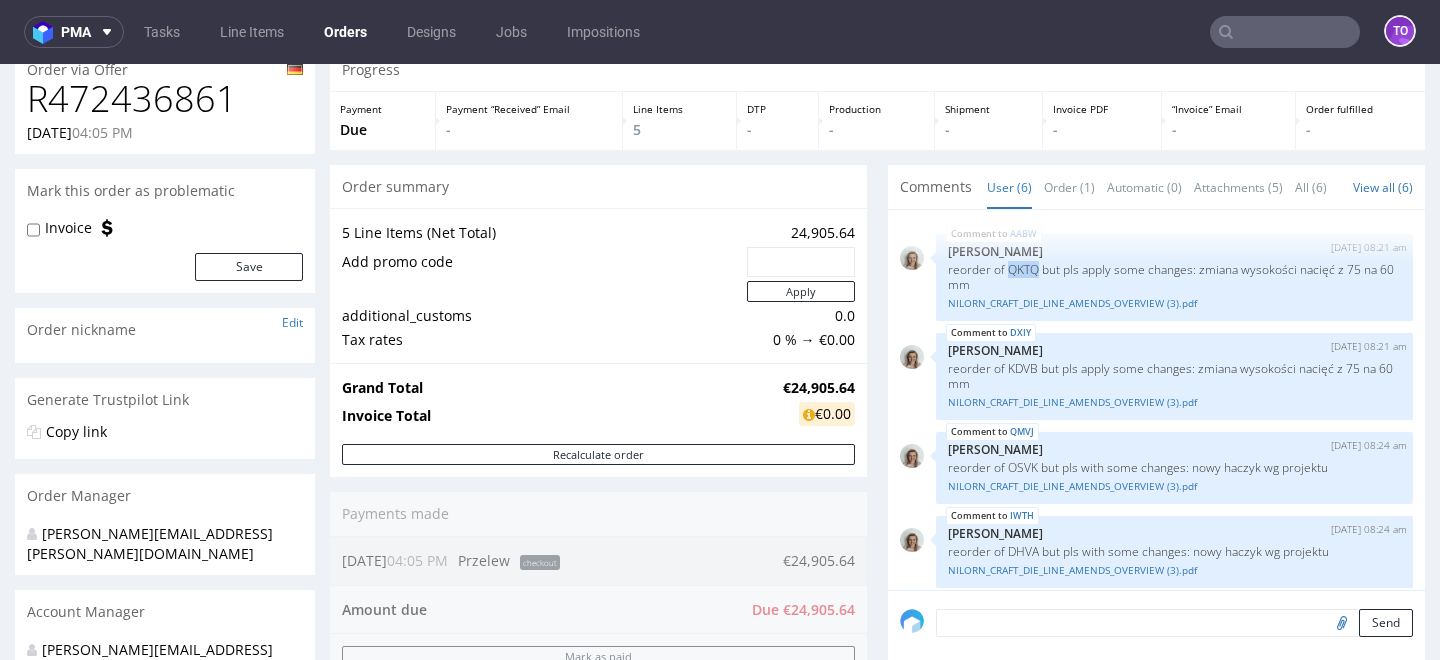 copy on "QKTQ" 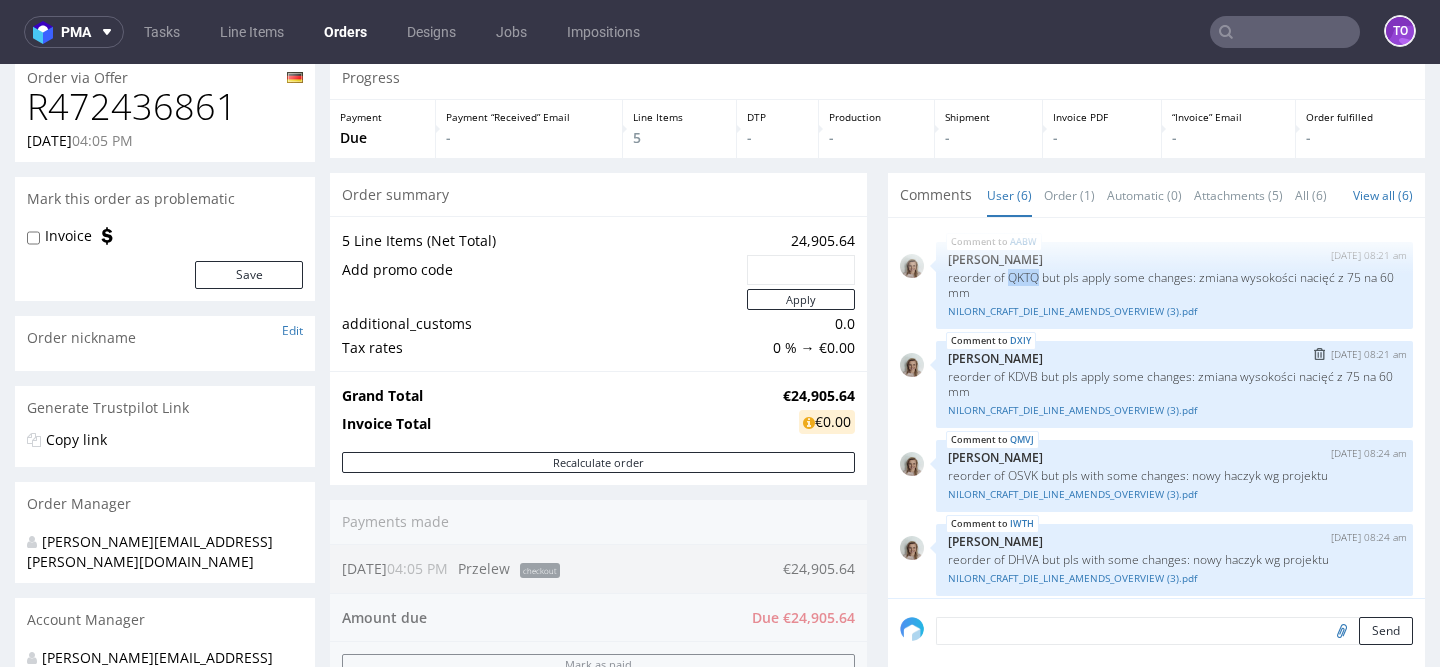 scroll, scrollTop: 0, scrollLeft: 0, axis: both 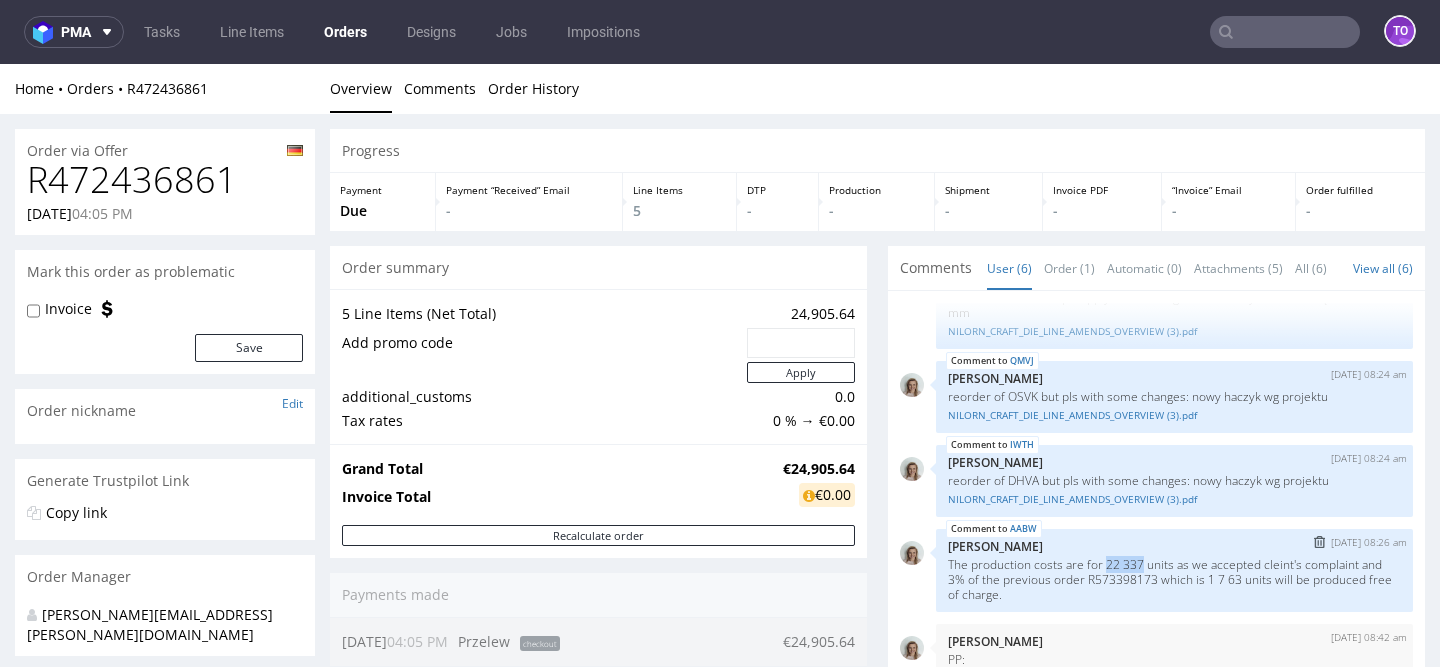 drag, startPoint x: 1102, startPoint y: 580, endPoint x: 1142, endPoint y: 580, distance: 40 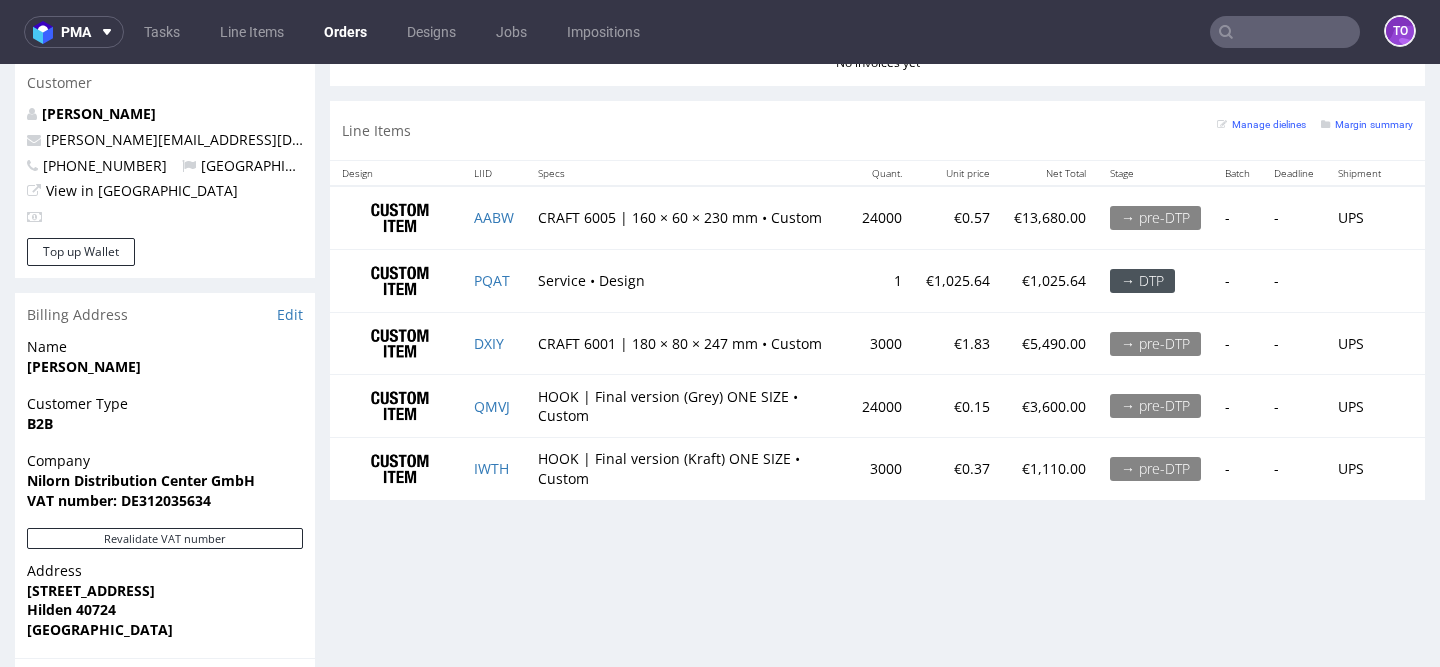 scroll, scrollTop: 933, scrollLeft: 0, axis: vertical 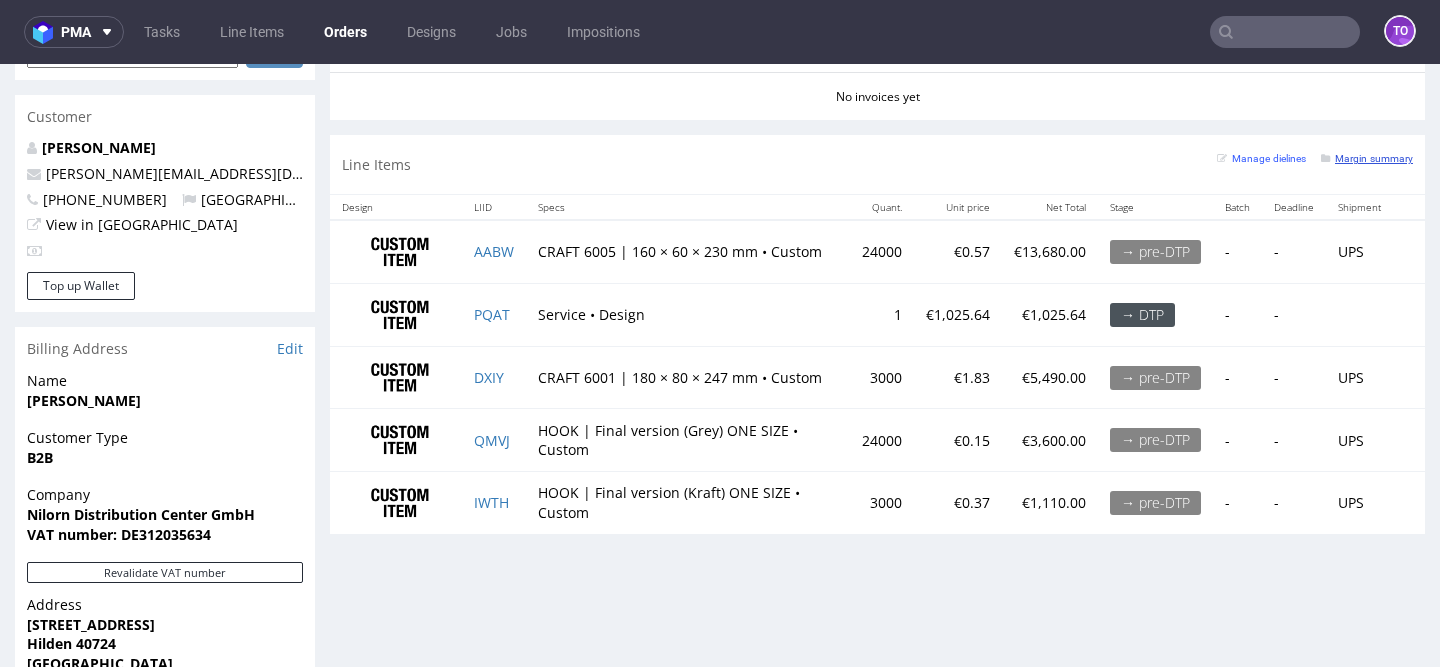 click on "Margin summary" at bounding box center (1367, 158) 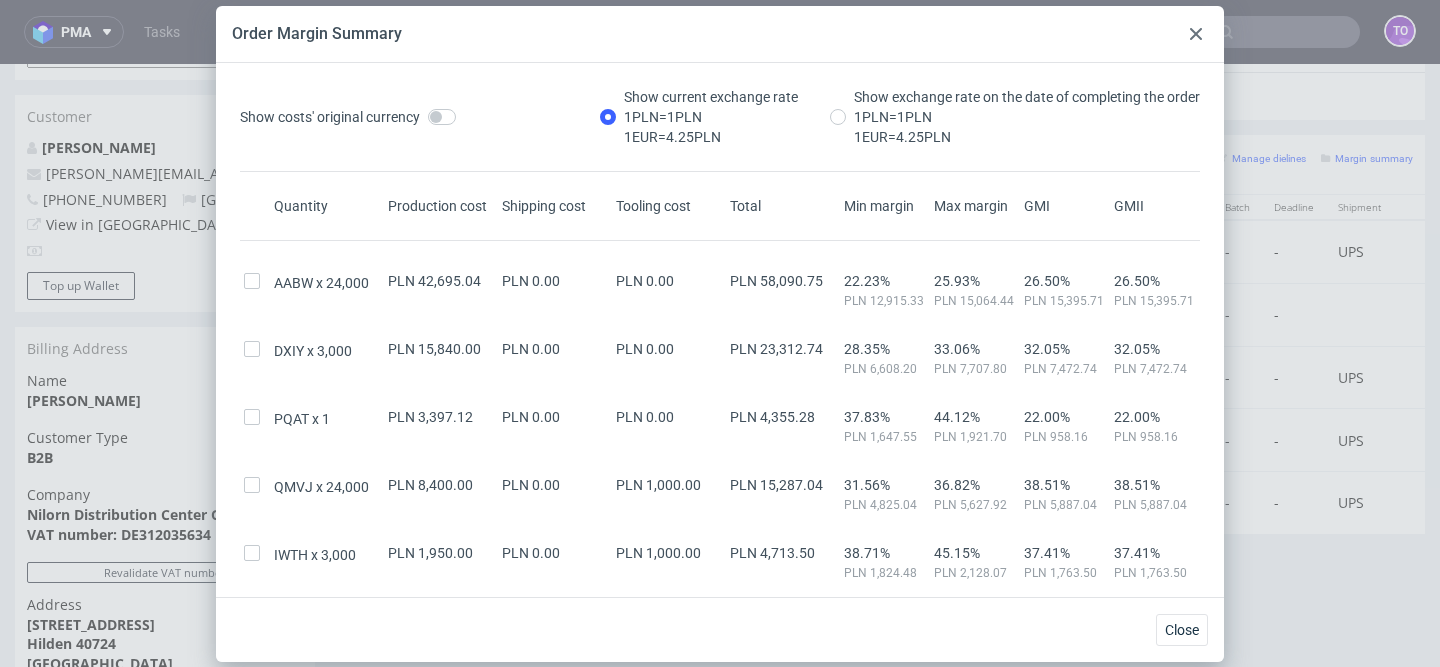 click 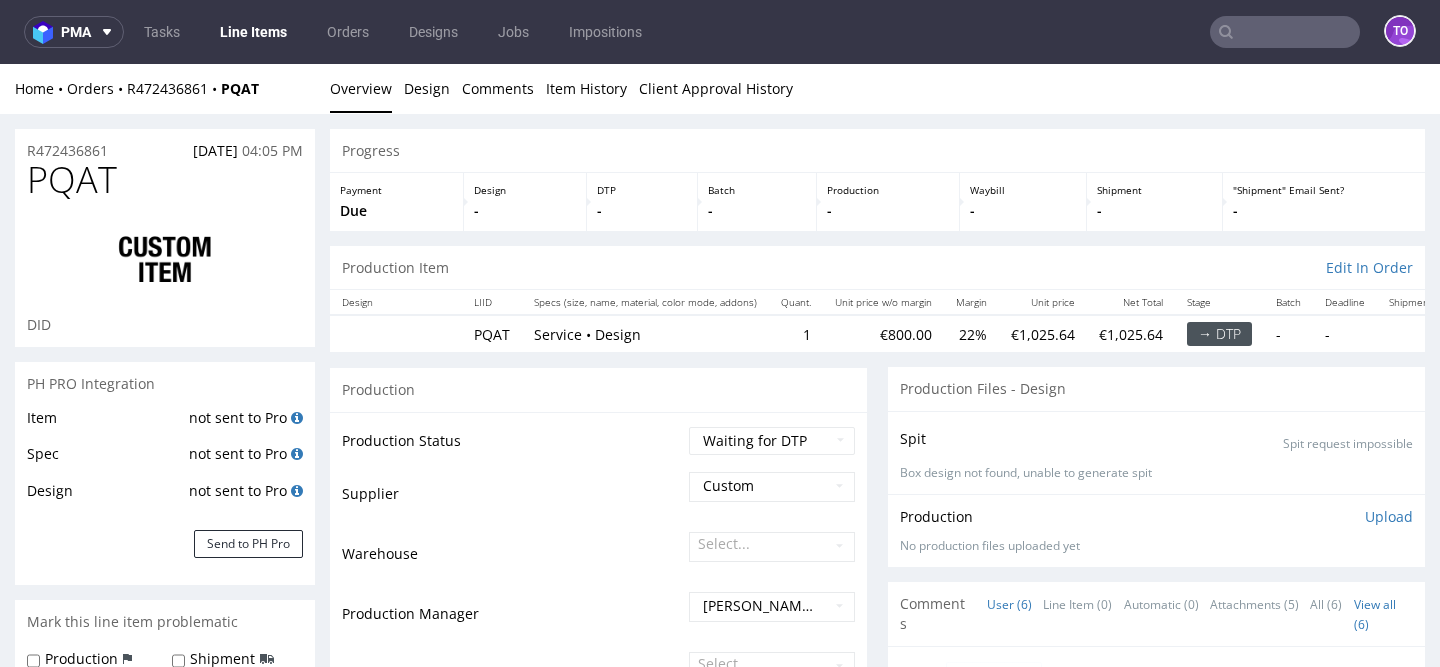 scroll, scrollTop: 0, scrollLeft: 0, axis: both 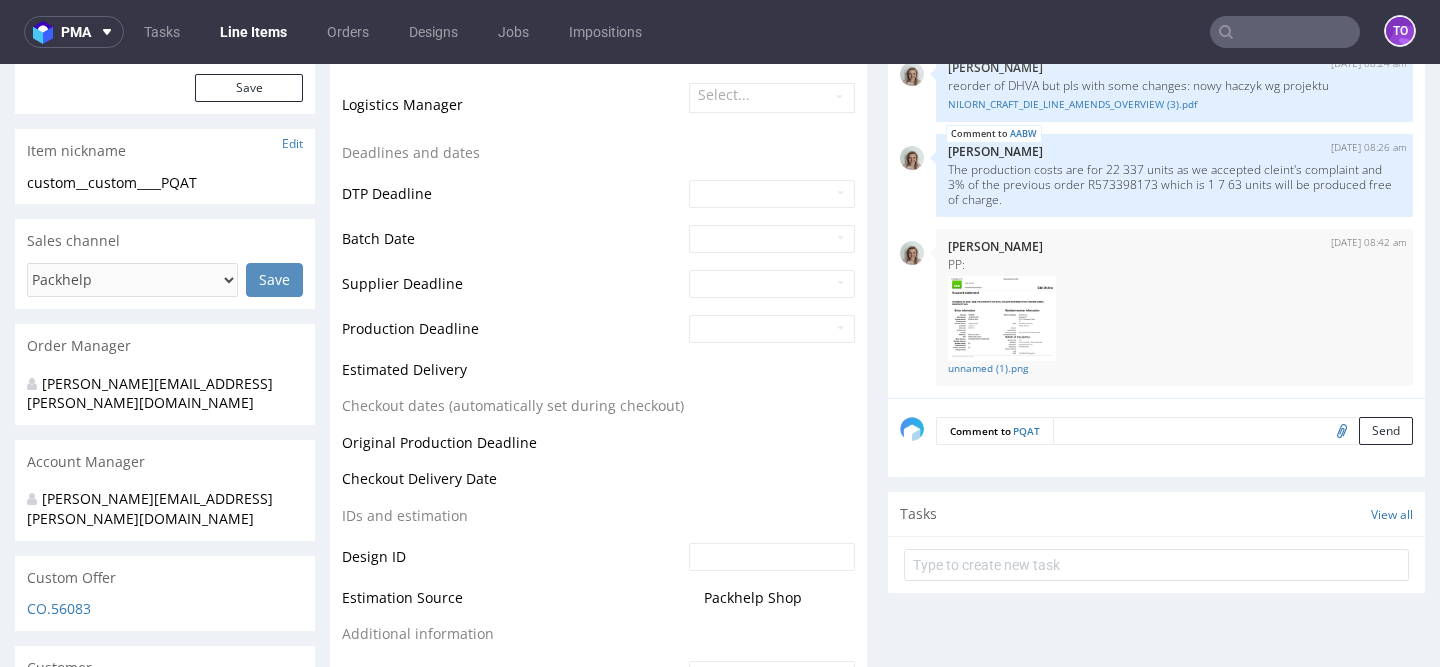click at bounding box center (1233, 431) 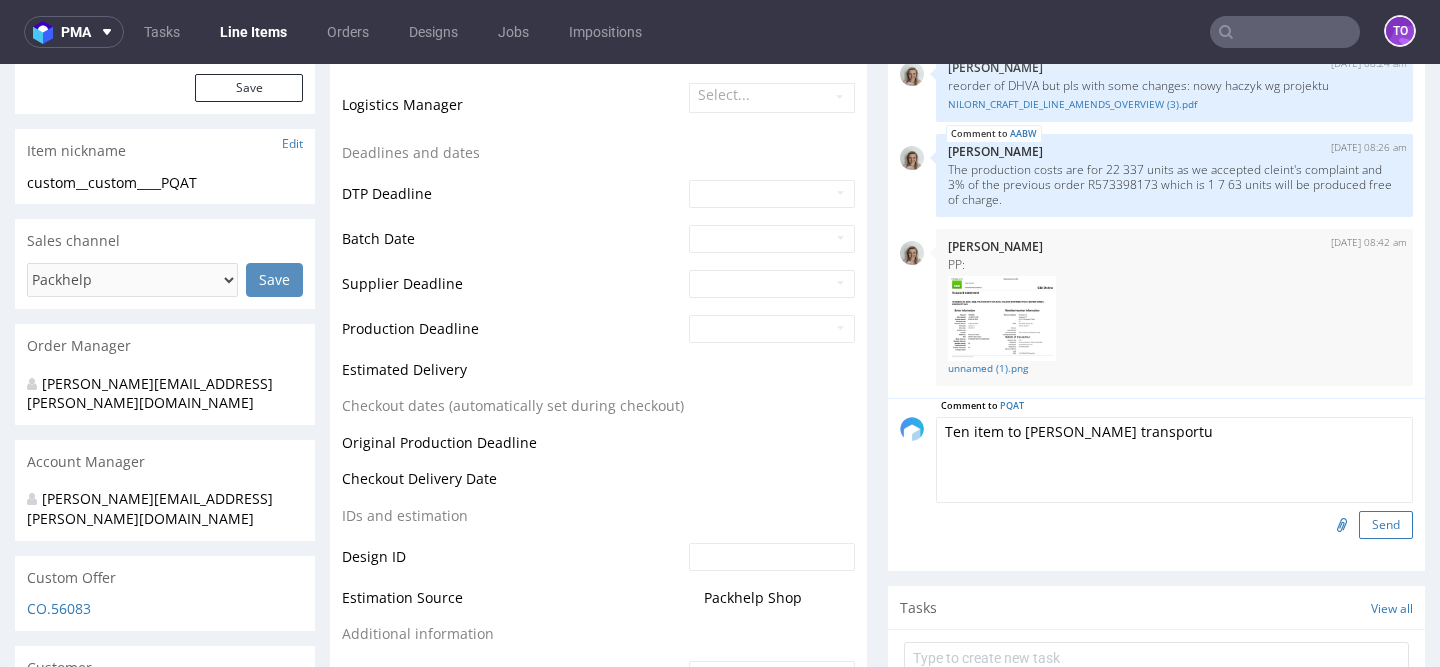 type on "Ten item to kosty transportu" 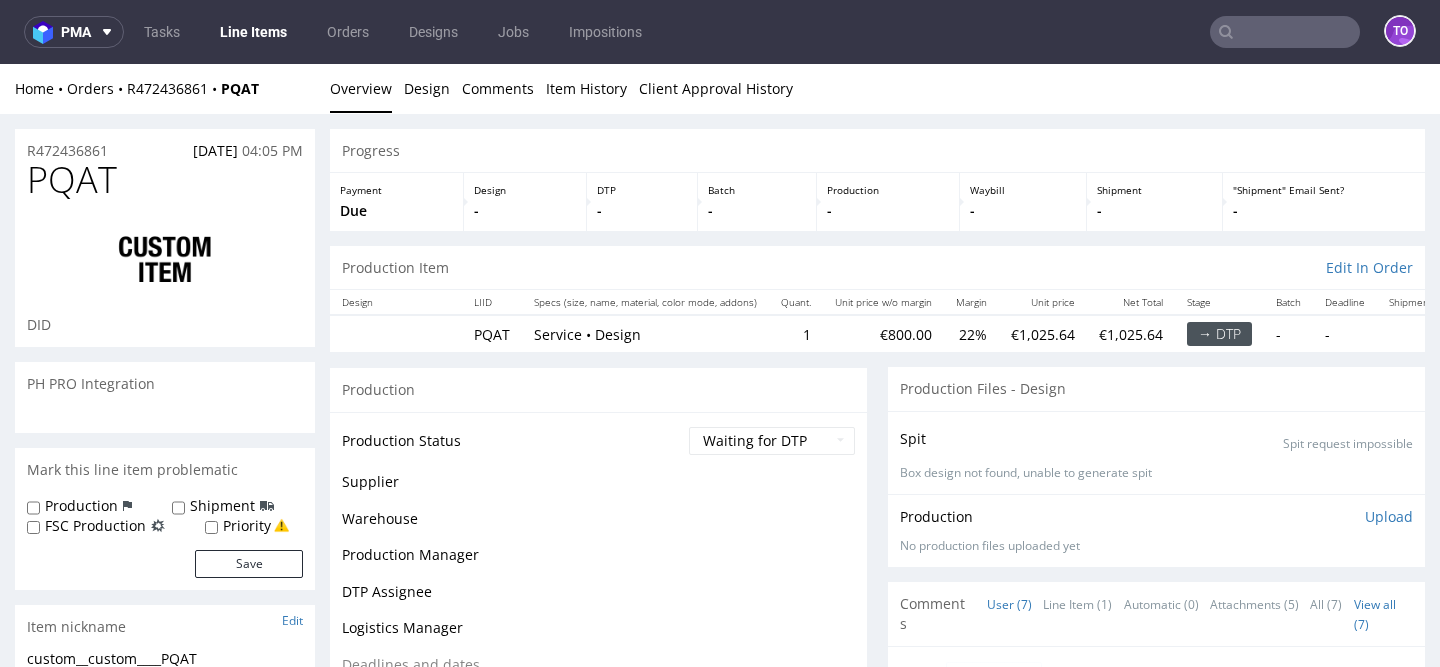 scroll, scrollTop: 0, scrollLeft: 0, axis: both 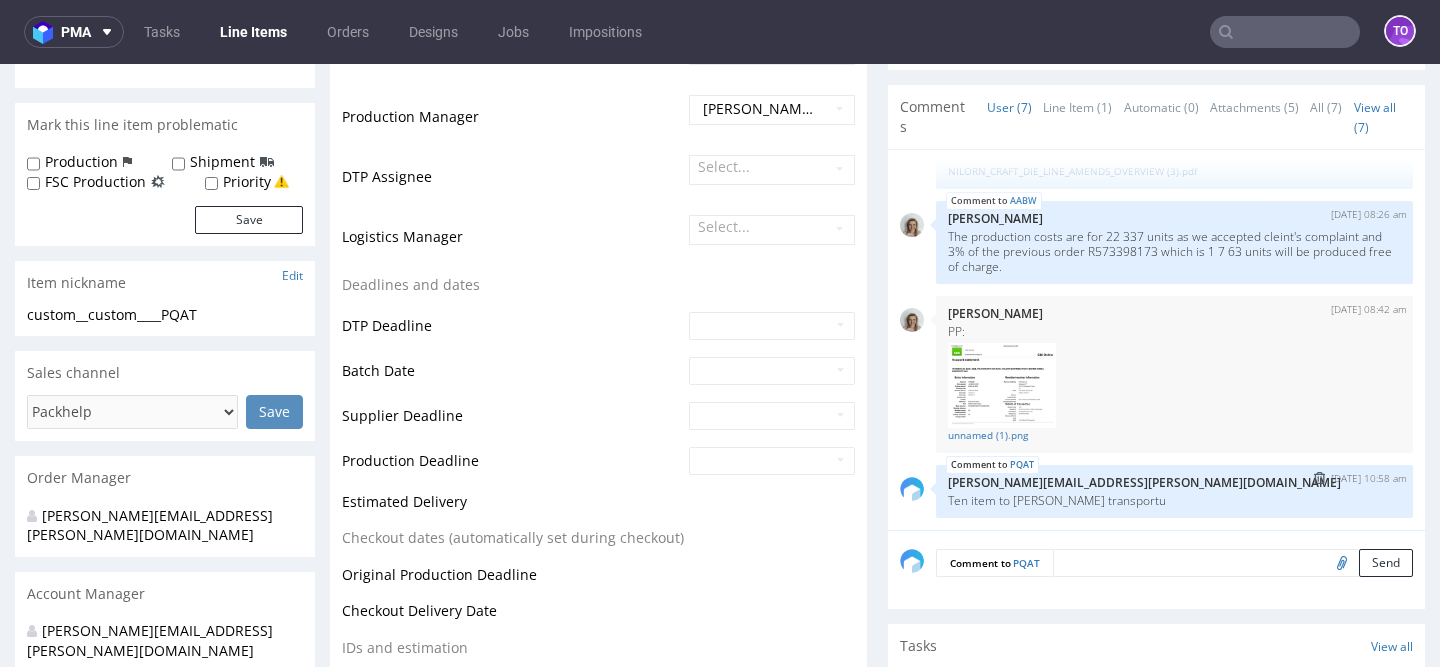 click on "Ten item to kosty transportu" at bounding box center [1174, 500] 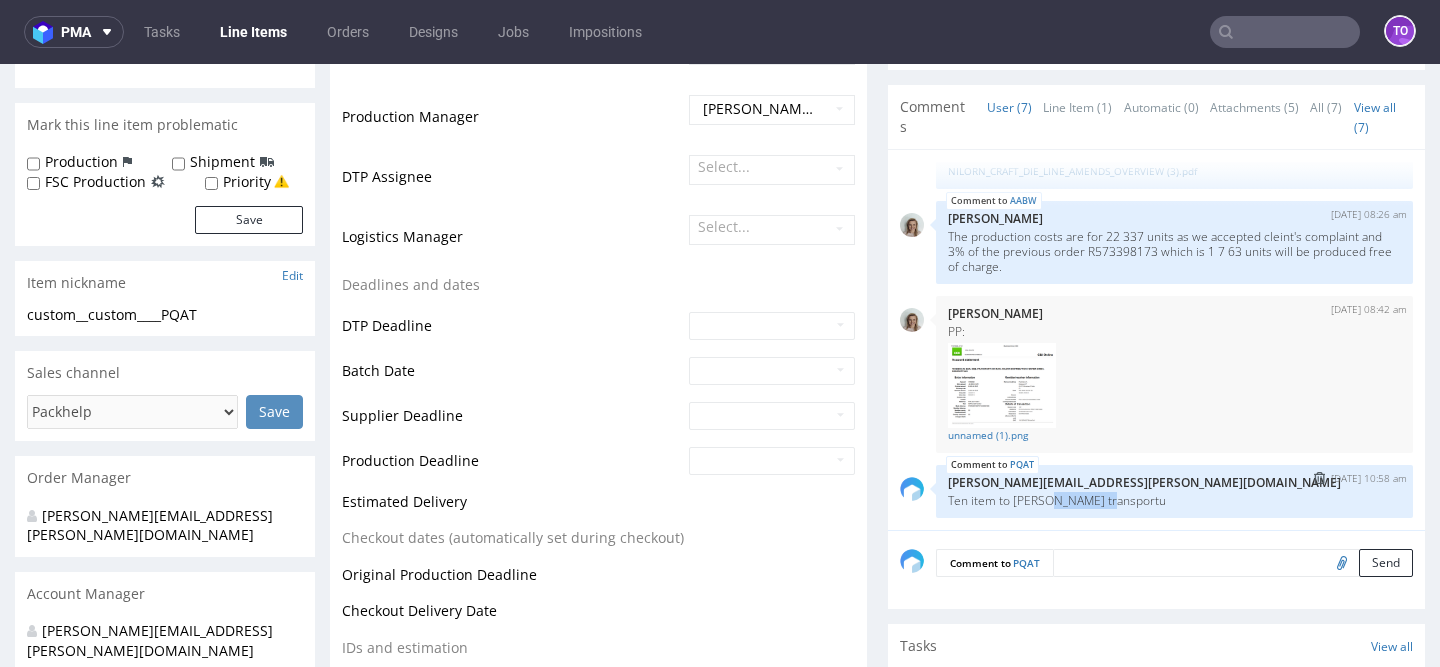 click on "Ten item to kosty transportu" at bounding box center [1174, 500] 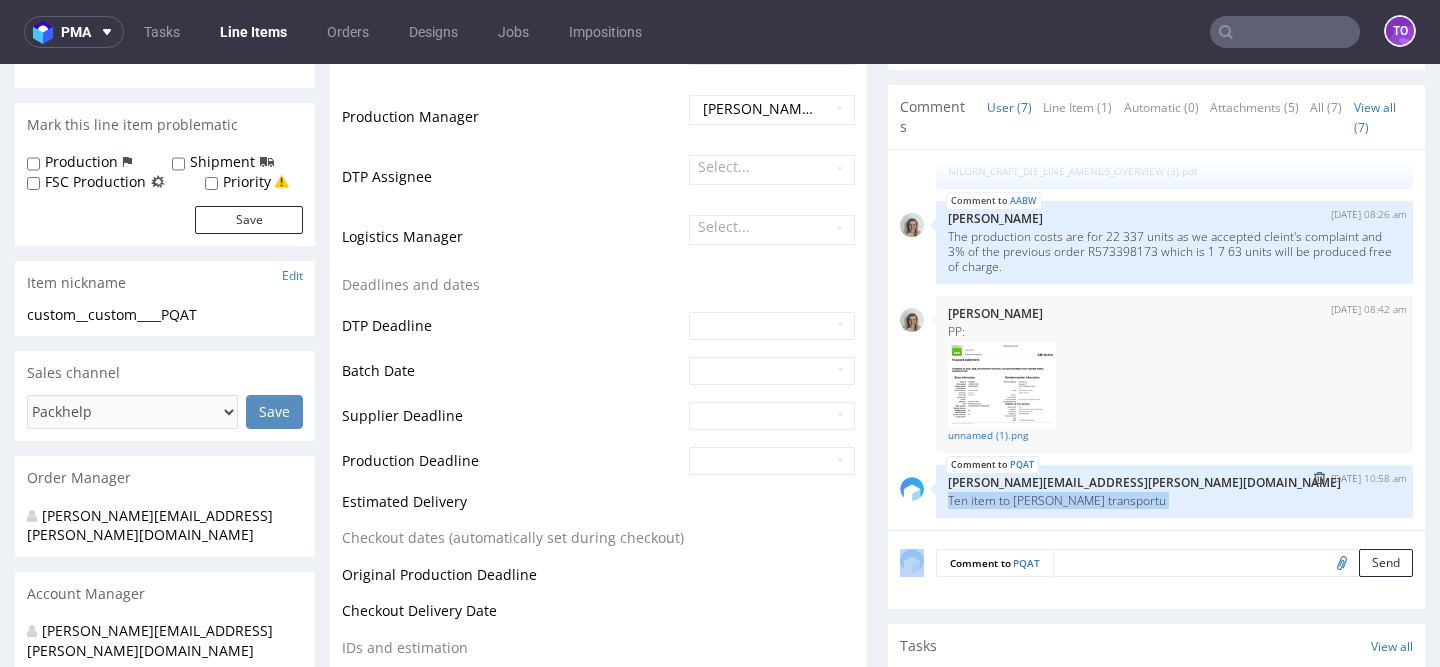 click on "Ten item to kosty transportu" at bounding box center (1174, 500) 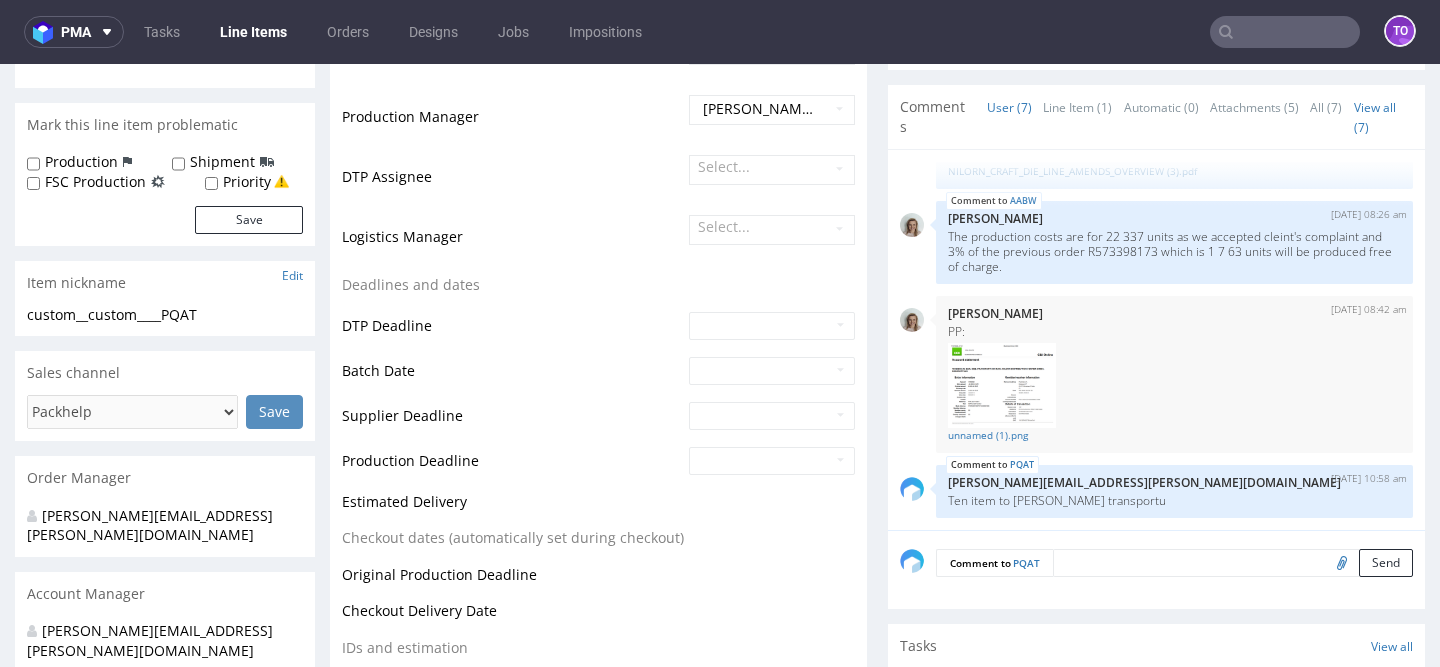 click at bounding box center [1233, 563] 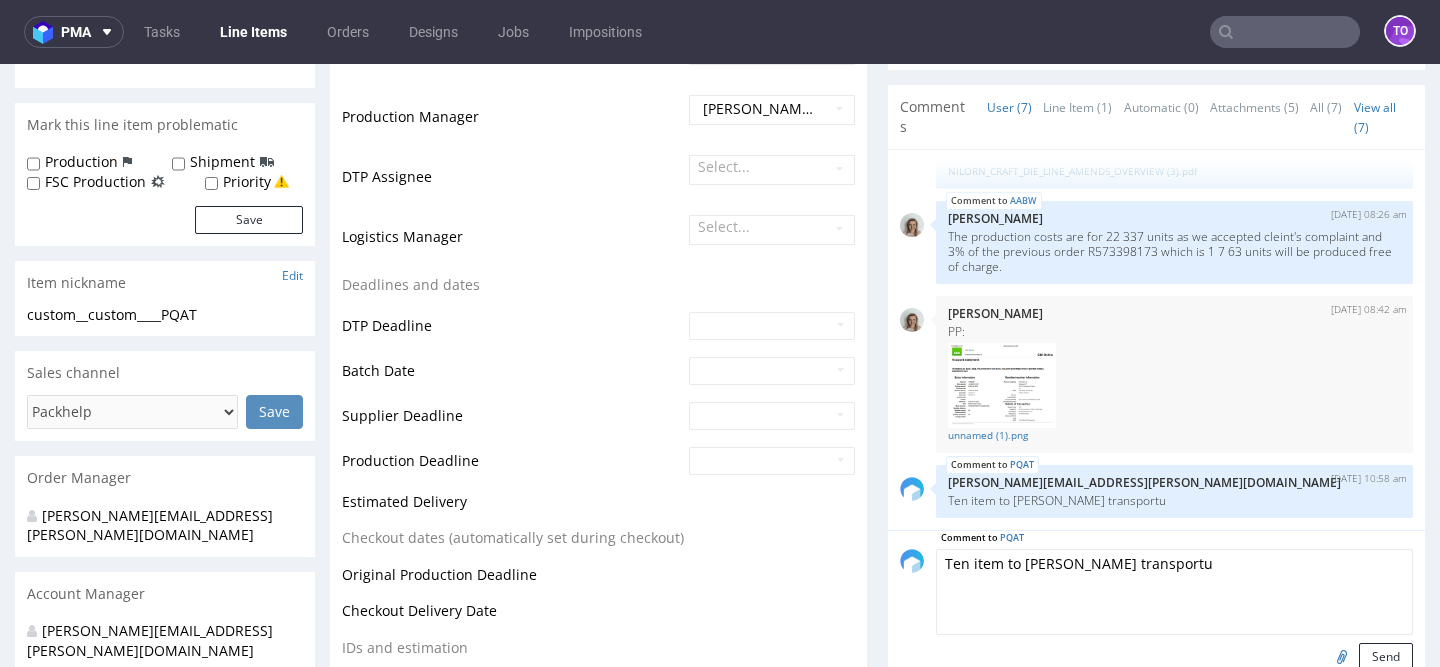 click on "Ten item to kosty transportu" at bounding box center (1174, 592) 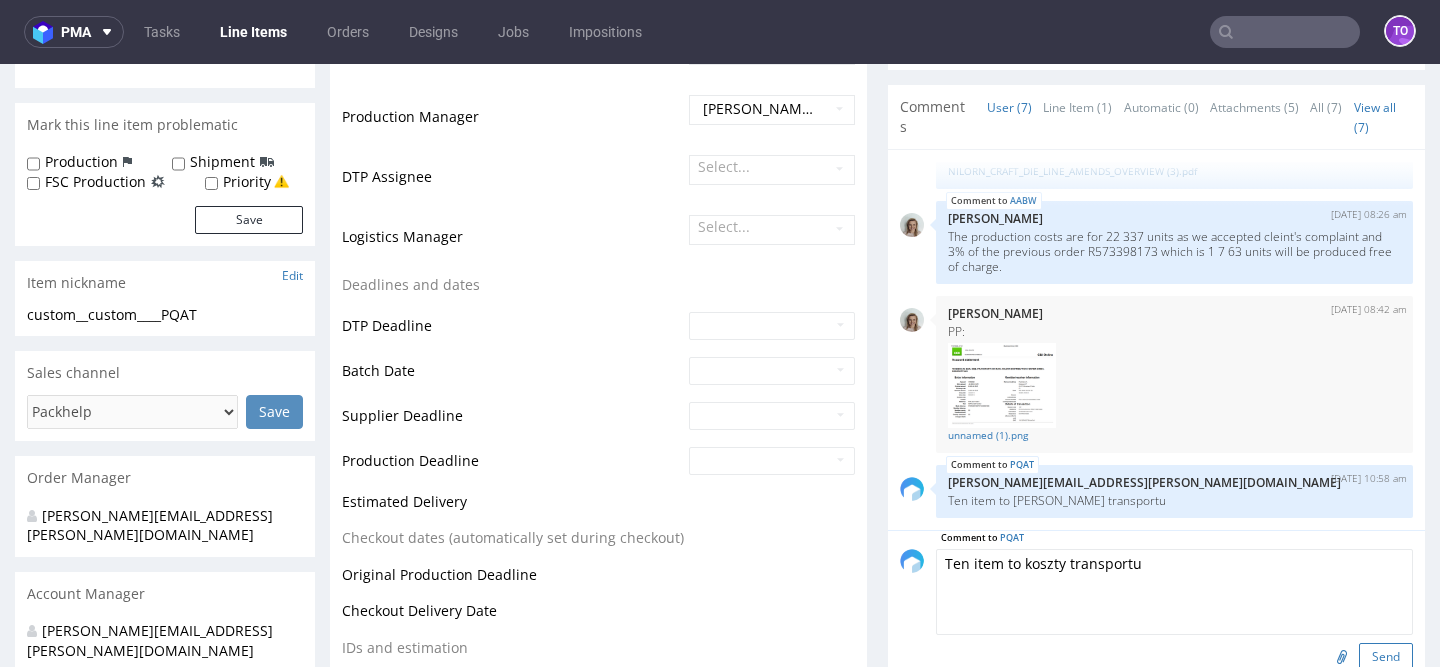 type on "Ten item to koszty transportu" 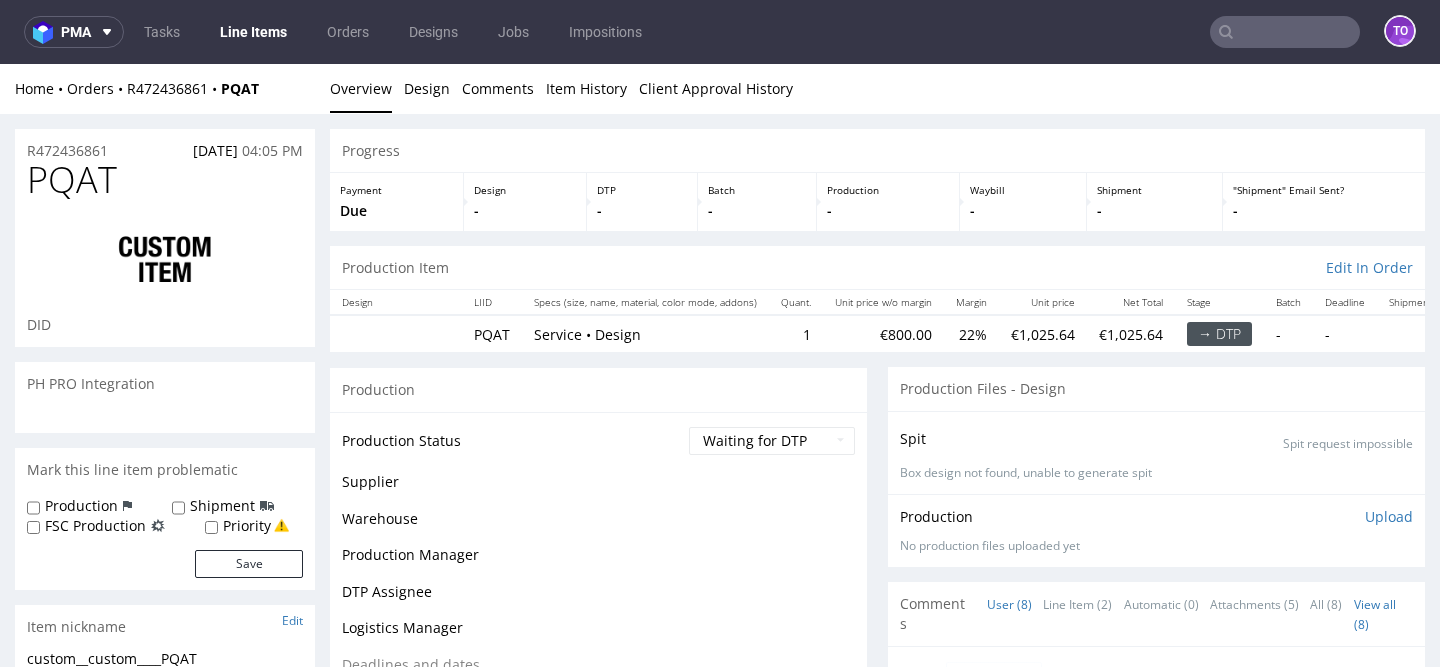 scroll, scrollTop: 0, scrollLeft: 0, axis: both 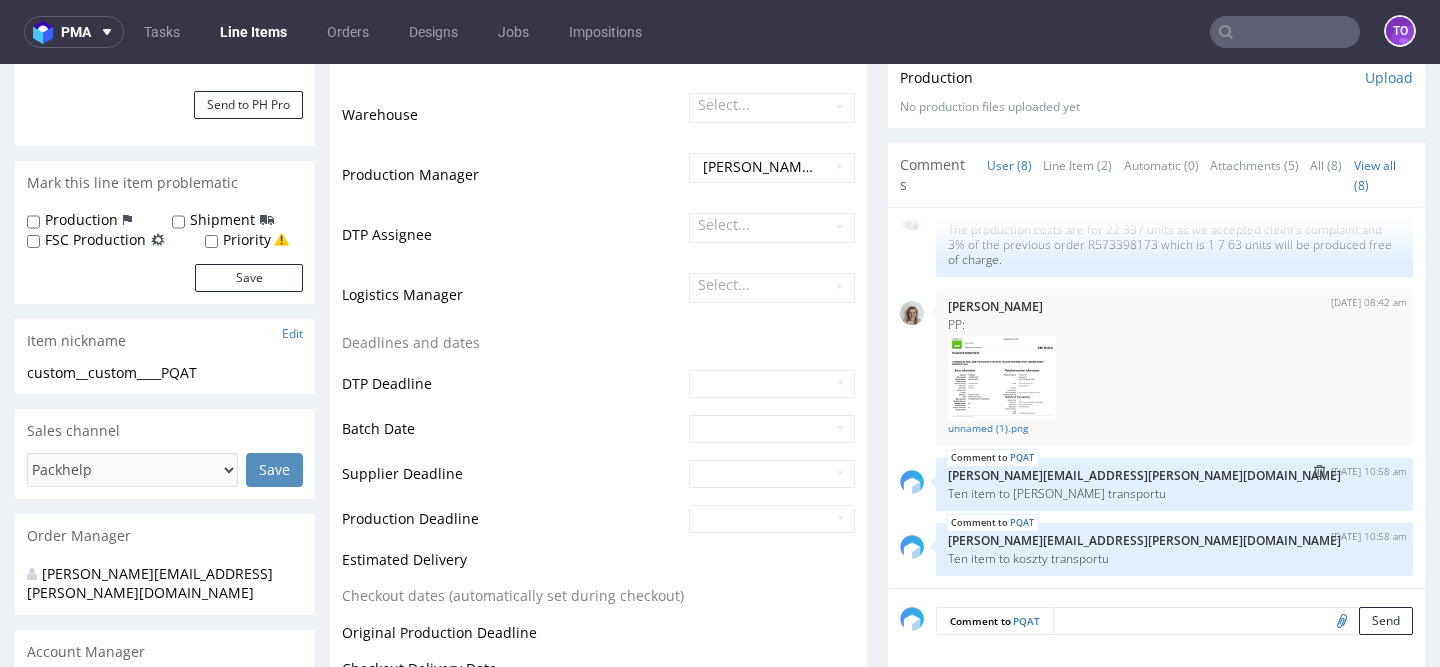 click at bounding box center [1319, 471] 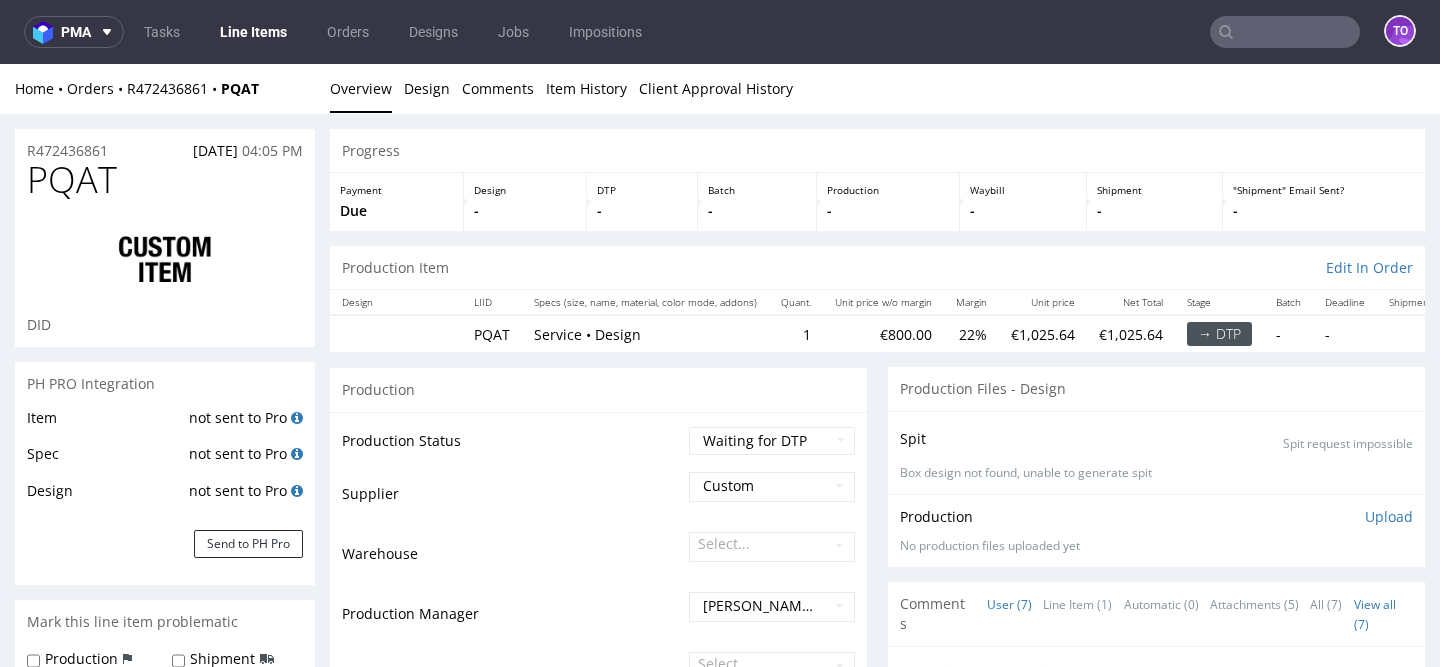 scroll, scrollTop: 0, scrollLeft: 0, axis: both 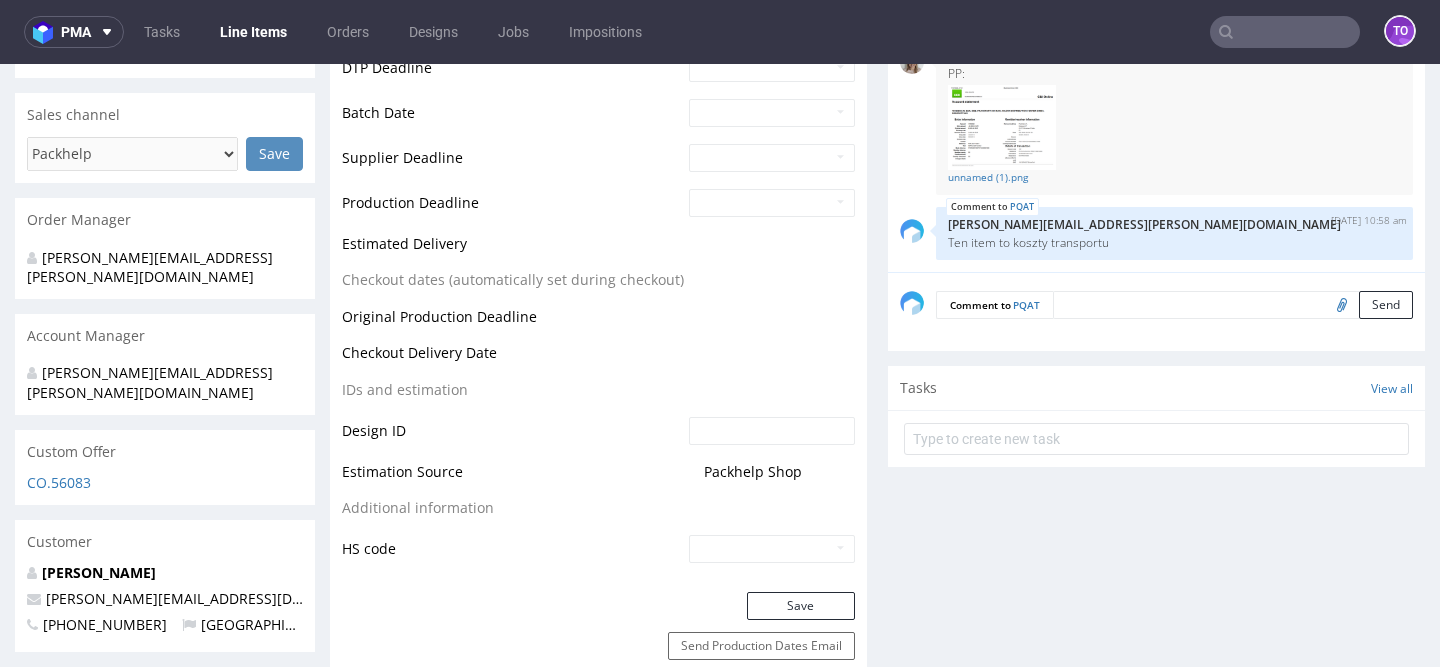 click at bounding box center (1233, 305) 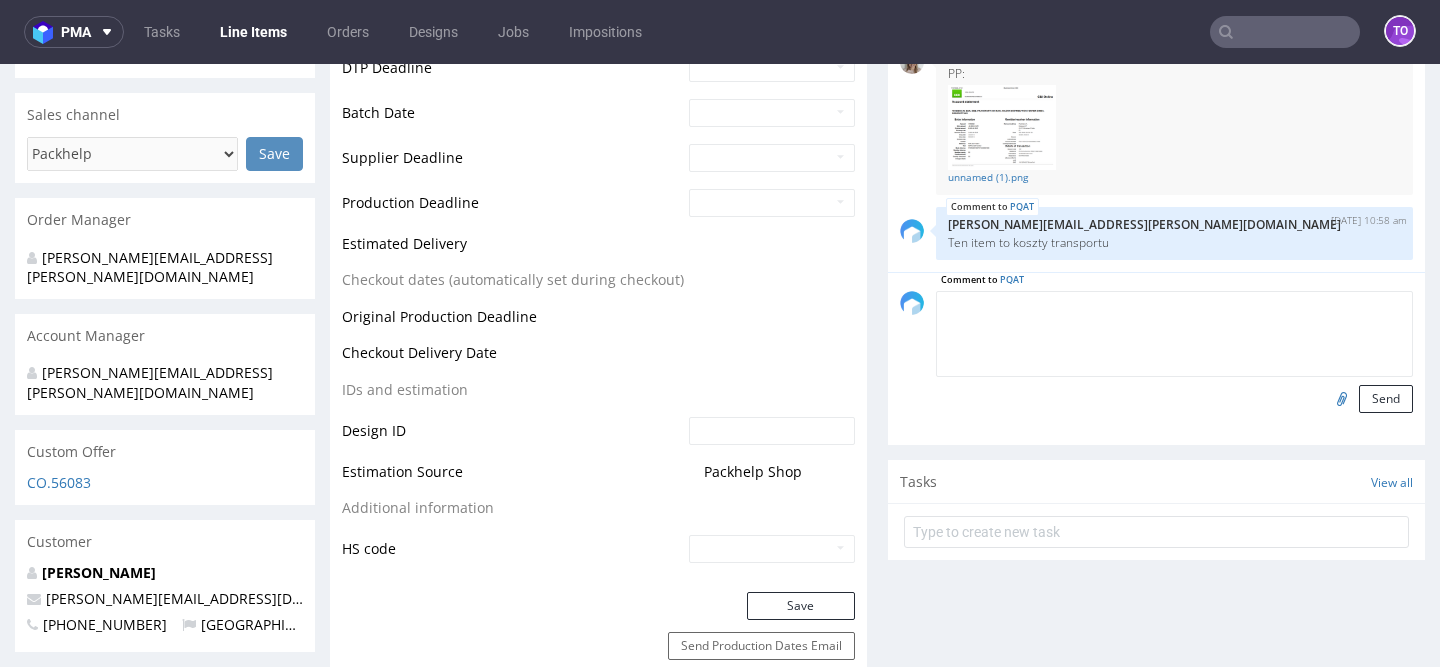scroll, scrollTop: 0, scrollLeft: 0, axis: both 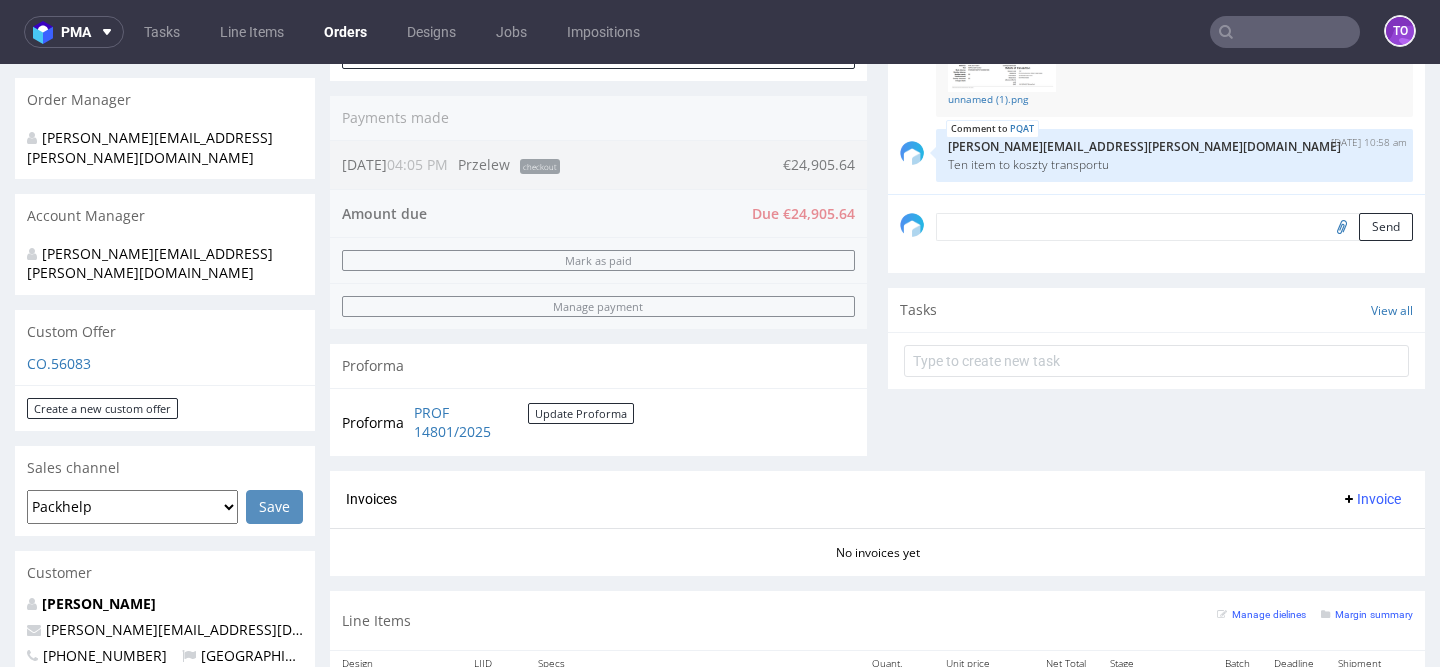 click at bounding box center (1174, 227) 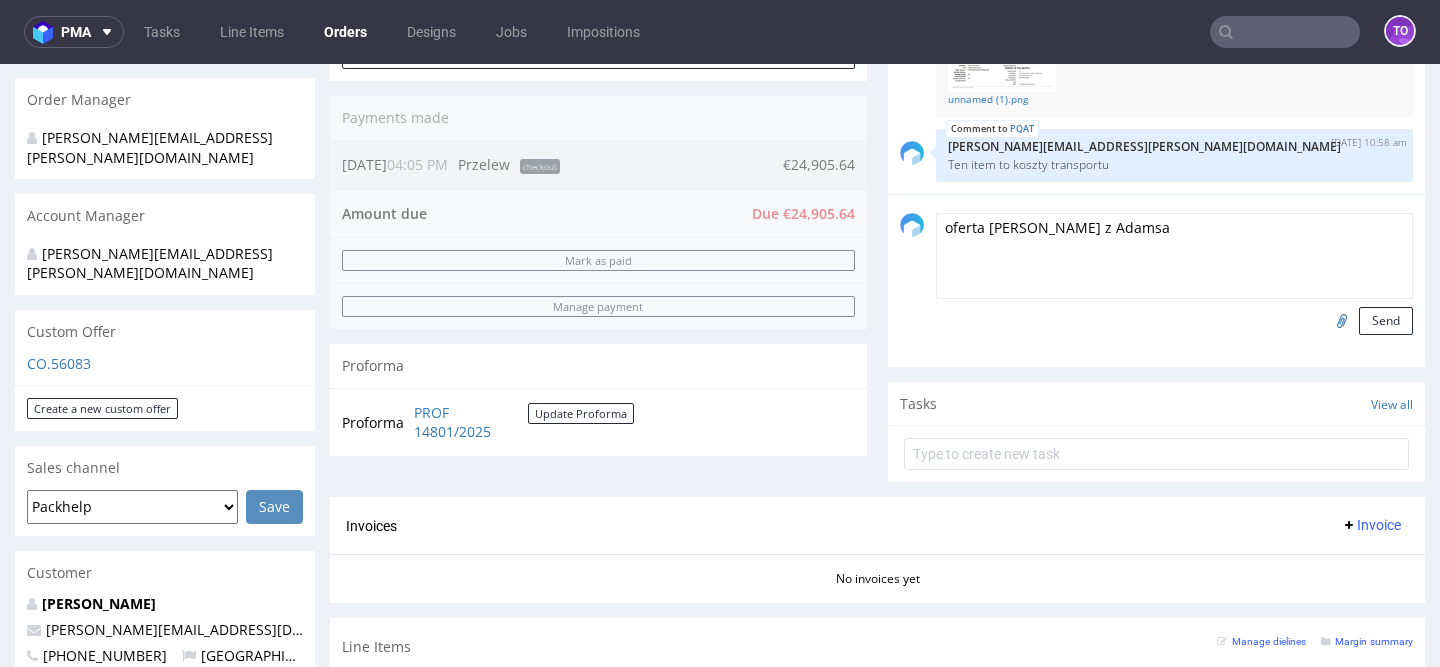 type on "oferta na pudełka z Adamsa" 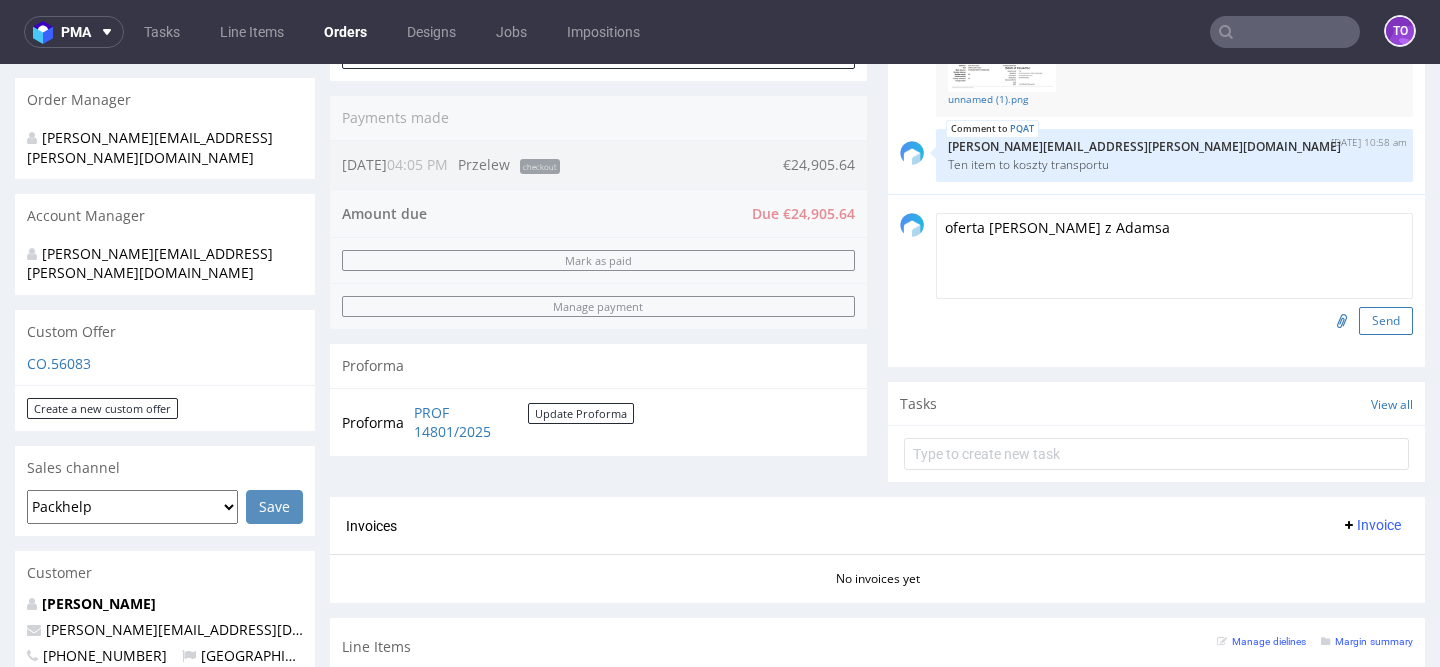 click on "Send" at bounding box center [1386, 321] 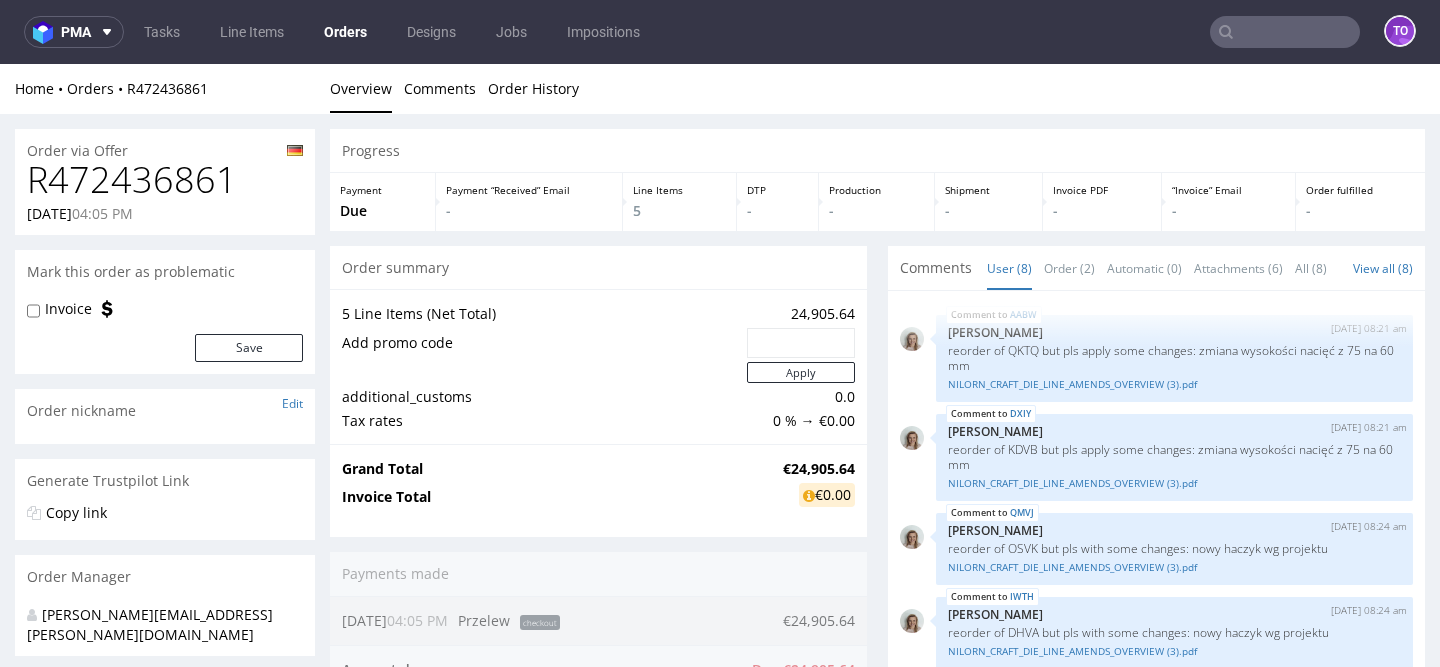 scroll, scrollTop: 0, scrollLeft: 0, axis: both 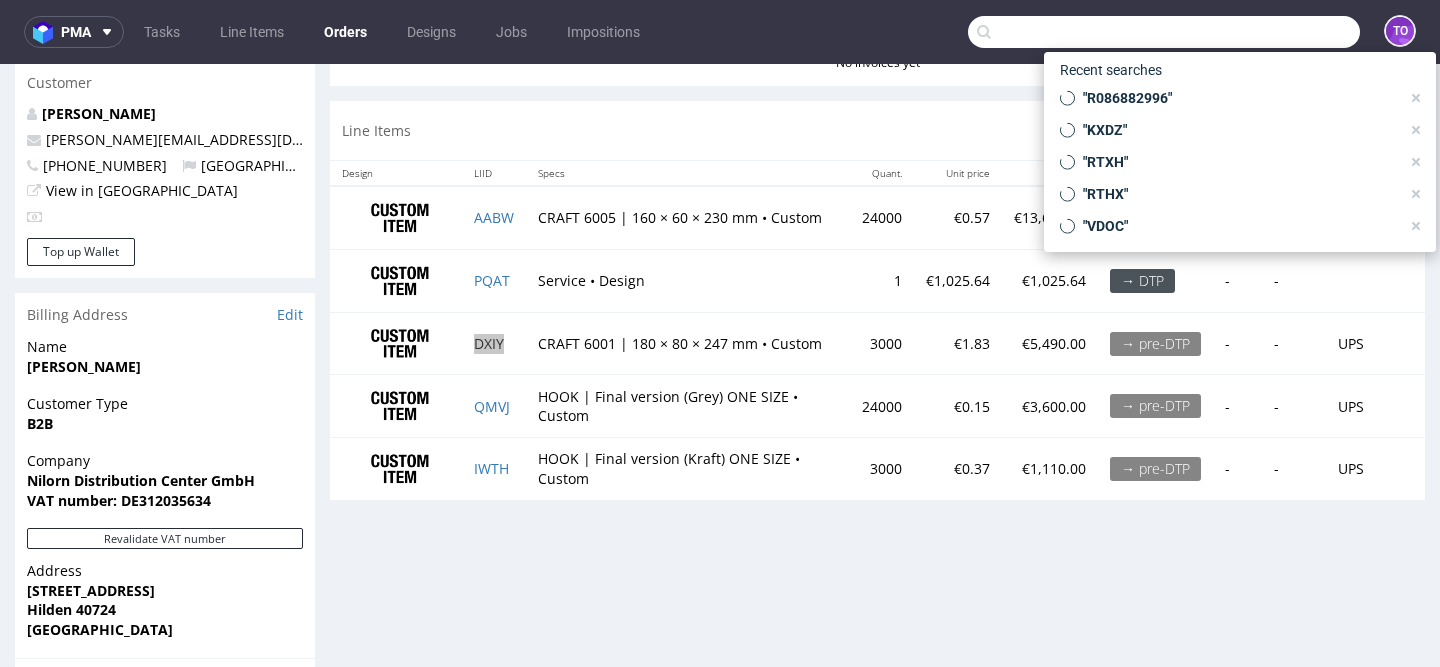 click at bounding box center [1164, 32] 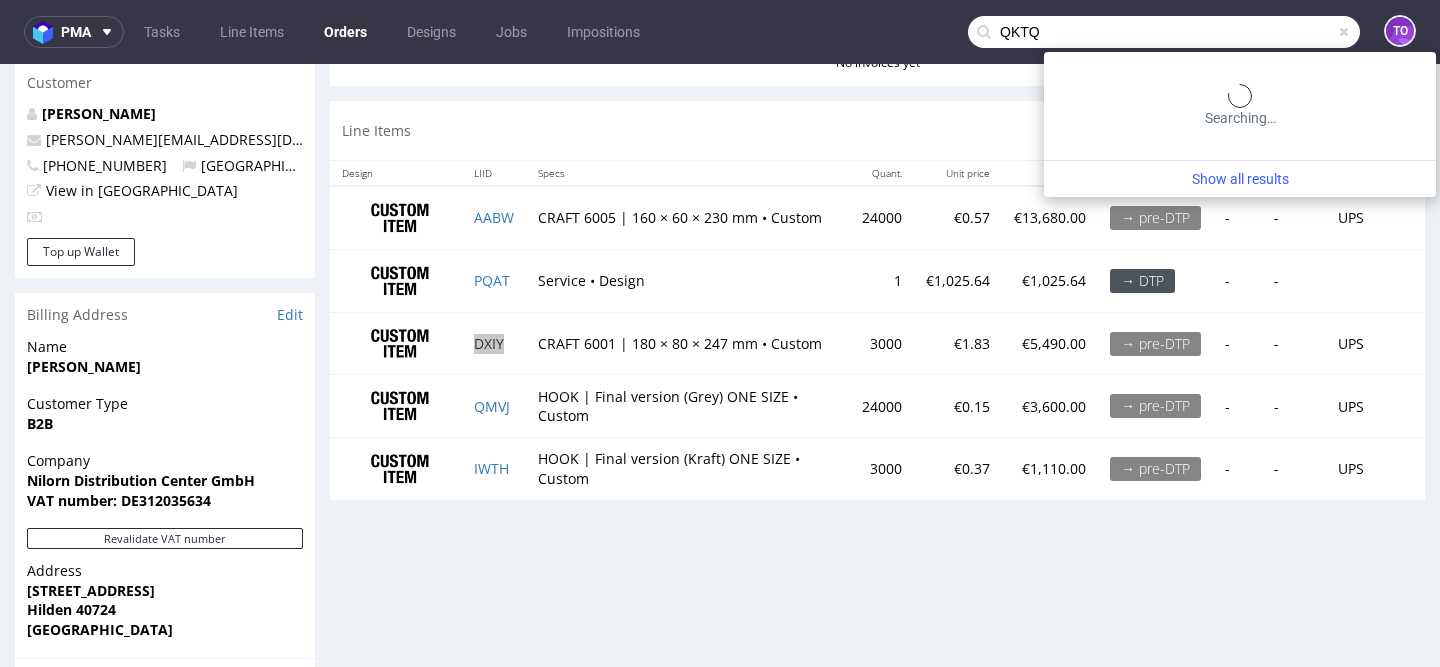 type on "QKTQ" 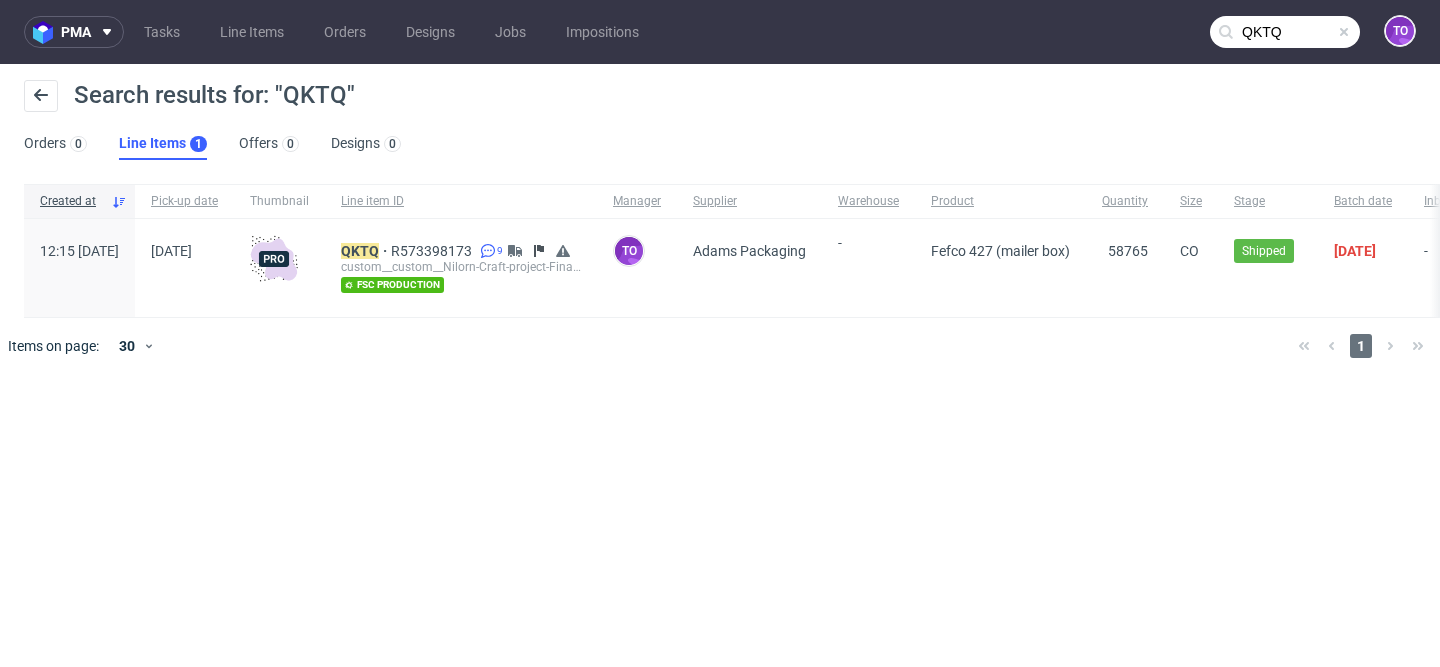 click on "QKTQ R573398173 9 custom__custom__Nilorn-Craft-project-Final__ QKTQ fsc production" at bounding box center [461, 268] 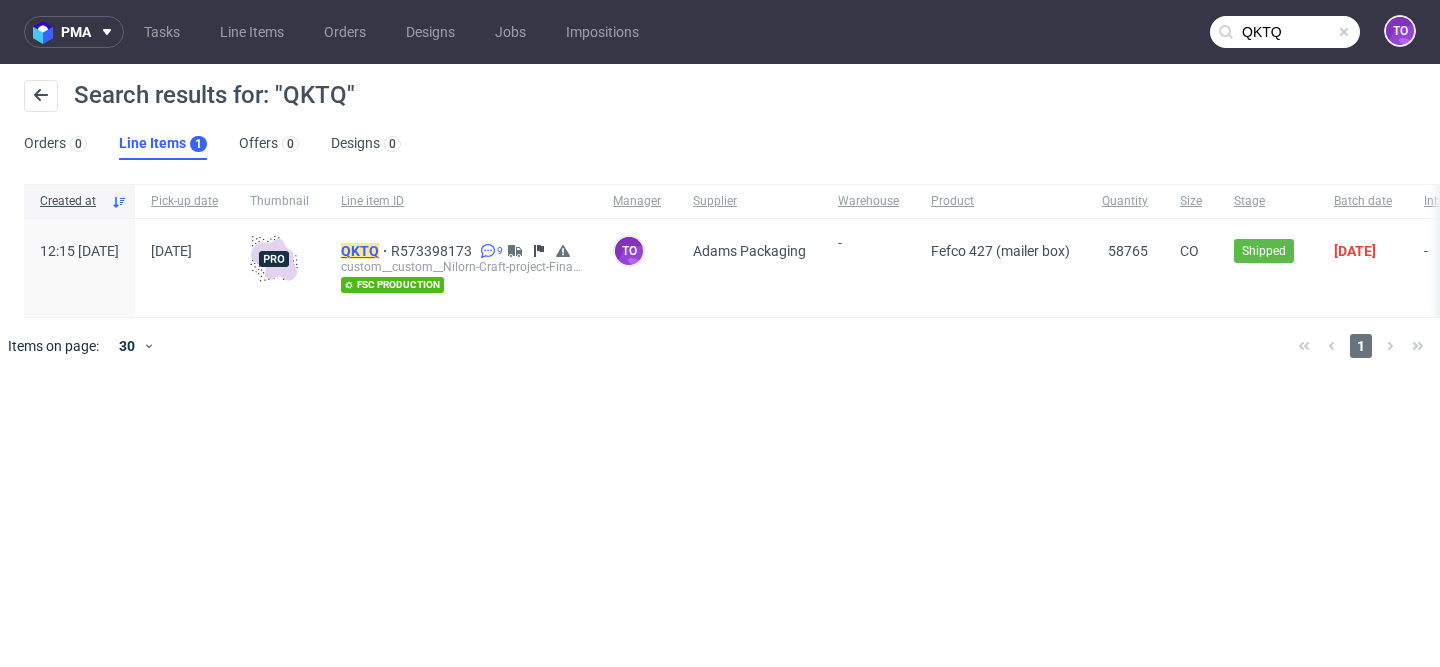 click on "QKTQ" 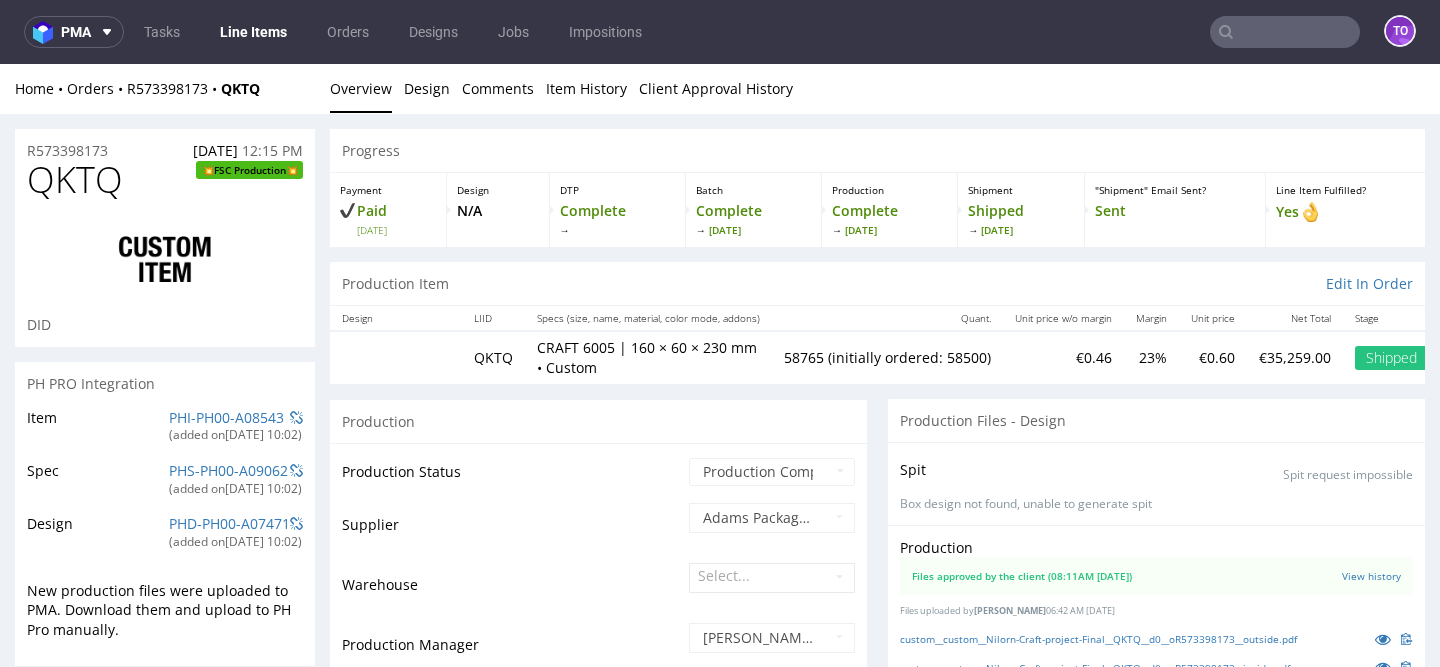 scroll, scrollTop: 516, scrollLeft: 0, axis: vertical 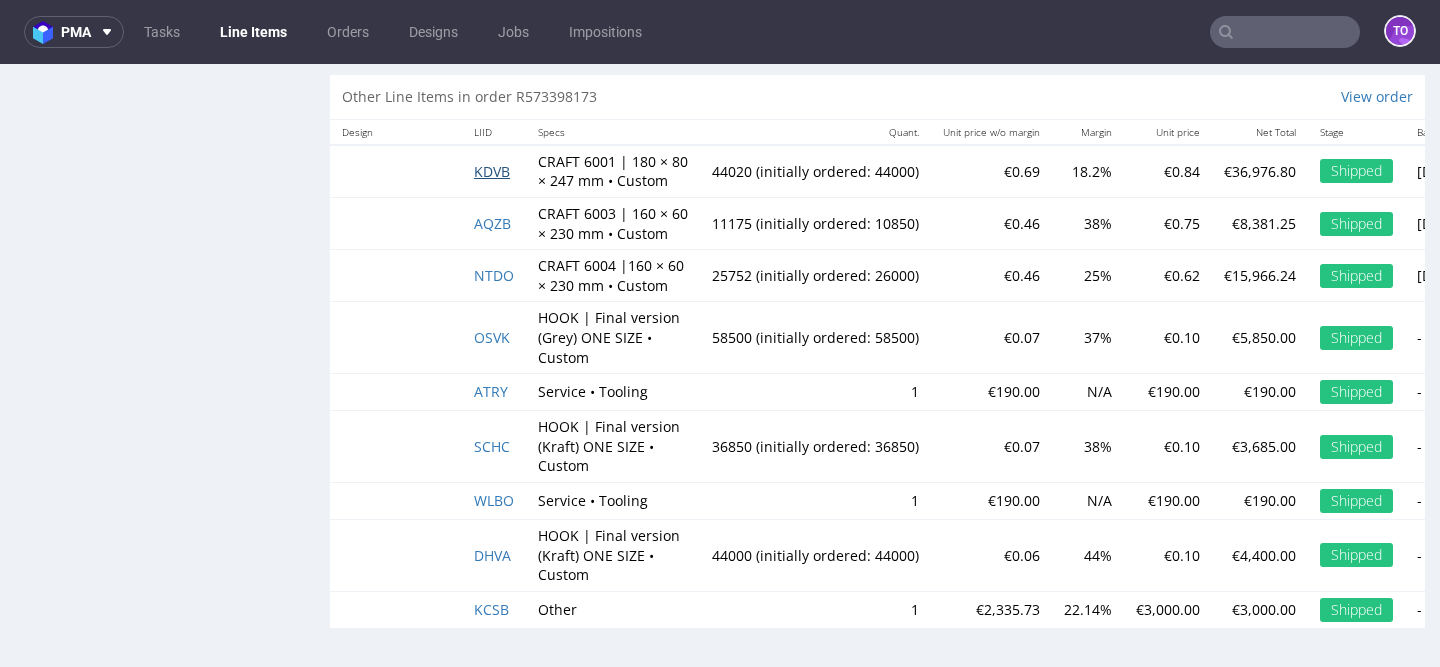 click on "KDVB" at bounding box center [492, 171] 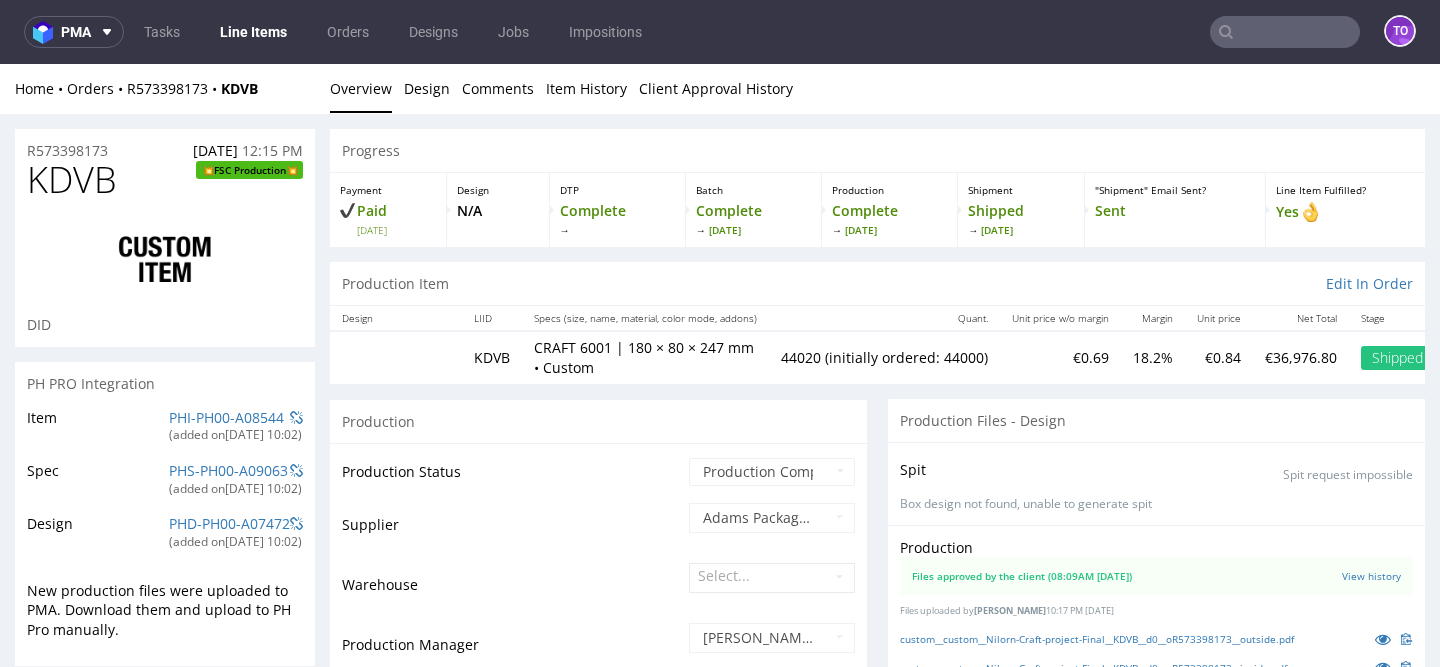 scroll, scrollTop: 1085, scrollLeft: 0, axis: vertical 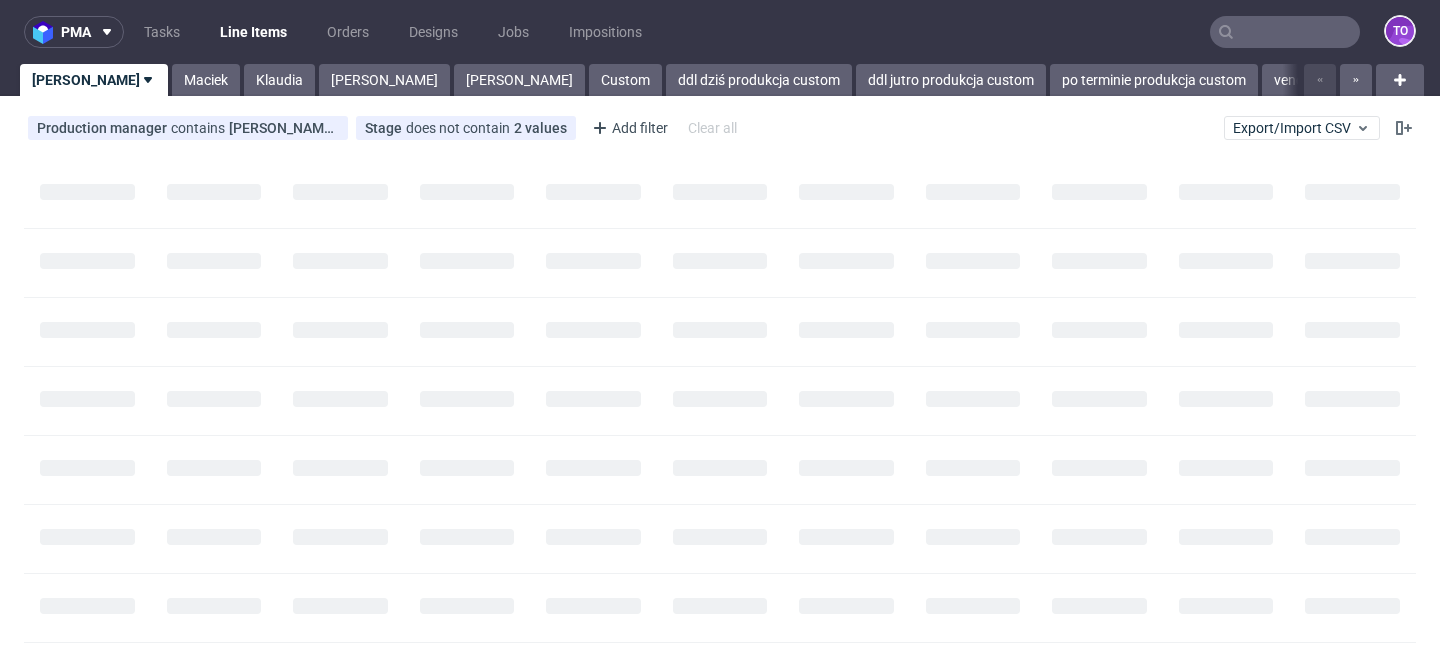 click at bounding box center (1285, 32) 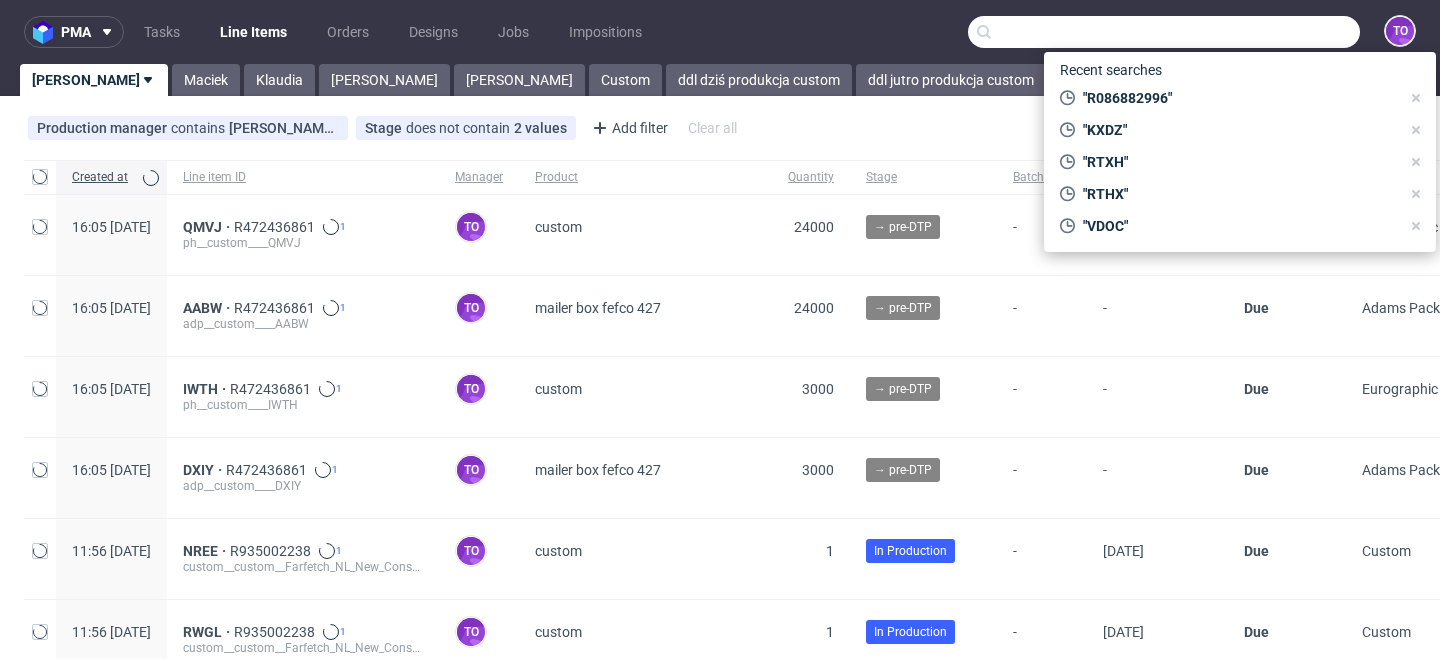 paste on "QKTQ" 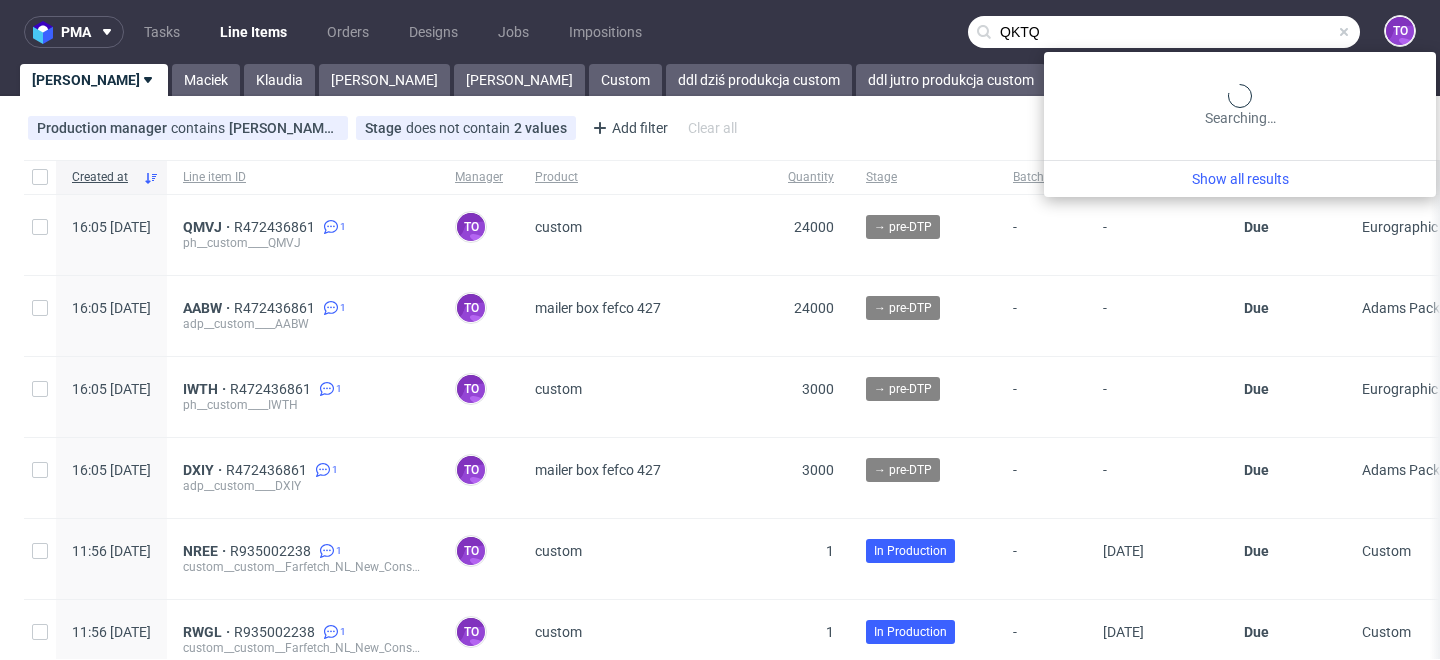 type on "QKTQ" 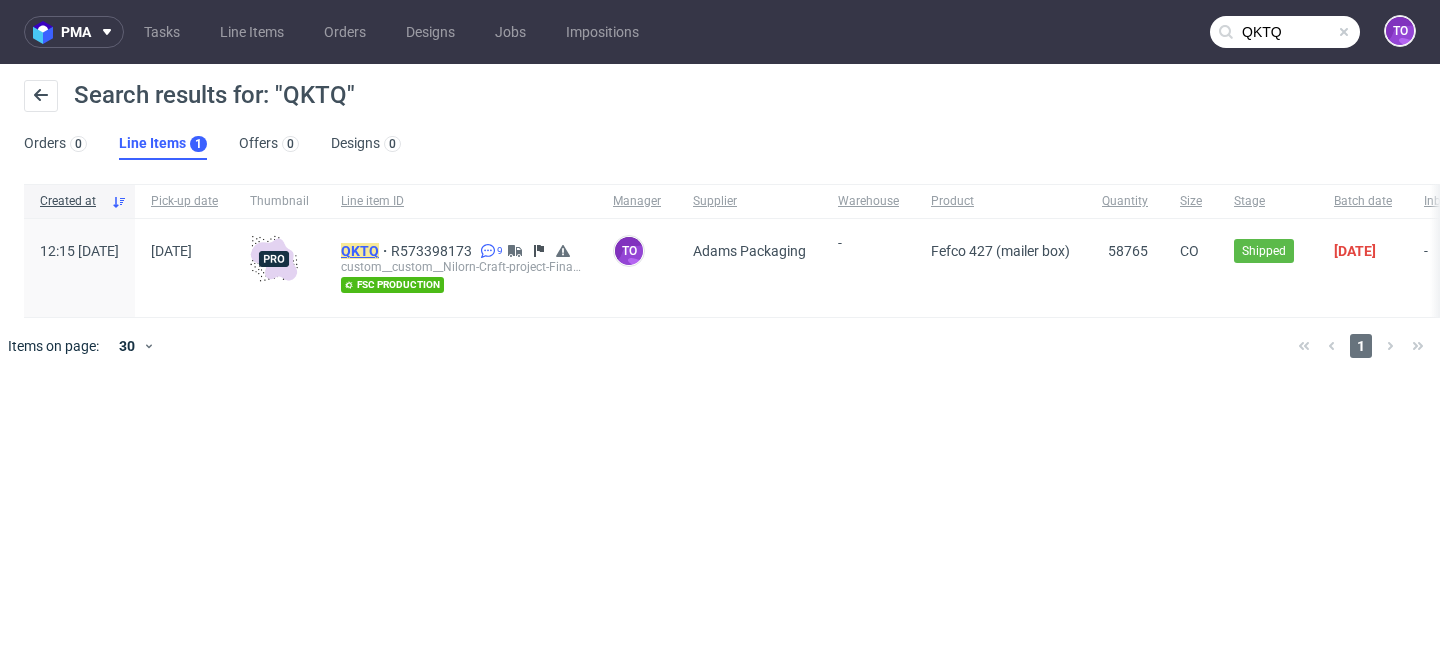 click on "QKTQ" 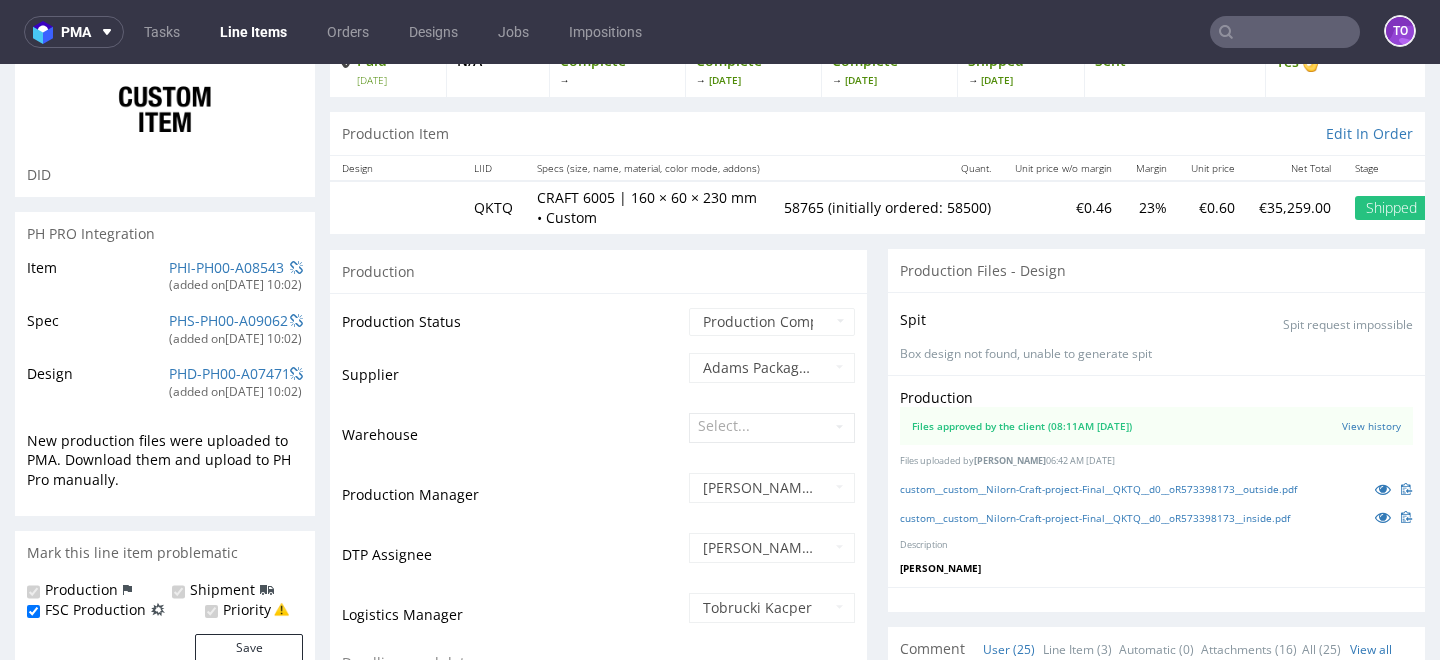 scroll, scrollTop: 233, scrollLeft: 0, axis: vertical 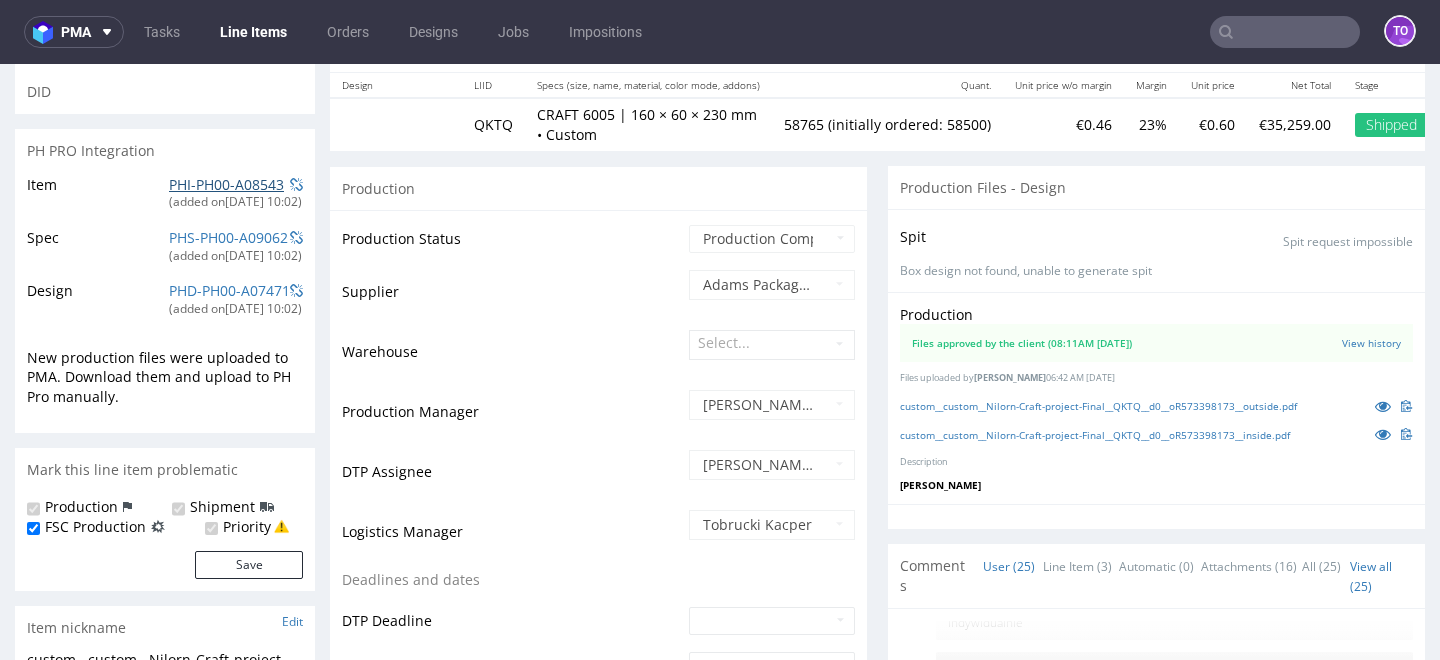 click on "PHI-PH00-A08543" at bounding box center [226, 184] 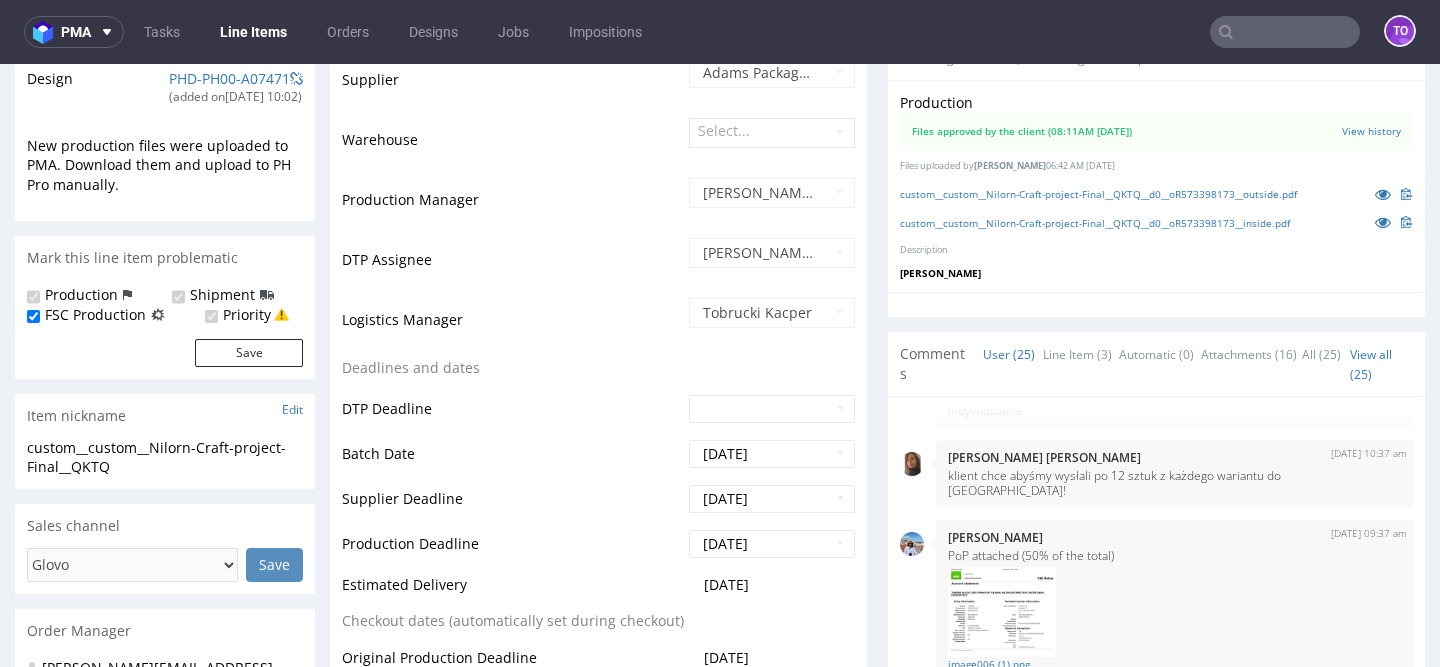 scroll, scrollTop: 464, scrollLeft: 0, axis: vertical 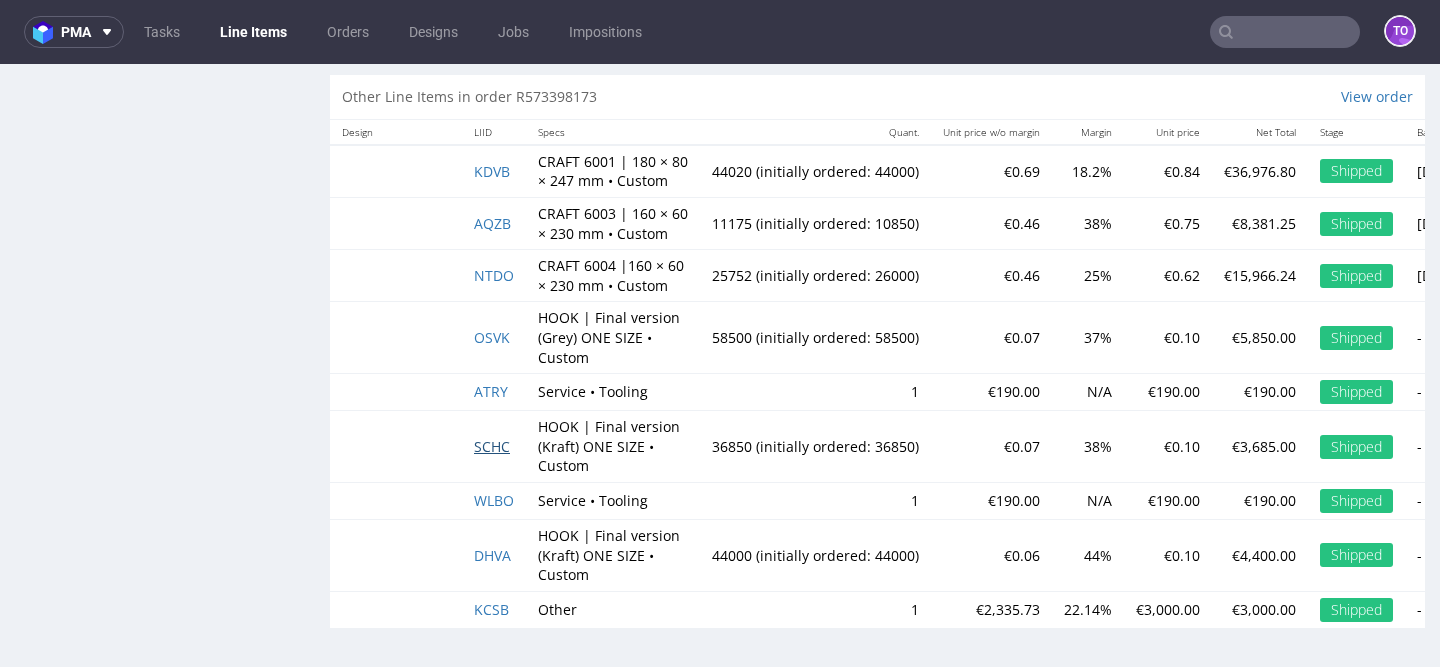 click on "SCHC" at bounding box center [492, 446] 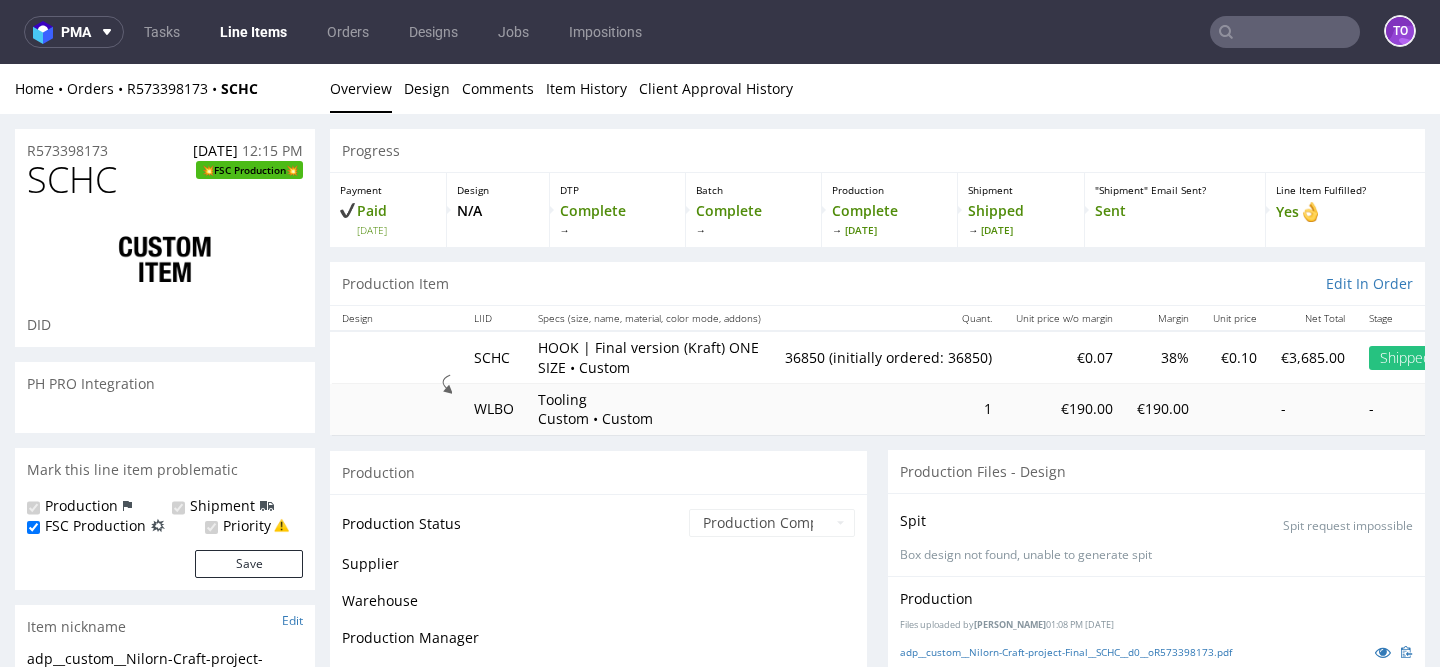 scroll, scrollTop: 0, scrollLeft: 0, axis: both 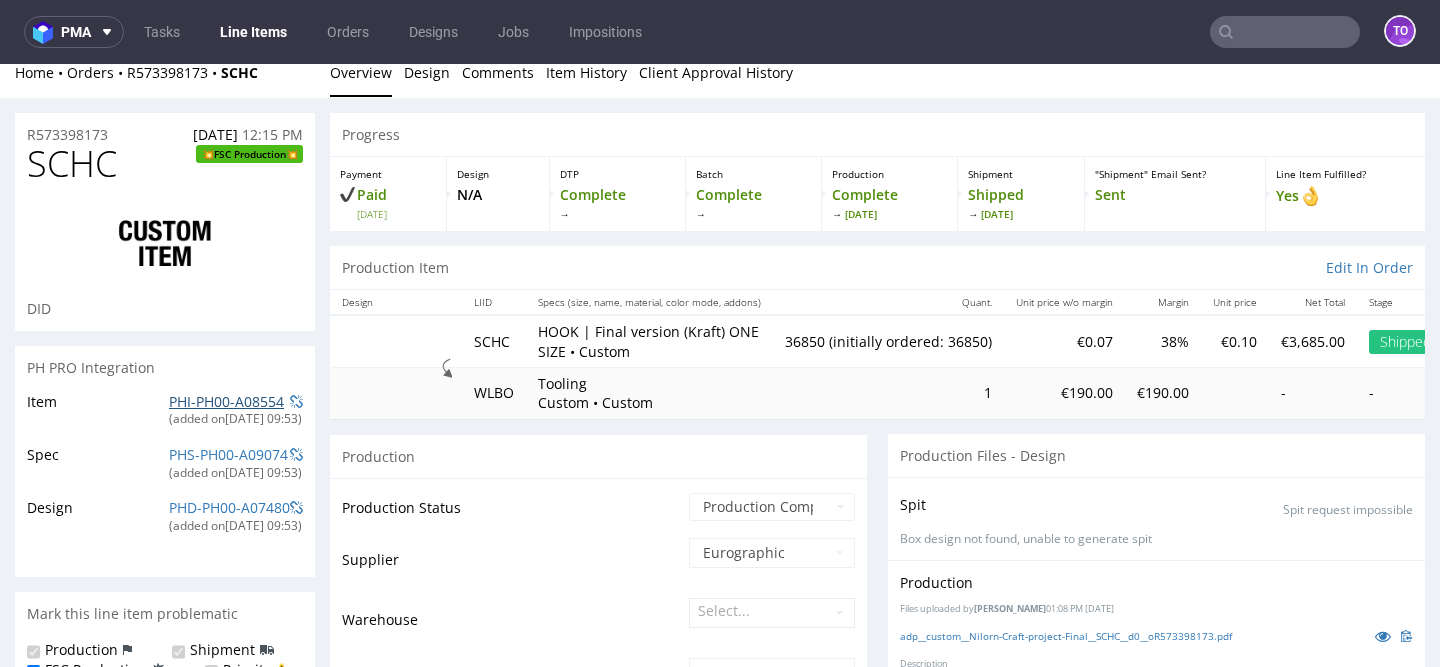 click on "PHI-PH00-A08554" at bounding box center (226, 401) 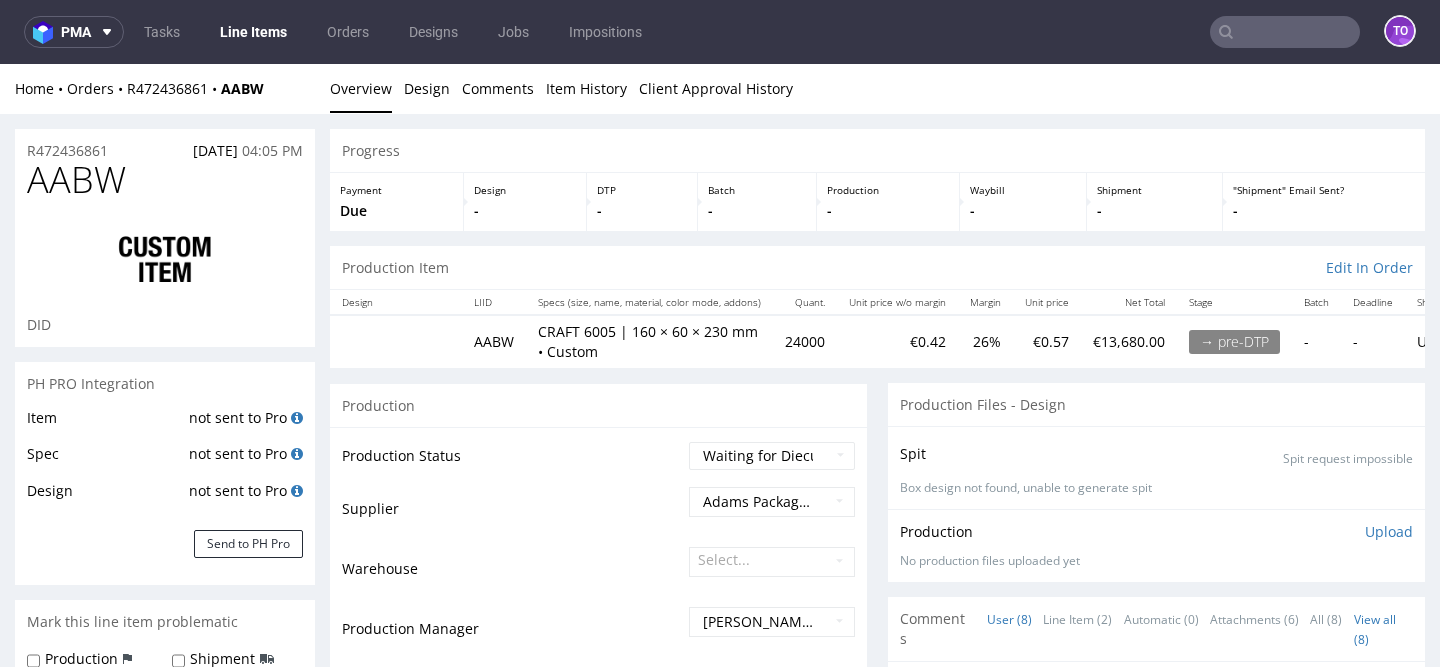 scroll, scrollTop: 0, scrollLeft: 0, axis: both 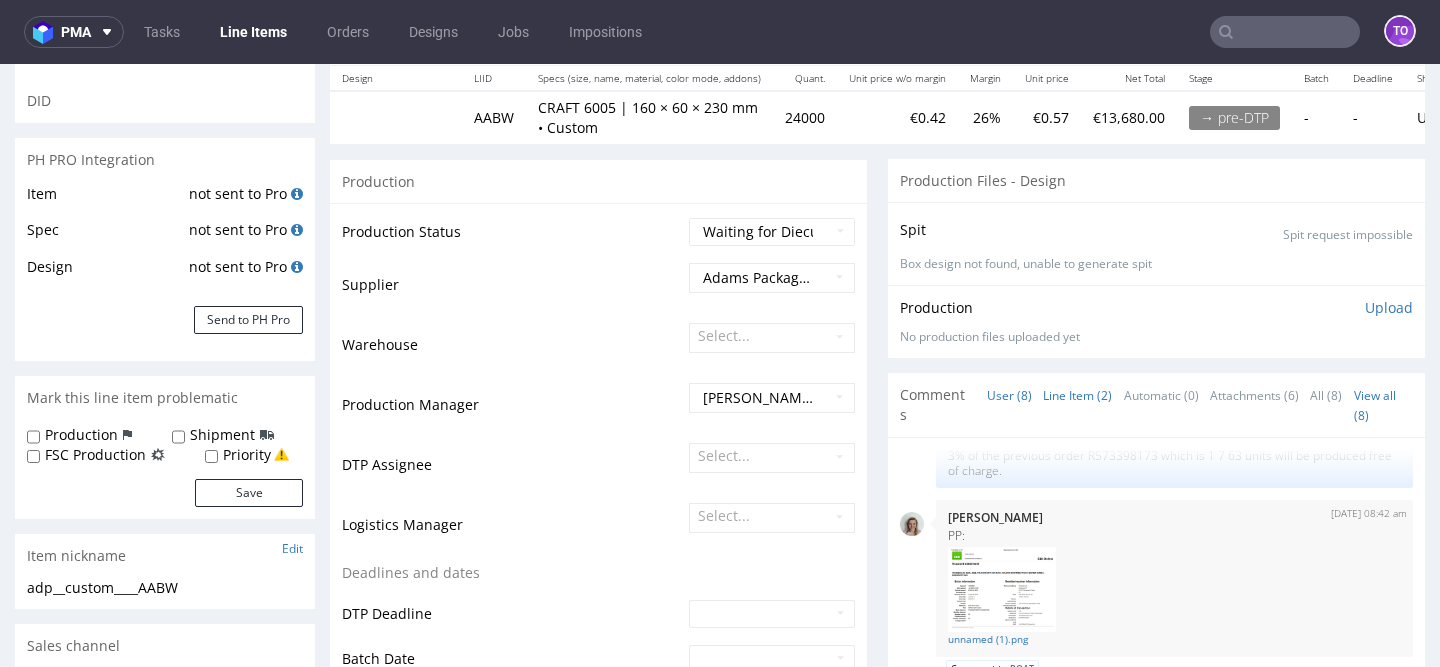 click on "Line Item (2)" at bounding box center (1077, 395) 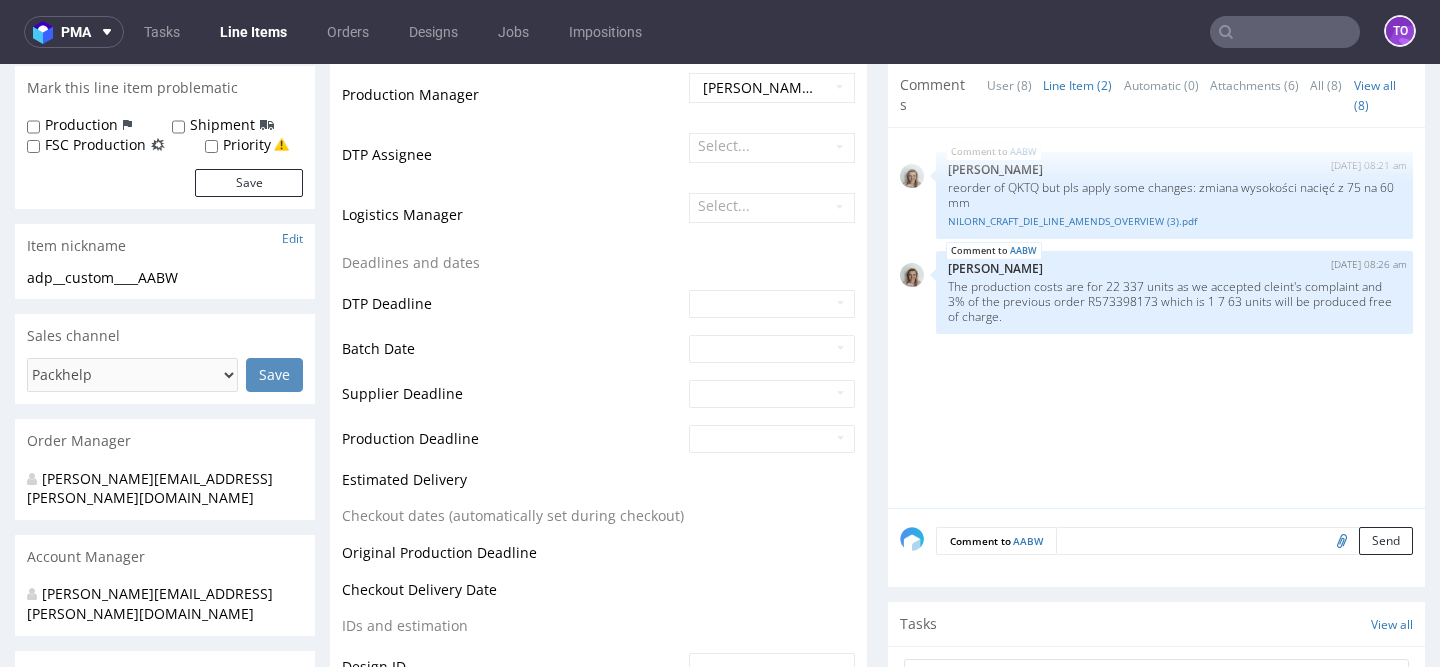 scroll, scrollTop: 533, scrollLeft: 0, axis: vertical 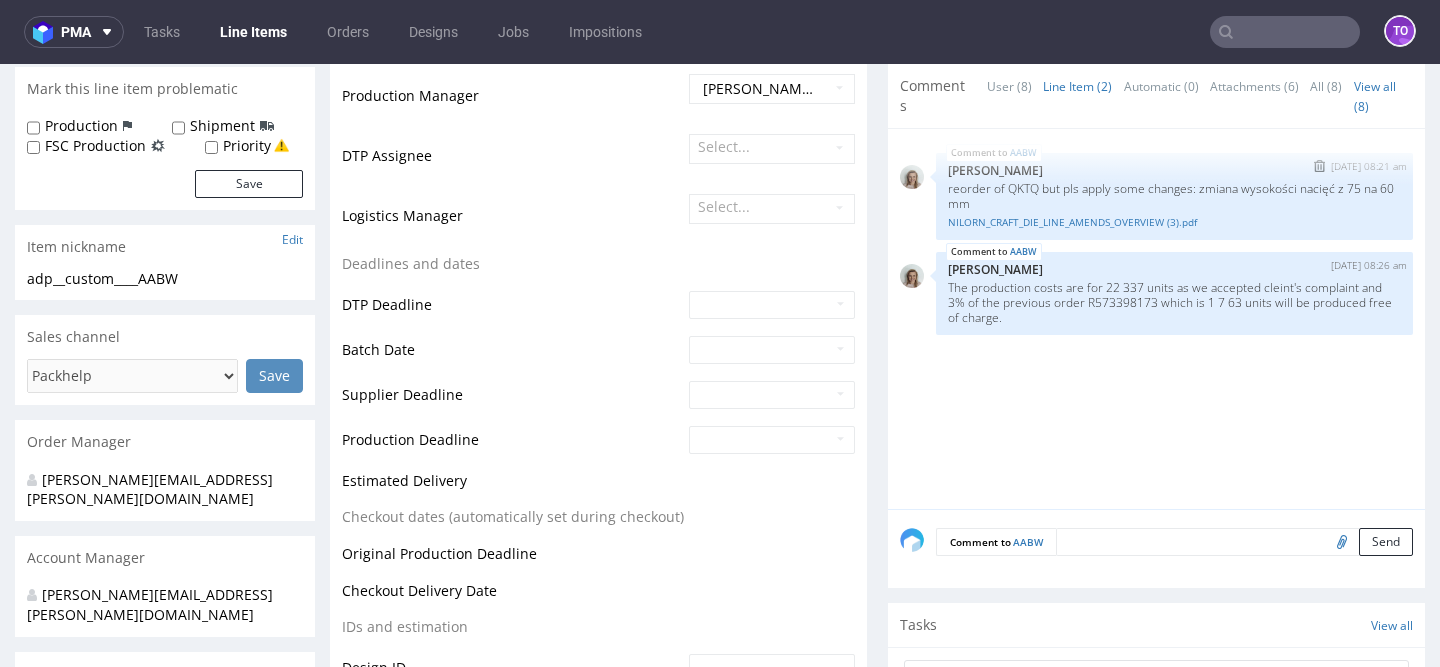 click on "reorder of QKTQ but pls apply some changes: zmiana wysokości nacięć z 75 na 60 mm" at bounding box center [1174, 196] 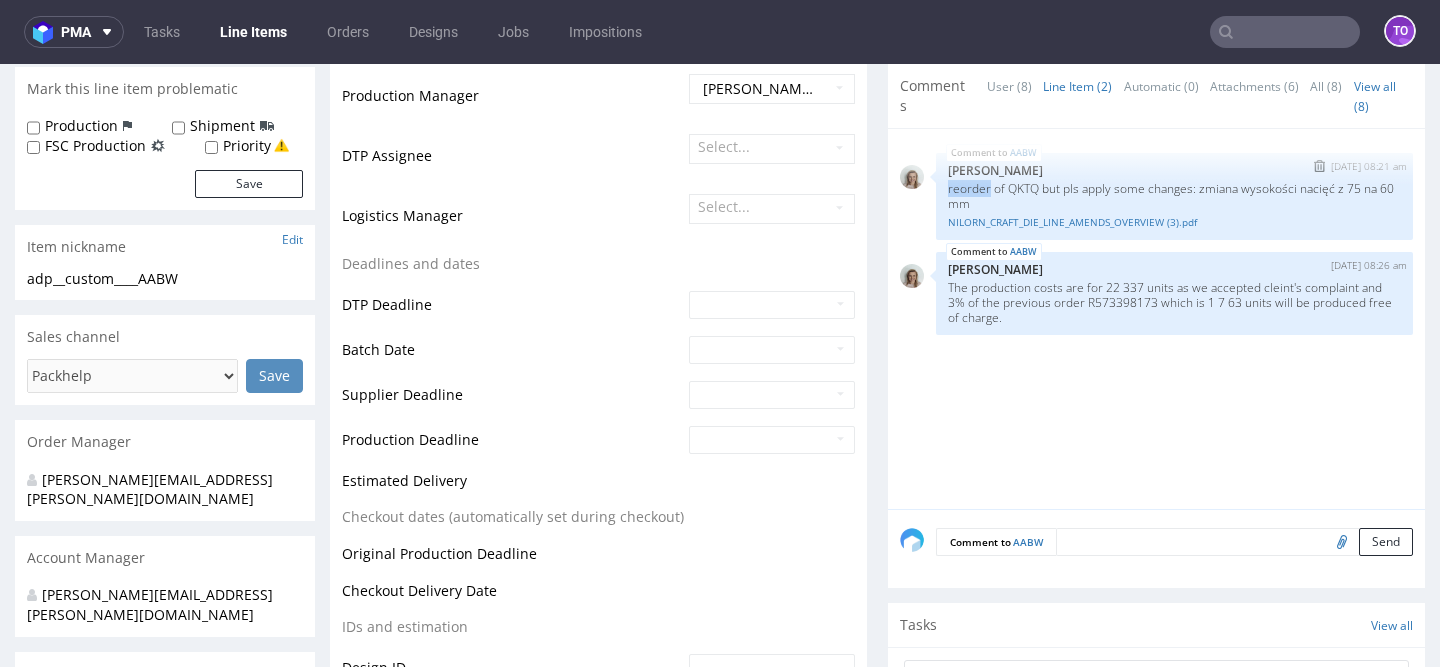 click on "reorder of QKTQ but pls apply some changes: zmiana wysokości nacięć z 75 na 60 mm" at bounding box center [1174, 196] 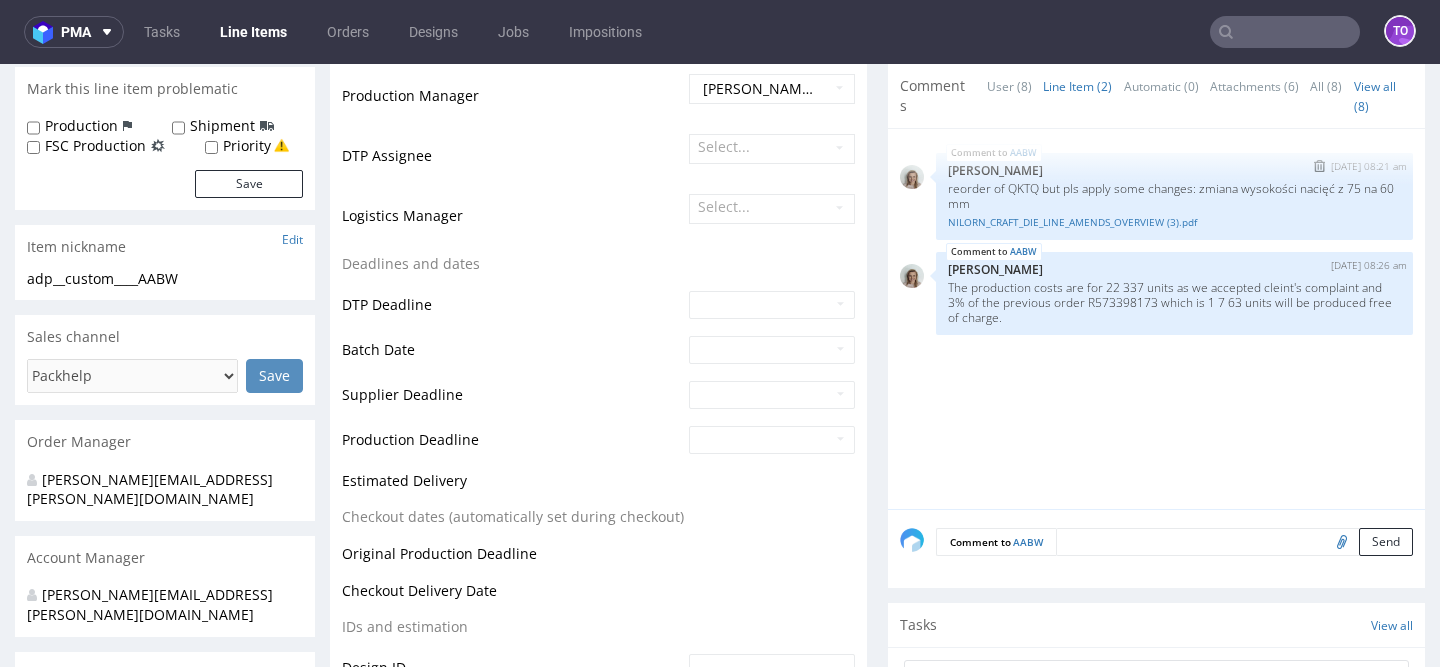 click on "reorder of QKTQ but pls apply some changes: zmiana wysokości nacięć z 75 na 60 mm" at bounding box center (1174, 196) 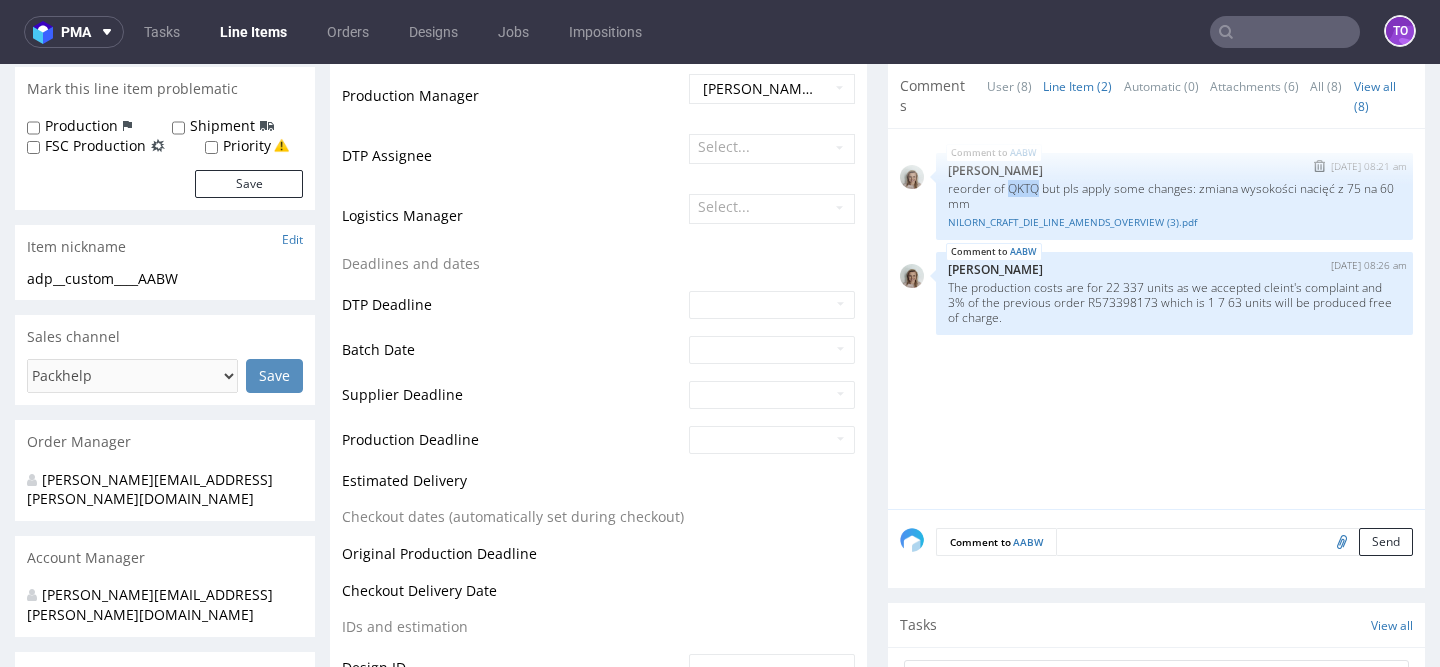 click on "reorder of QKTQ but pls apply some changes: zmiana wysokości nacięć z 75 na 60 mm" at bounding box center [1174, 196] 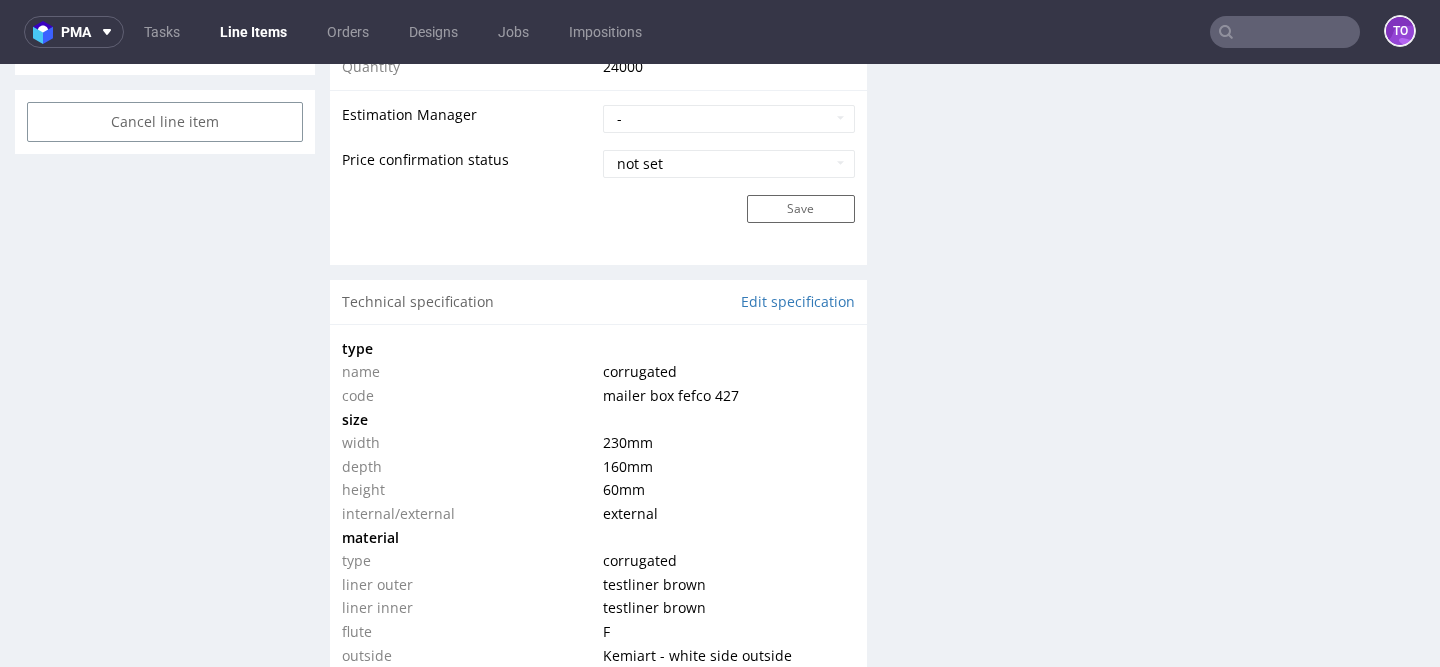 scroll, scrollTop: 1655, scrollLeft: 0, axis: vertical 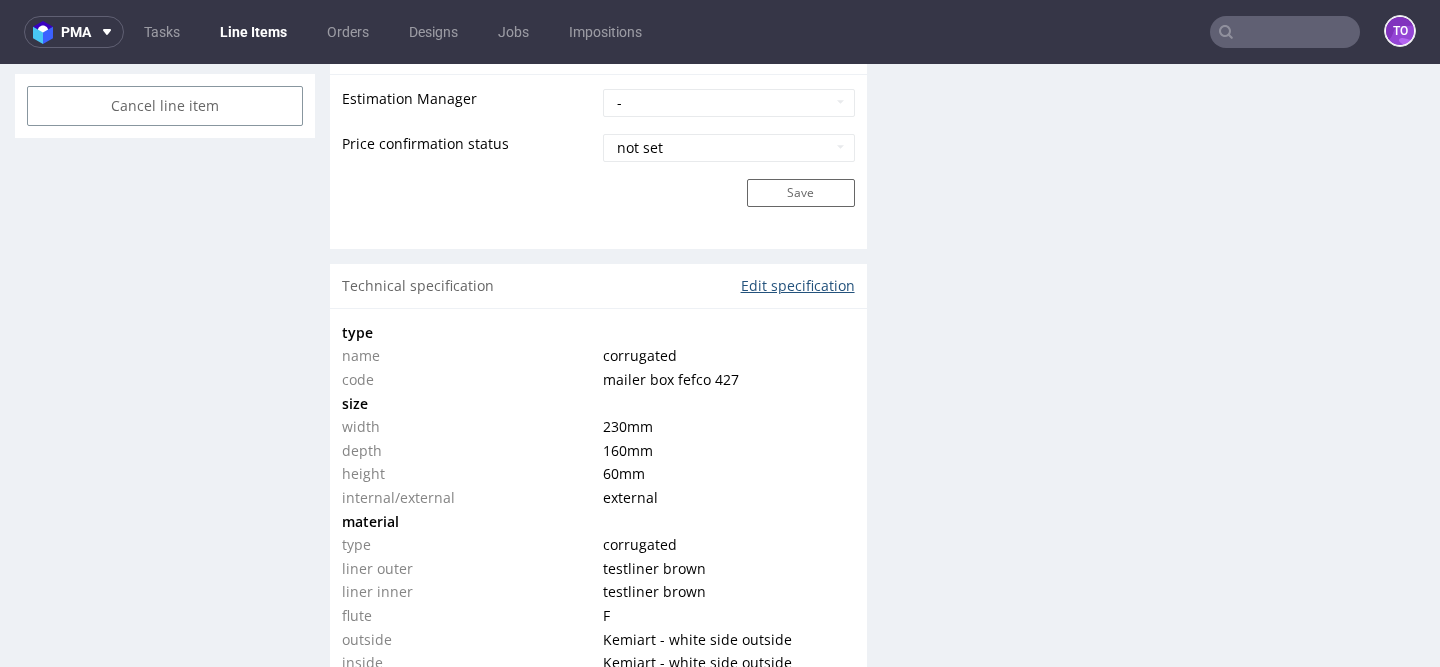 click on "Edit specification" at bounding box center (798, 286) 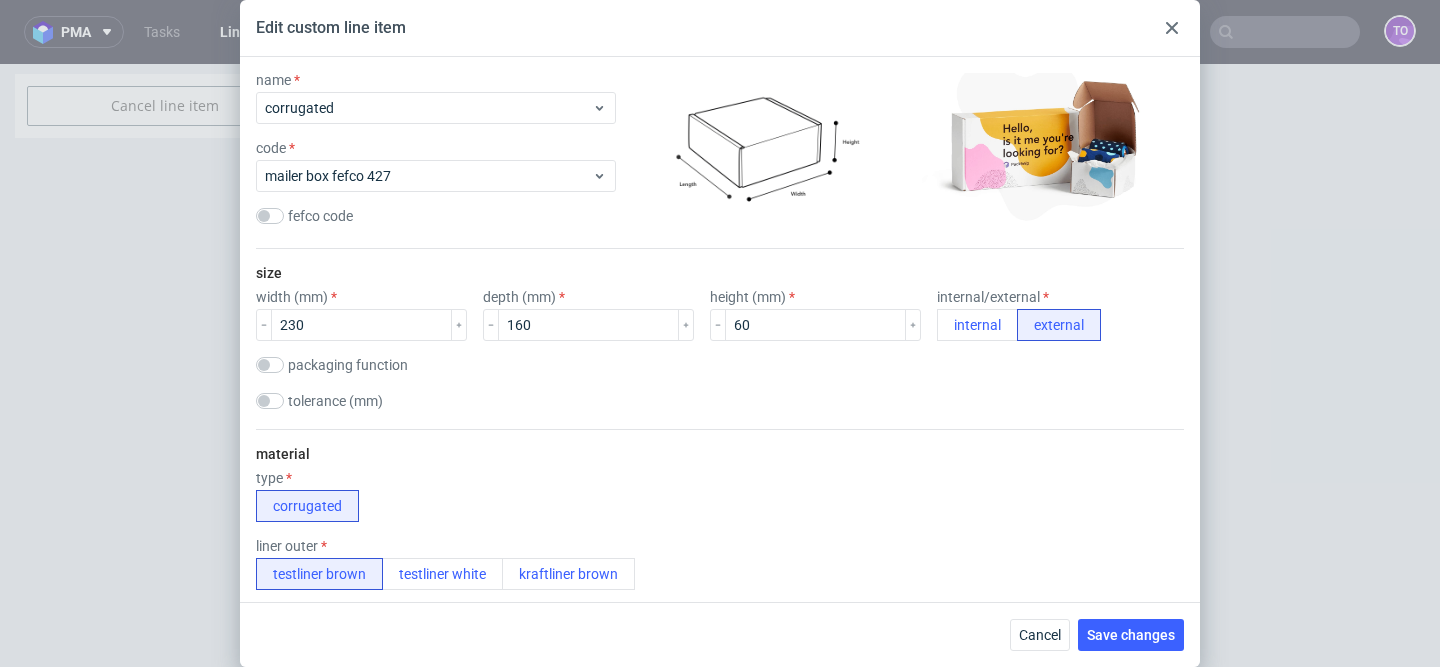scroll, scrollTop: 137, scrollLeft: 0, axis: vertical 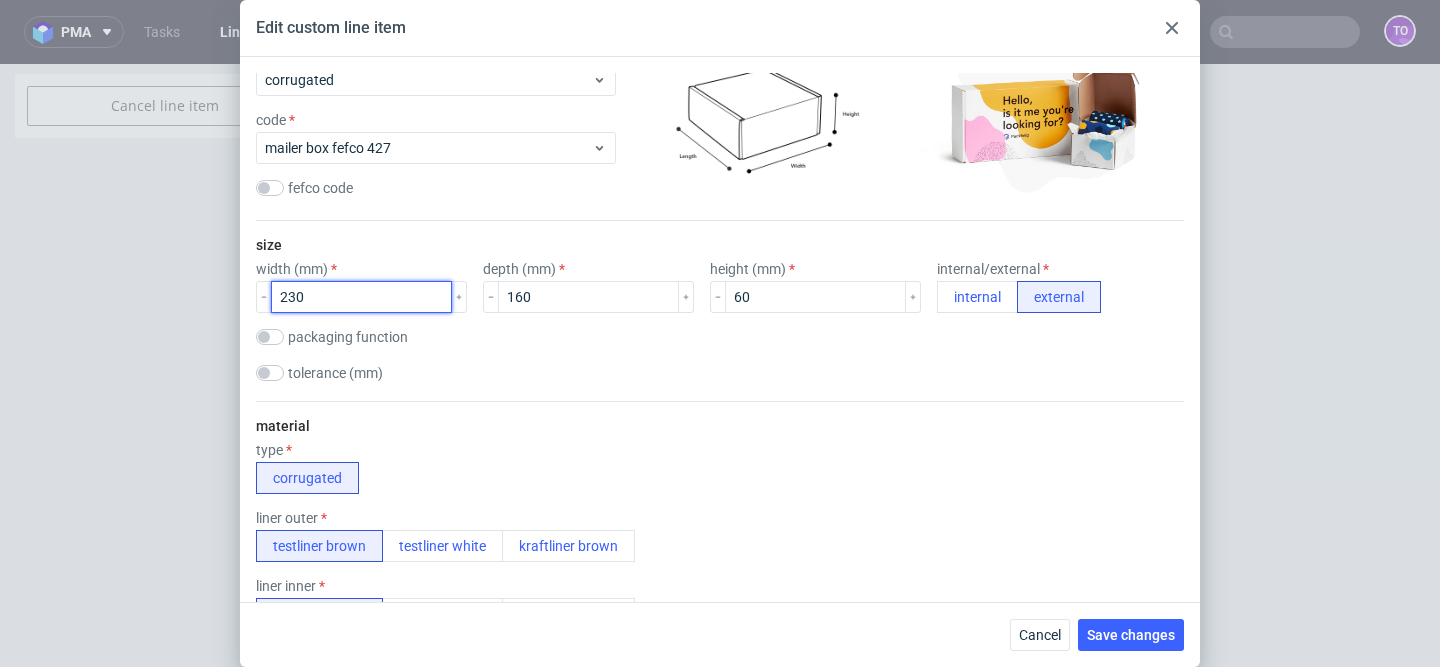 drag, startPoint x: 367, startPoint y: 297, endPoint x: 143, endPoint y: 296, distance: 224.00223 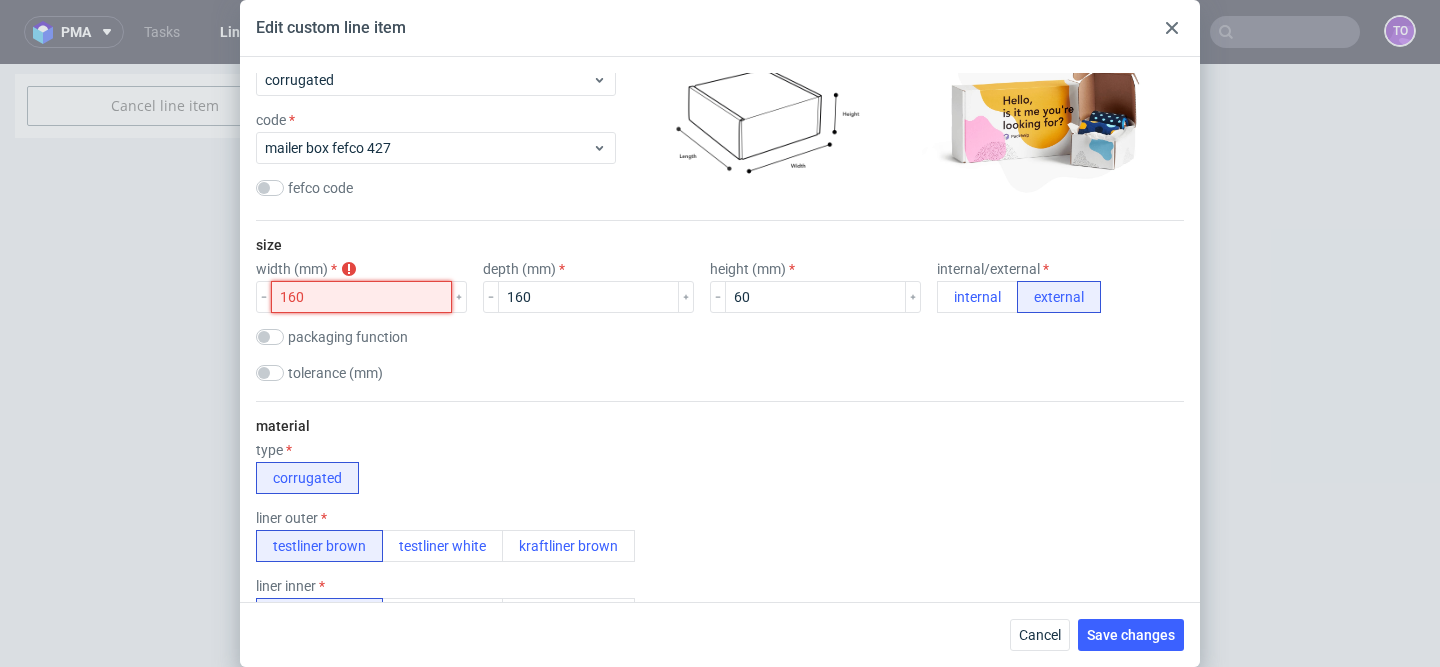 type on "160" 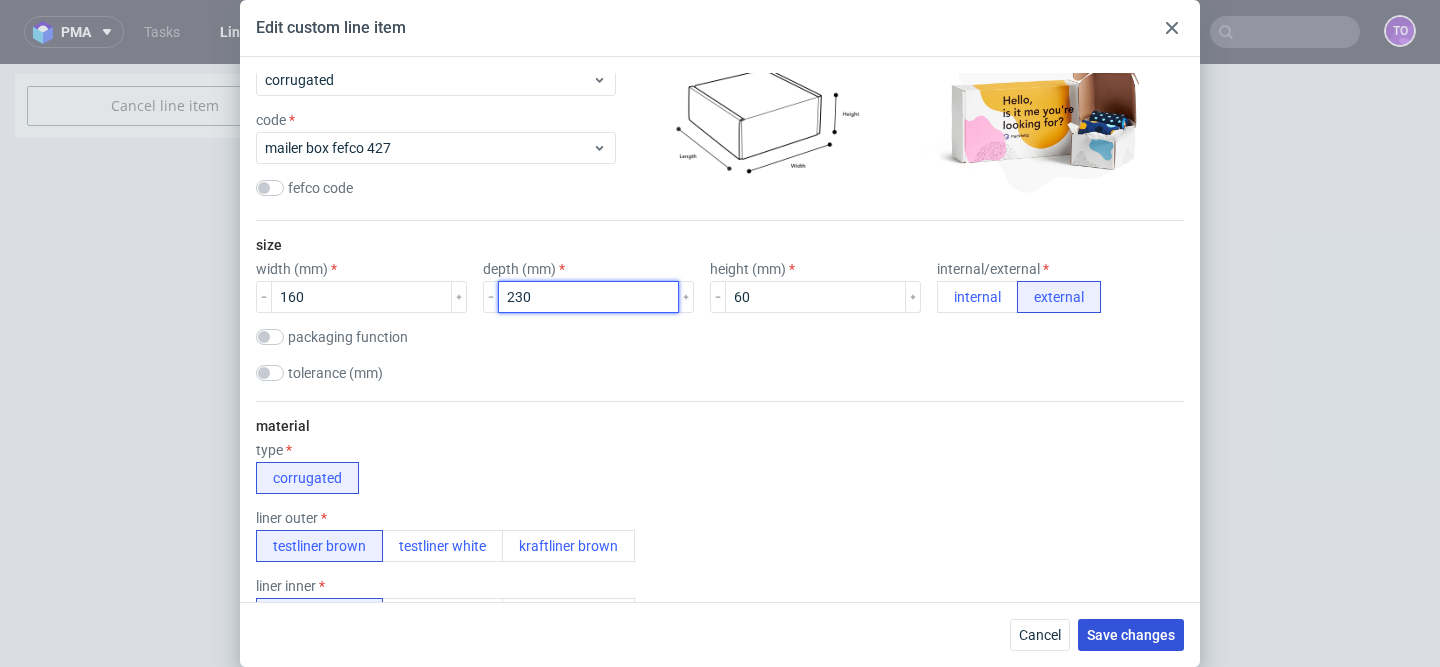 type on "230" 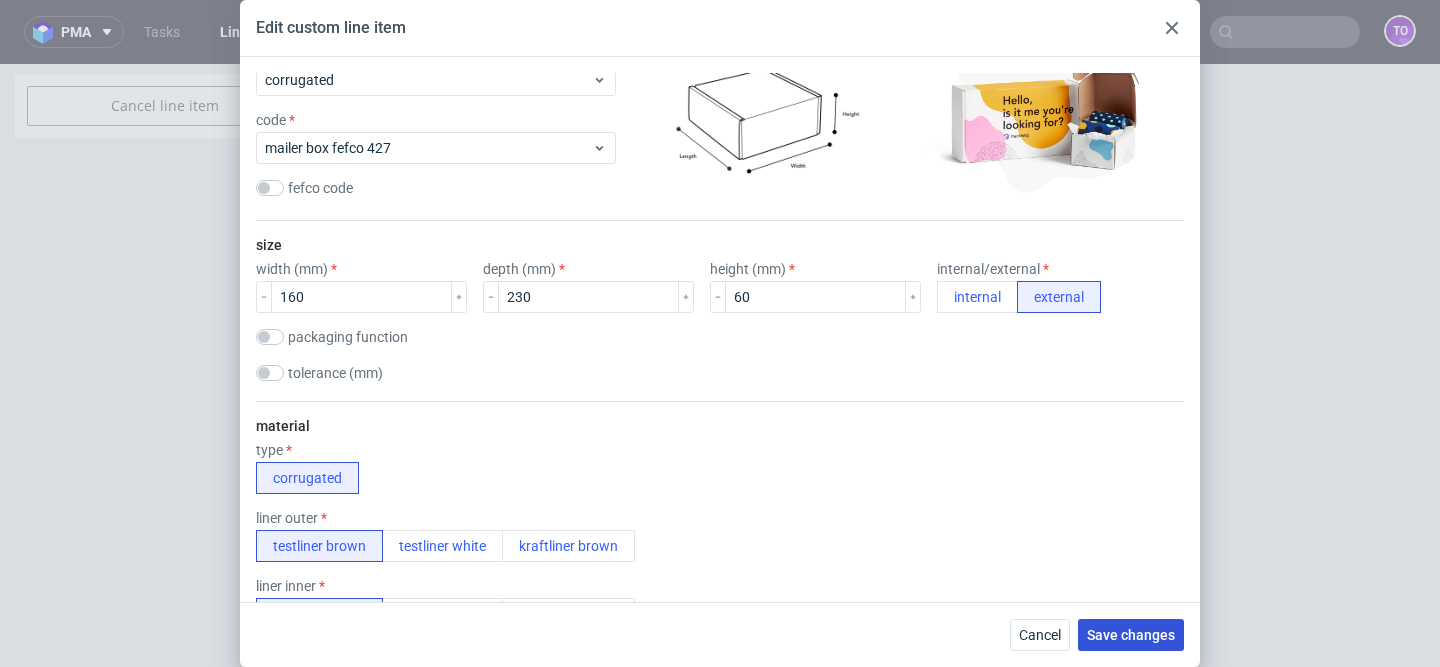 click on "Save changes" at bounding box center [1131, 635] 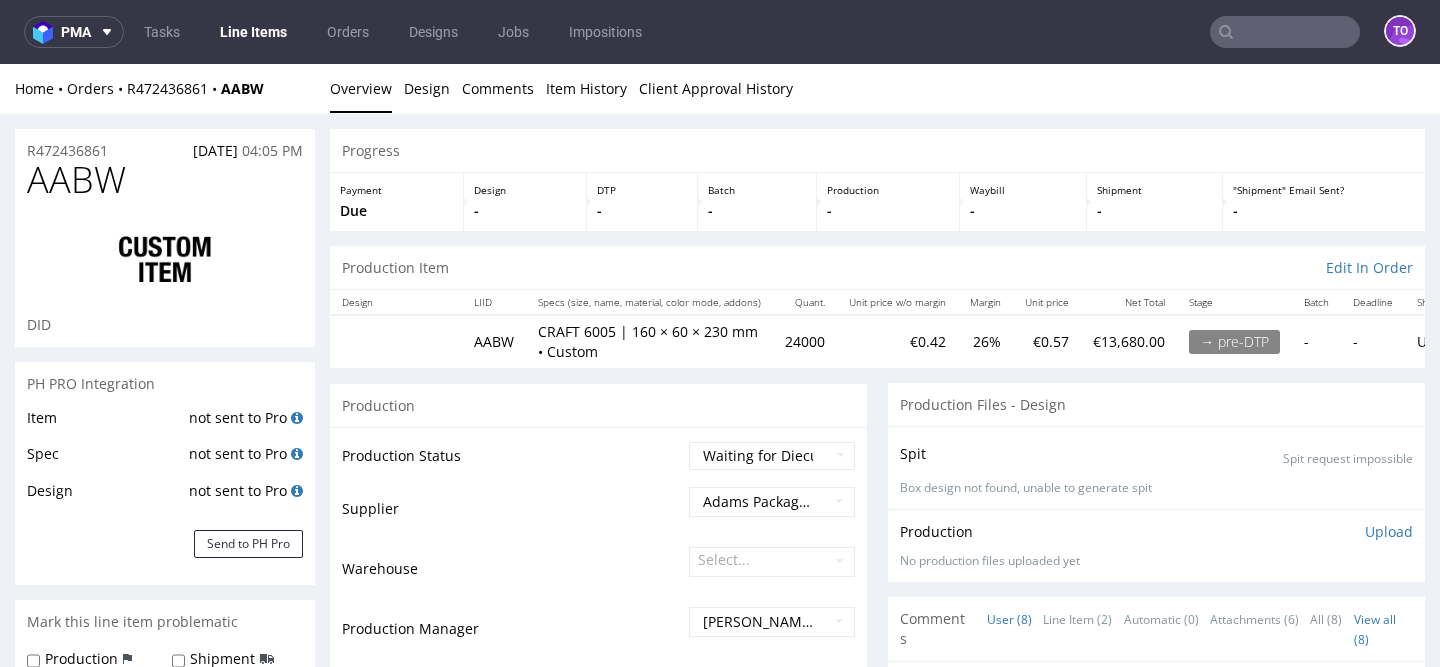 scroll, scrollTop: 1067, scrollLeft: 0, axis: vertical 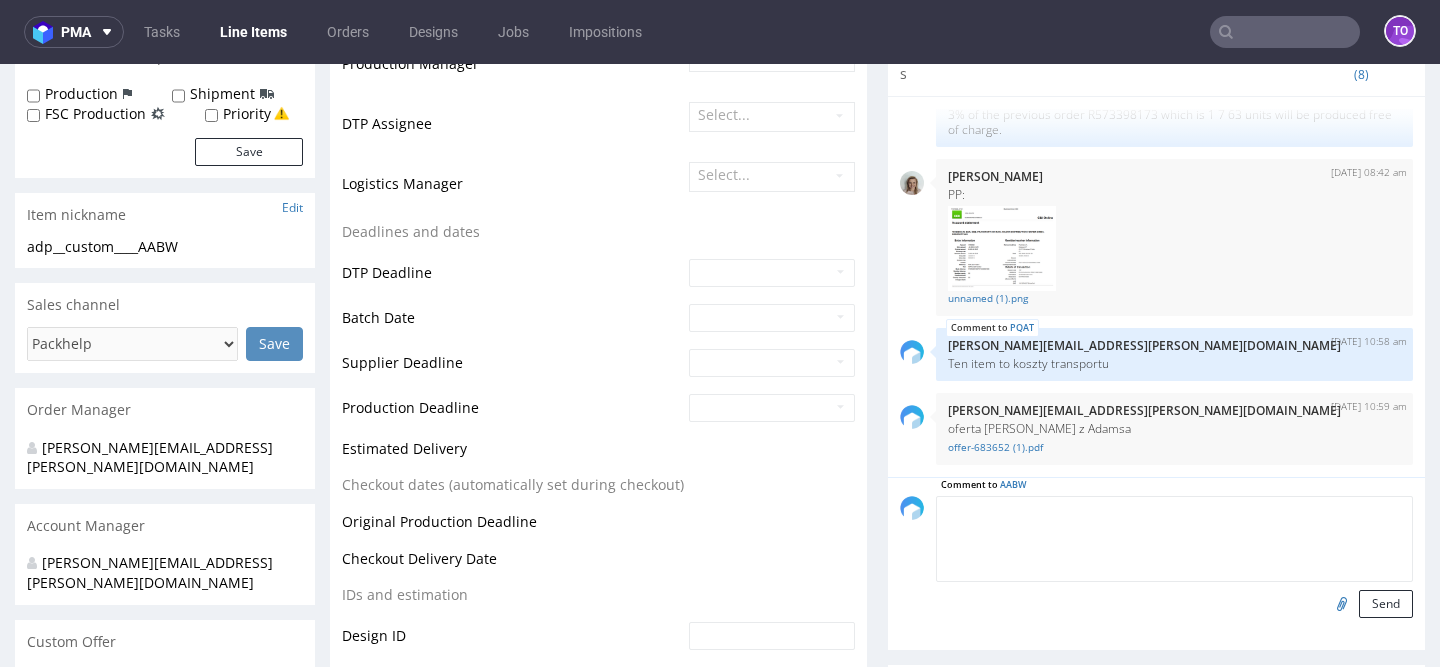 click at bounding box center [1174, 539] 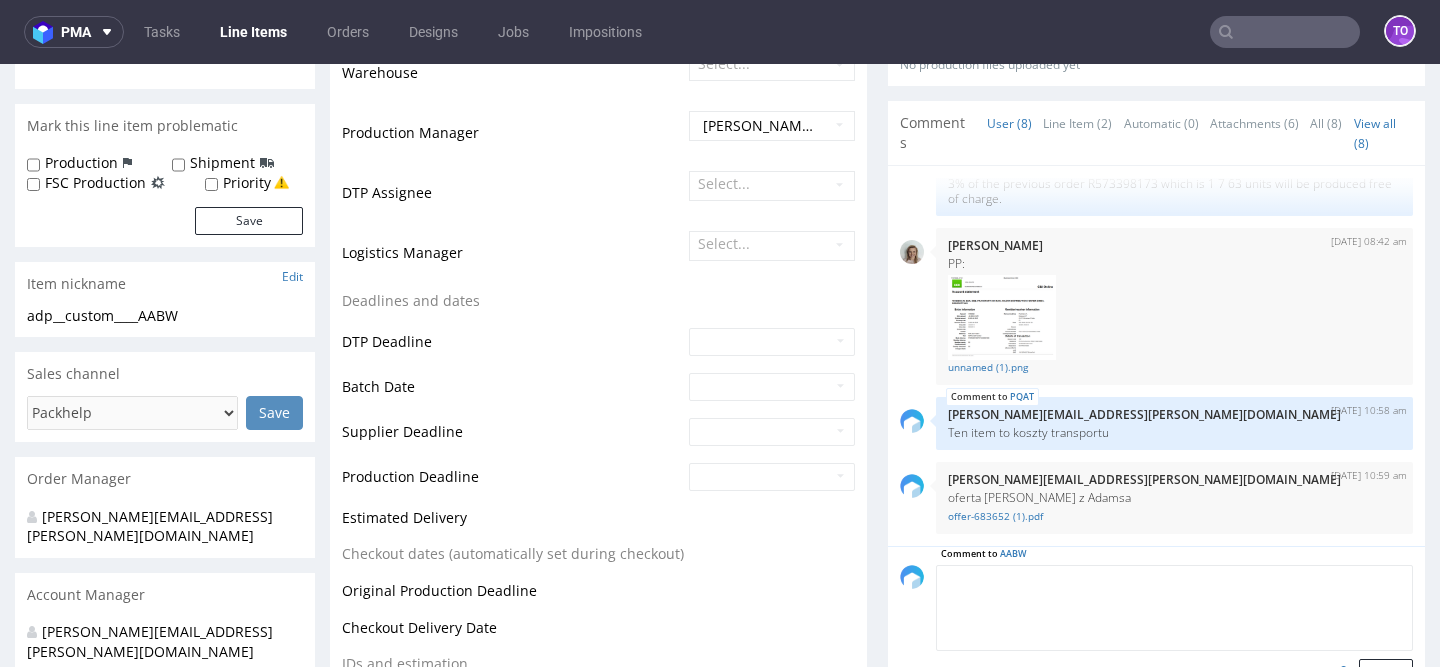 scroll, scrollTop: 531, scrollLeft: 0, axis: vertical 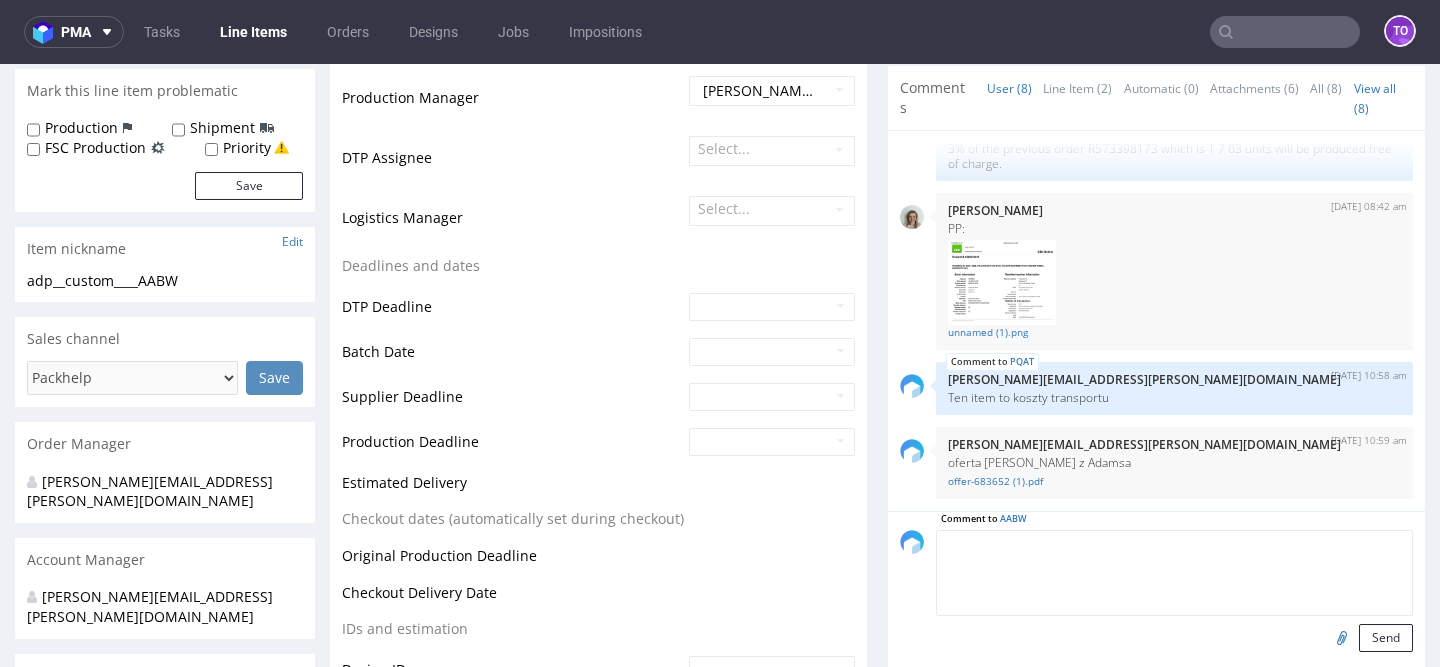 click at bounding box center (1174, 573) 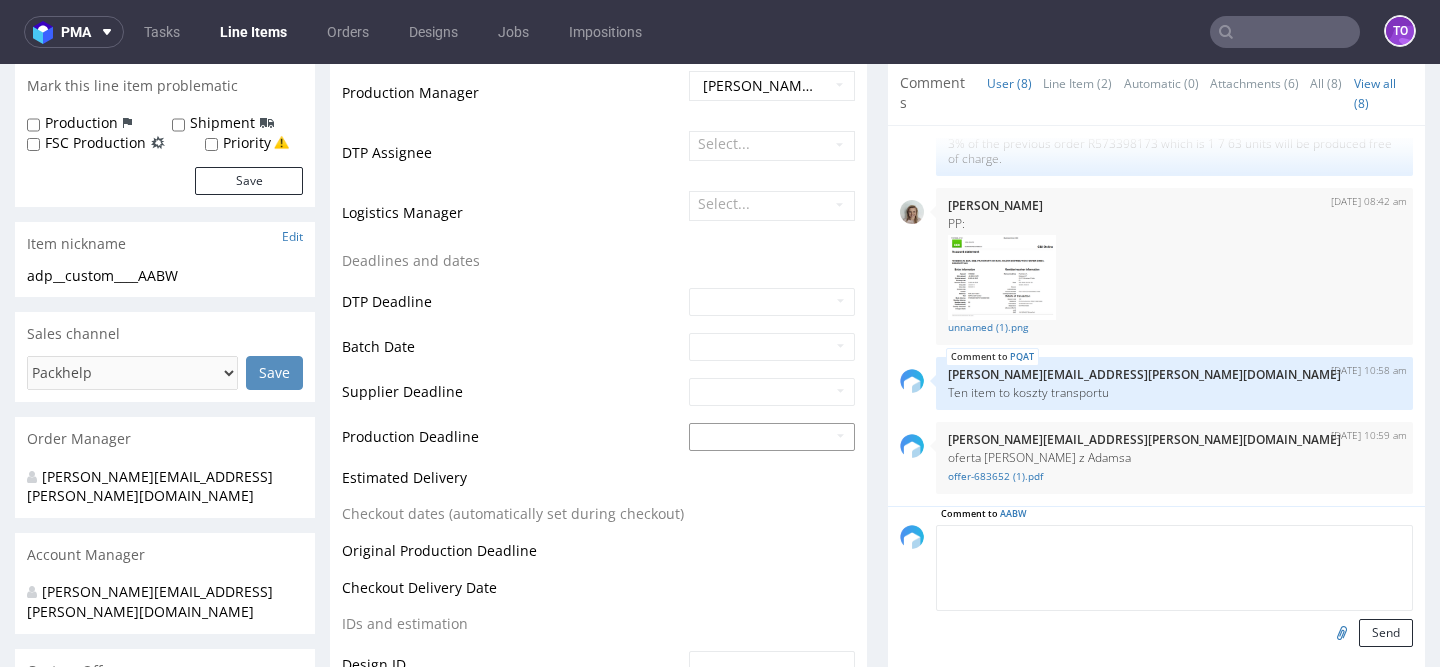 scroll, scrollTop: 808, scrollLeft: 0, axis: vertical 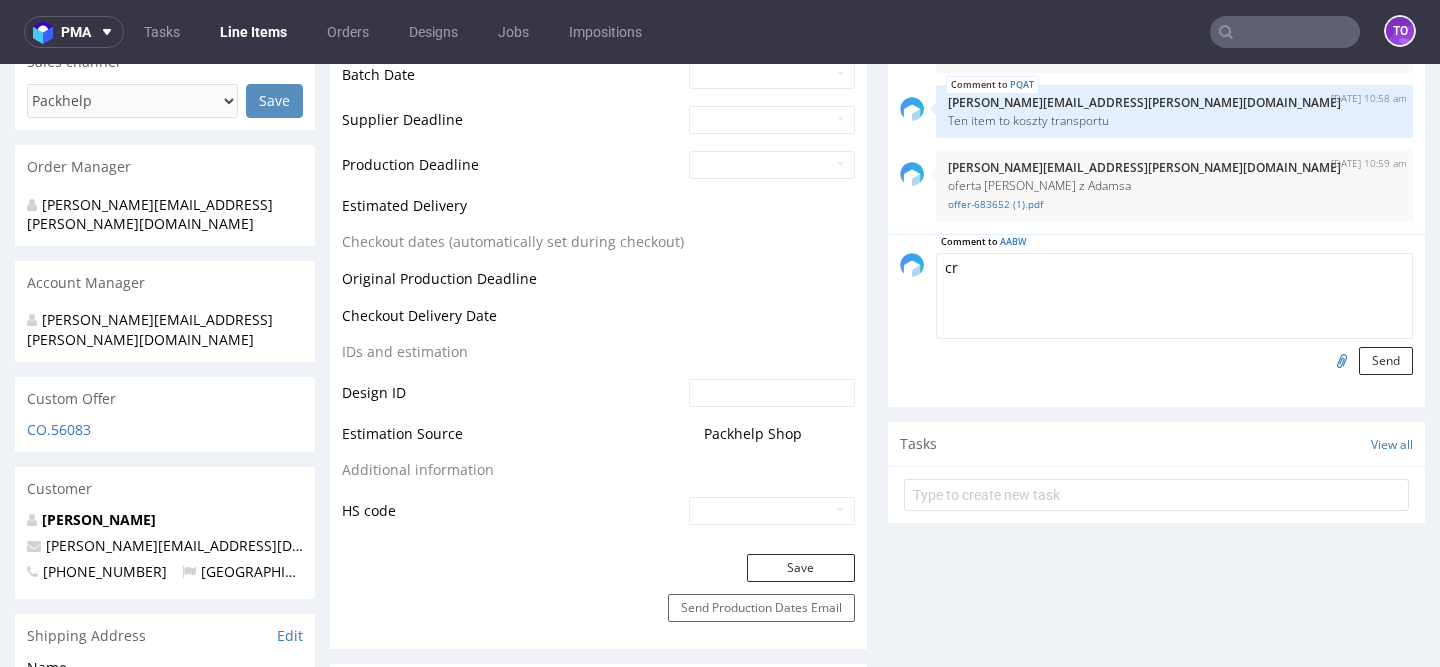 type on "c" 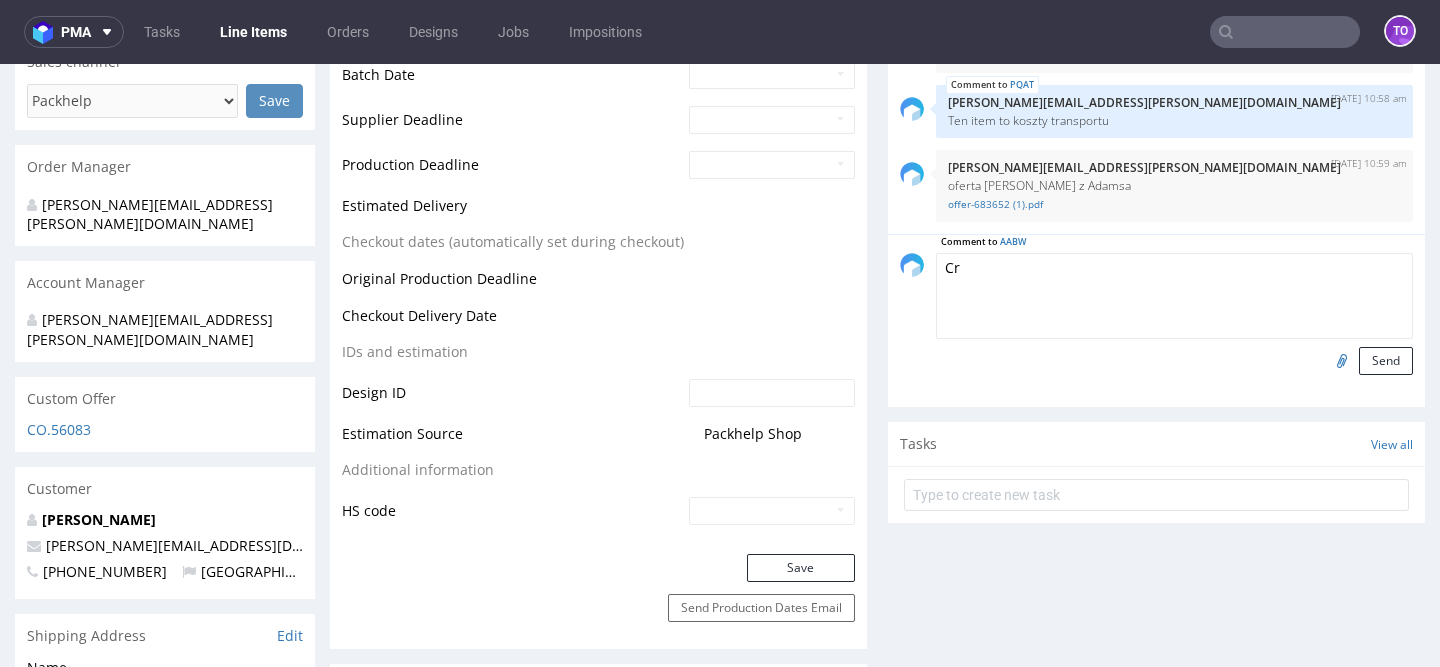 type on "C" 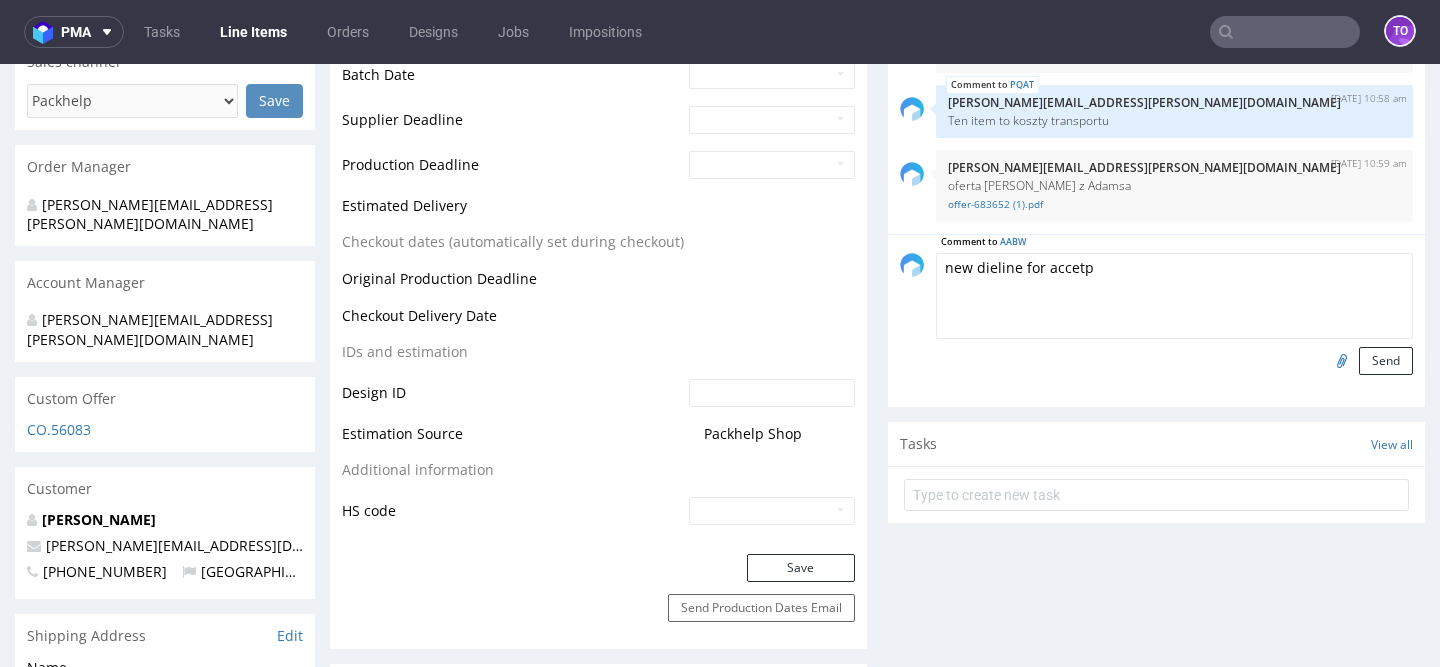 type on "new dieline for accetp" 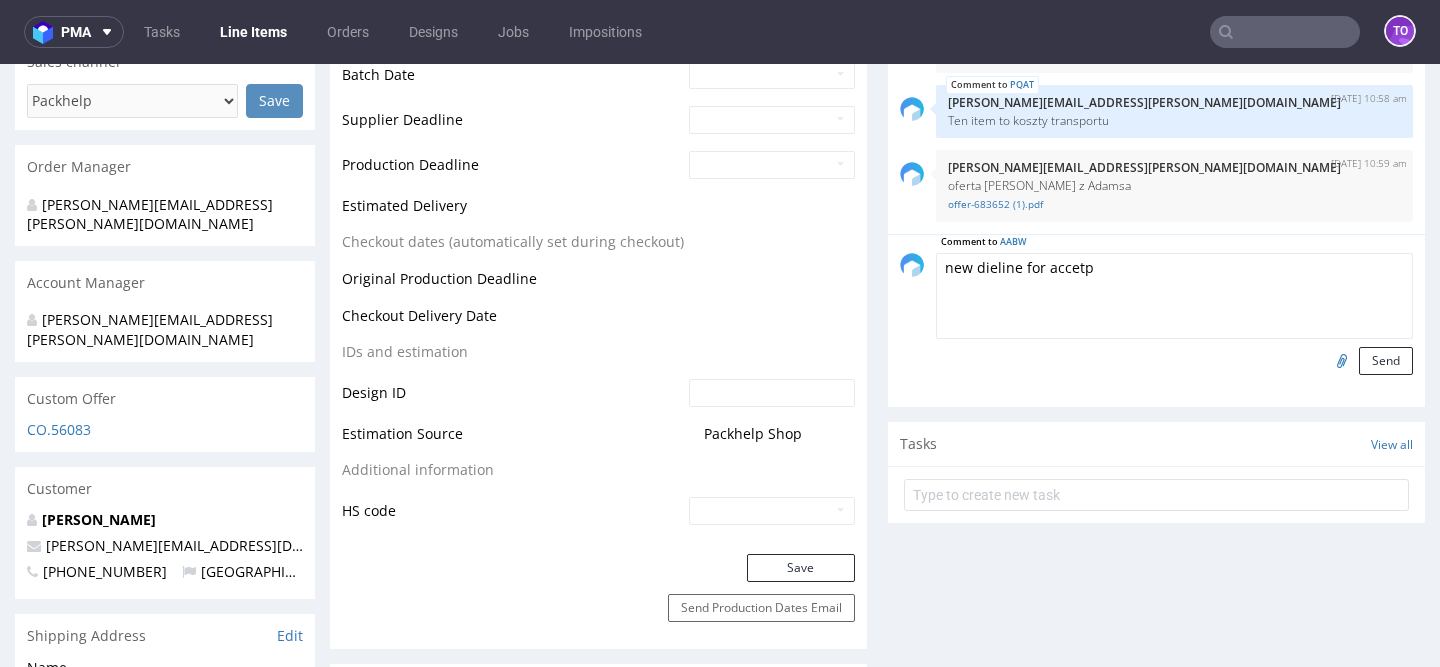 click at bounding box center (1339, 360) 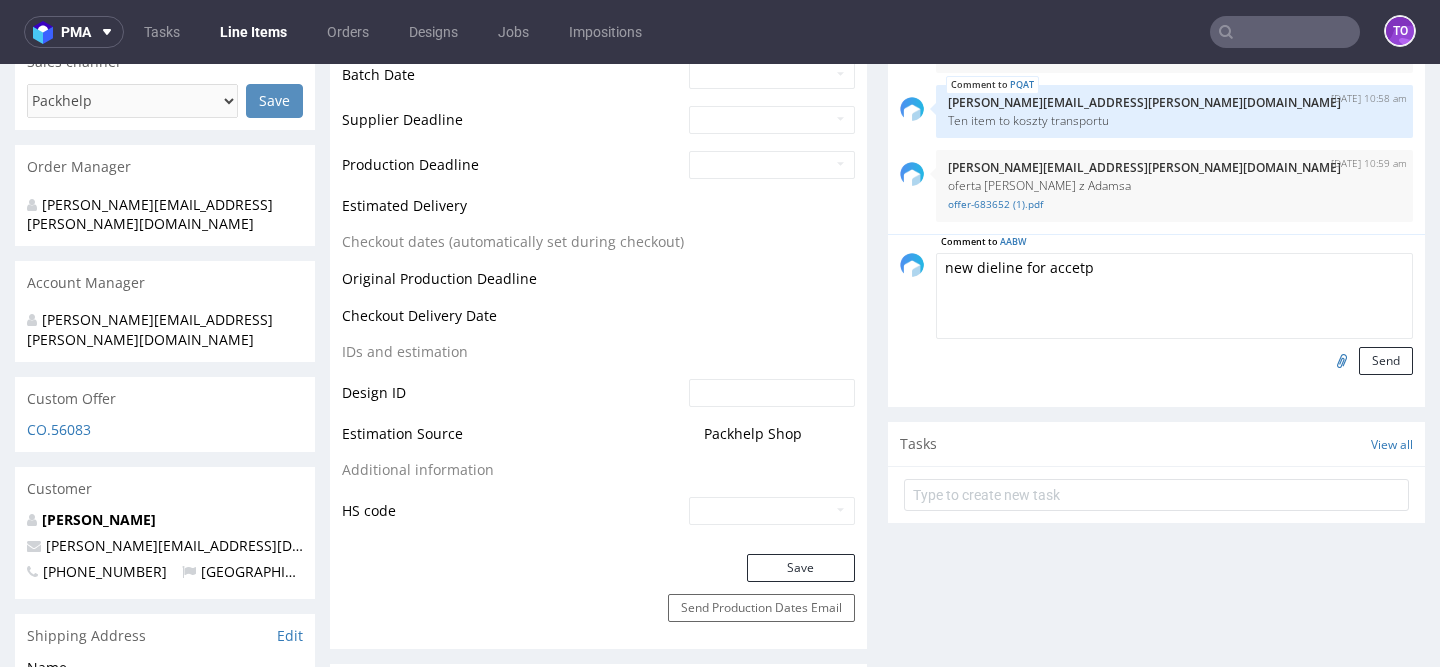 click on "new dieline for accetp" at bounding box center [1174, 296] 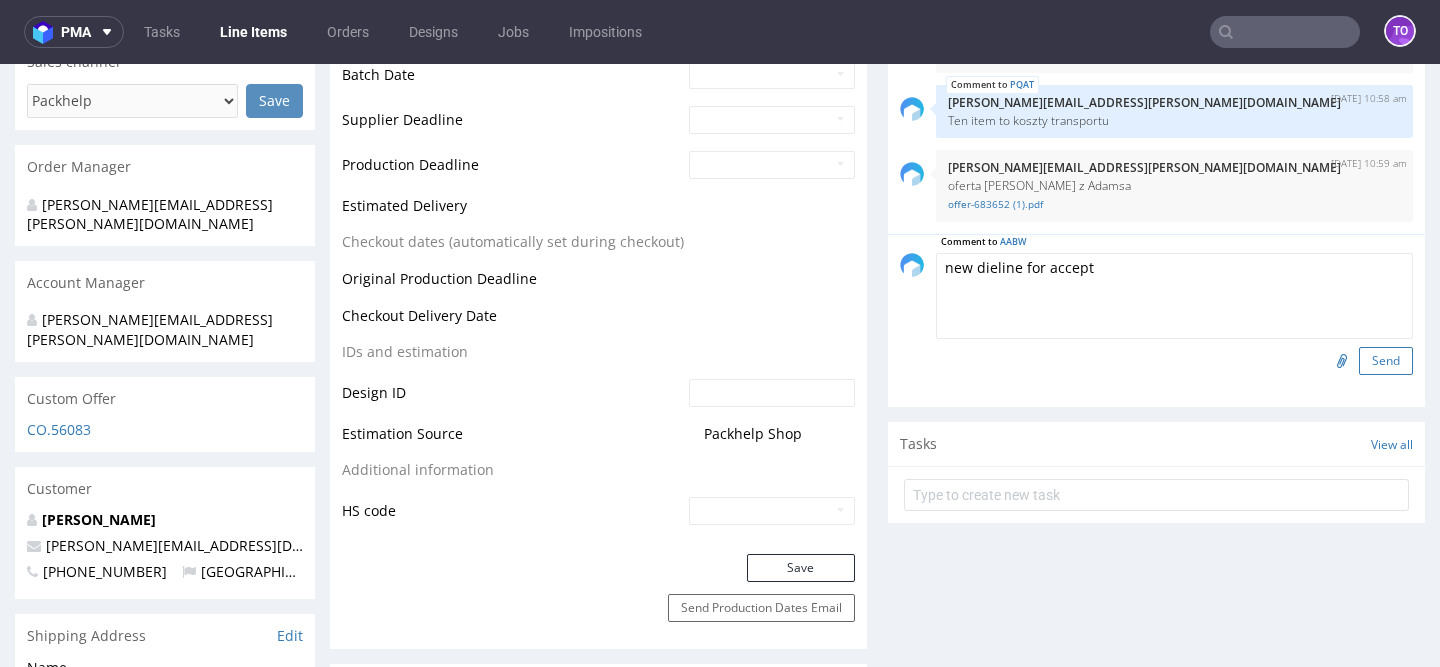 type on "new dieline for accept" 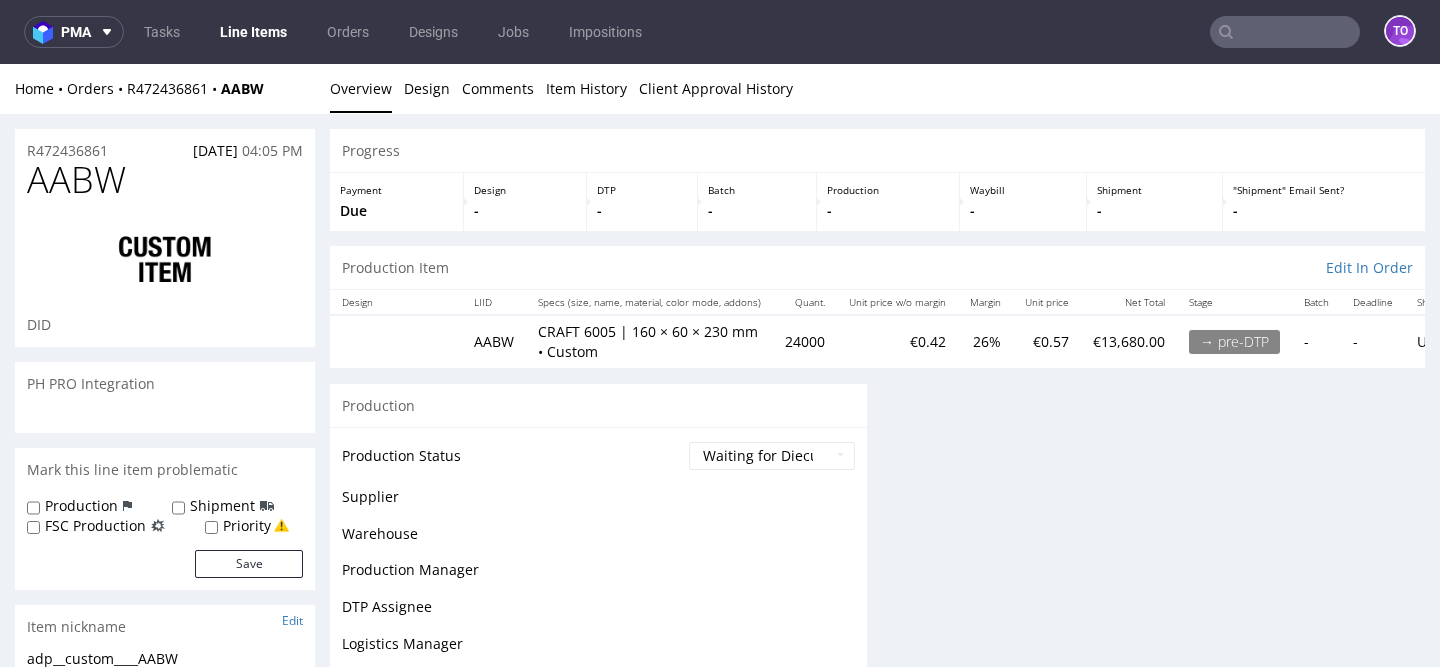 scroll, scrollTop: 0, scrollLeft: 0, axis: both 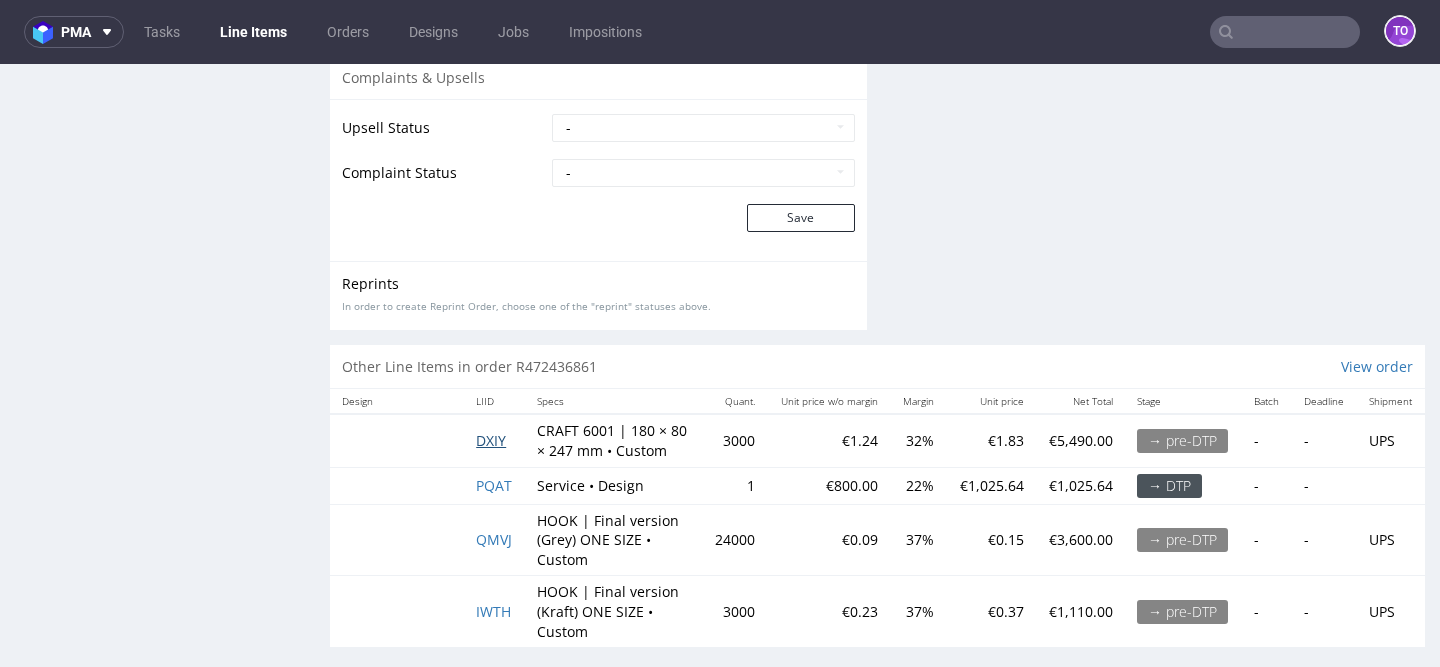 click on "DXIY" at bounding box center [491, 440] 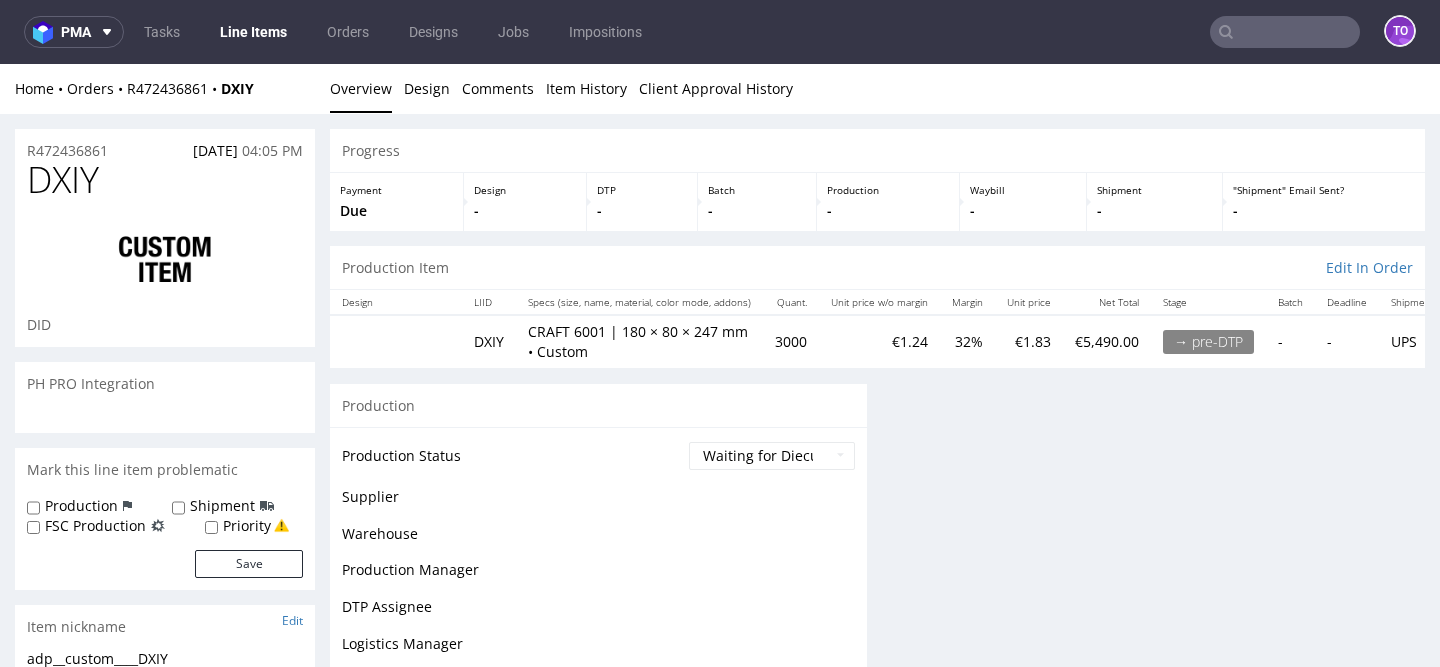 scroll, scrollTop: 0, scrollLeft: 0, axis: both 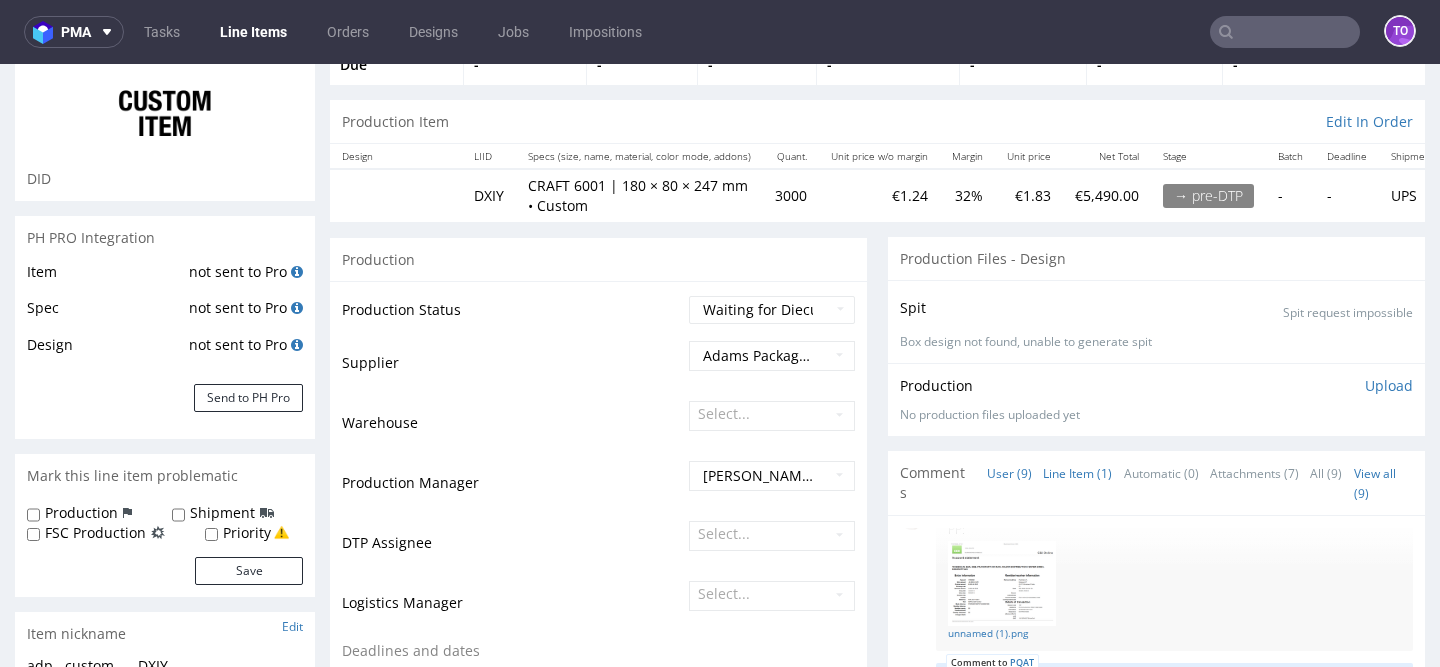 click on "Line Item (1)" at bounding box center [1077, 473] 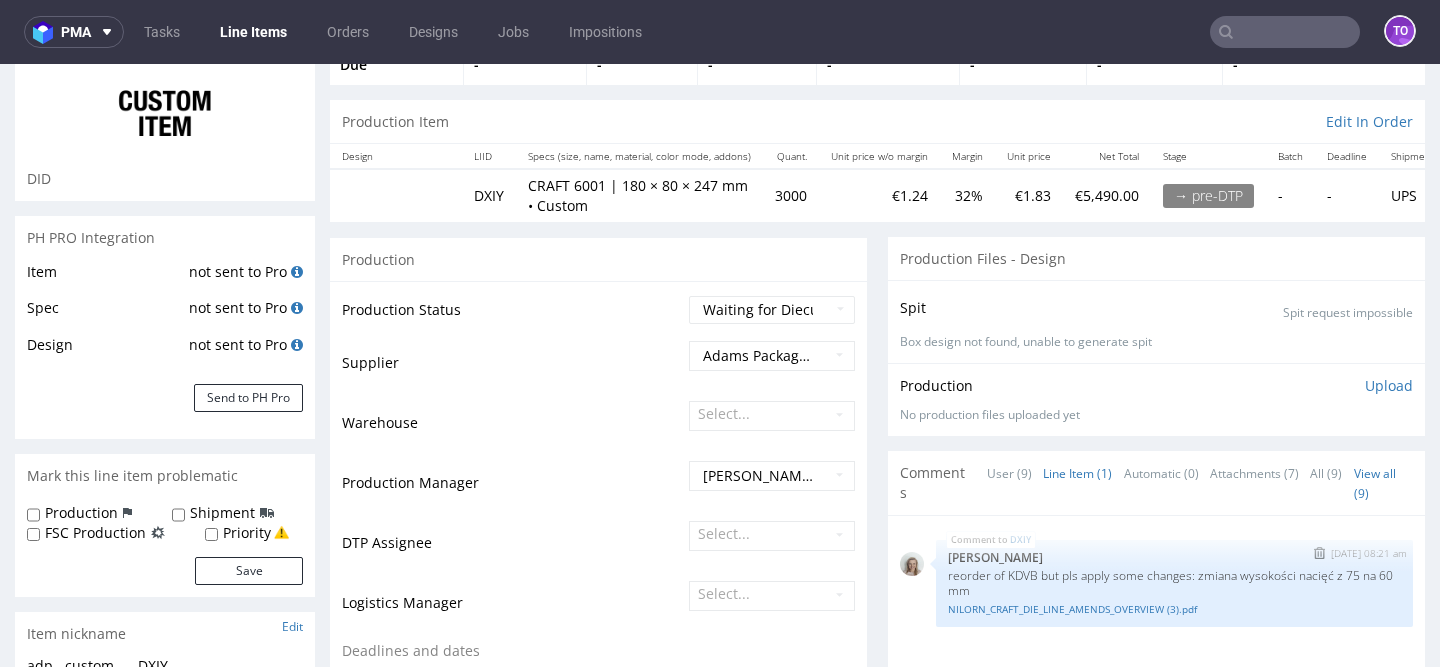 click on "reorder of KDVB but pls apply some changes: zmiana wysokości nacięć z 75 na 60 mm" at bounding box center (1174, 583) 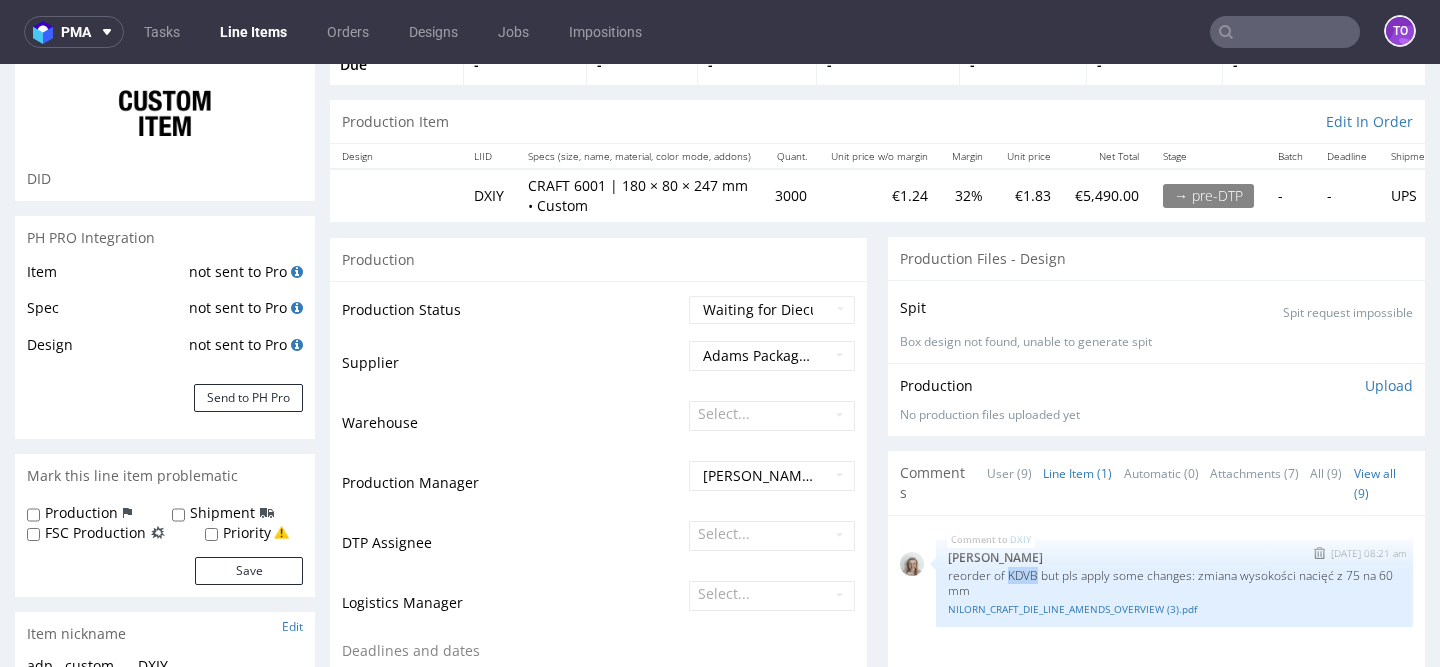 click on "reorder of KDVB but pls apply some changes: zmiana wysokości nacięć z 75 na 60 mm" at bounding box center [1174, 583] 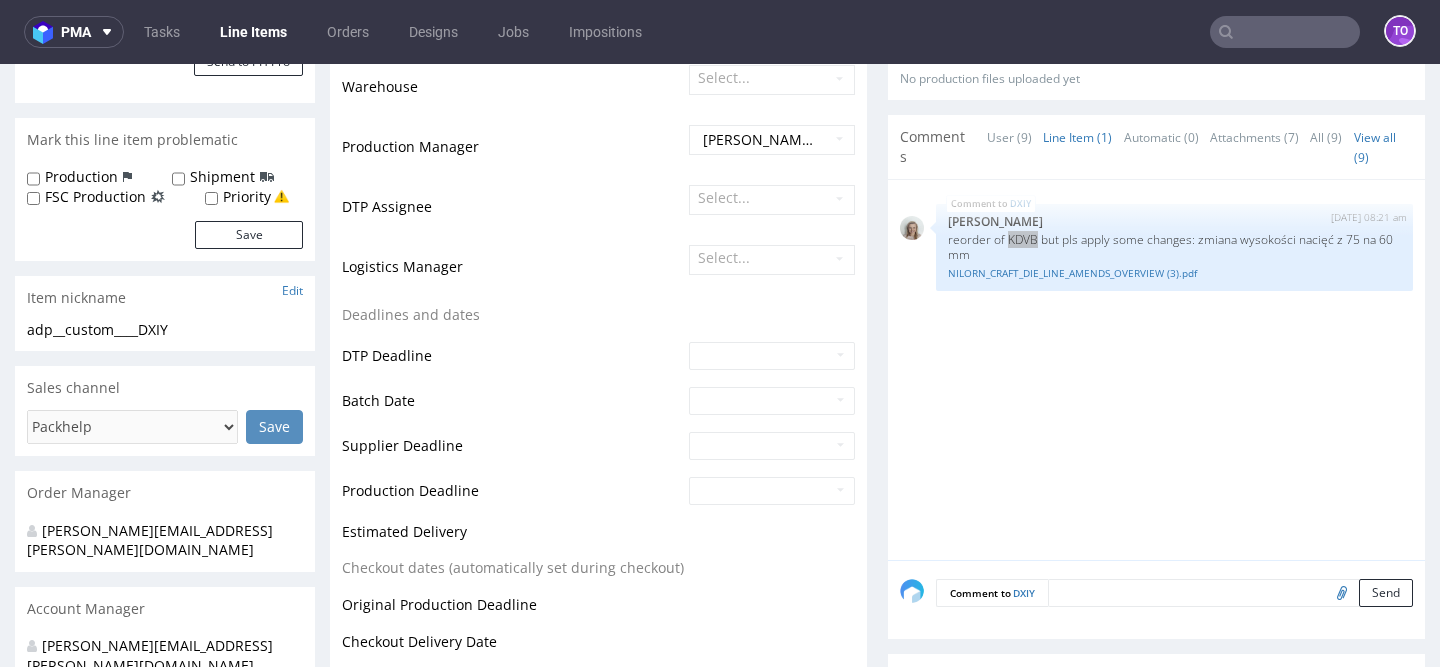 scroll, scrollTop: 139, scrollLeft: 0, axis: vertical 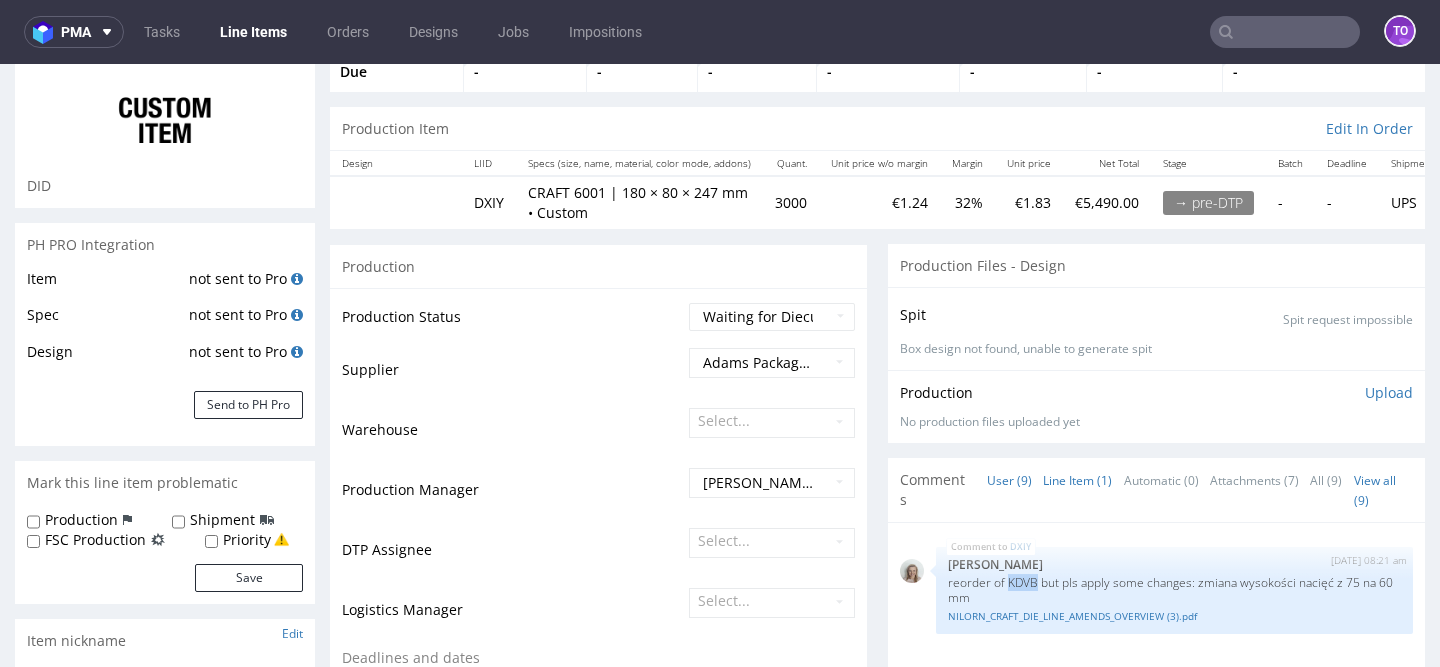 click on "User (9)" at bounding box center [1009, 480] 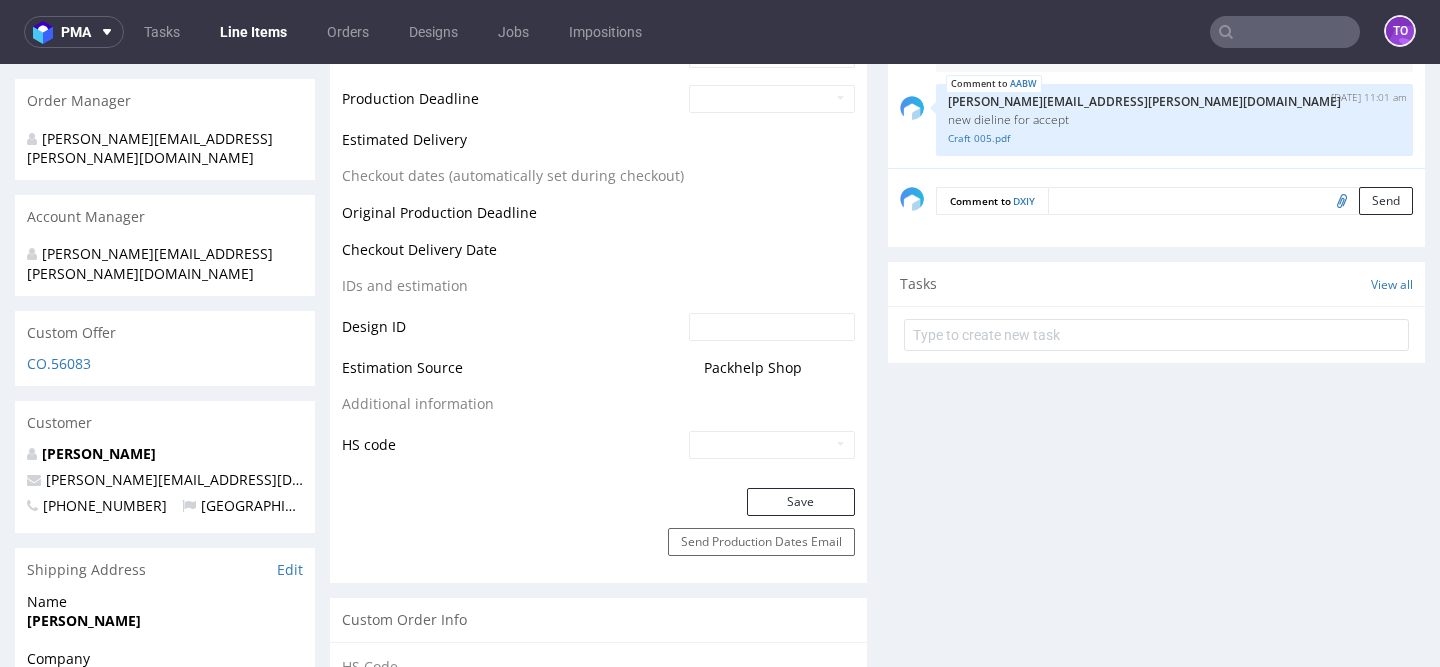 scroll, scrollTop: 817, scrollLeft: 0, axis: vertical 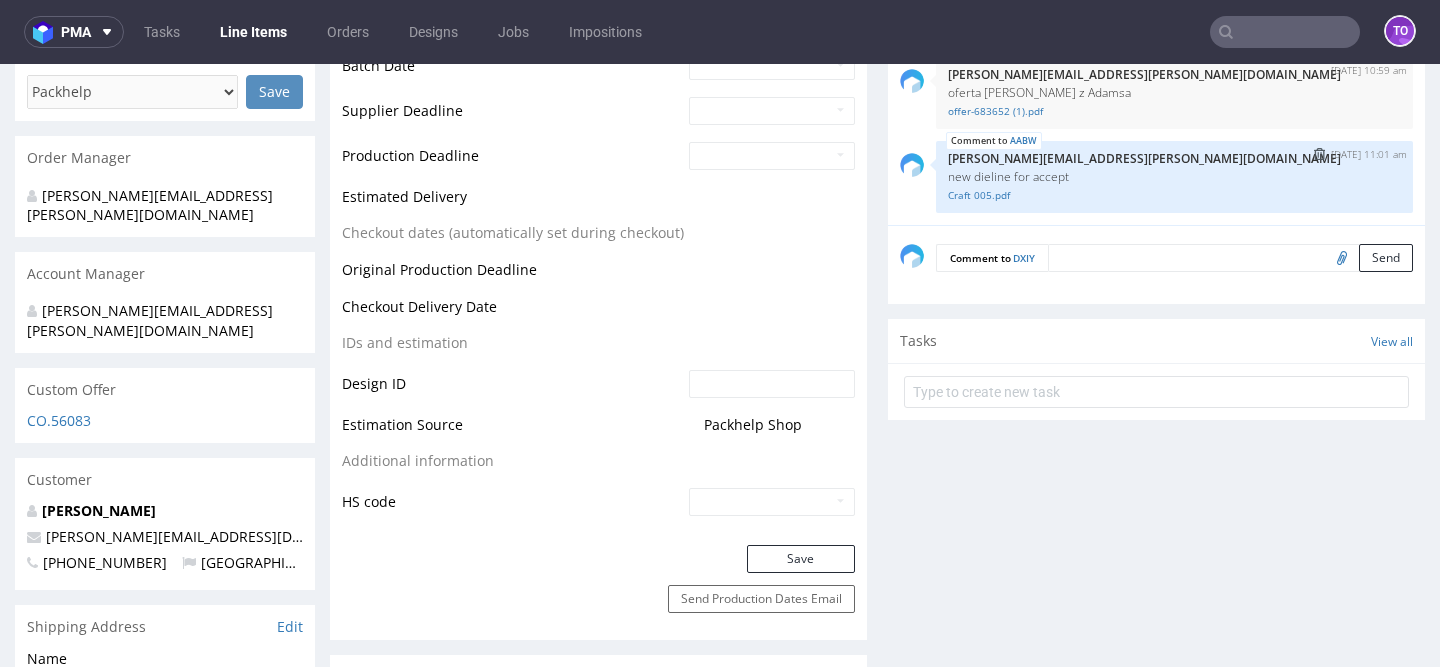 click on "new dieline for accept" at bounding box center [1174, 176] 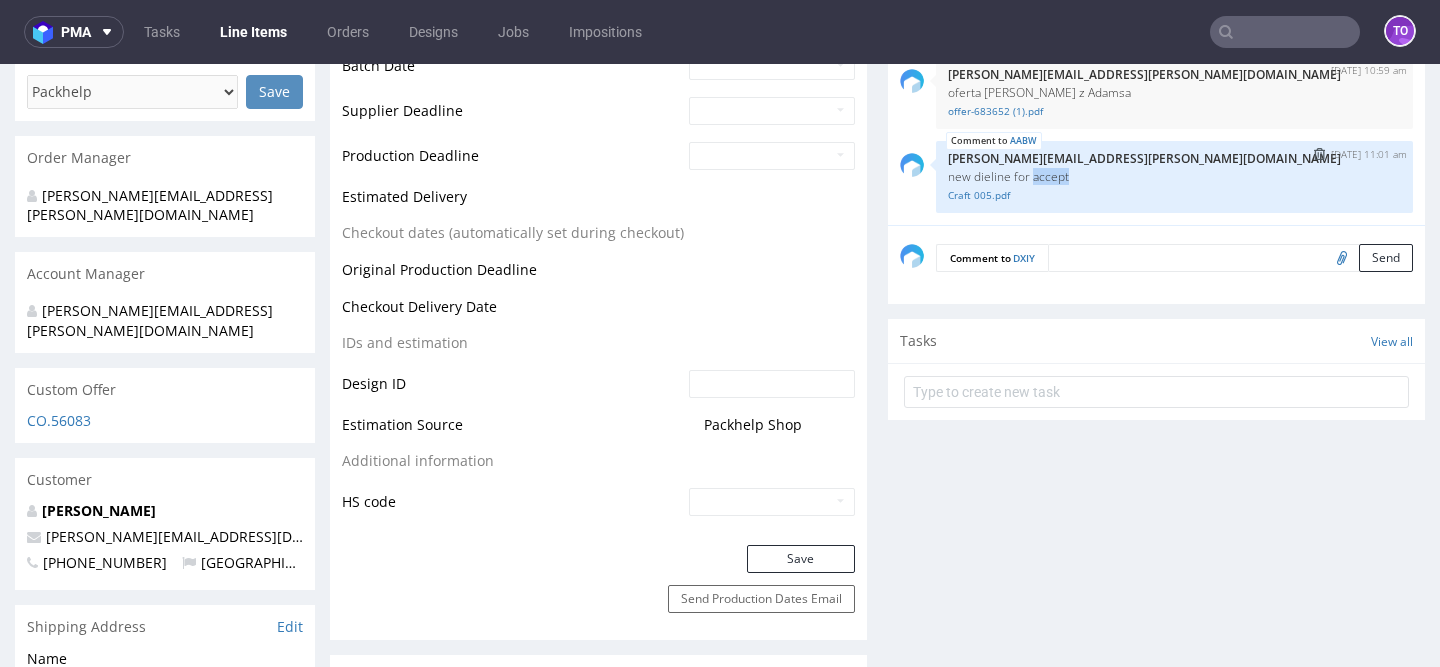 click on "new dieline for accept" at bounding box center (1174, 176) 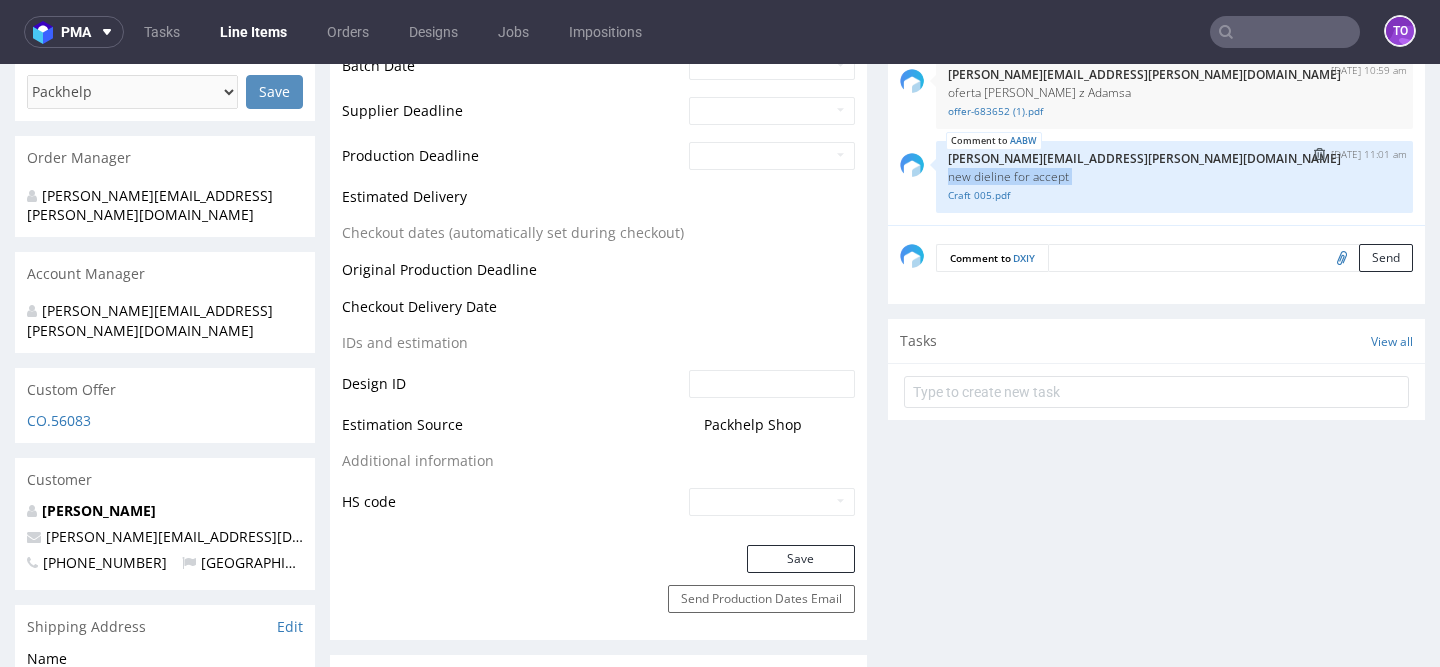 click on "new dieline for accept" at bounding box center [1174, 176] 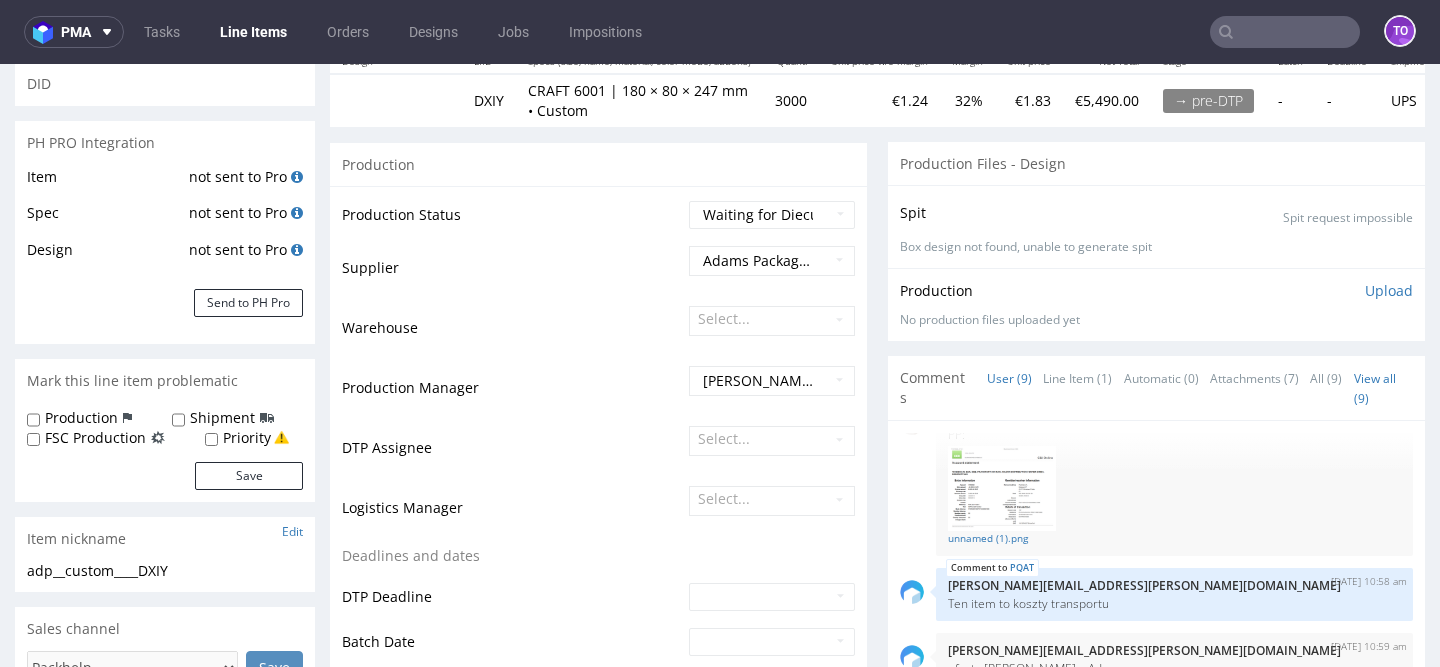 scroll, scrollTop: 0, scrollLeft: 0, axis: both 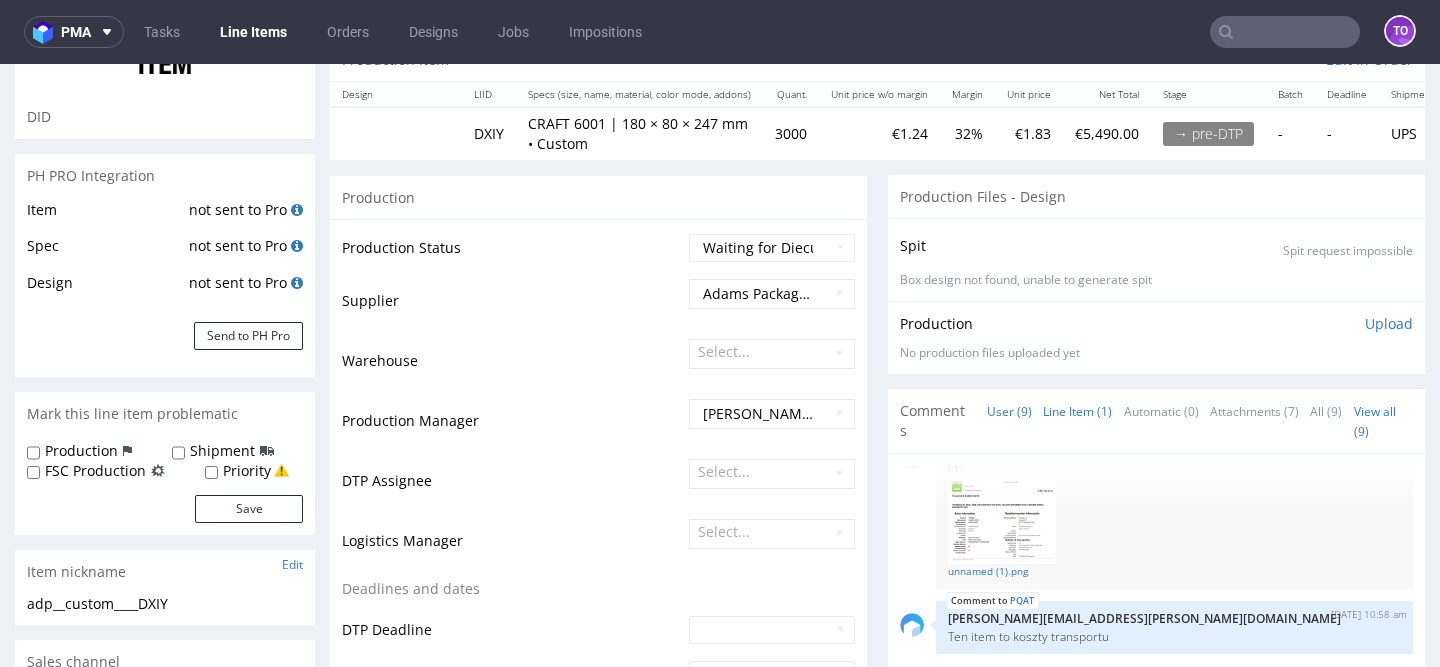 click on "Line Item (1)" at bounding box center [1077, 411] 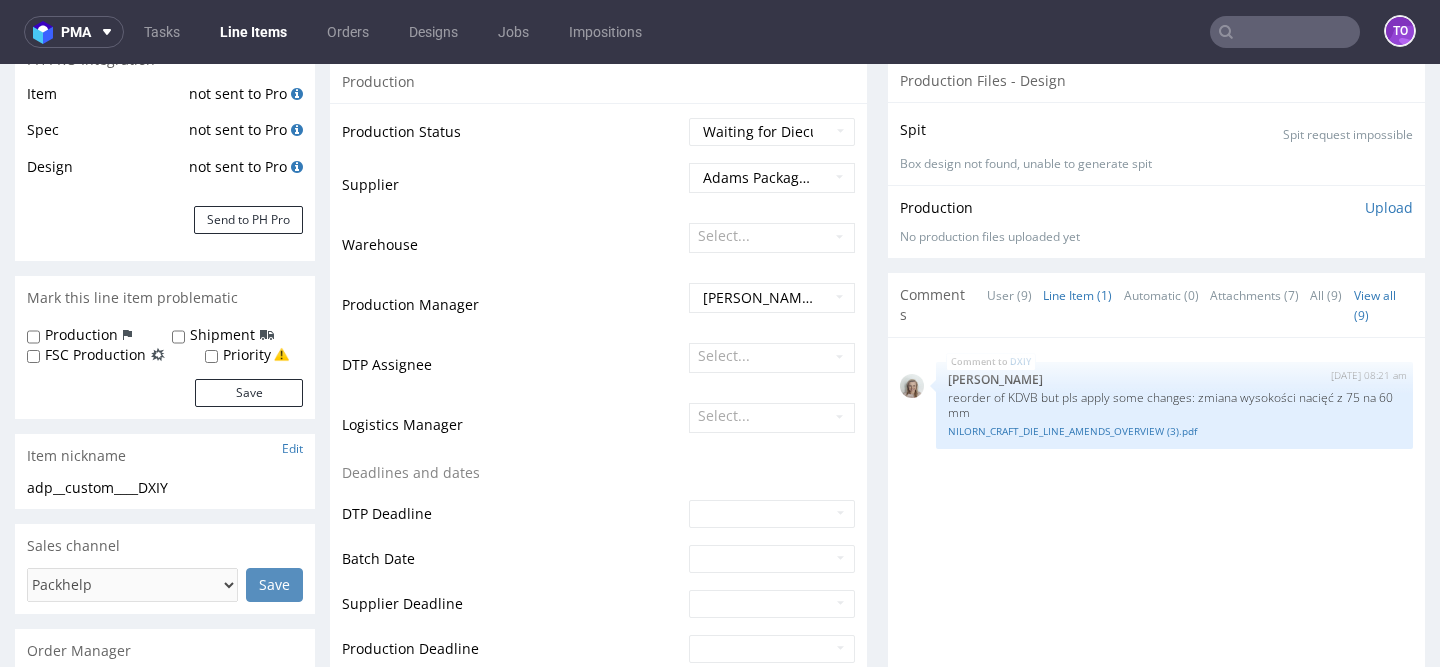 scroll, scrollTop: 452, scrollLeft: 0, axis: vertical 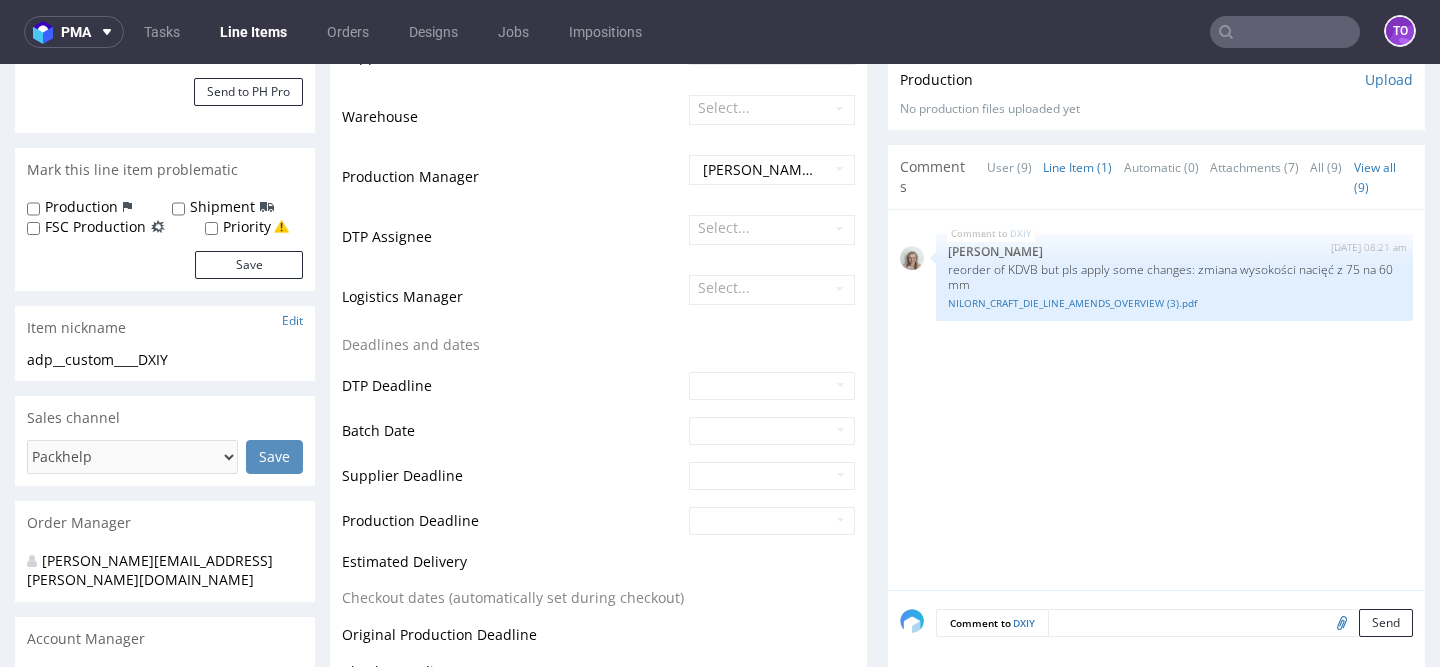 click at bounding box center [1230, 623] 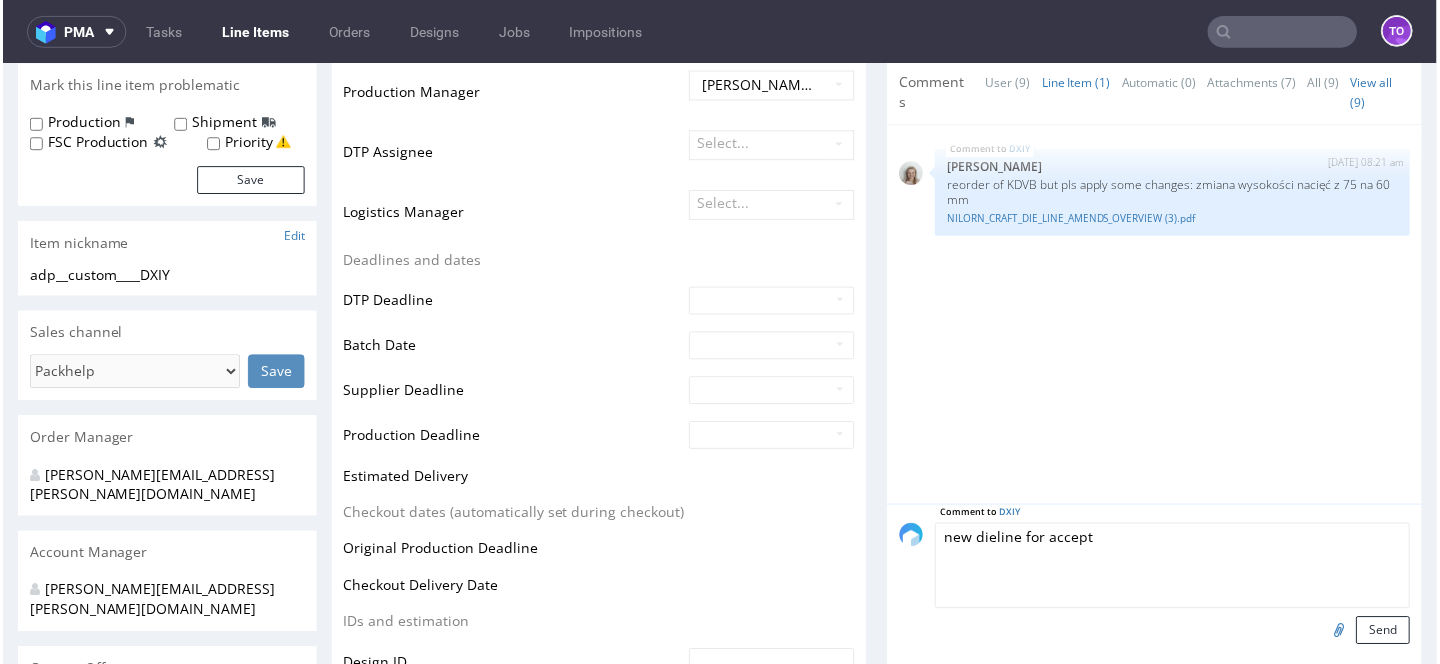 scroll, scrollTop: 596, scrollLeft: 0, axis: vertical 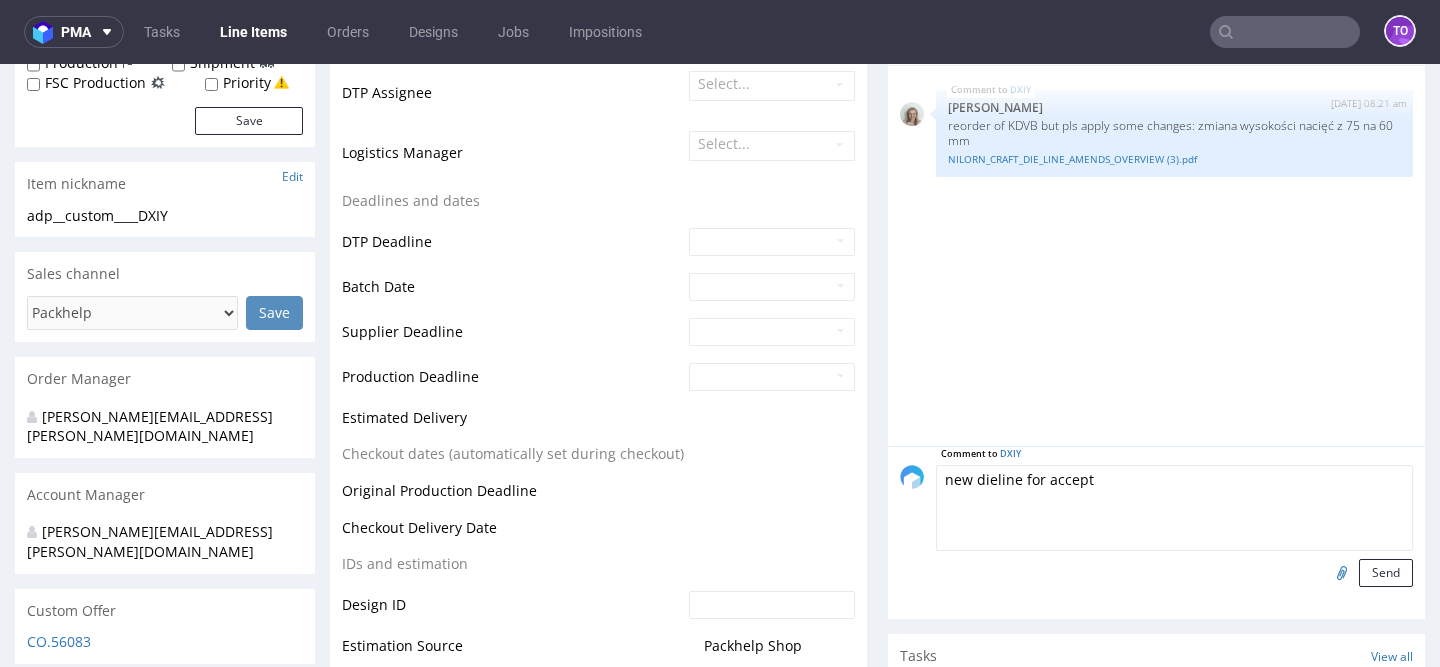 type on "new dieline for accept" 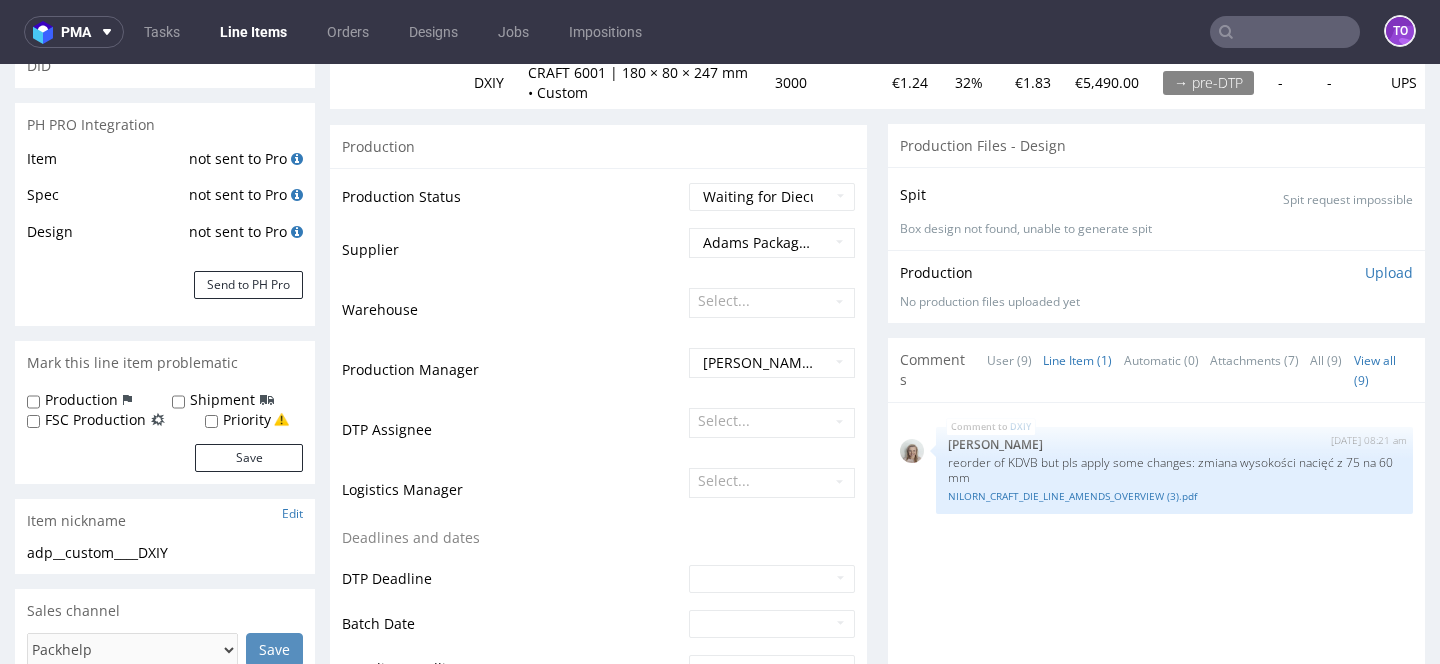 scroll, scrollTop: 0, scrollLeft: 0, axis: both 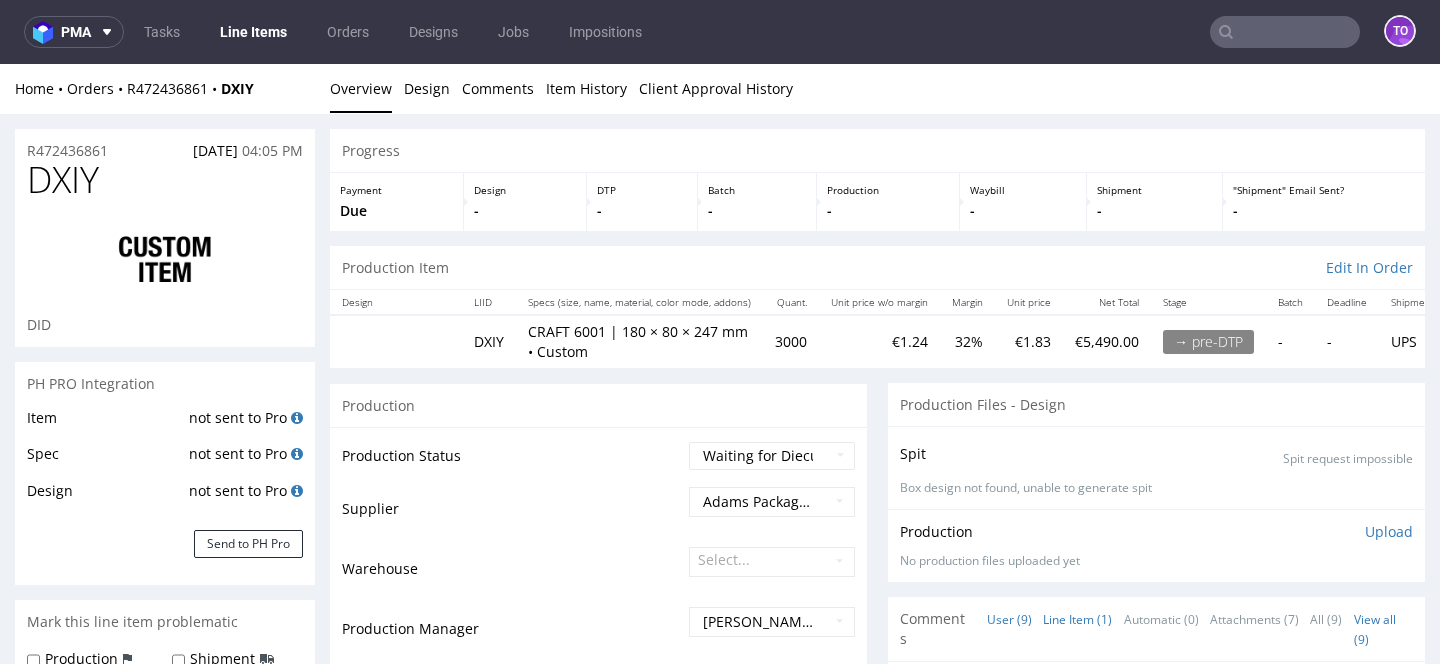 click on "User (9)" at bounding box center [1009, 619] 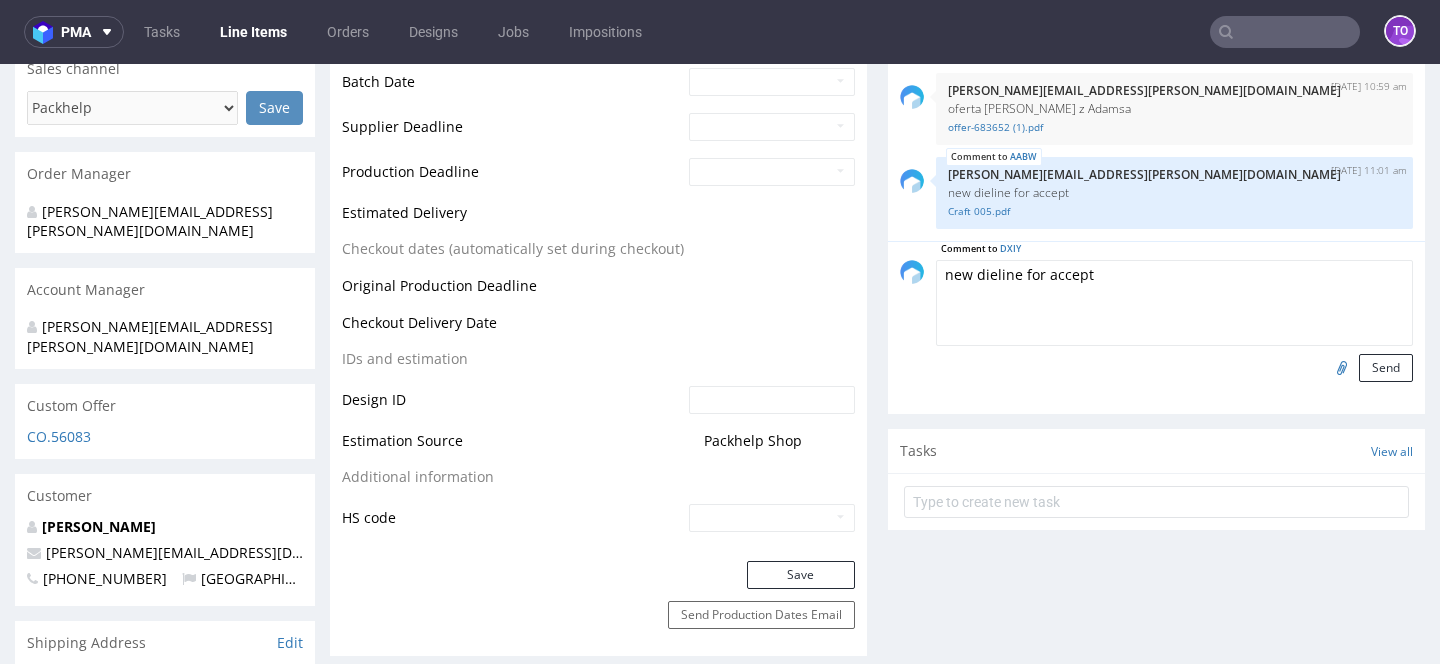 scroll, scrollTop: 706, scrollLeft: 0, axis: vertical 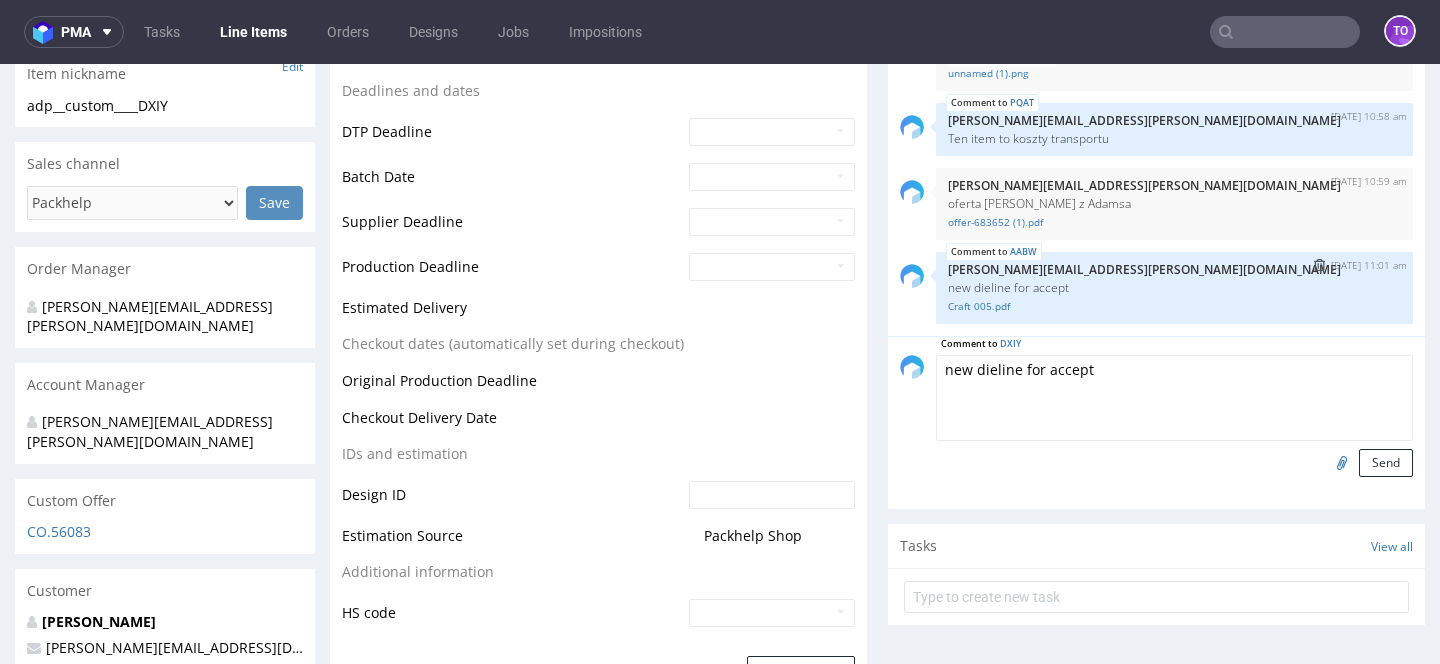 click at bounding box center (1319, 265) 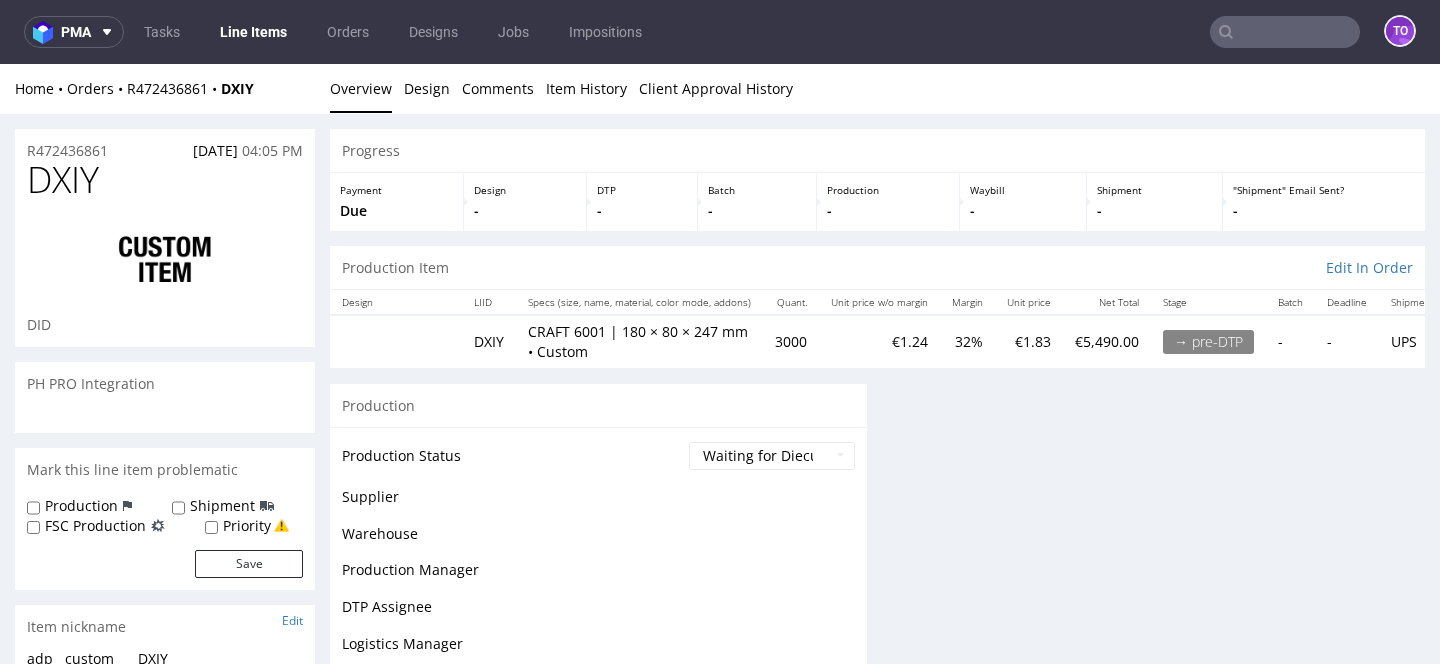 scroll, scrollTop: 0, scrollLeft: 0, axis: both 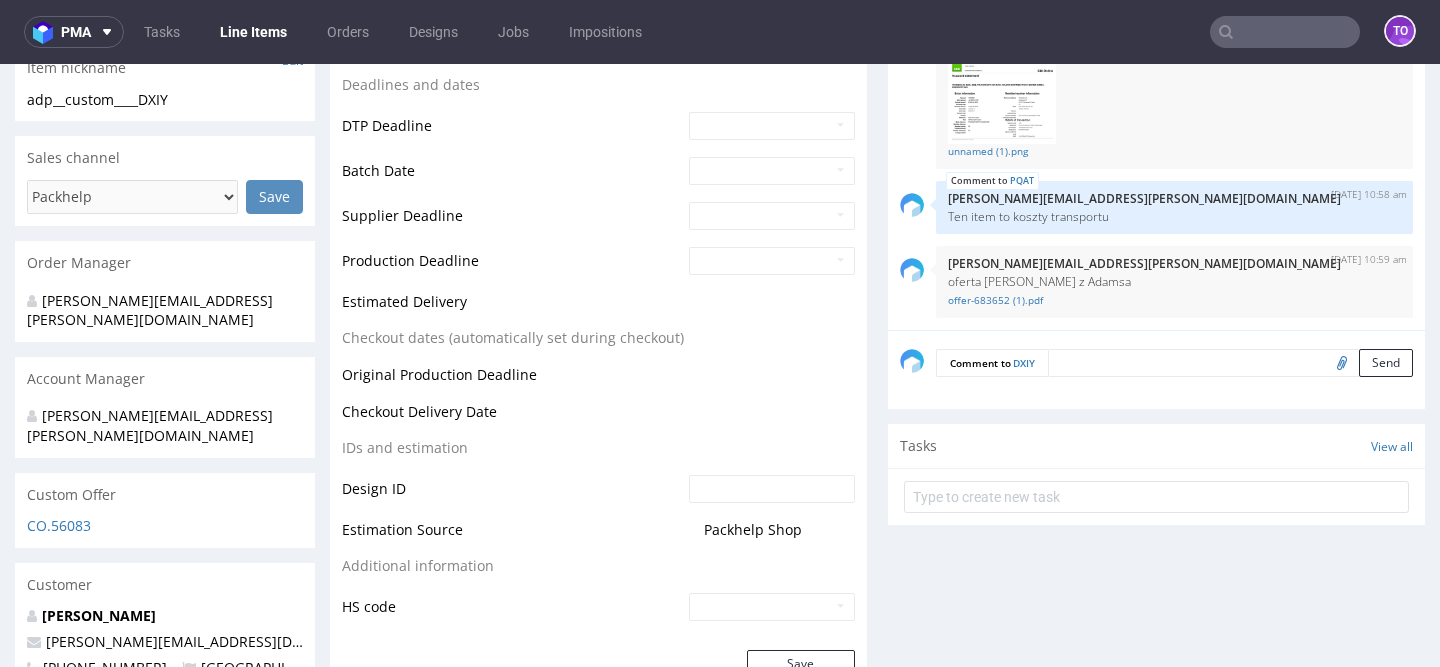 click at bounding box center (1230, 363) 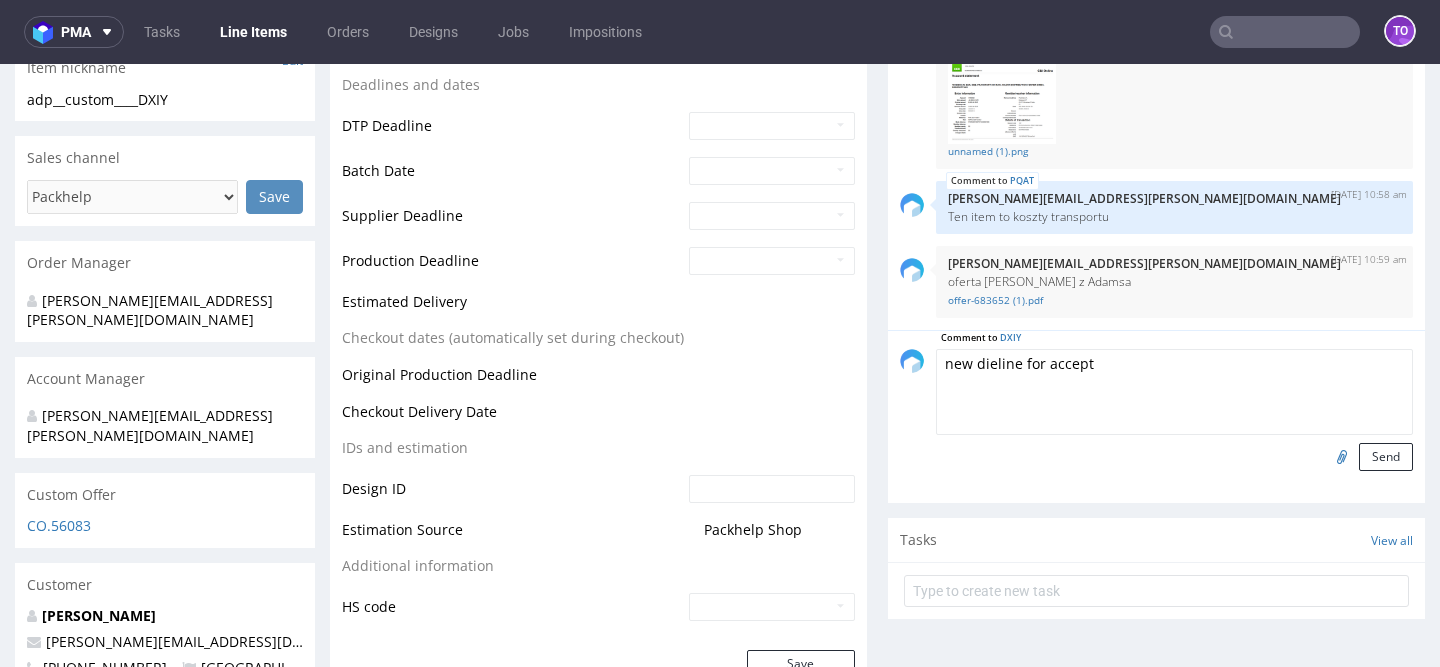 type on "new dieline for accept" 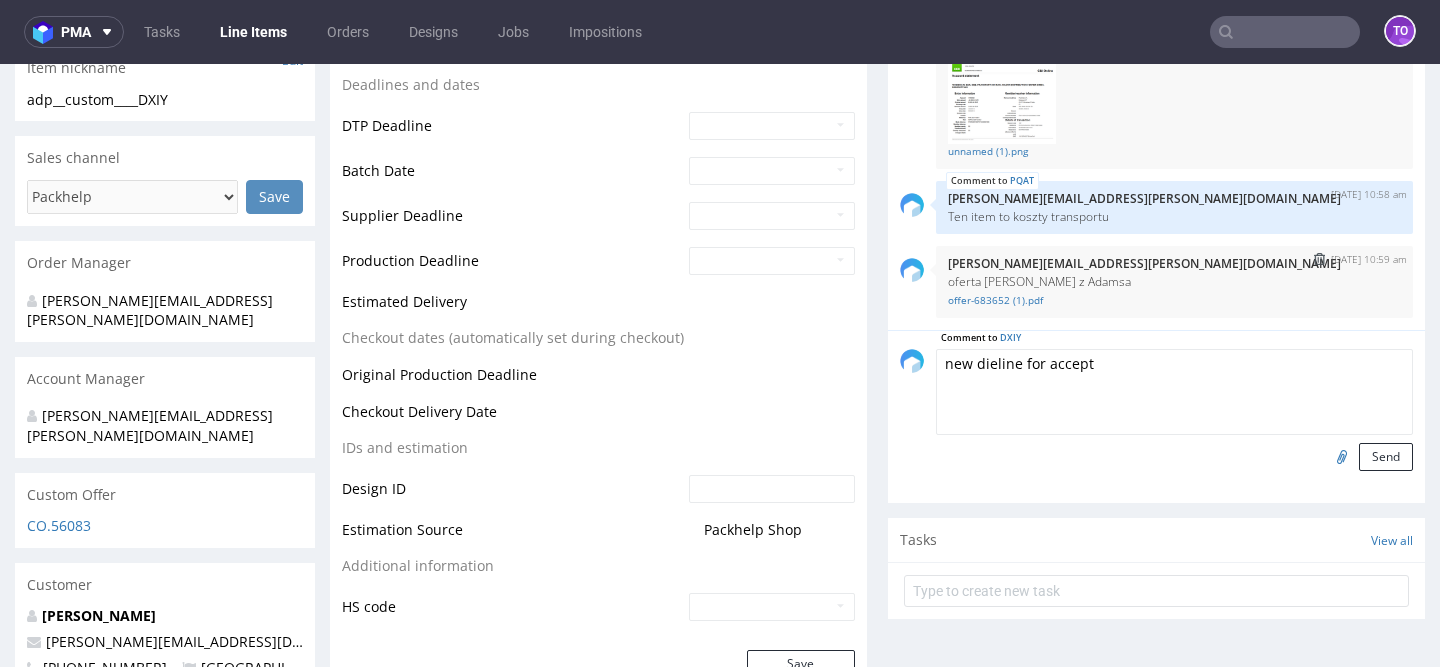 scroll, scrollTop: 0, scrollLeft: 0, axis: both 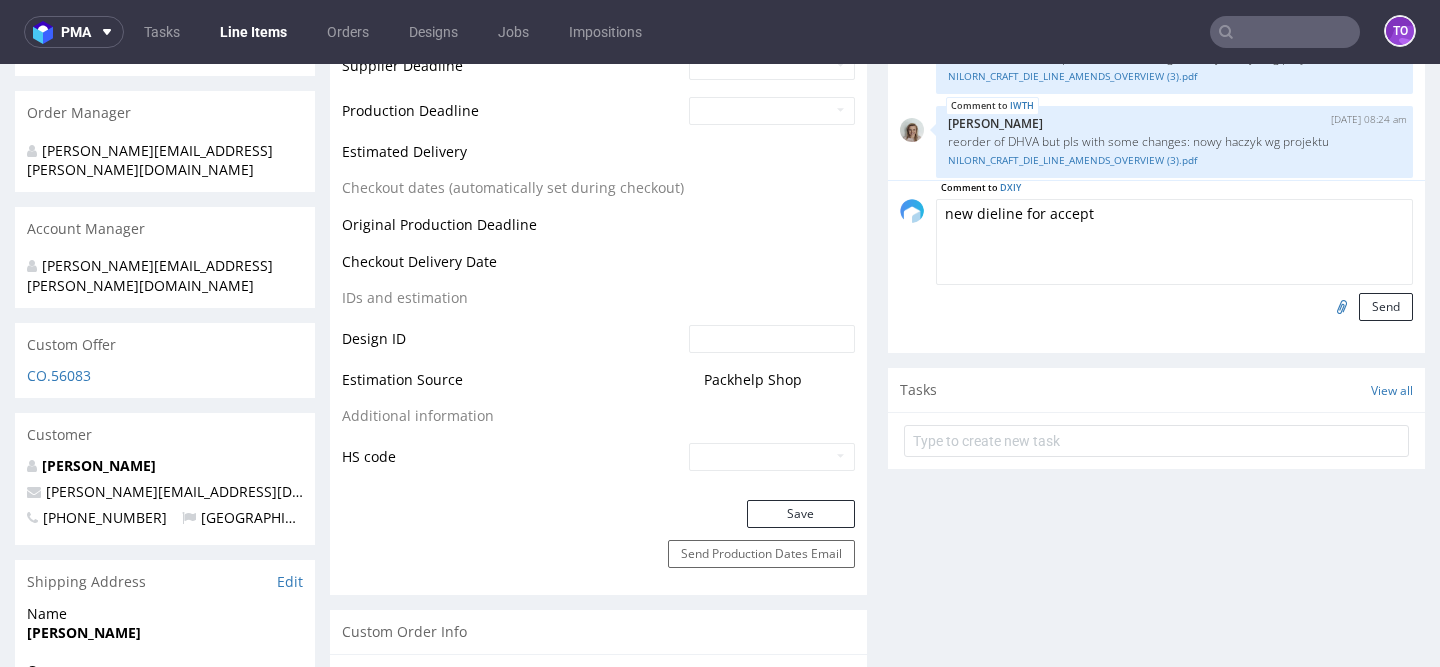 click at bounding box center [1339, 306] 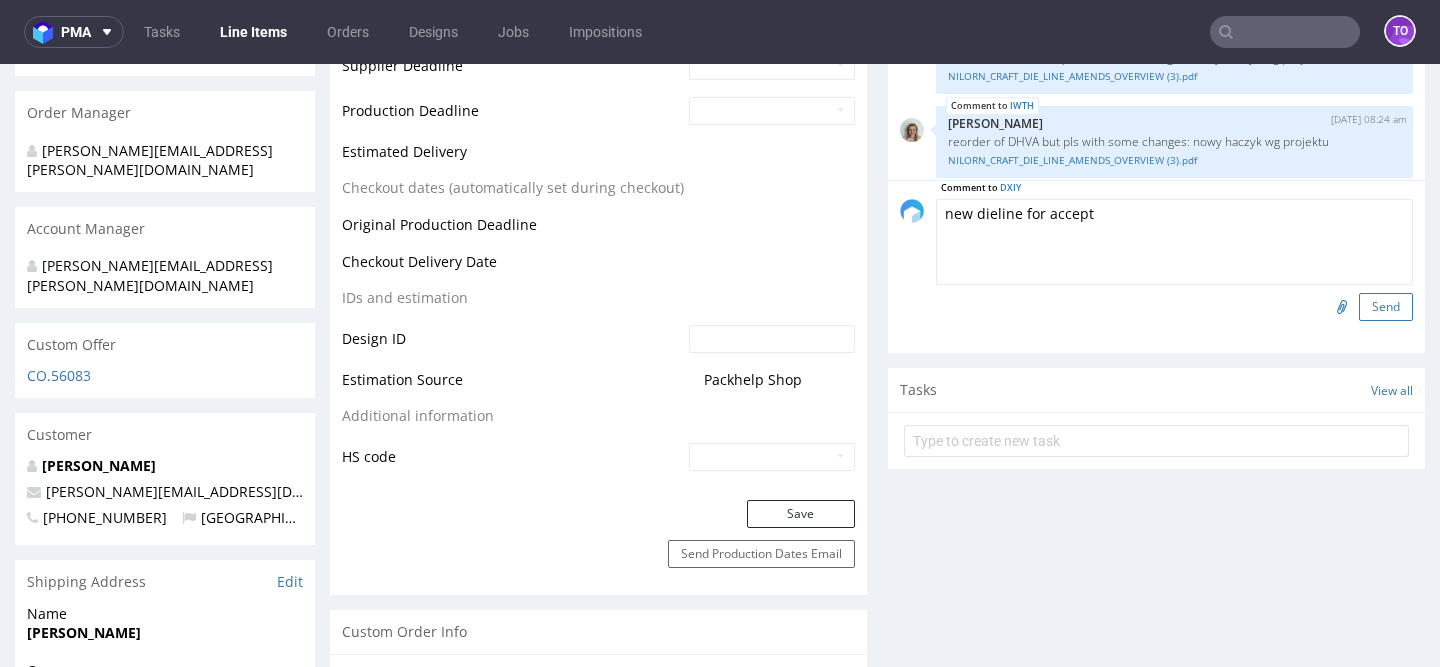 click on "Send" at bounding box center (1386, 307) 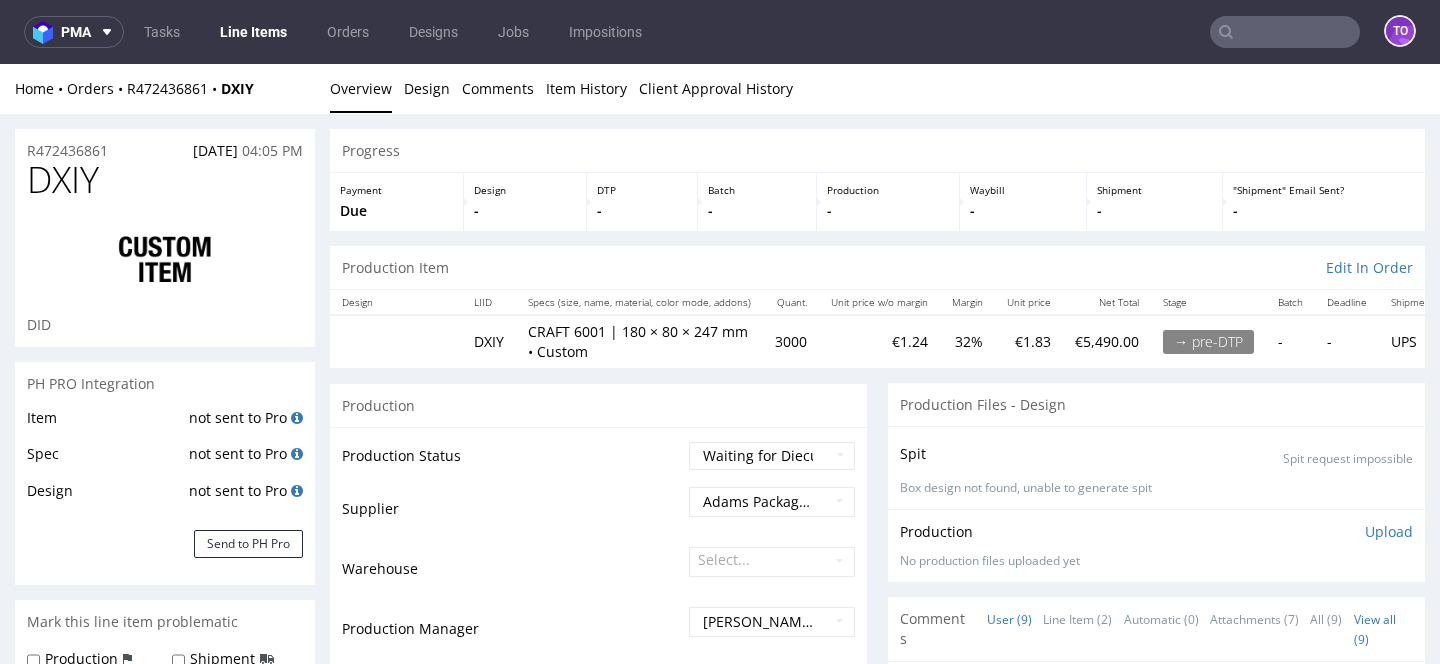 scroll, scrollTop: 0, scrollLeft: 0, axis: both 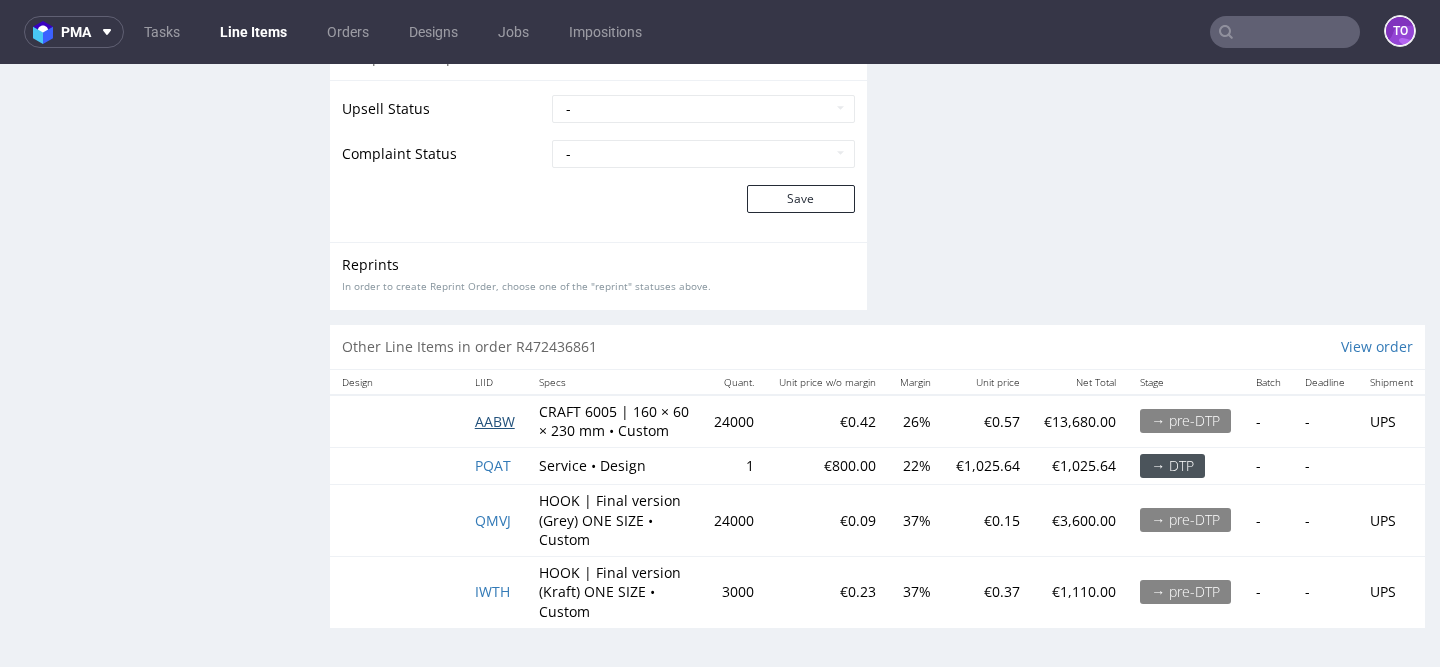 click on "AABW" at bounding box center [495, 421] 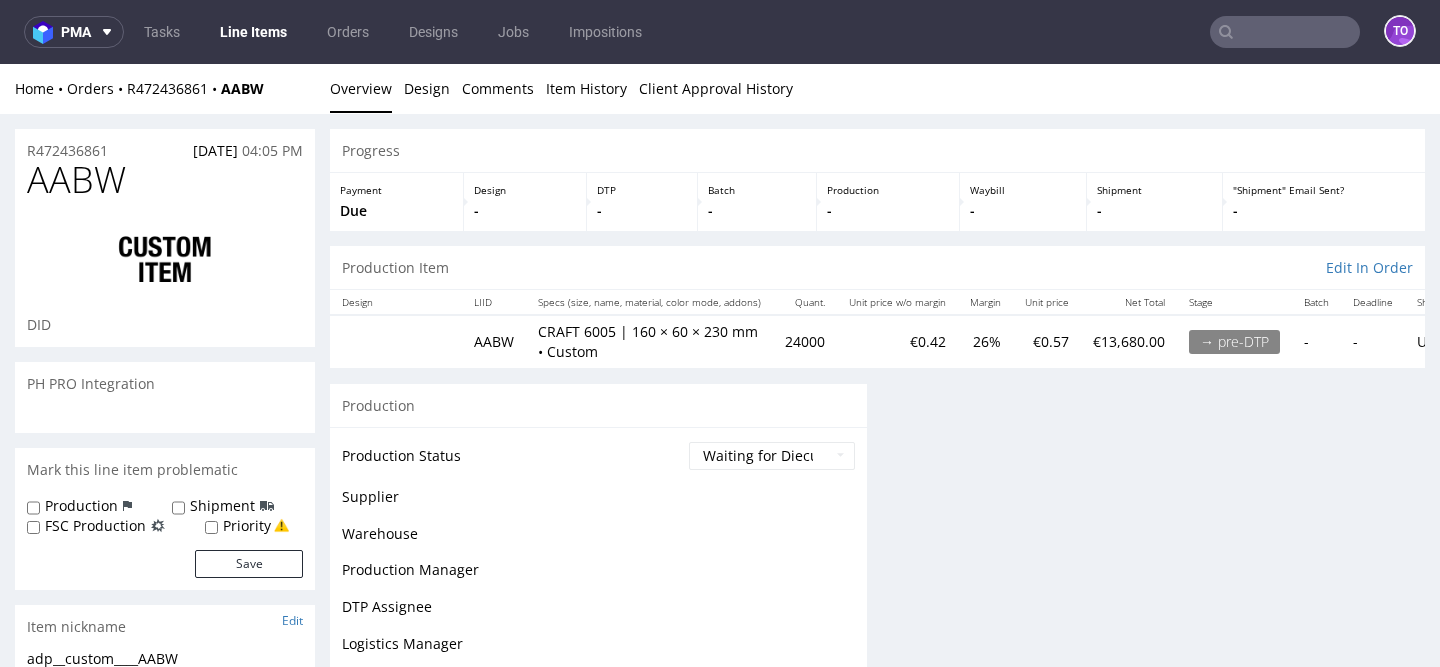 scroll, scrollTop: 0, scrollLeft: 0, axis: both 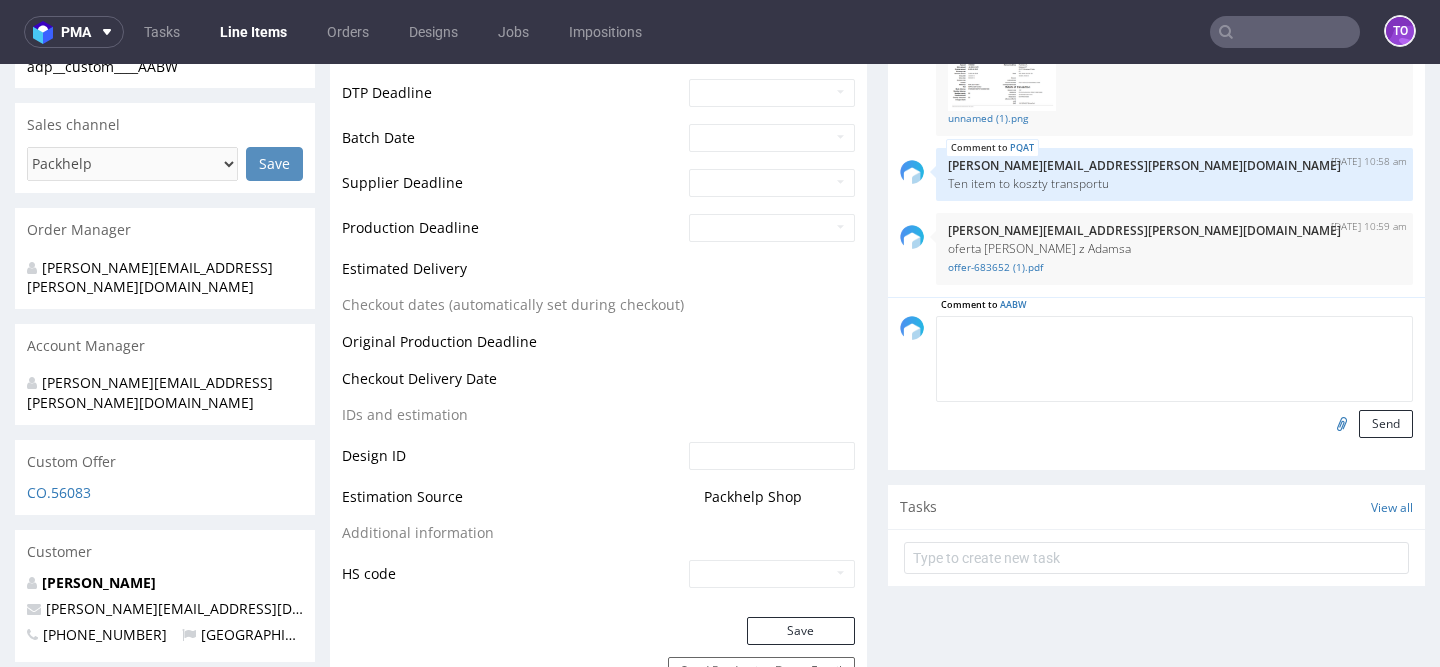 click at bounding box center (1174, 359) 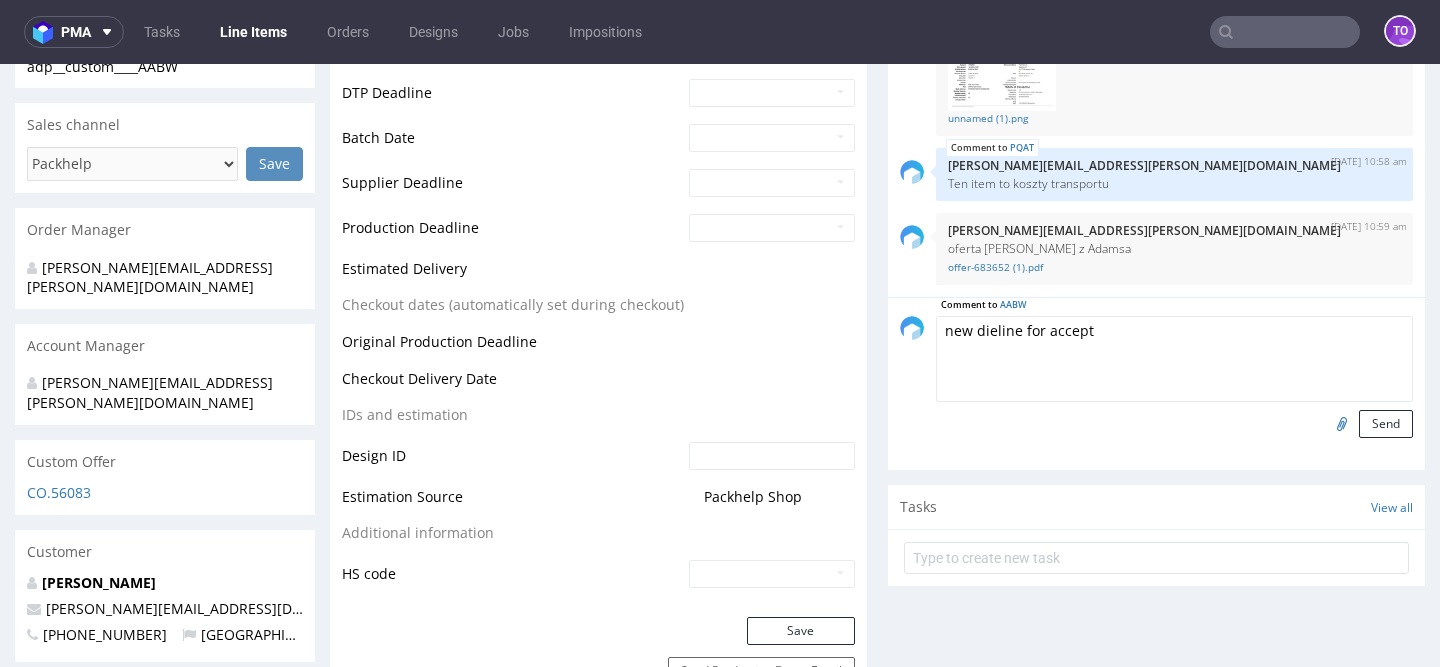 type on "new dieline for accept" 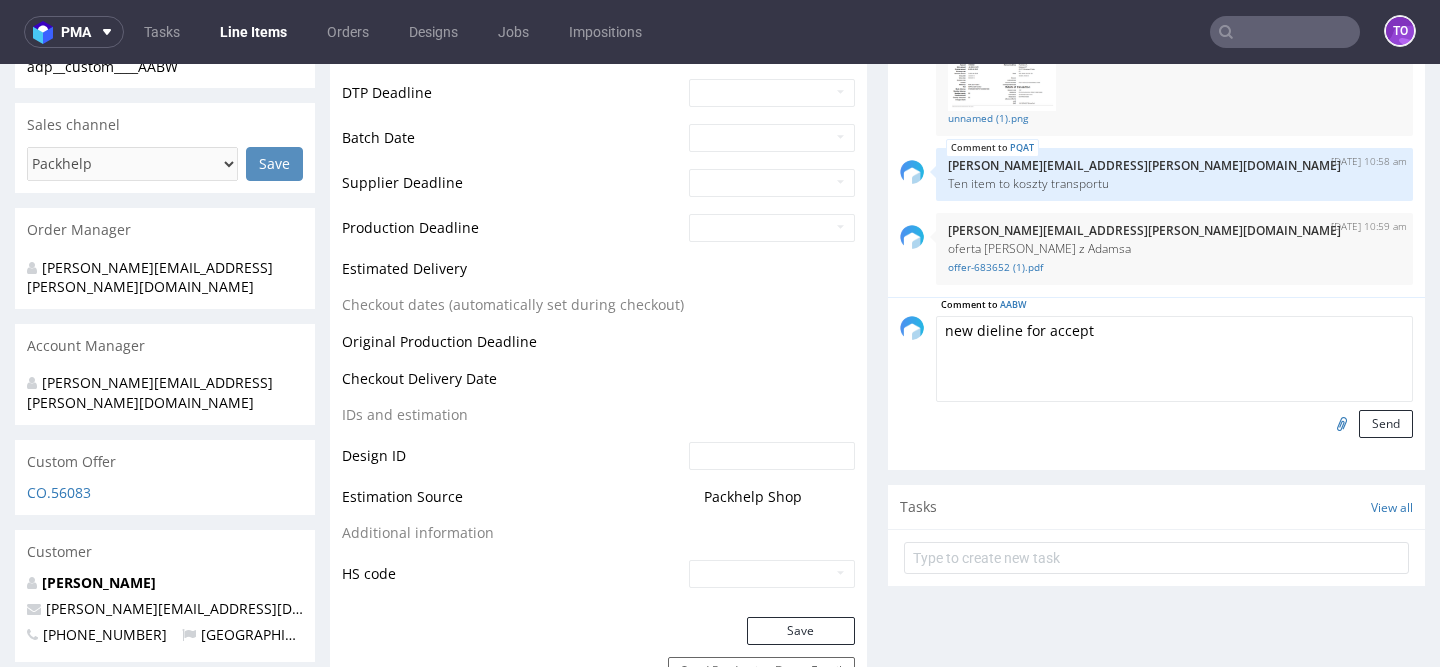 click at bounding box center [1339, 423] 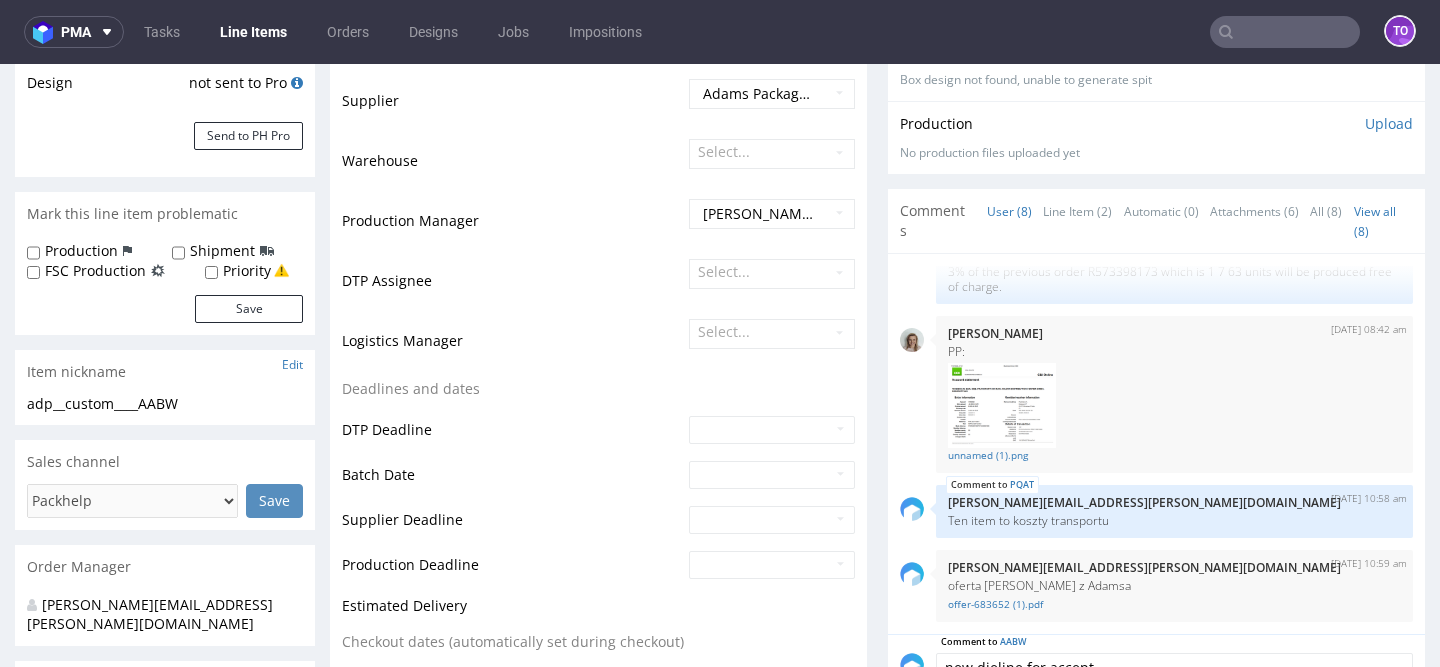 scroll, scrollTop: 767, scrollLeft: 0, axis: vertical 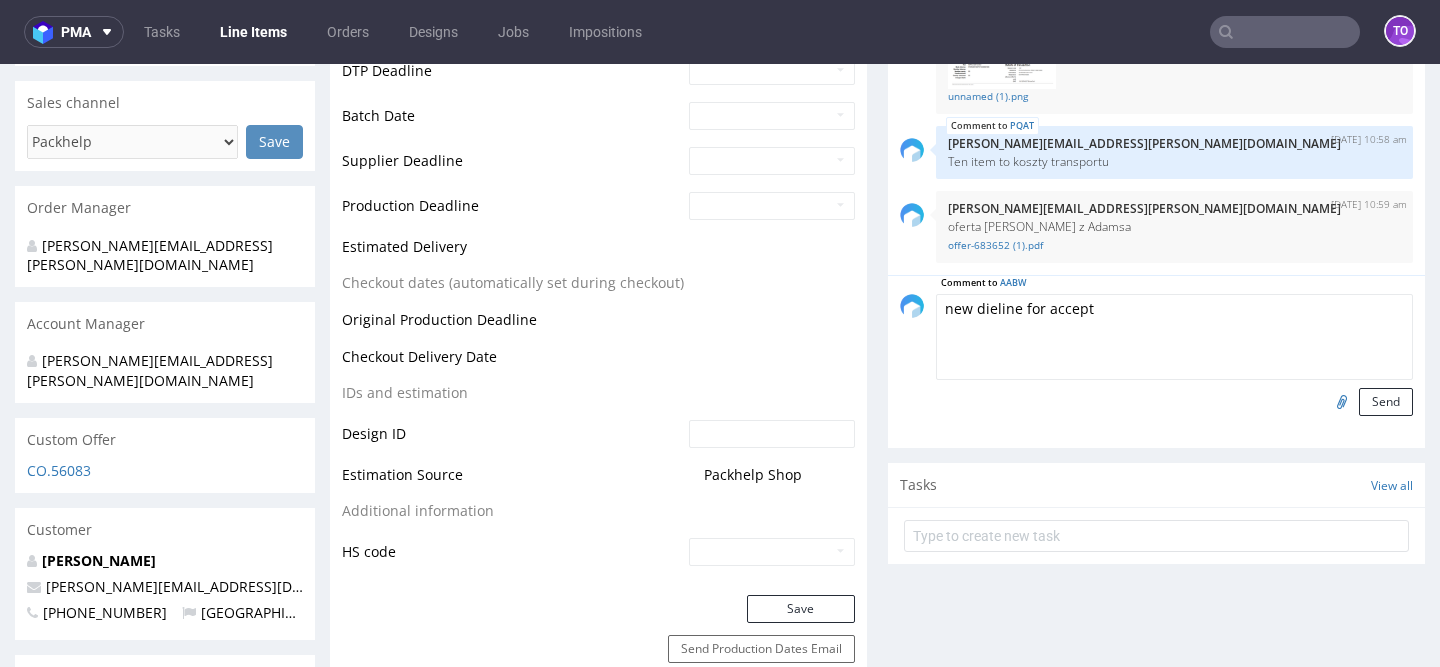 click at bounding box center [1339, 401] 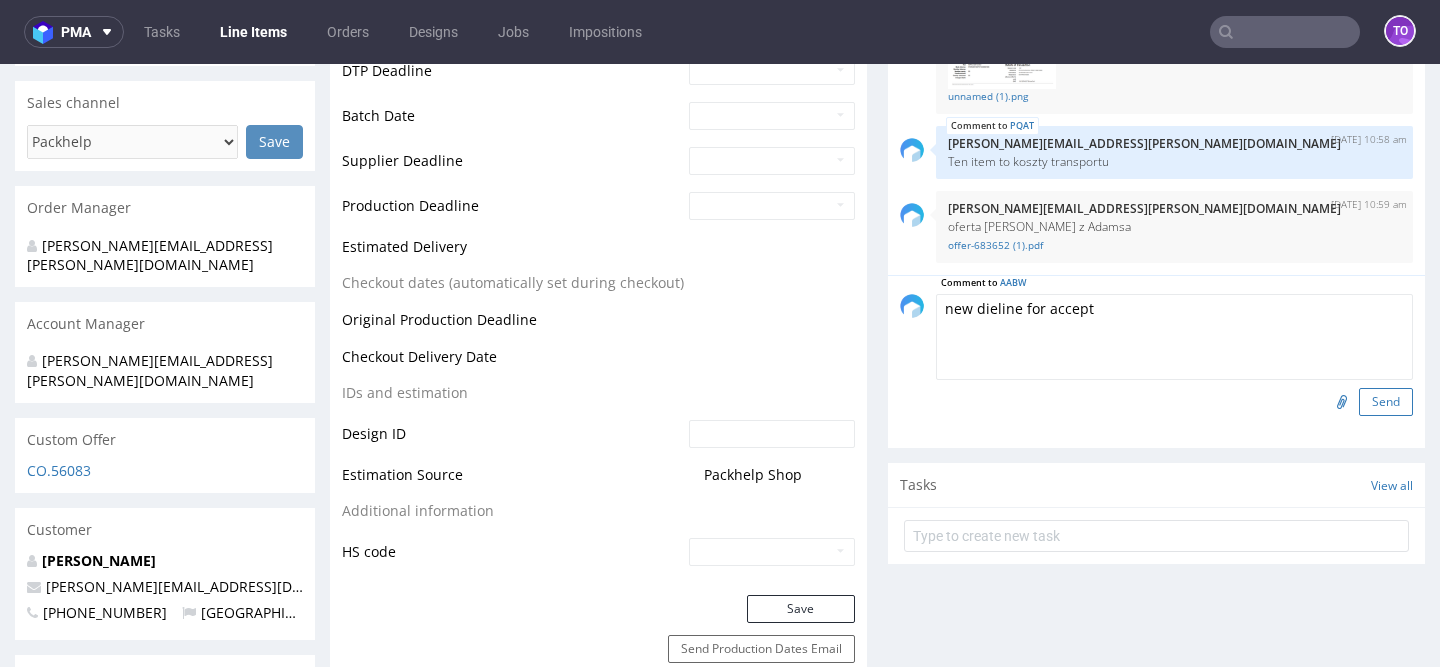click on "Send" 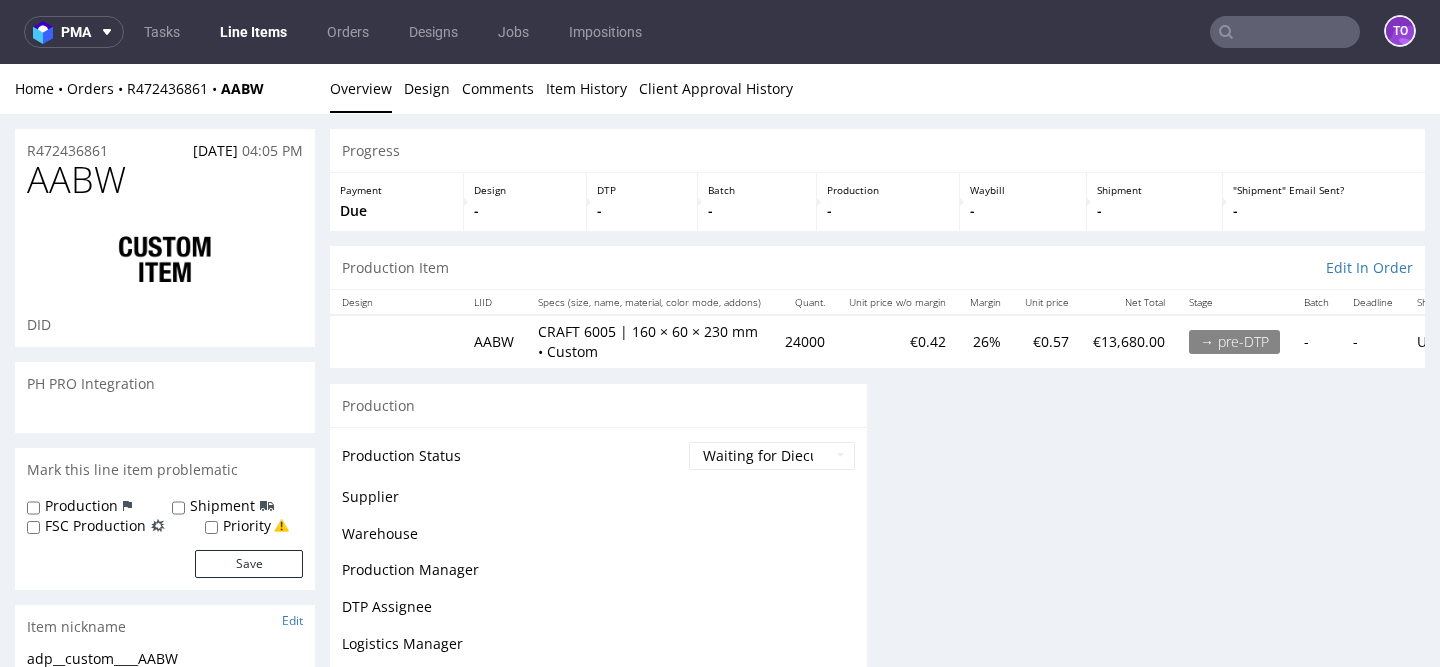 scroll, scrollTop: 0, scrollLeft: 0, axis: both 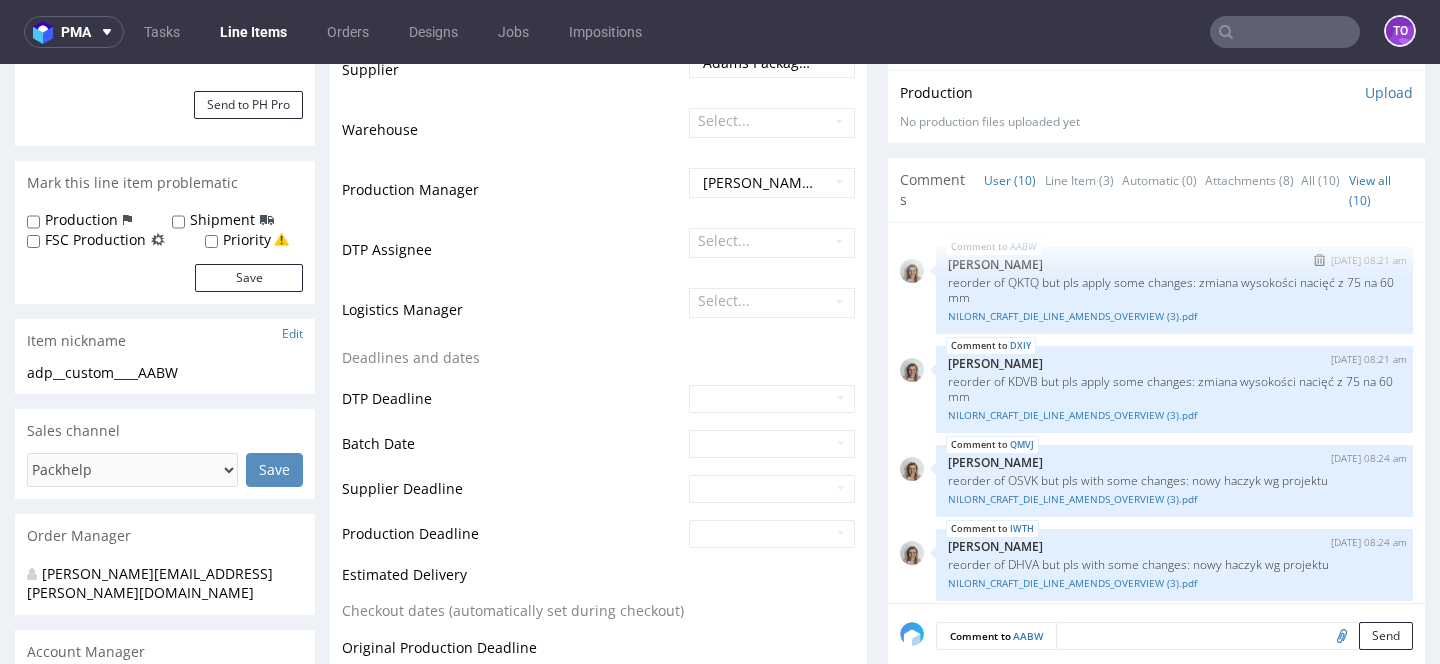 click on "reorder of QKTQ but pls apply some changes: zmiana wysokości nacięć z 75 na 60 mm" 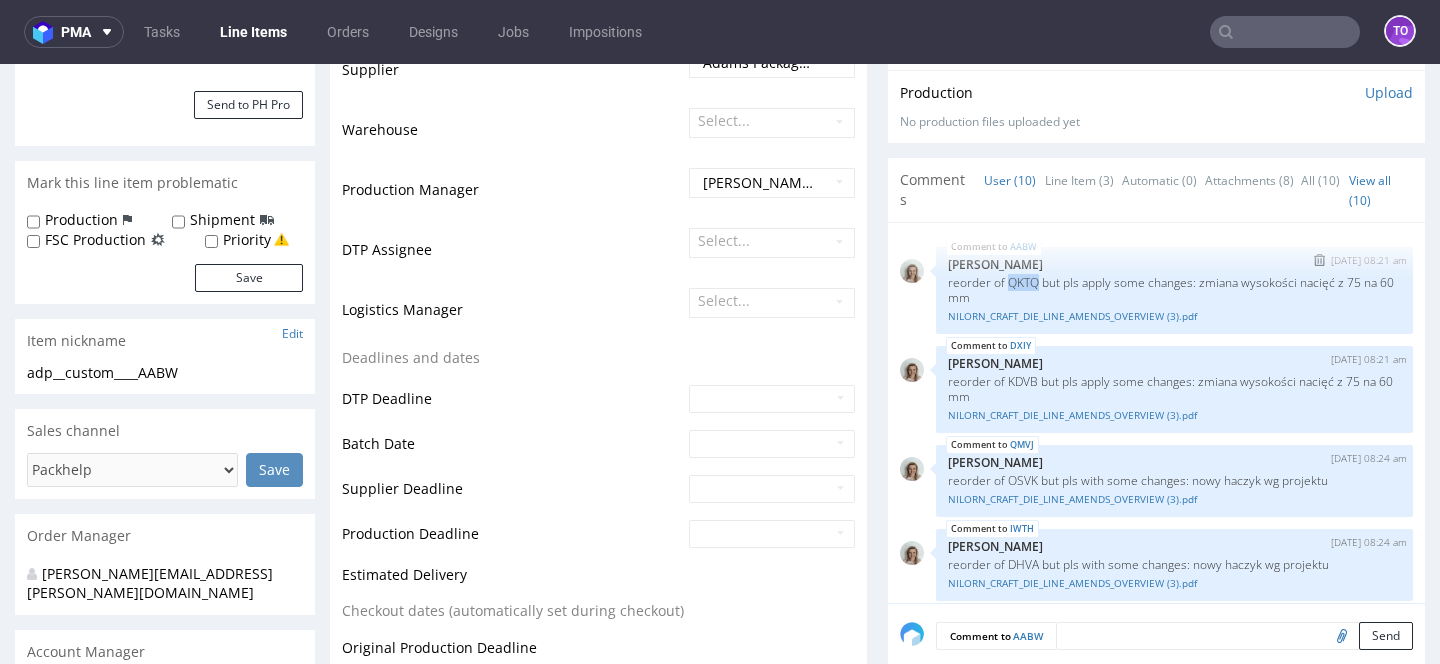 click on "reorder of QKTQ but pls apply some changes: zmiana wysokości nacięć z 75 na 60 mm" 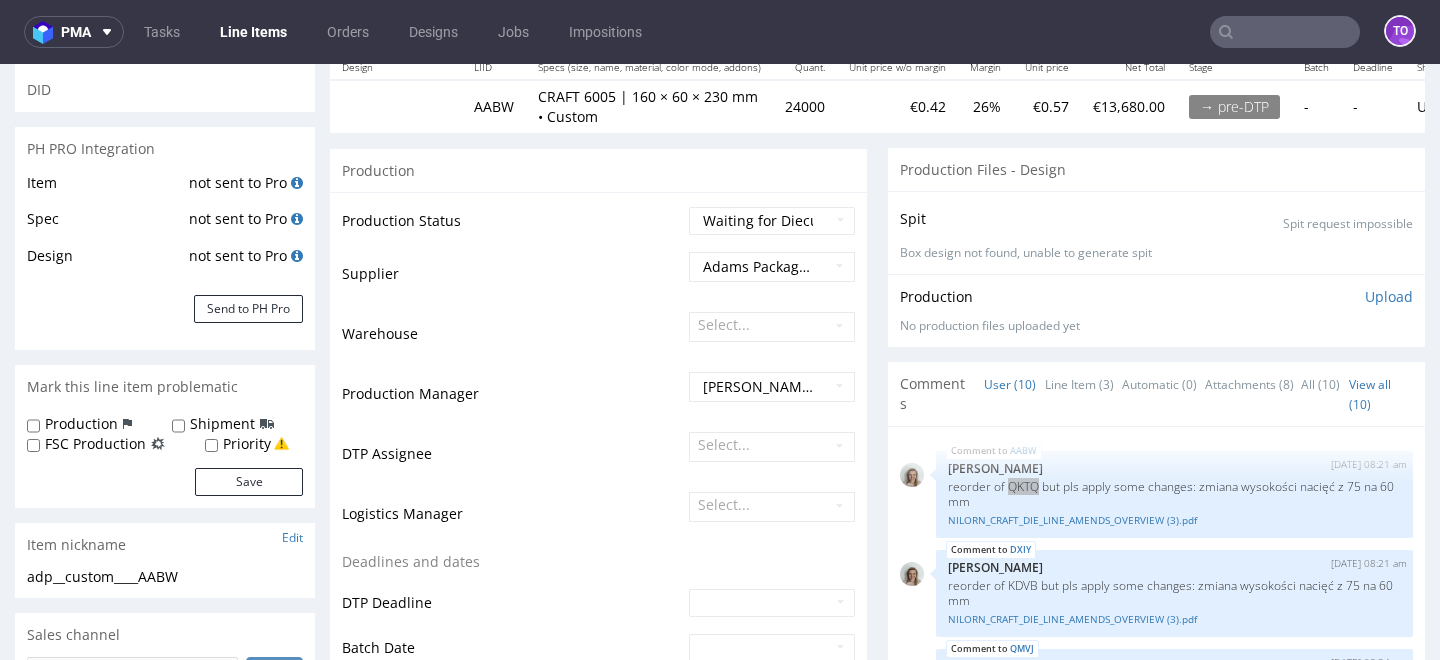 scroll, scrollTop: 374, scrollLeft: 0, axis: vertical 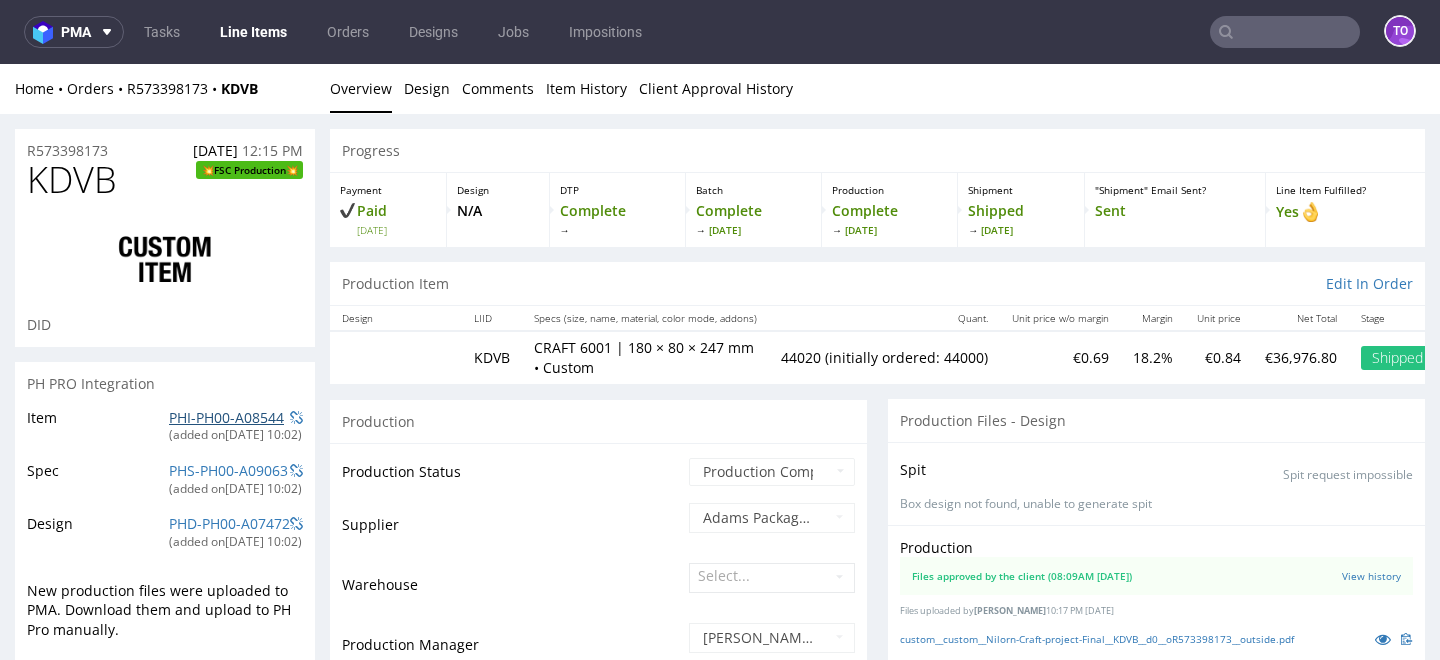 click on "PHI-PH00-A08544" at bounding box center [226, 417] 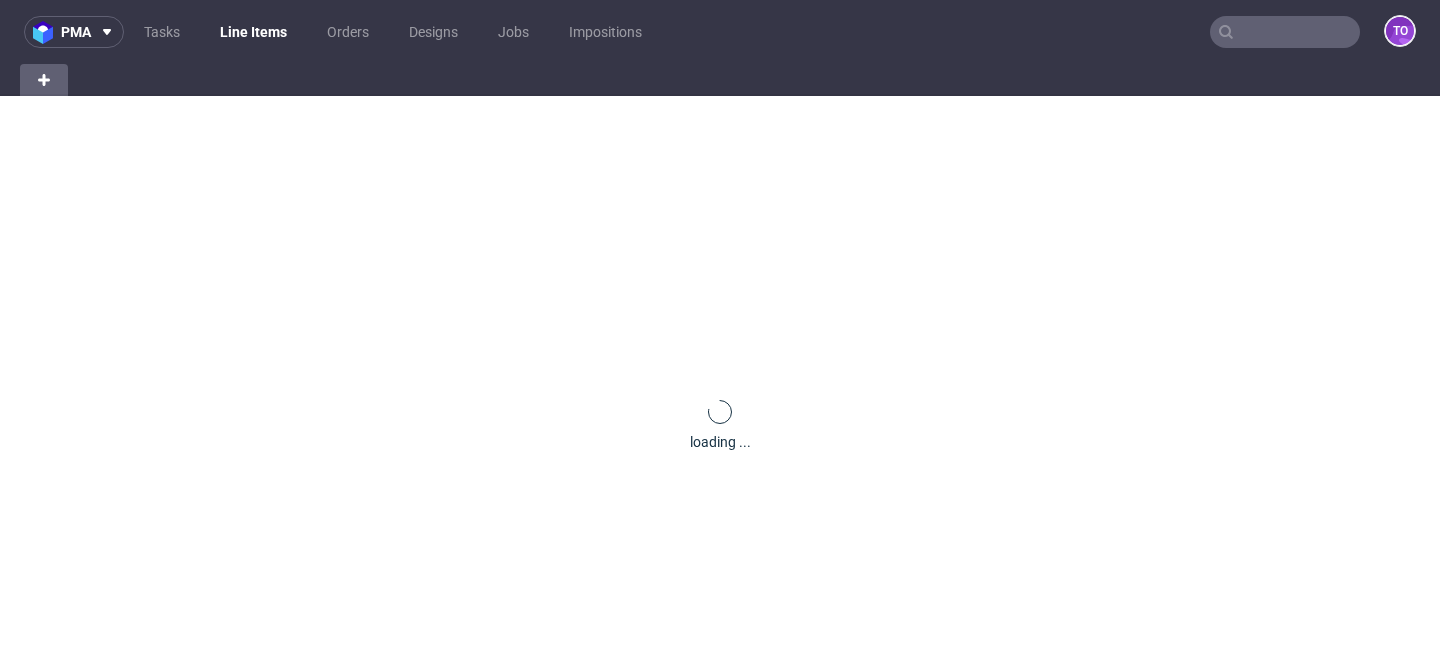 scroll, scrollTop: 0, scrollLeft: 0, axis: both 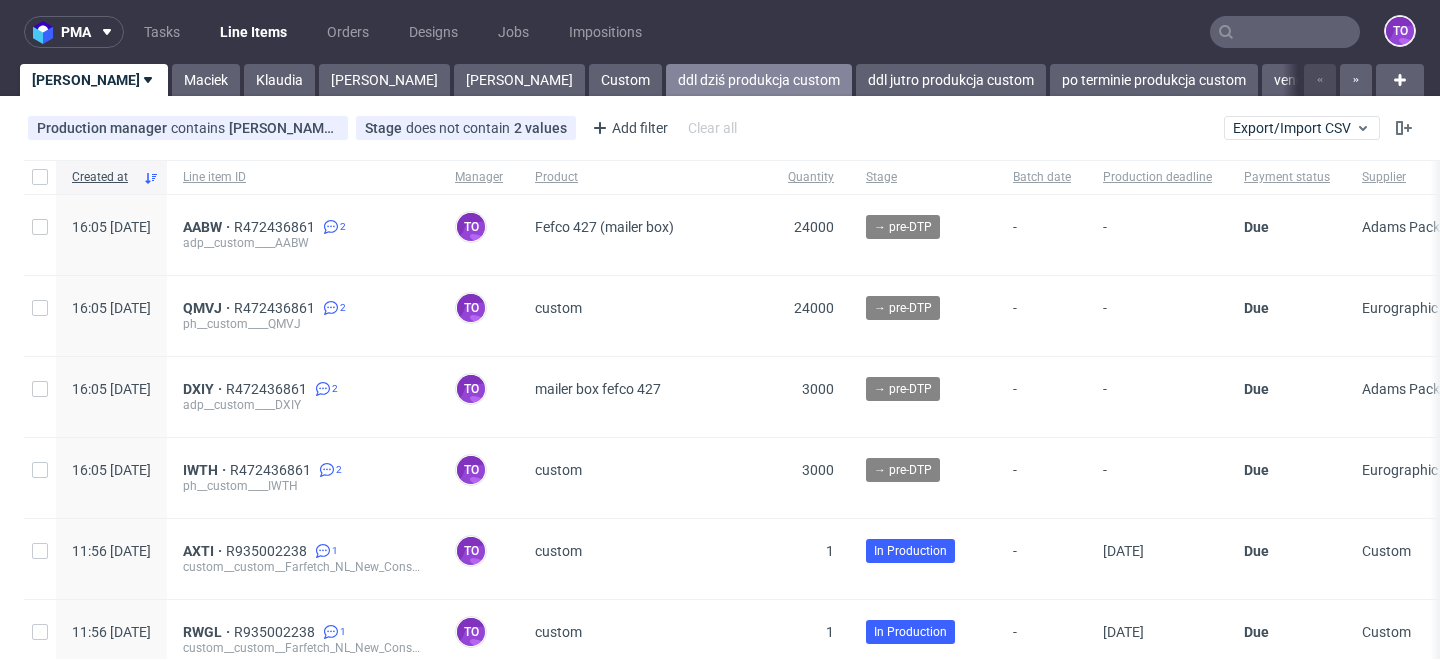 click on "ddl dziś produkcja custom" at bounding box center (759, 80) 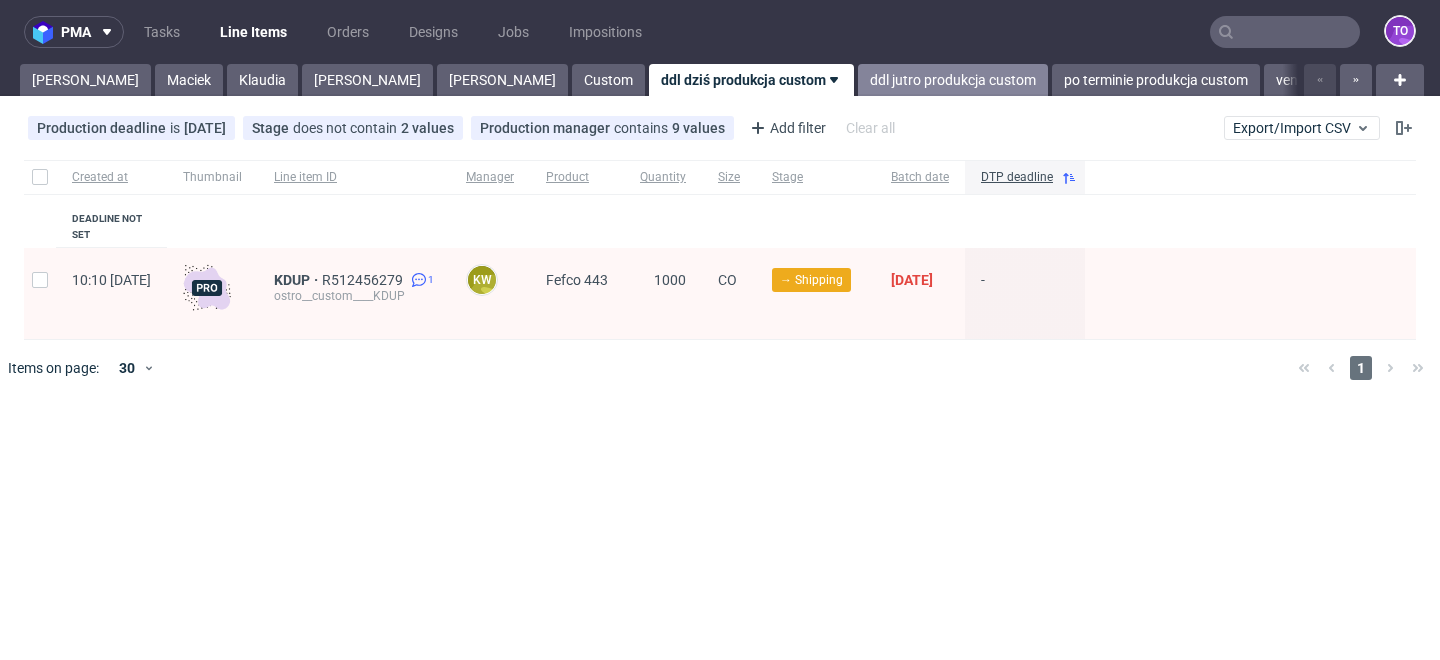 click on "ddl jutro produkcja custom" at bounding box center (953, 80) 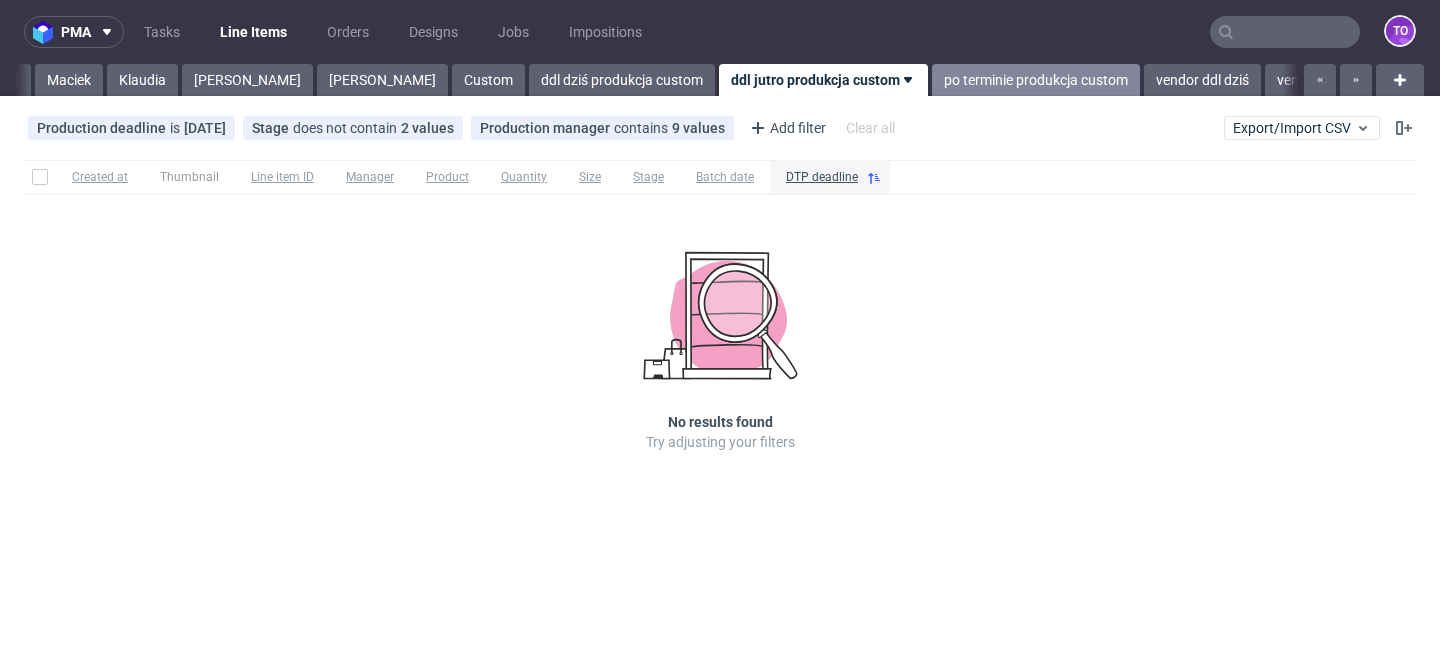 click on "po terminie produkcja custom" at bounding box center [1036, 80] 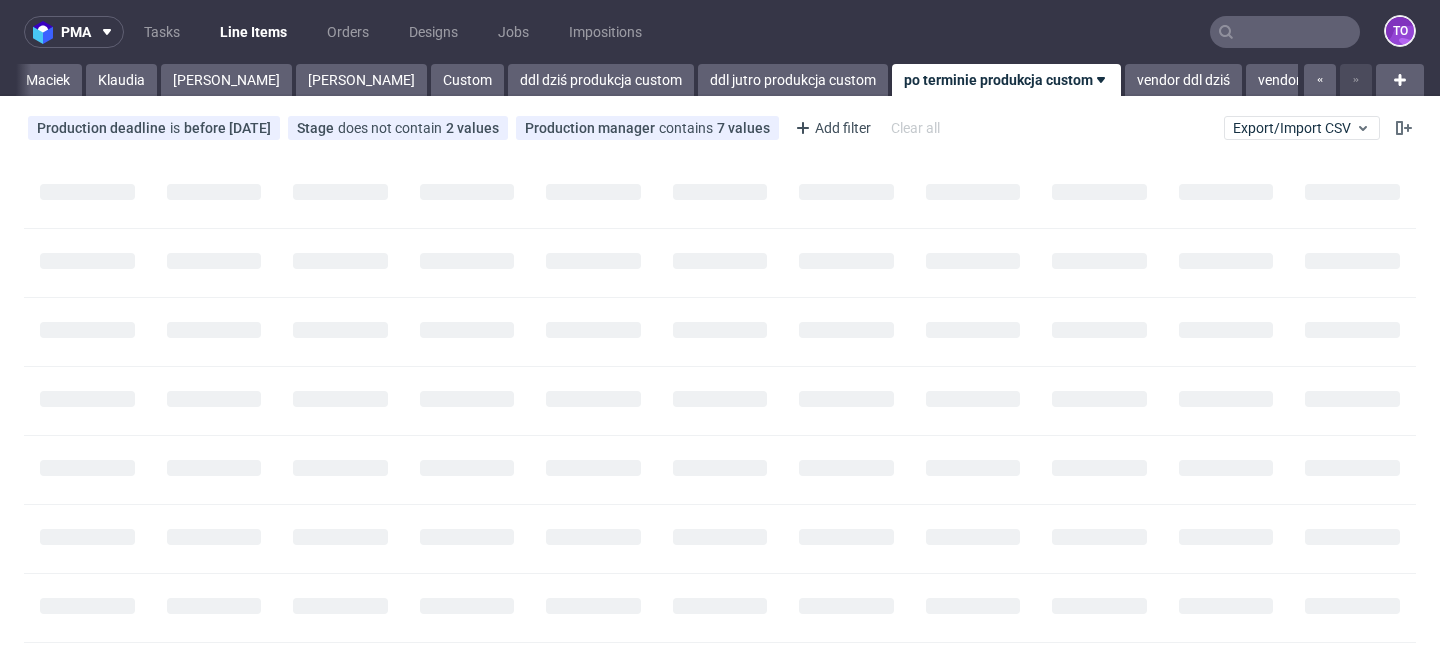 scroll, scrollTop: 0, scrollLeft: 125, axis: horizontal 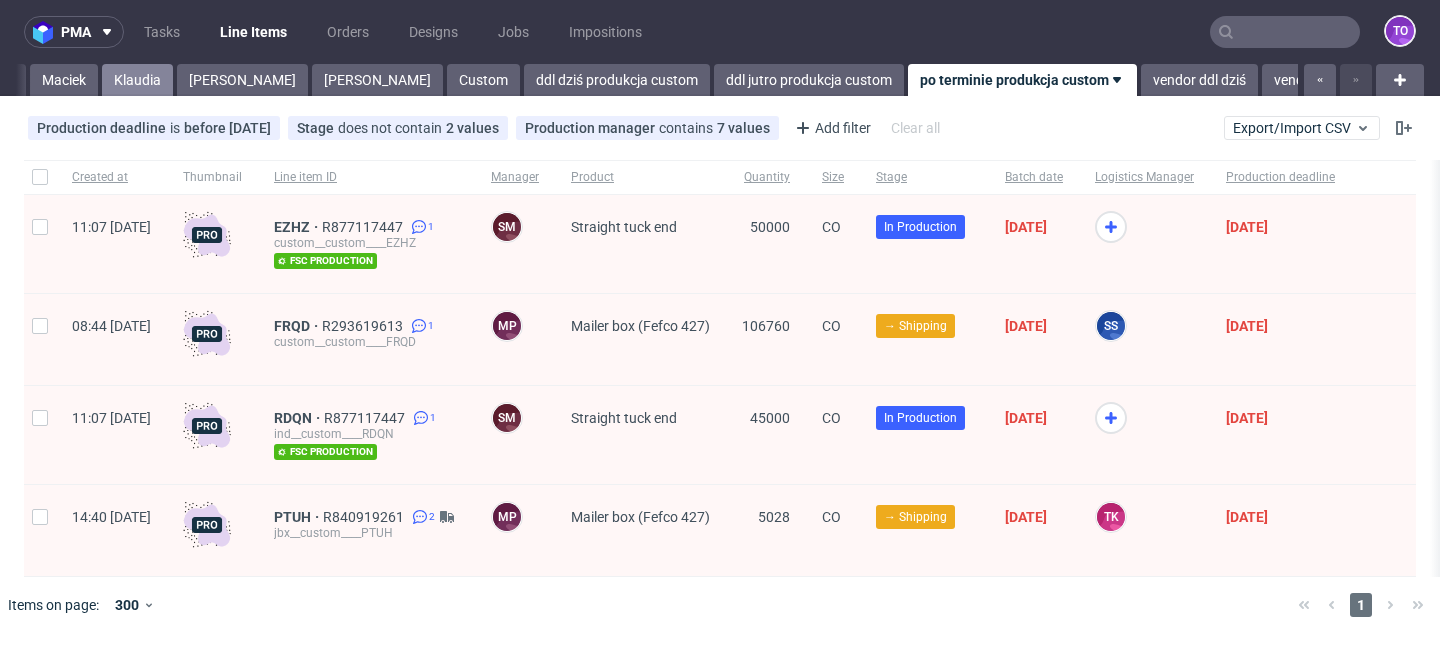 click on "Klaudia" at bounding box center (137, 80) 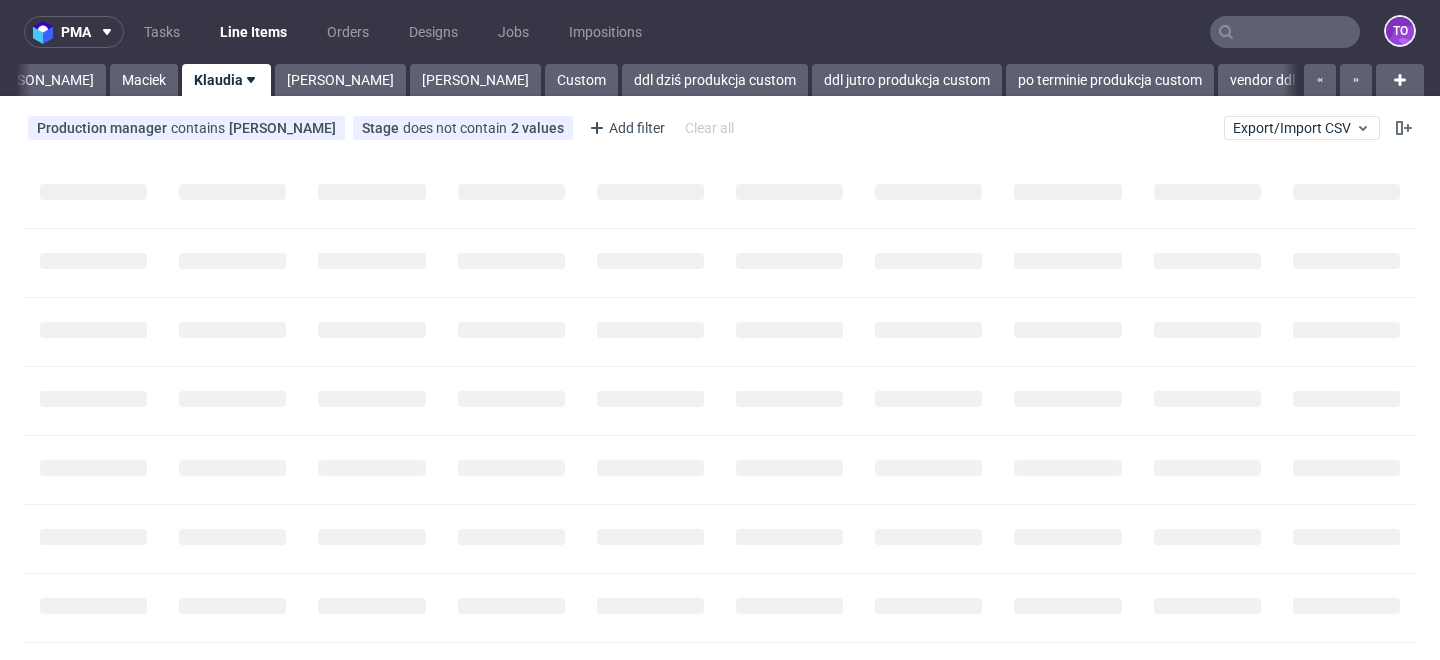 scroll, scrollTop: 0, scrollLeft: 0, axis: both 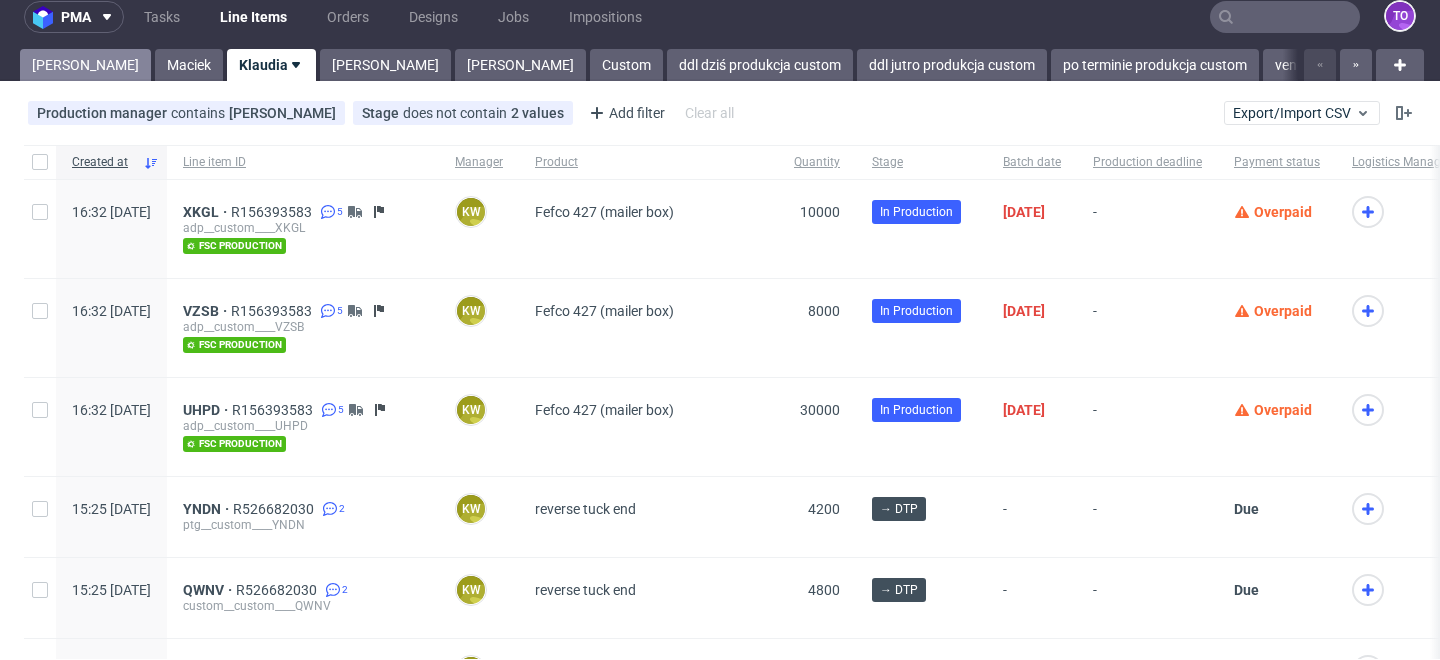 click on "[PERSON_NAME]" at bounding box center [85, 65] 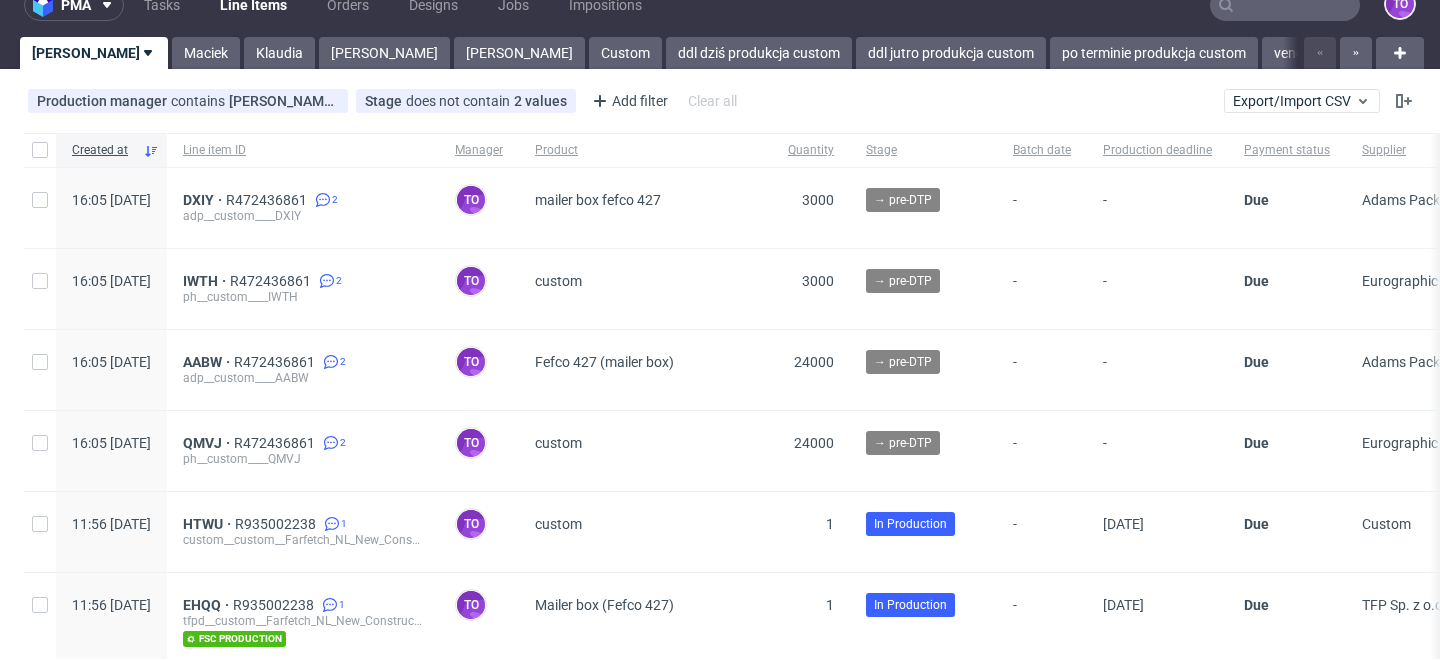 scroll, scrollTop: 10, scrollLeft: 0, axis: vertical 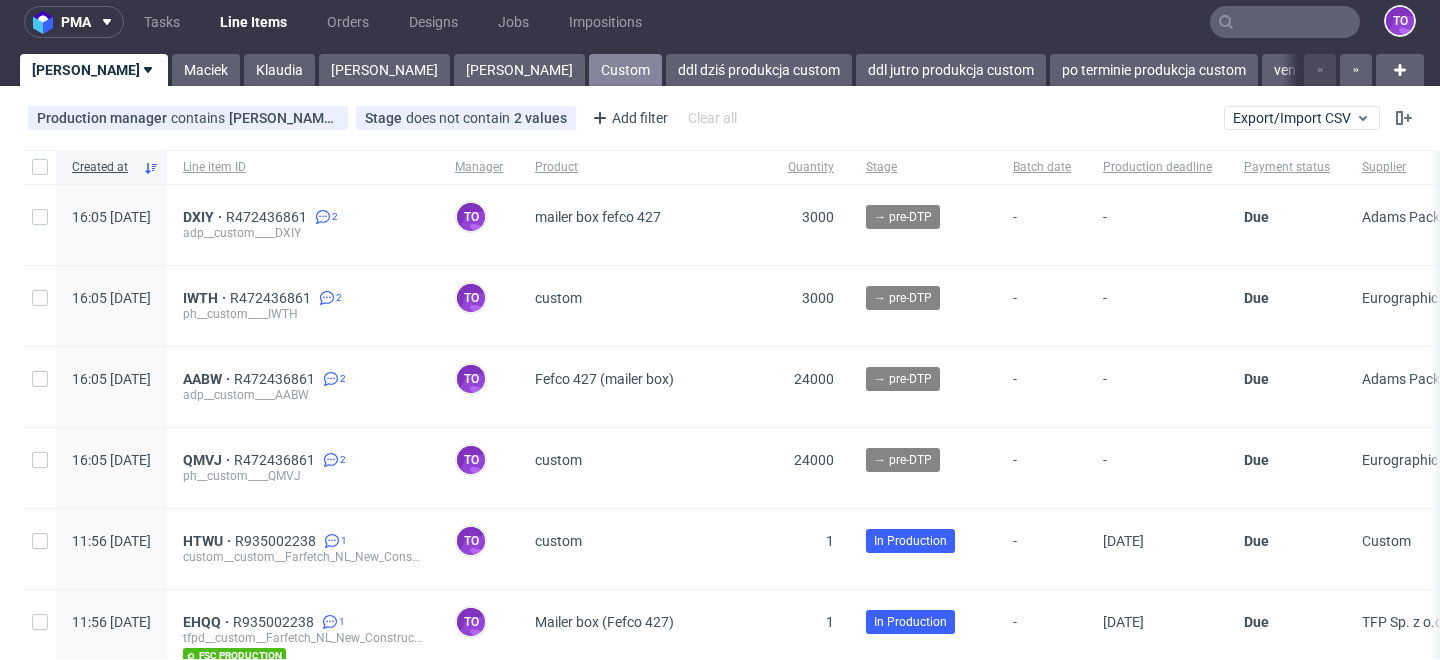 click on "Custom" at bounding box center [625, 70] 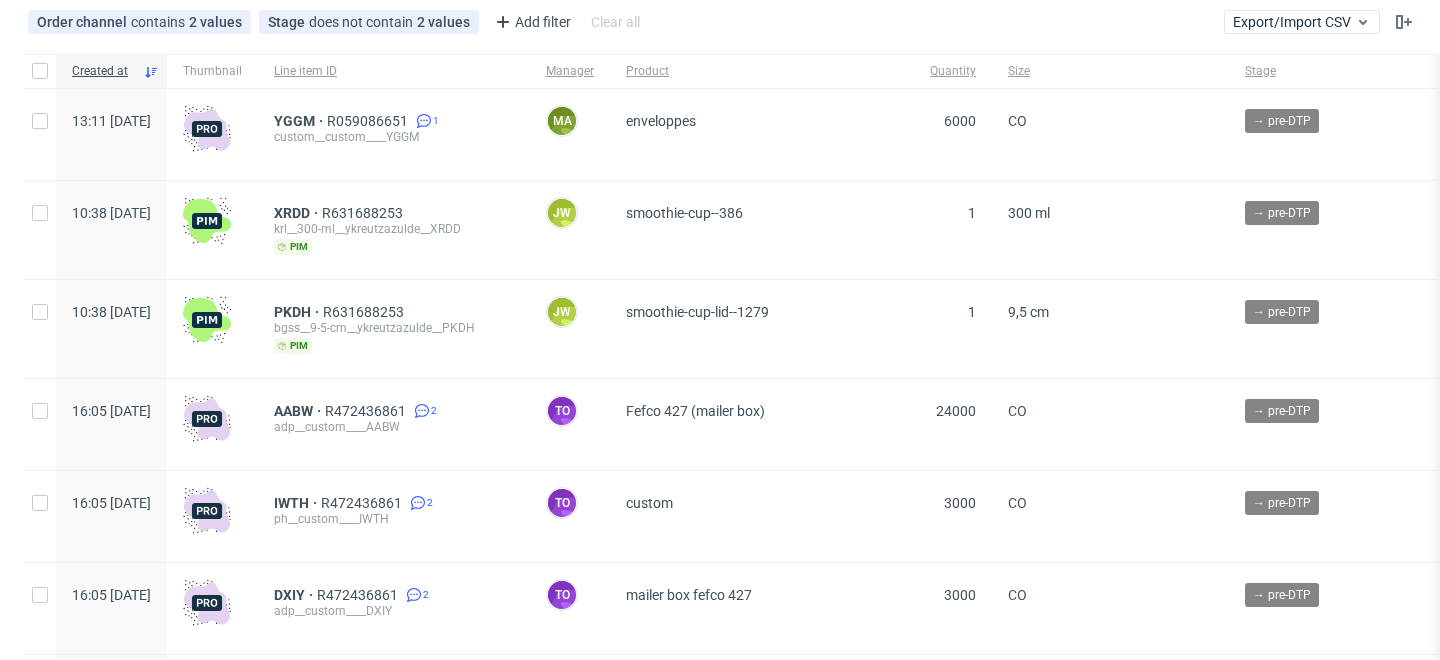 scroll, scrollTop: 0, scrollLeft: 0, axis: both 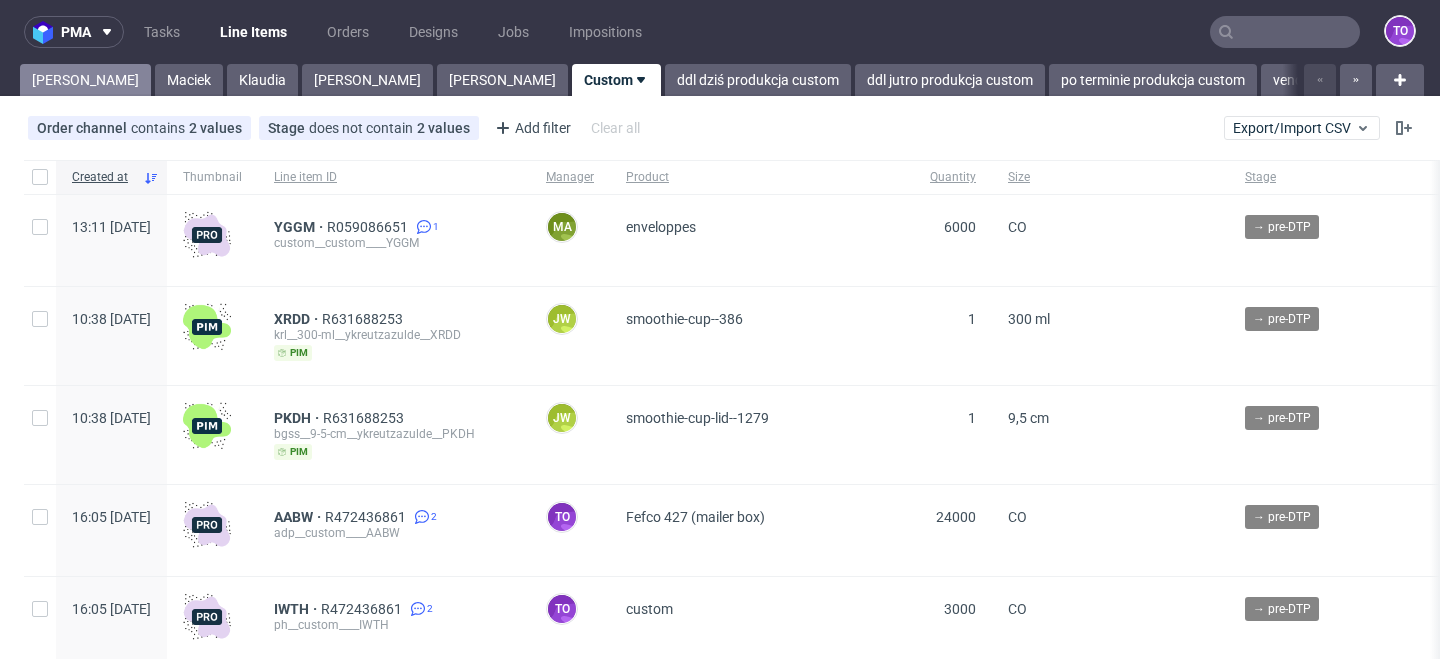 click on "[PERSON_NAME]" at bounding box center [85, 80] 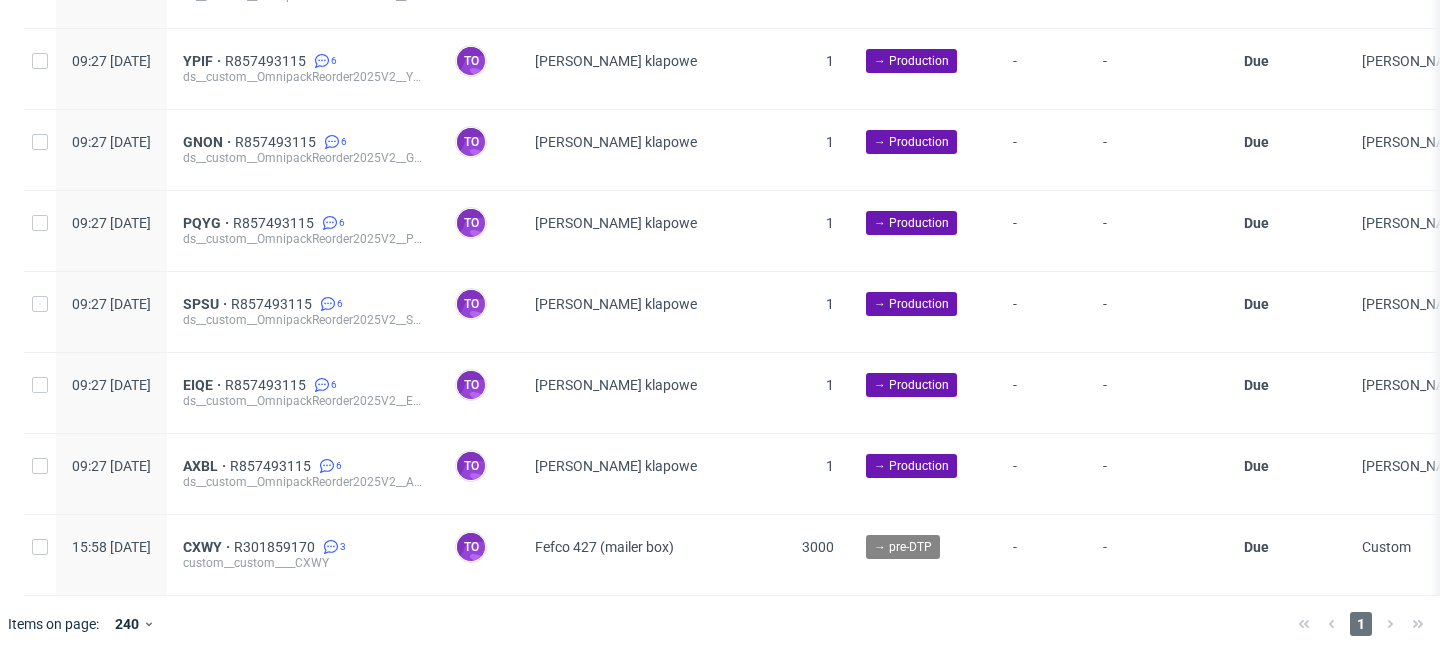 scroll, scrollTop: 0, scrollLeft: 0, axis: both 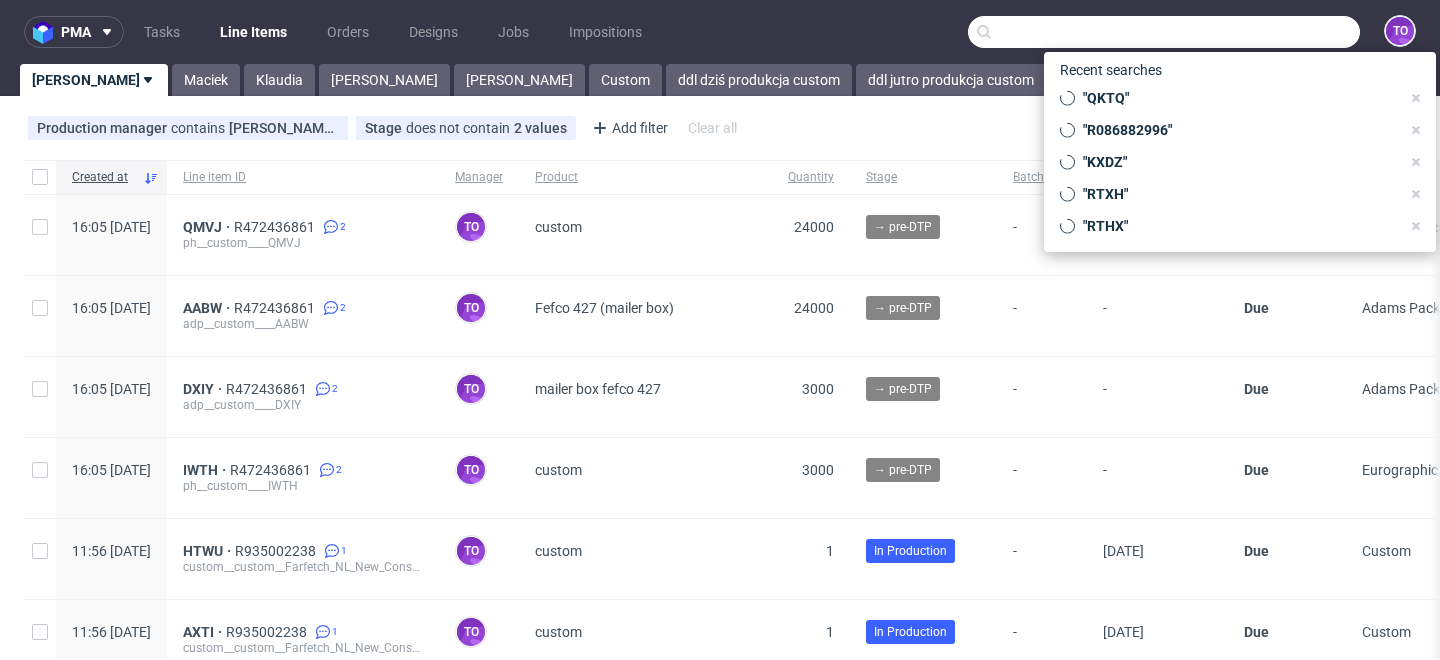 click at bounding box center [1164, 32] 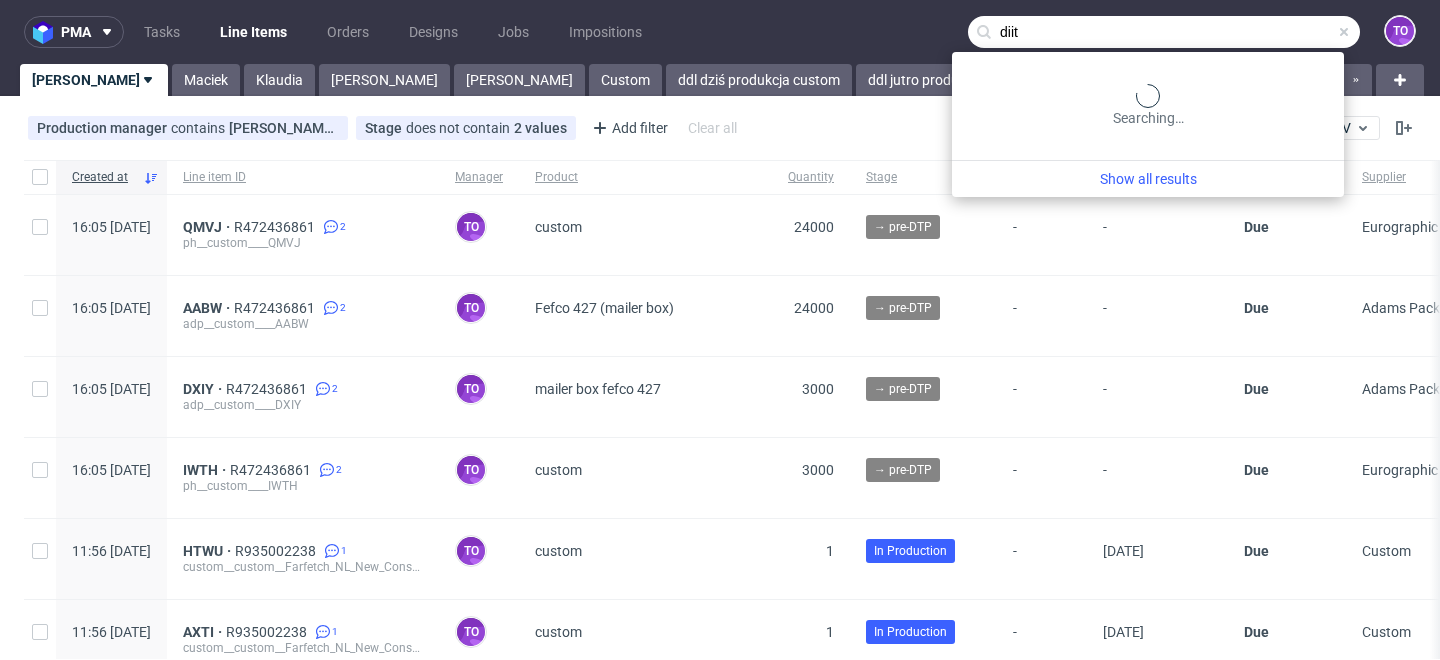 type on "diit" 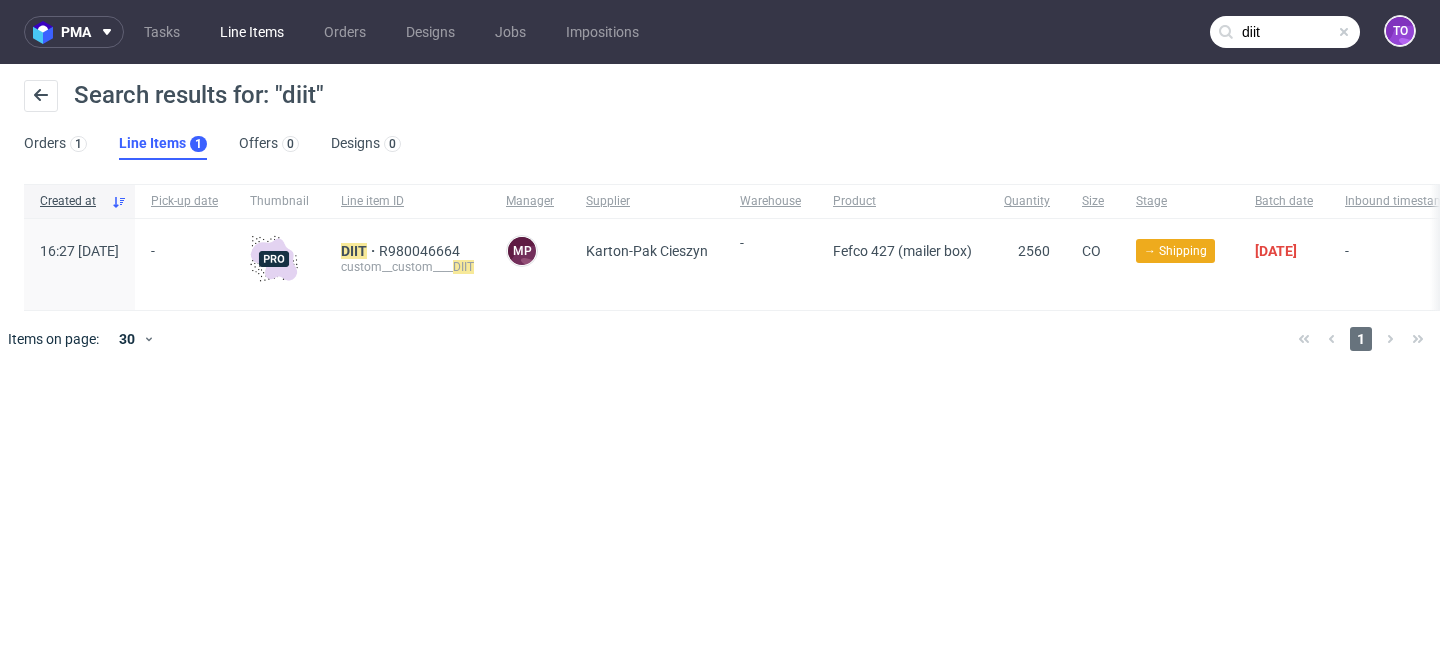 click on "Line Items" at bounding box center [252, 32] 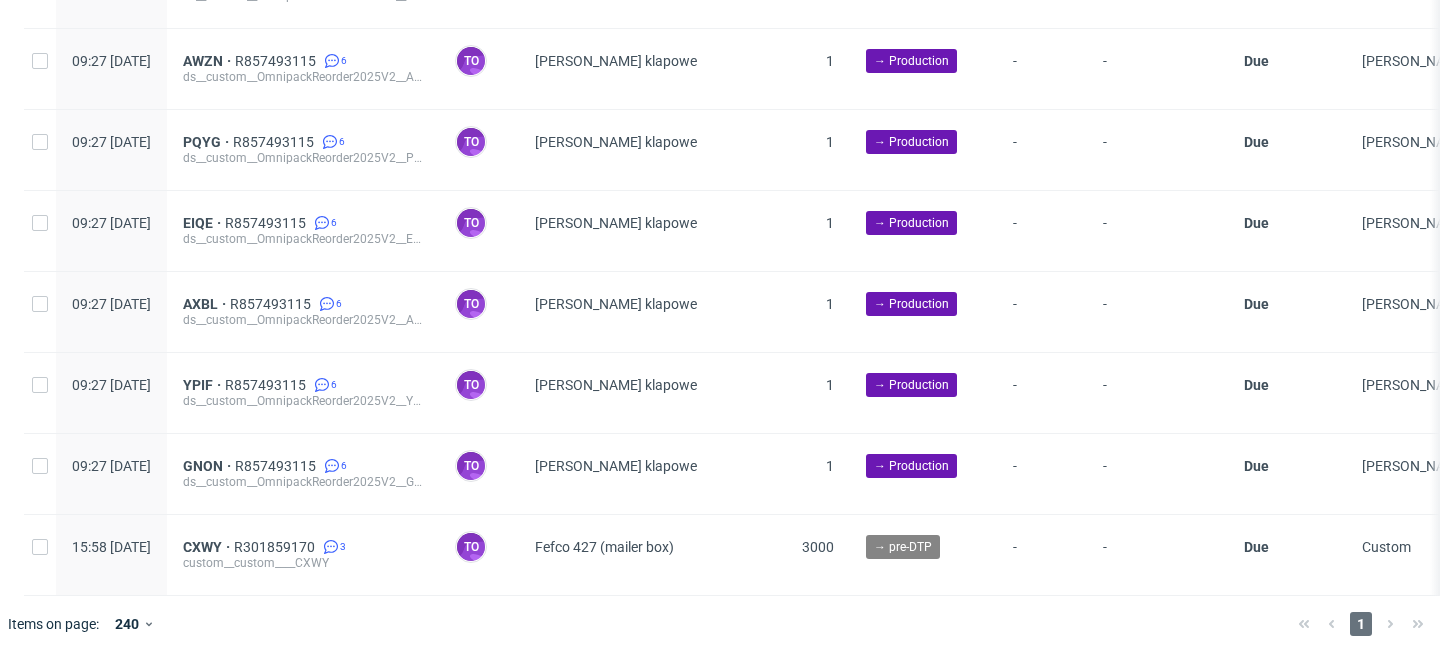 scroll, scrollTop: 0, scrollLeft: 0, axis: both 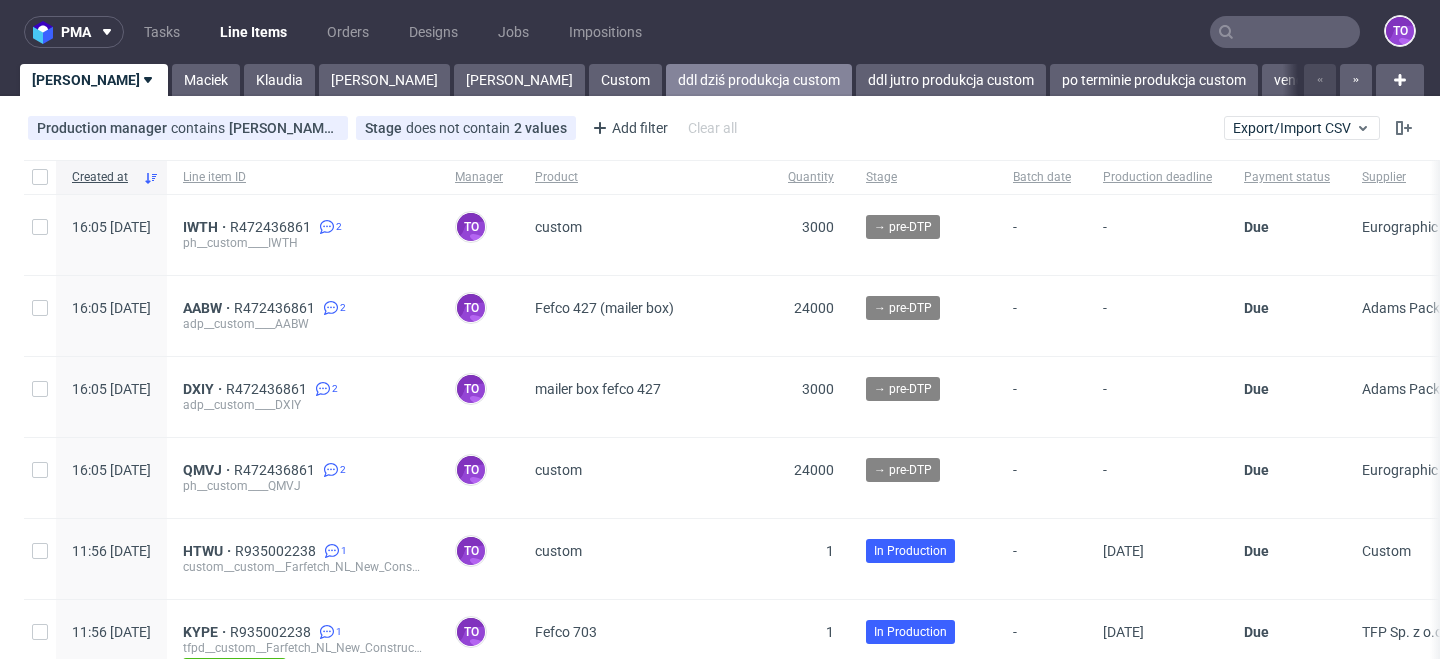 click on "ddl dziś produkcja custom" at bounding box center [759, 80] 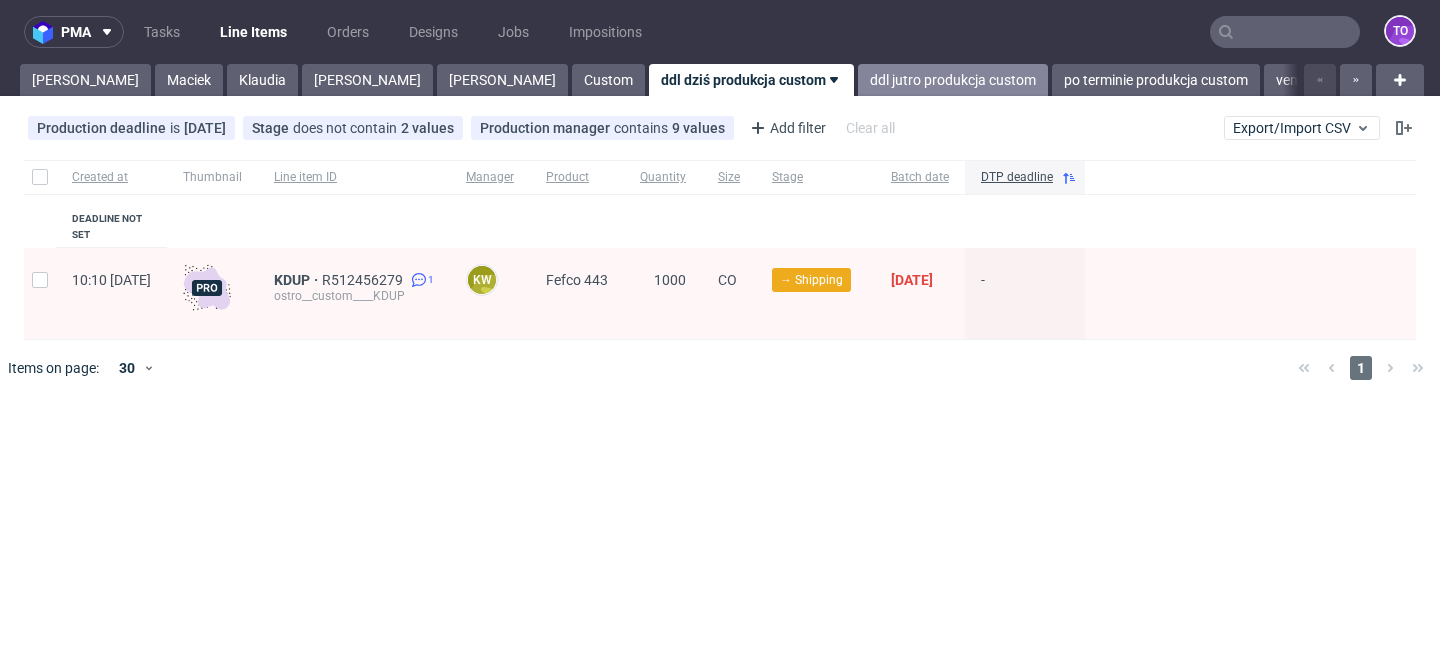 click on "ddl jutro produkcja custom" at bounding box center (953, 80) 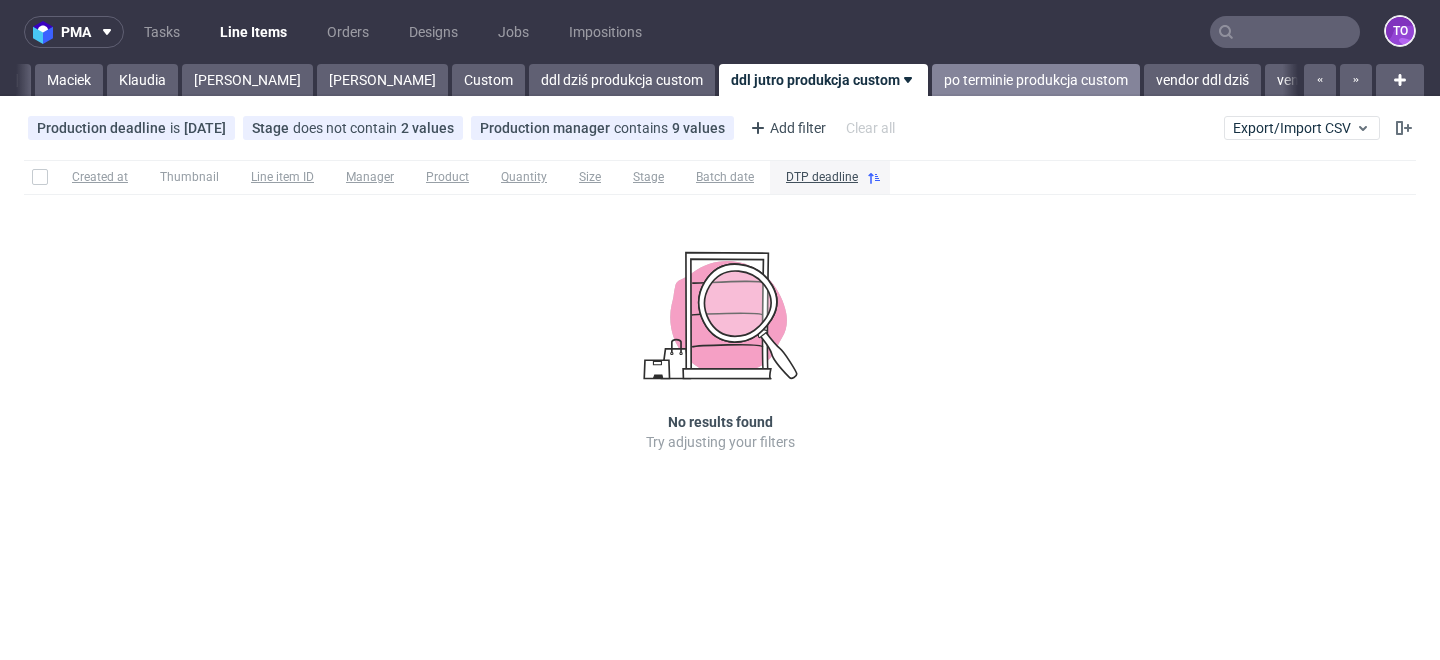 click on "po terminie produkcja custom" at bounding box center [1036, 80] 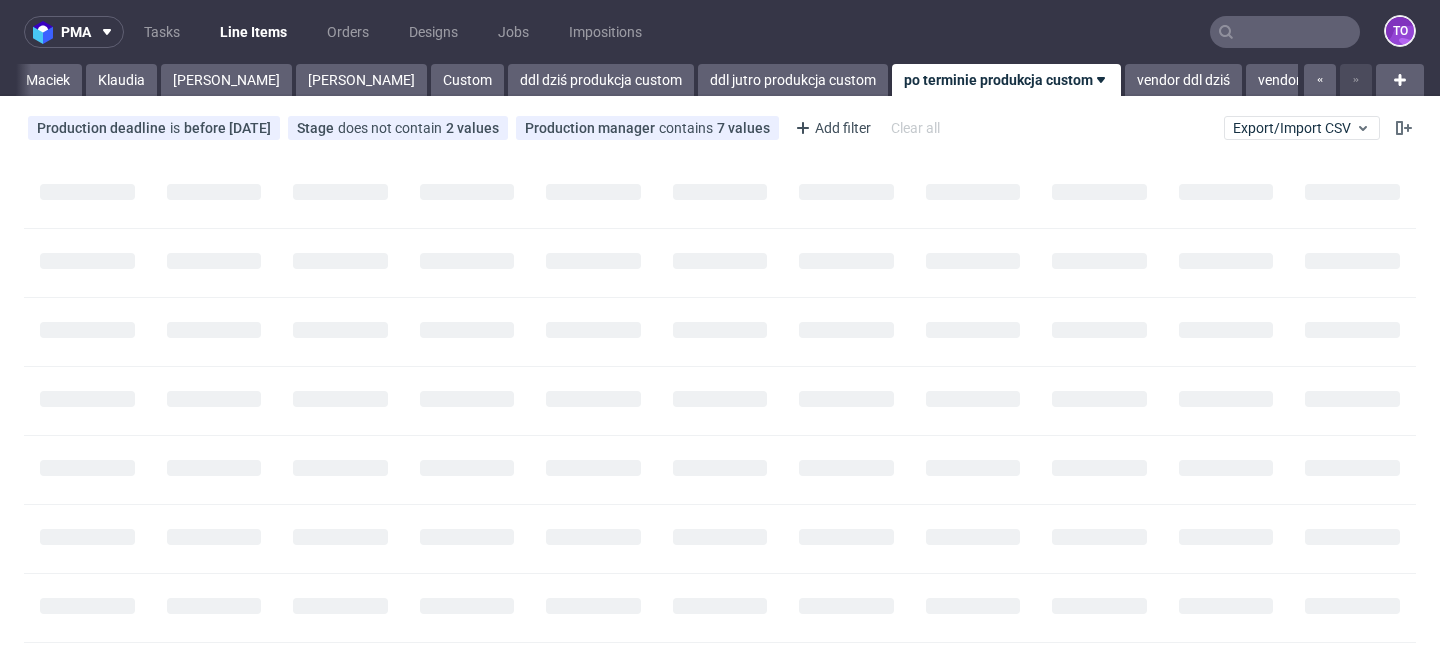 scroll, scrollTop: 0, scrollLeft: 125, axis: horizontal 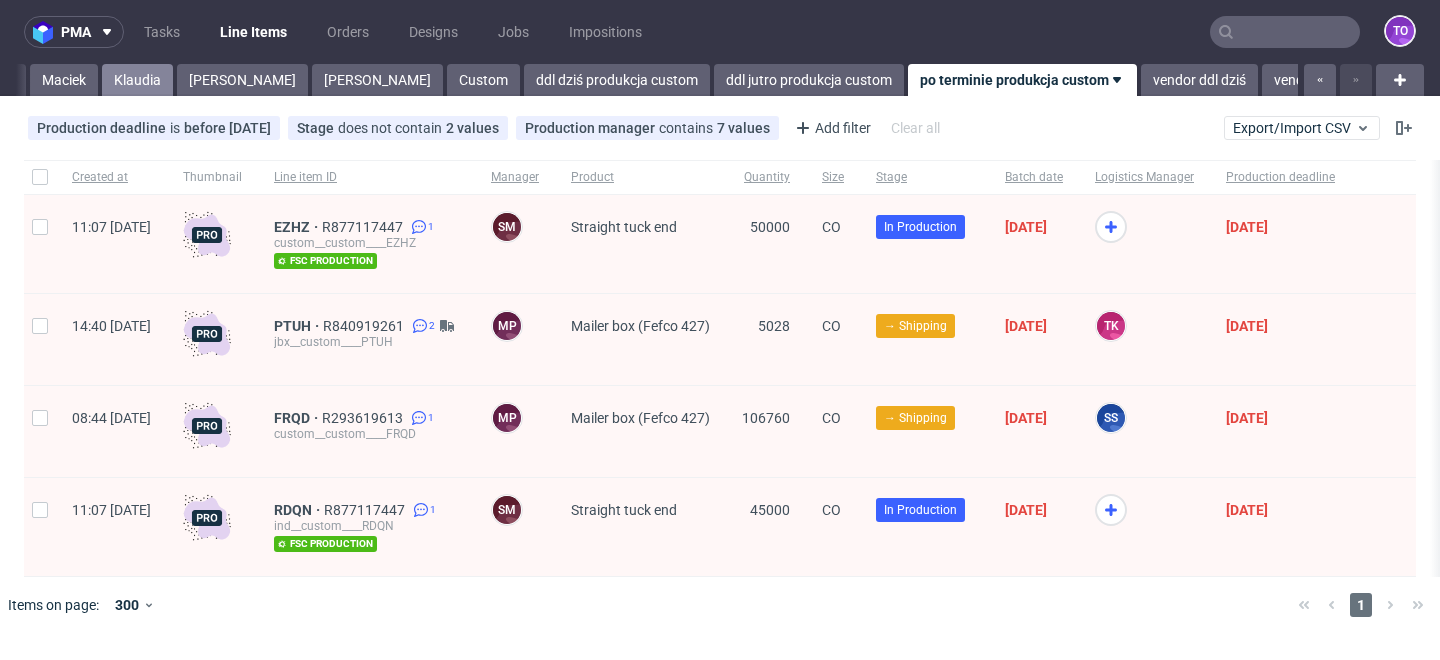 click on "Klaudia" at bounding box center [137, 80] 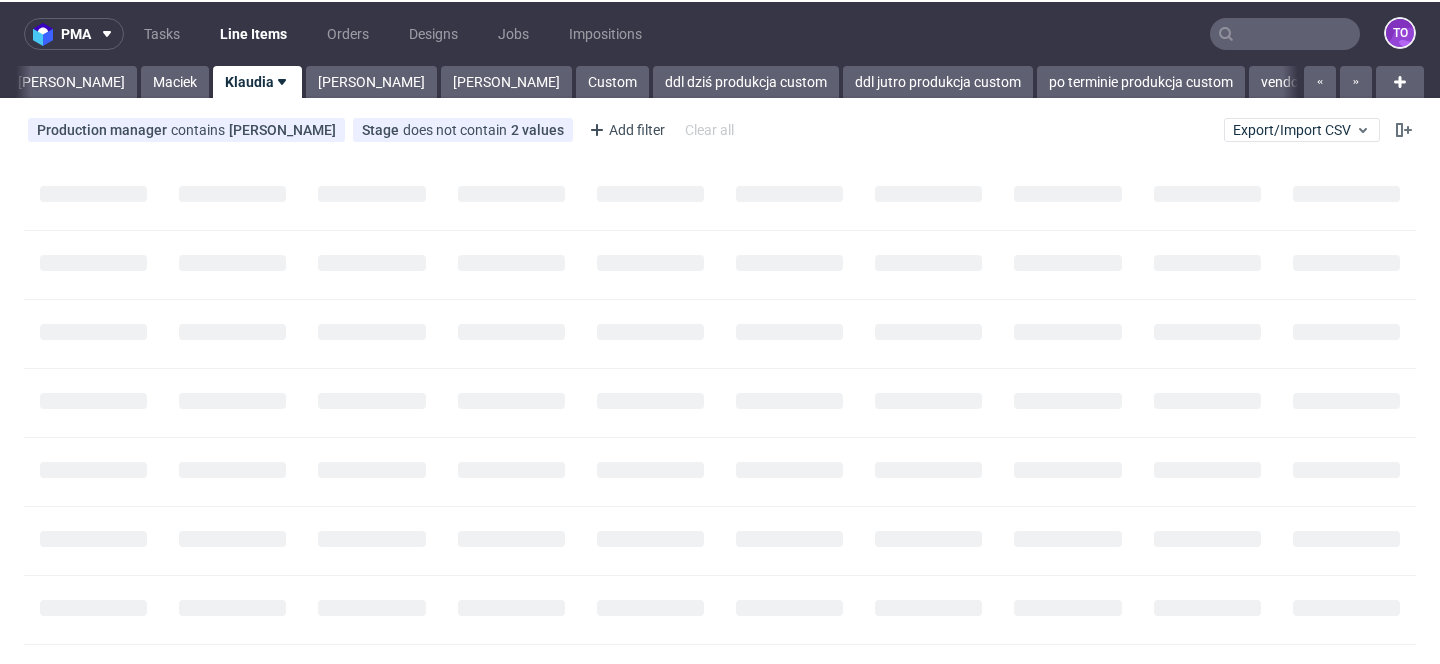 scroll, scrollTop: 0, scrollLeft: 0, axis: both 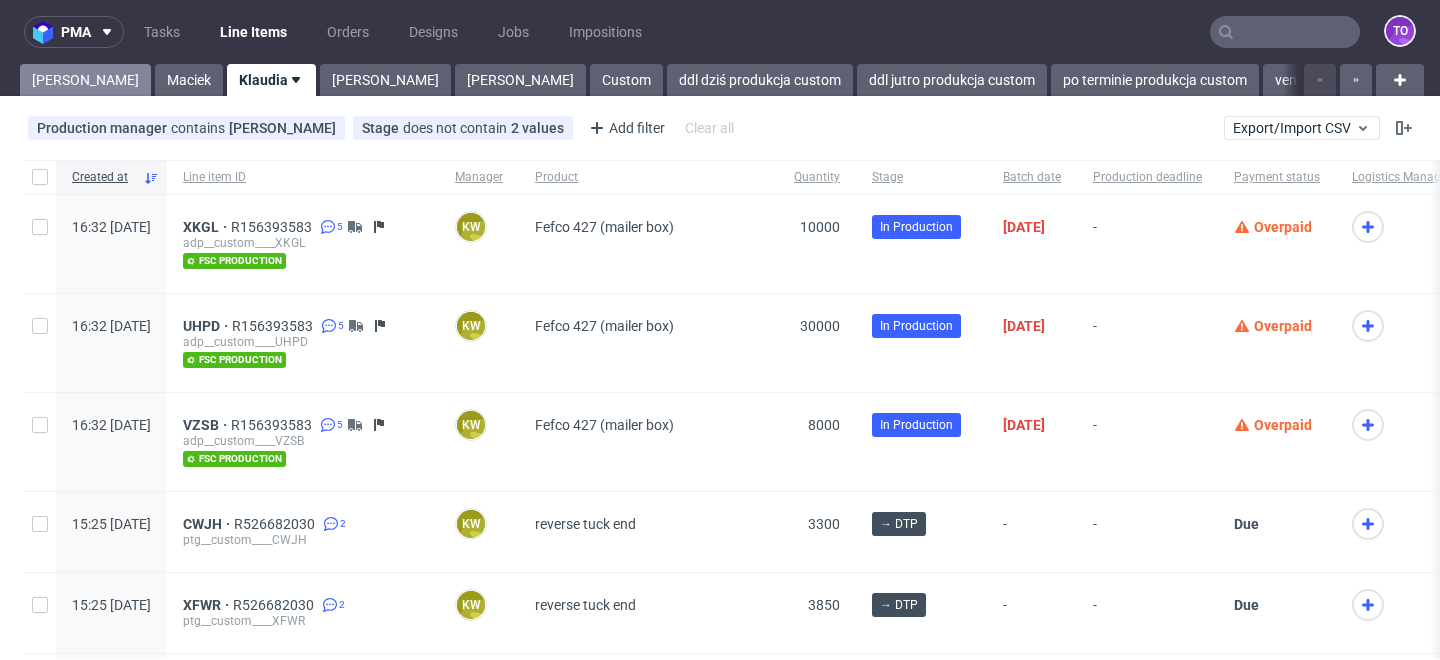 click on "Tomasz" at bounding box center [85, 80] 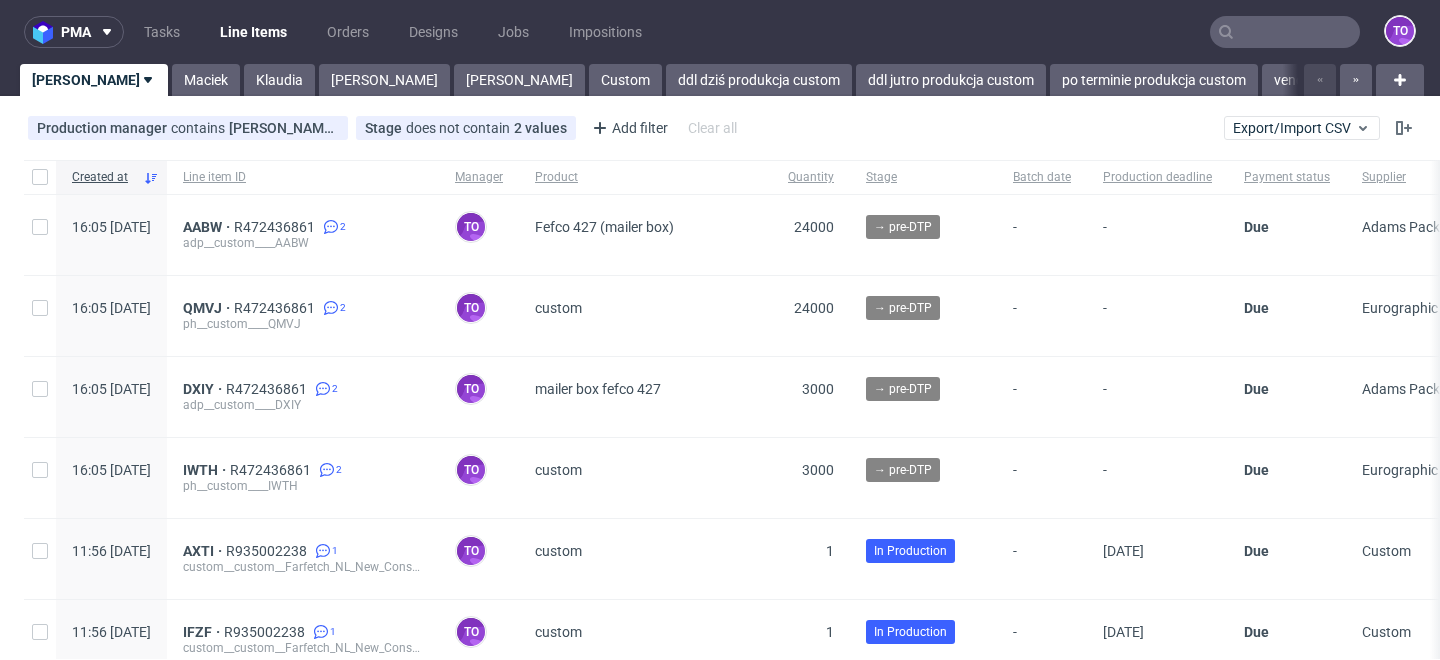 click on "AABW R472436861 2 adp__custom____AABW" at bounding box center (303, 235) 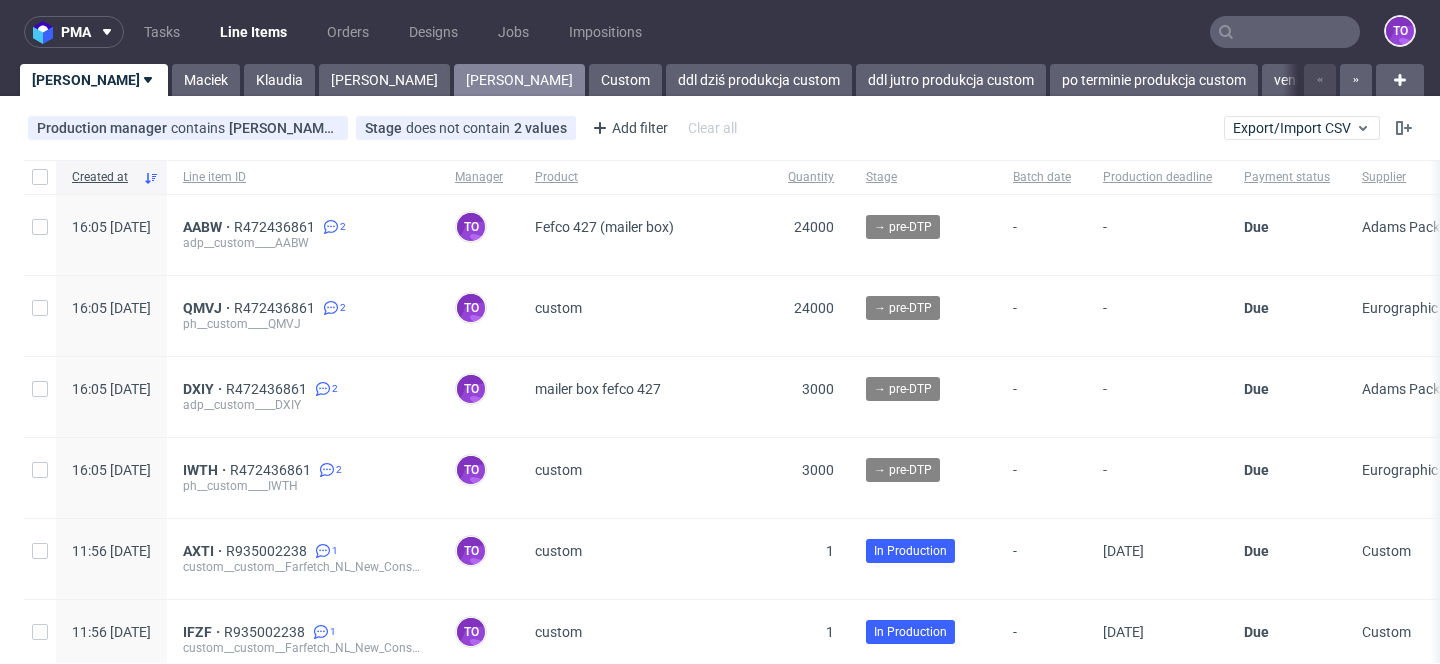 click on "[PERSON_NAME]" at bounding box center [519, 80] 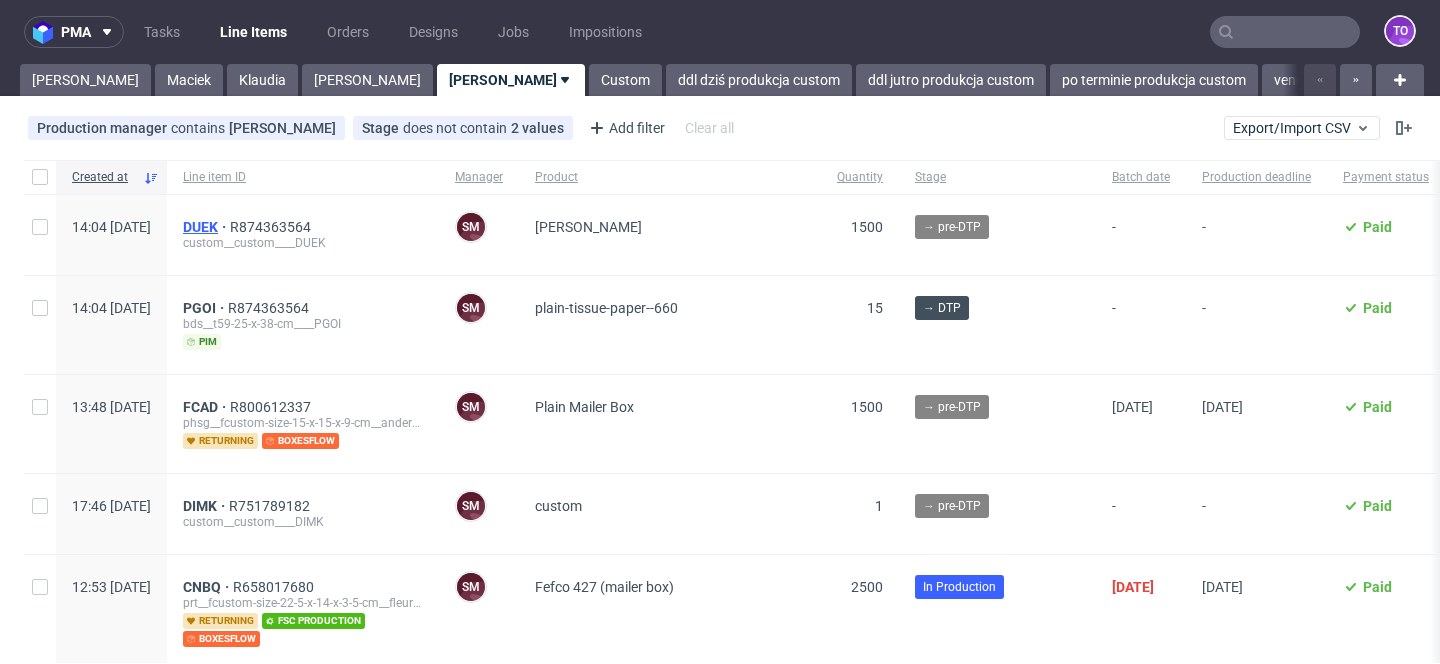 click on "DUEK" at bounding box center (206, 227) 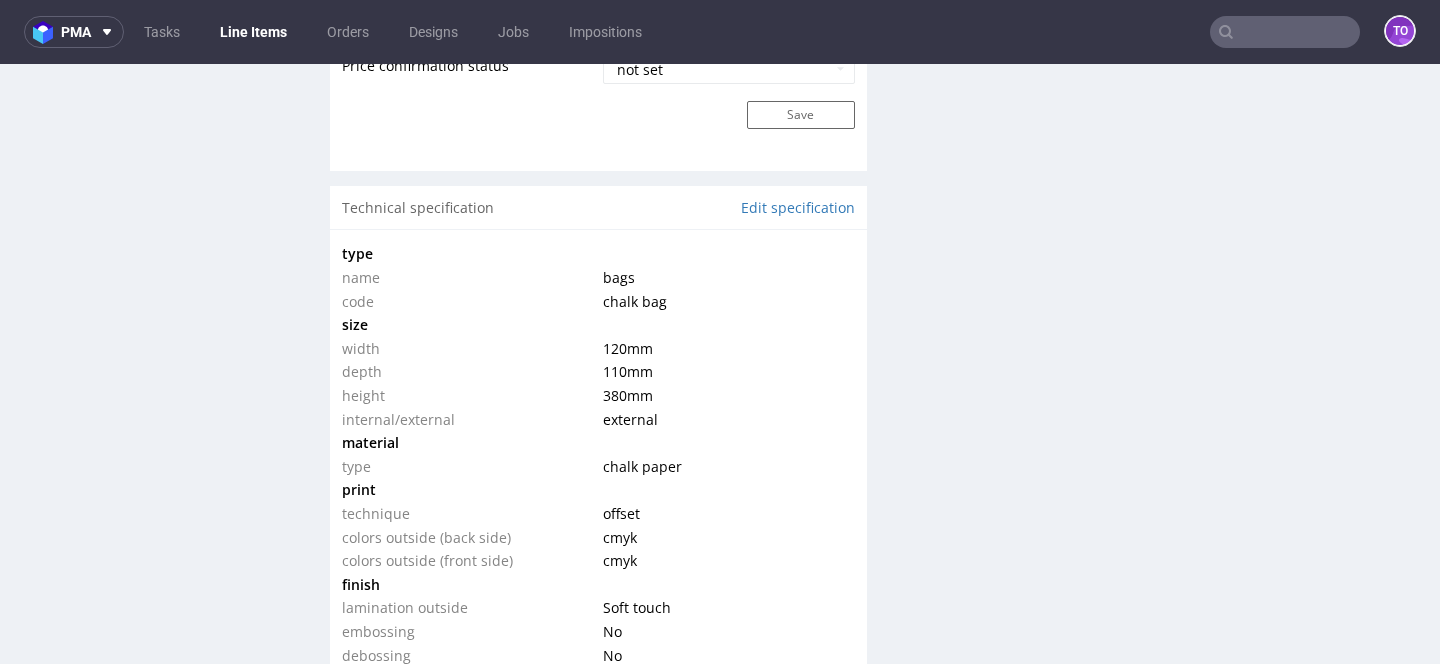 scroll, scrollTop: 0, scrollLeft: 0, axis: both 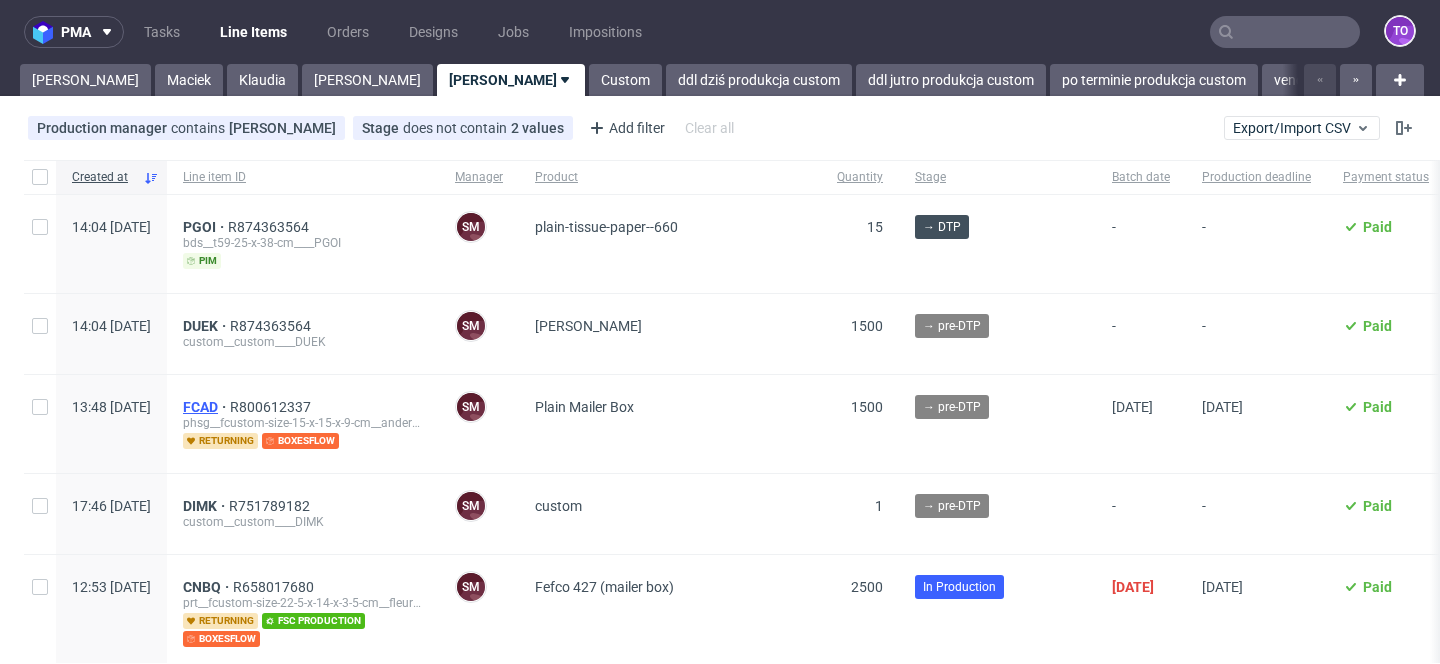 click on "FCAD" at bounding box center (206, 407) 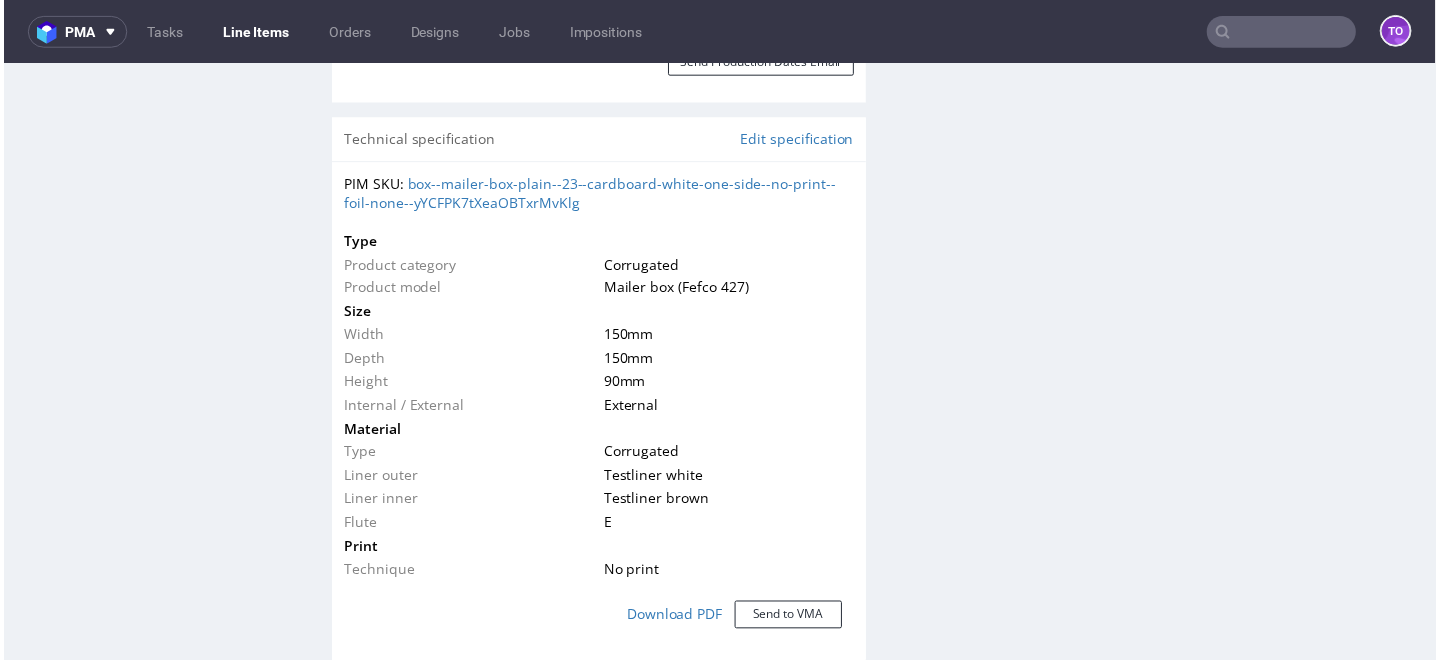 scroll, scrollTop: 1450, scrollLeft: 0, axis: vertical 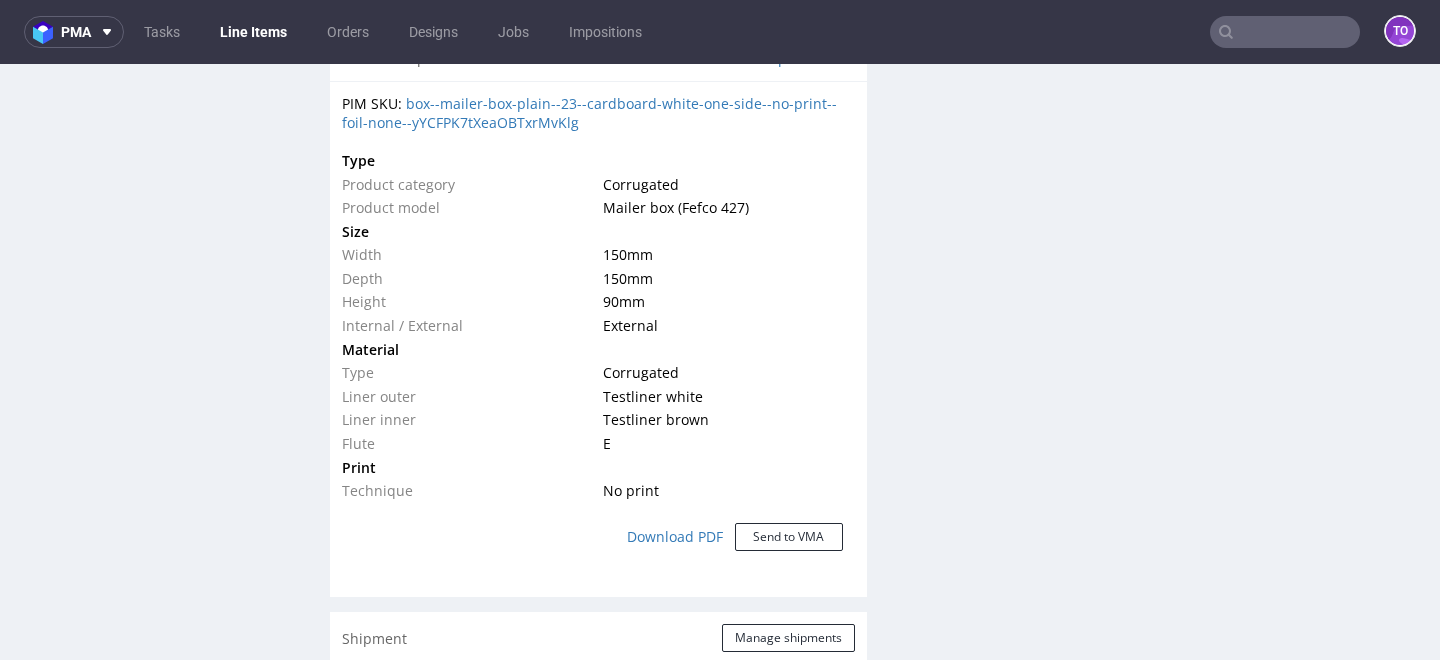 click on "Line Items" at bounding box center (253, 32) 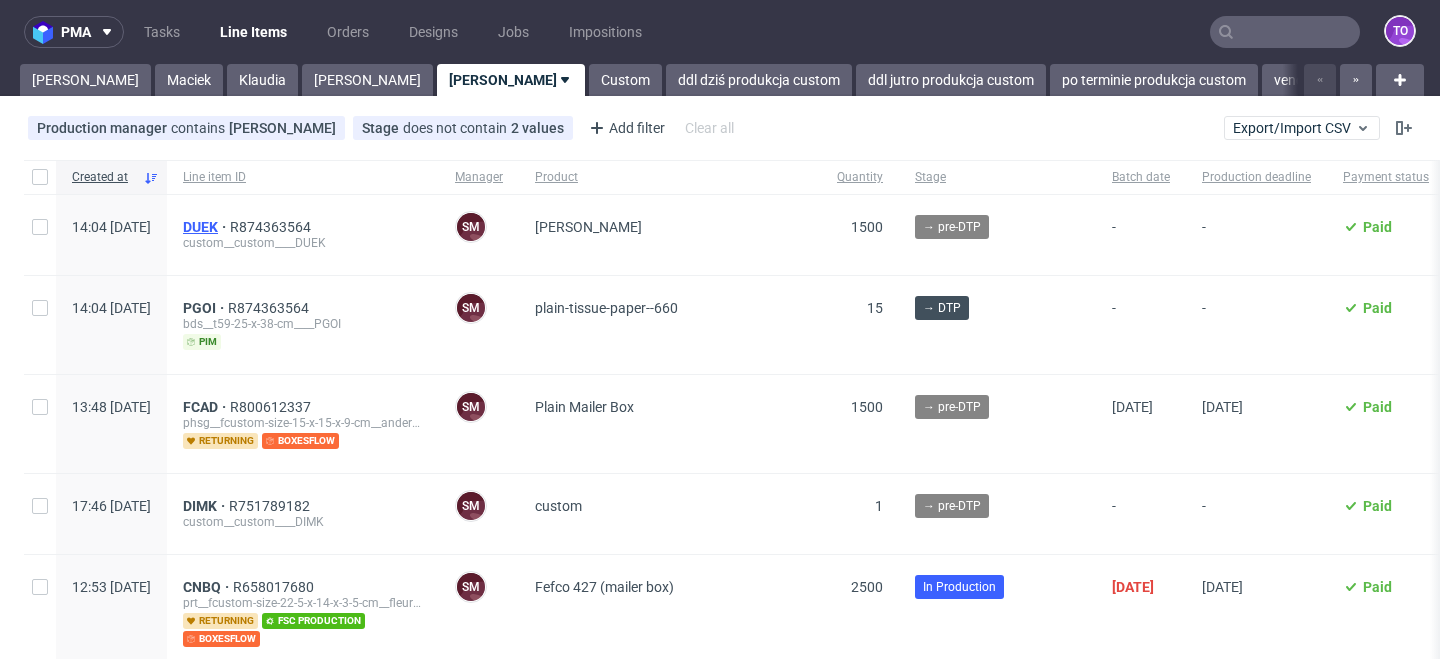 click on "DUEK" at bounding box center (206, 227) 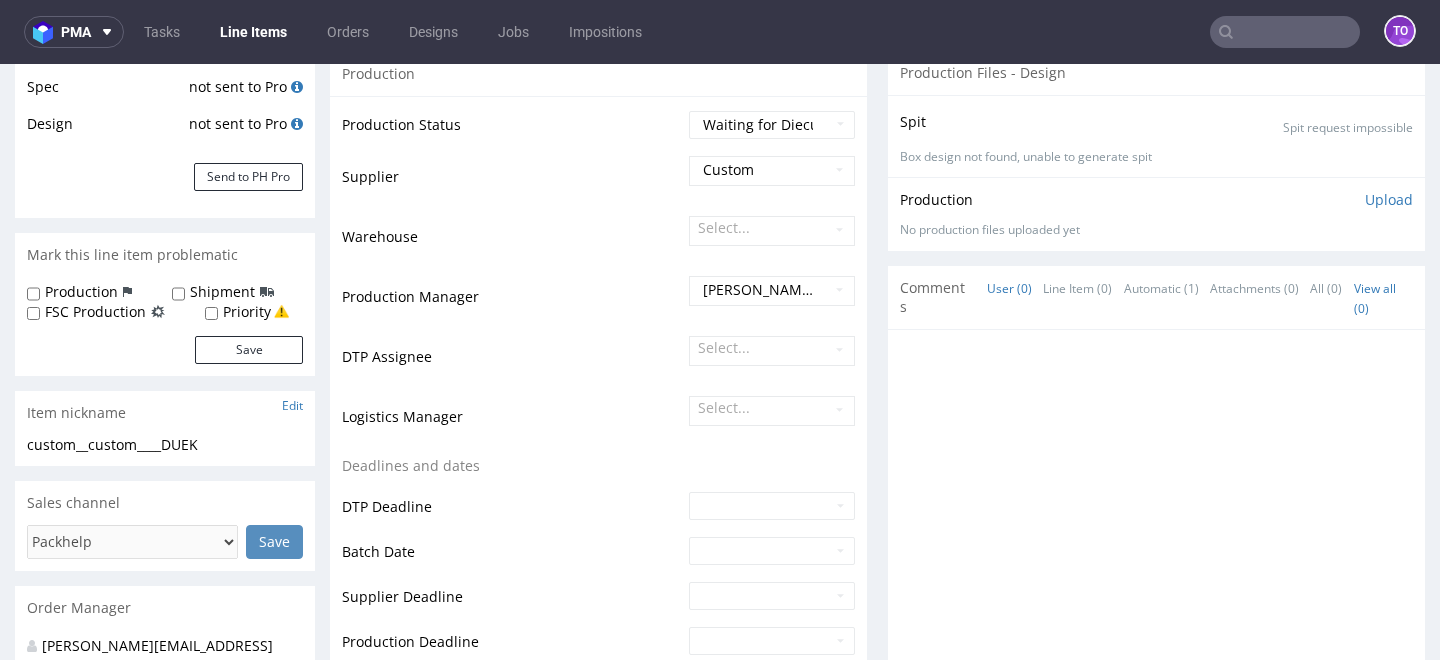 scroll, scrollTop: 0, scrollLeft: 0, axis: both 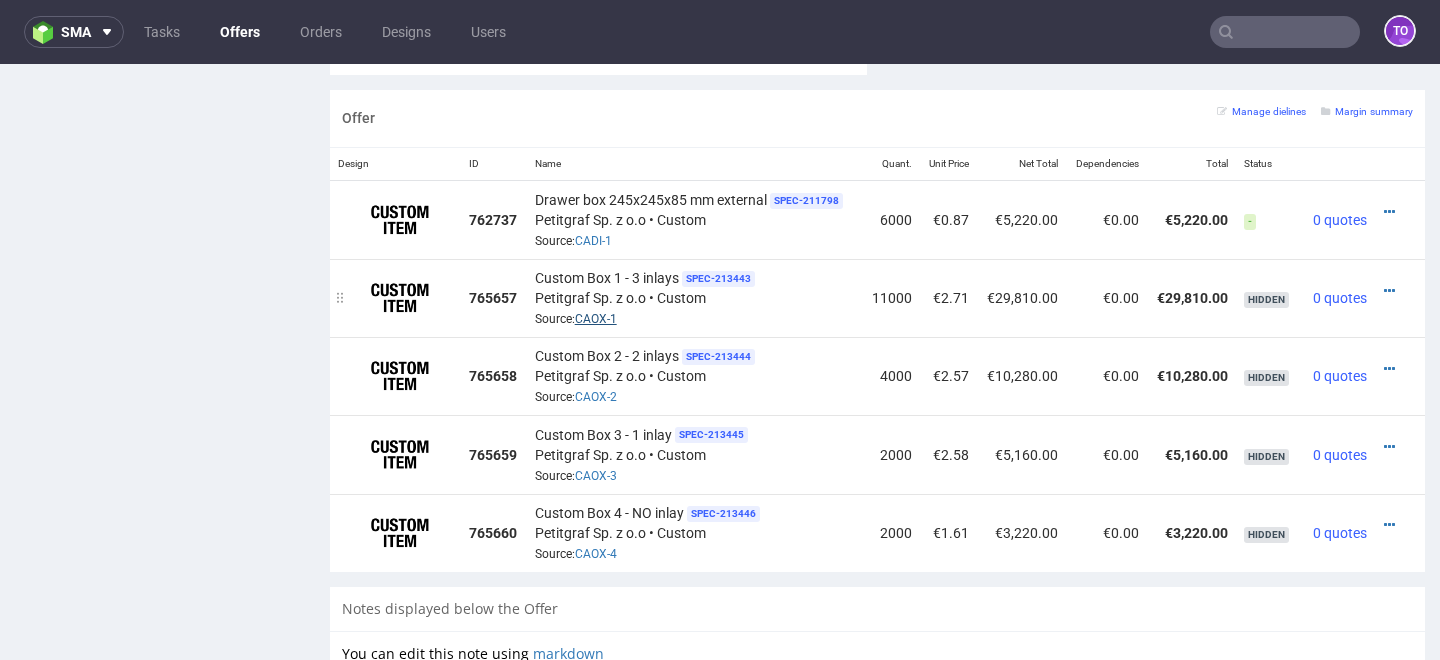click on "CAOX-1" at bounding box center (596, 319) 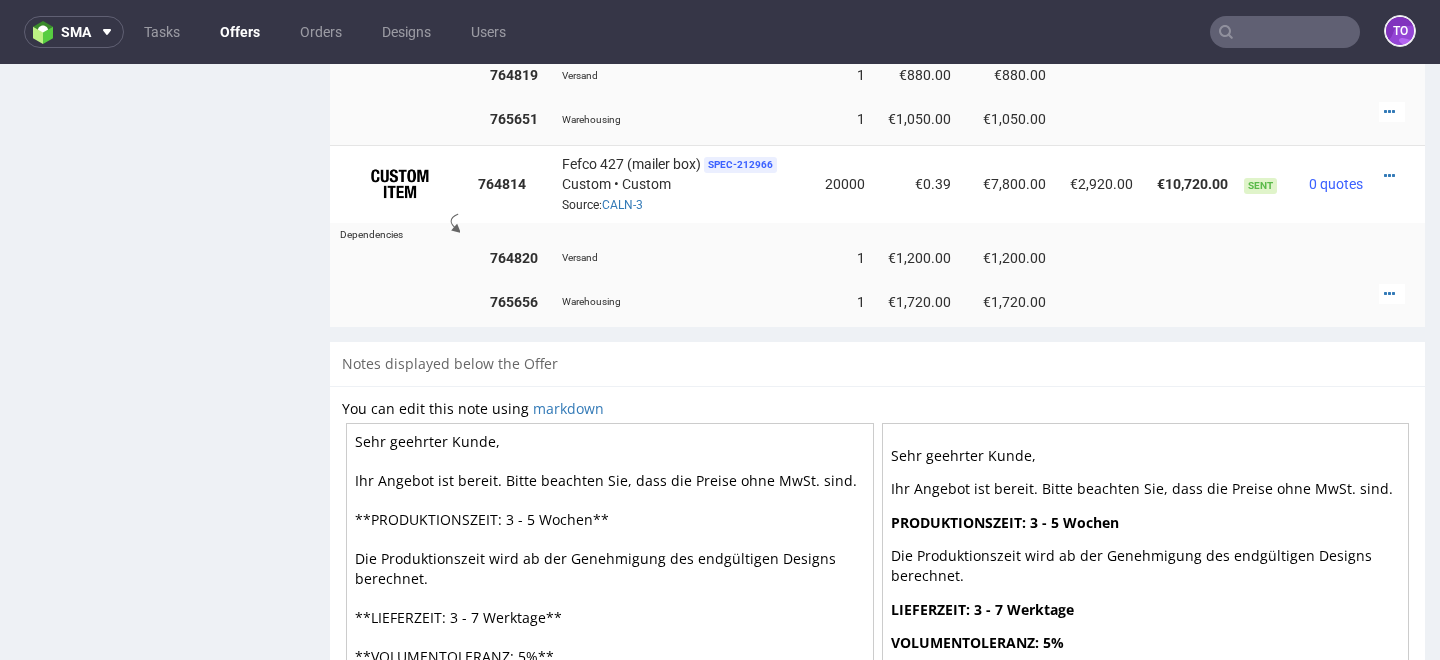 scroll, scrollTop: 1571, scrollLeft: 0, axis: vertical 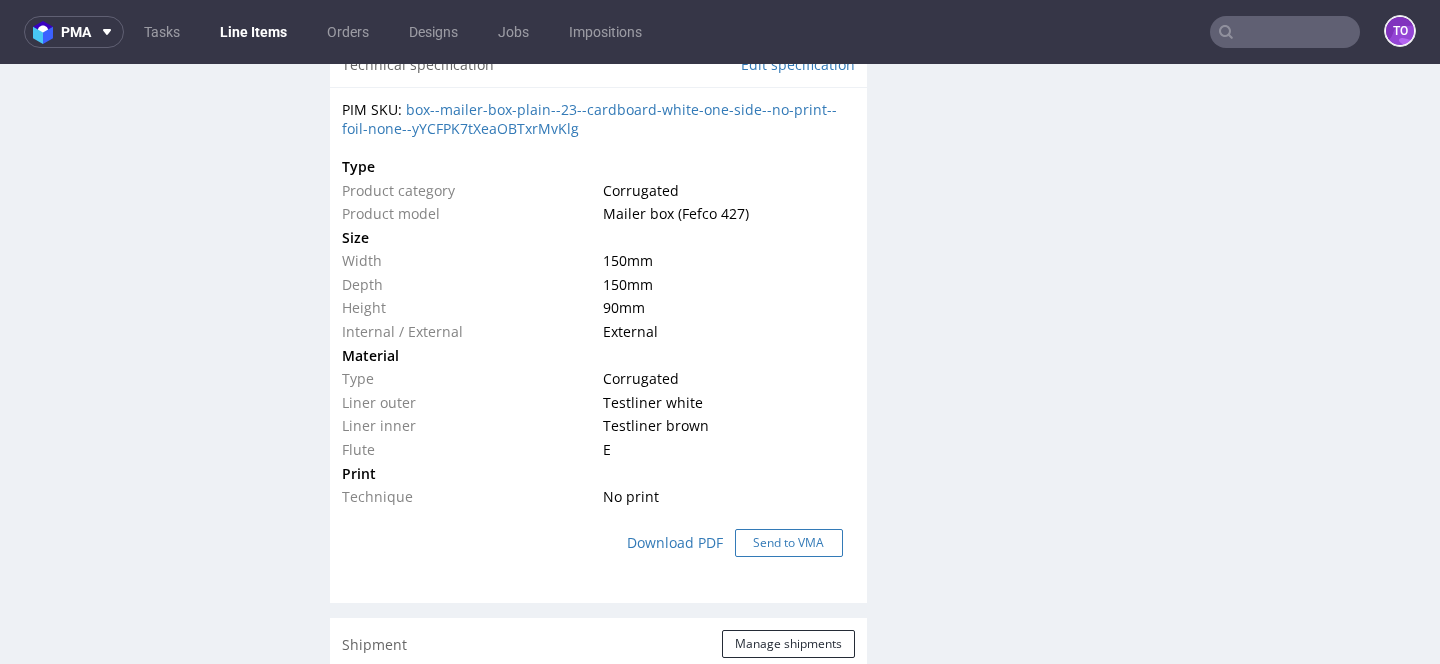 click on "Send to VMA" at bounding box center (789, 543) 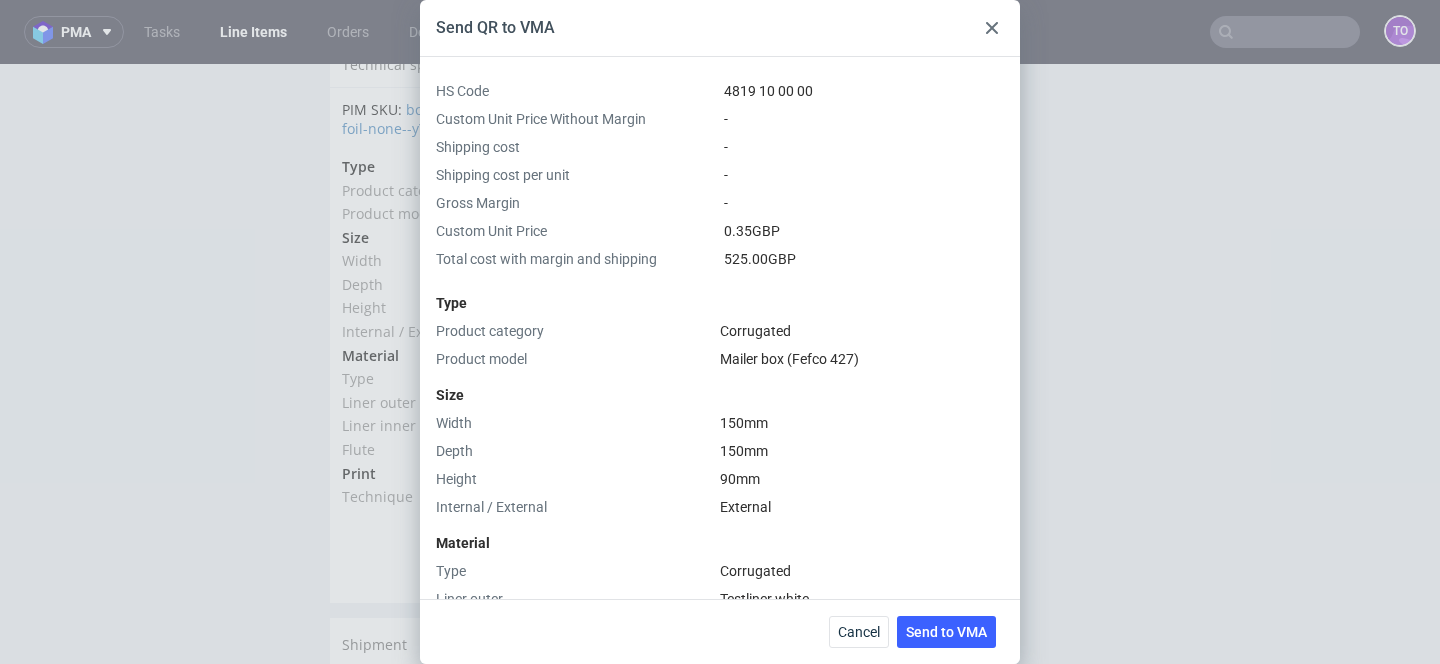 scroll, scrollTop: 598, scrollLeft: 0, axis: vertical 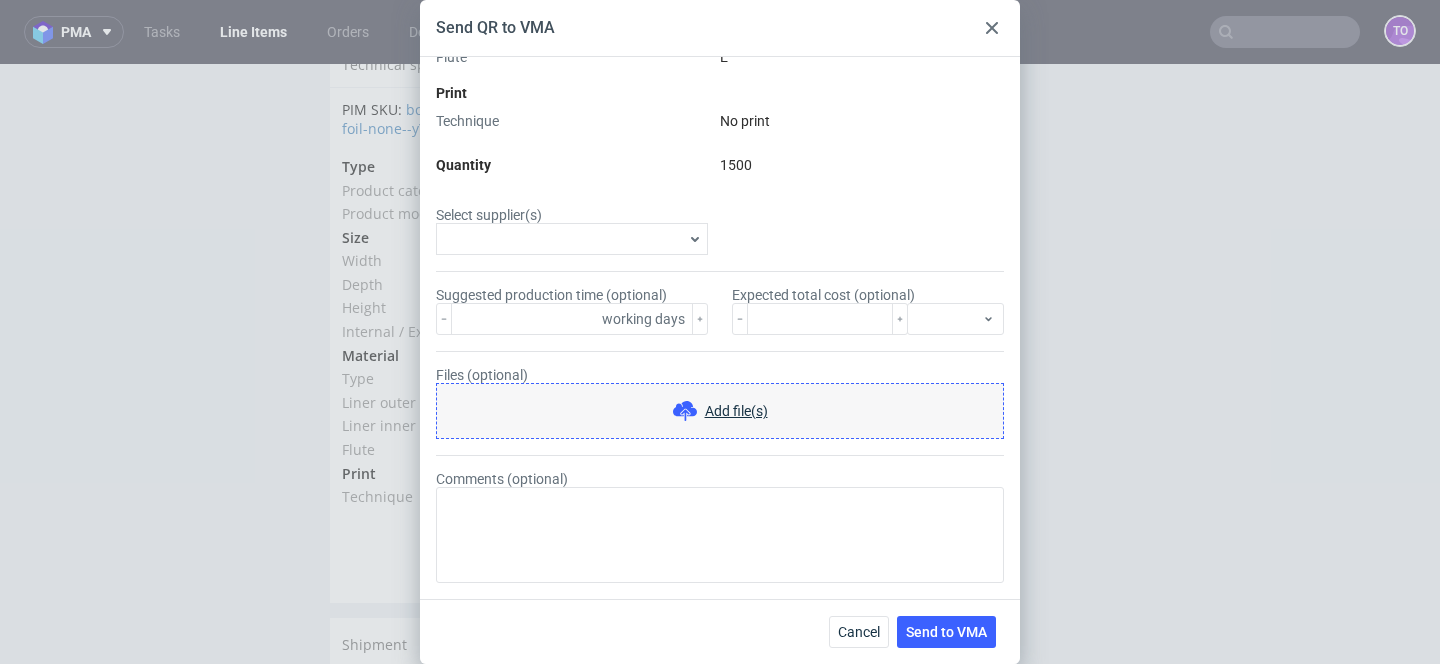 click on "Select supplier(s)" at bounding box center [562, 239] 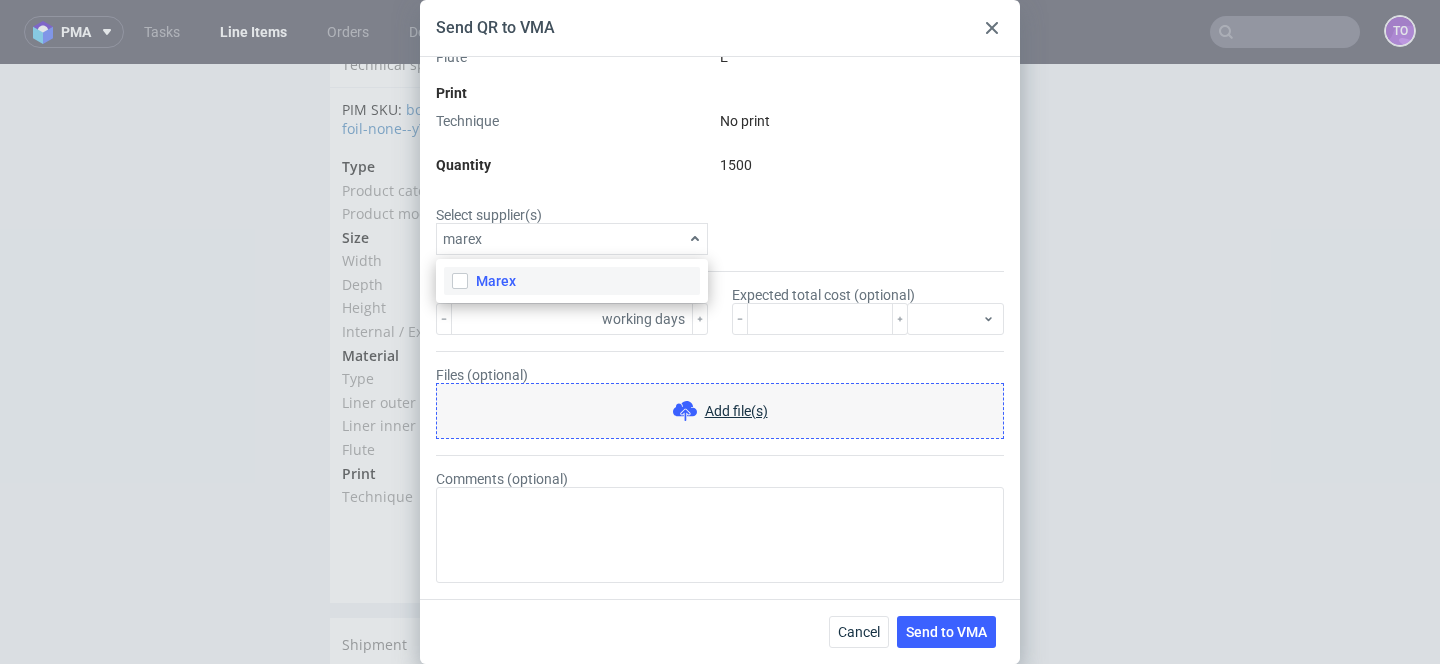 click on "Marex" at bounding box center [572, 281] 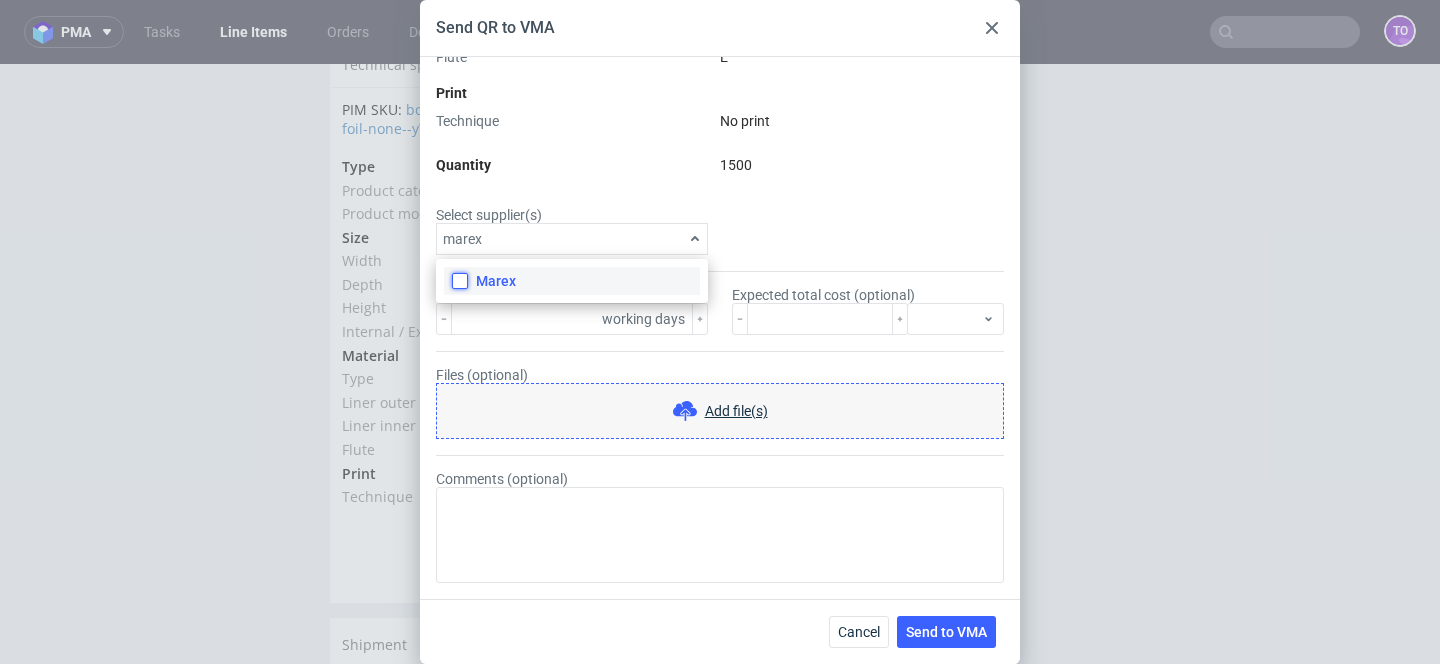 click on "Marex" at bounding box center [460, 281] 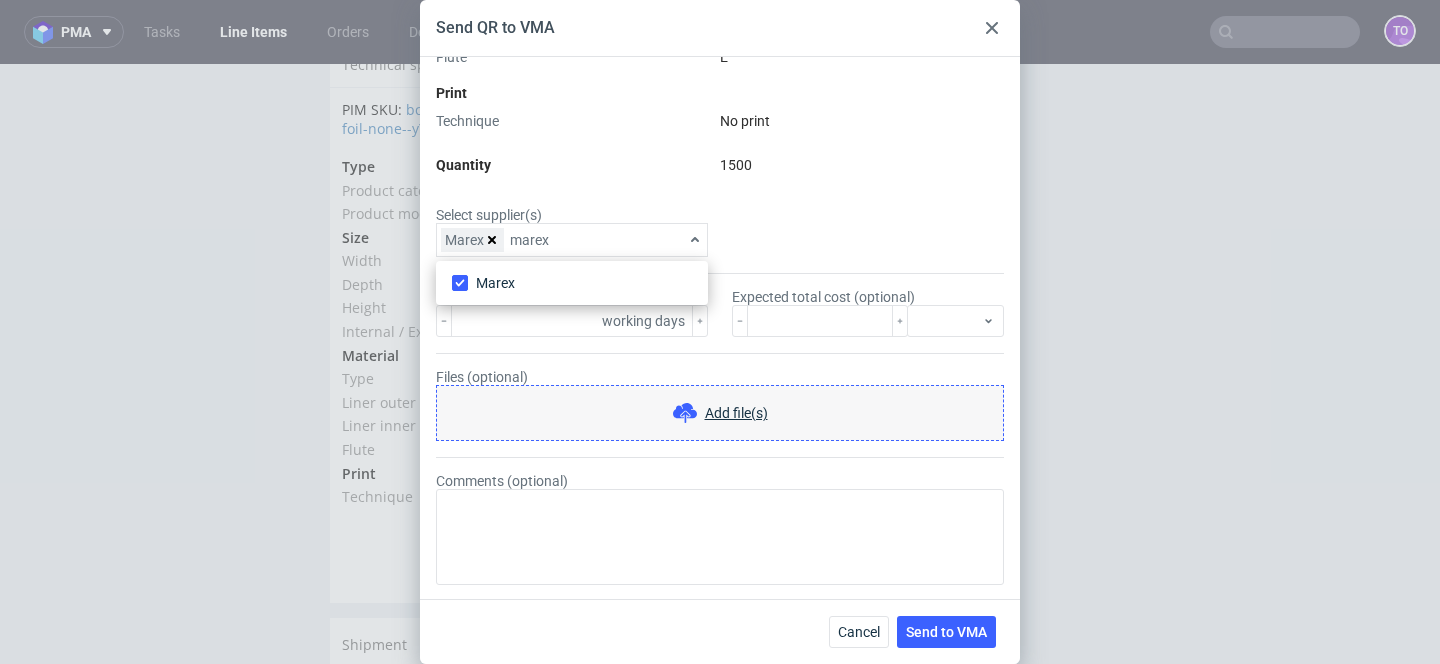 click on "marex" at bounding box center [595, 240] 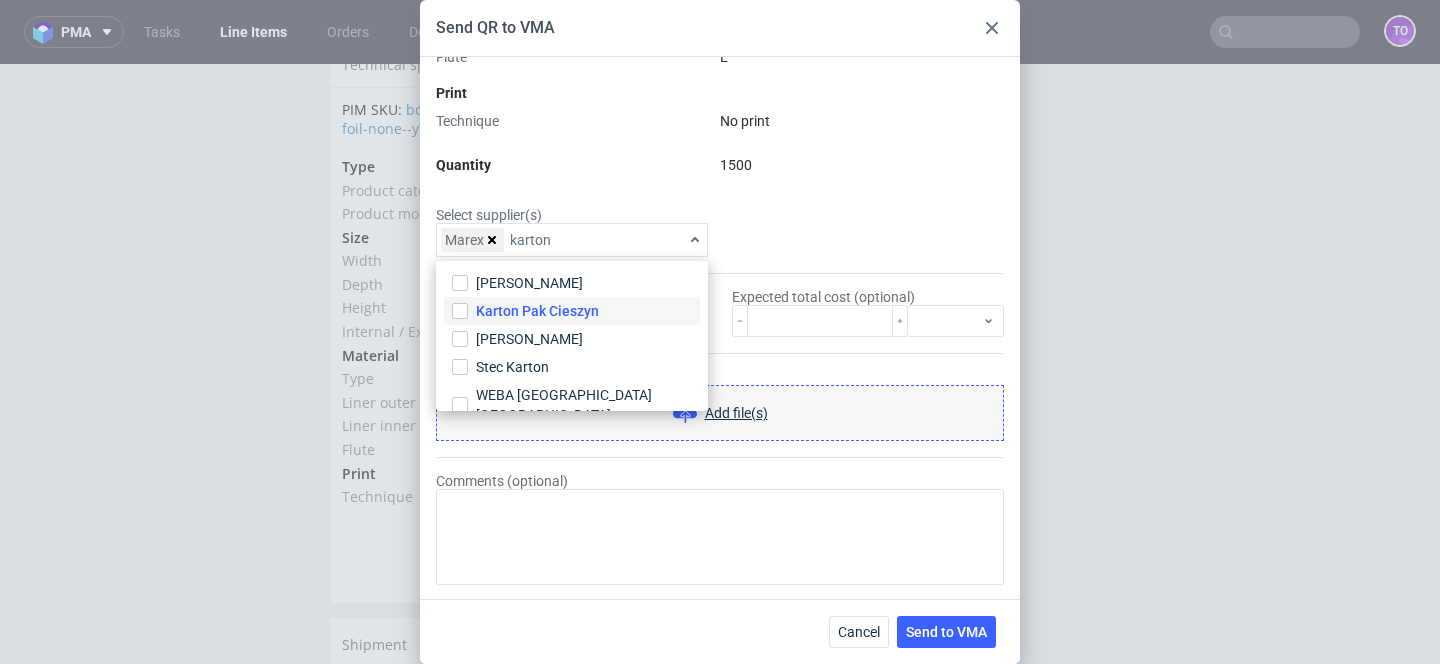 click on "Karton Pak Cieszyn" at bounding box center [537, 311] 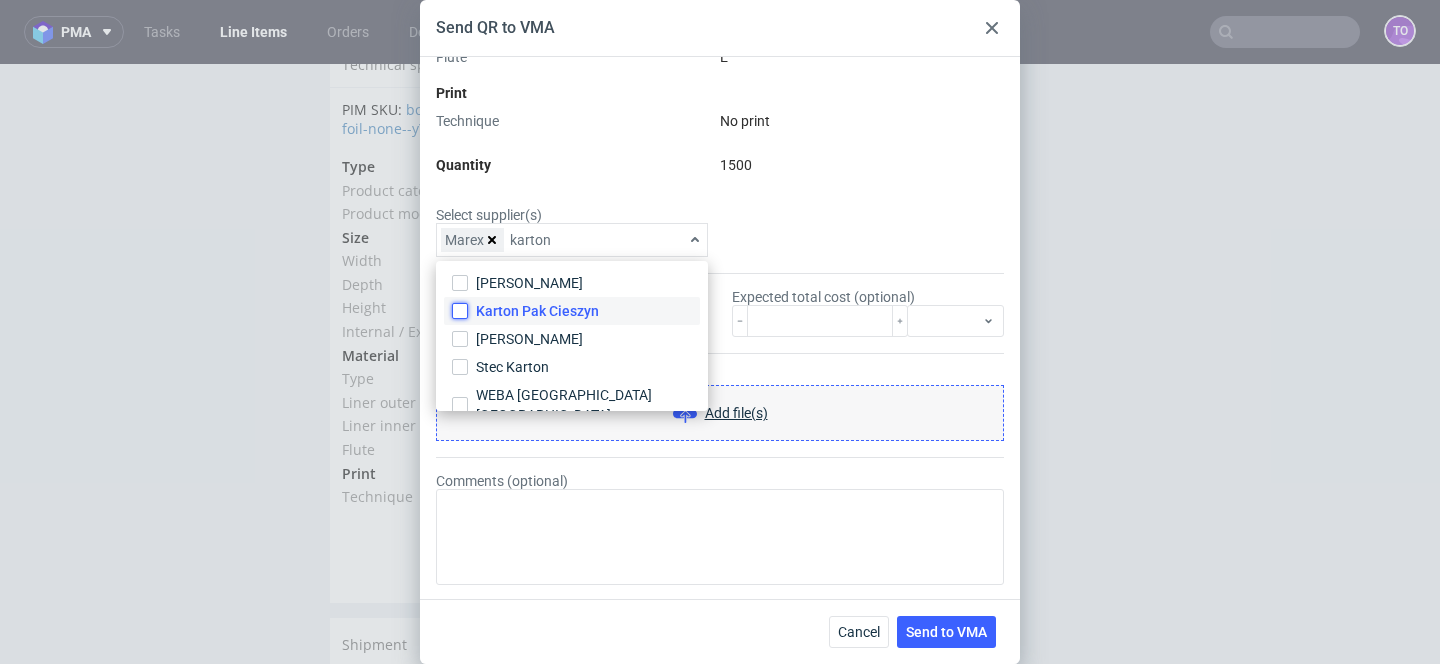 click on "Karton Pak Cieszyn" at bounding box center (460, 311) 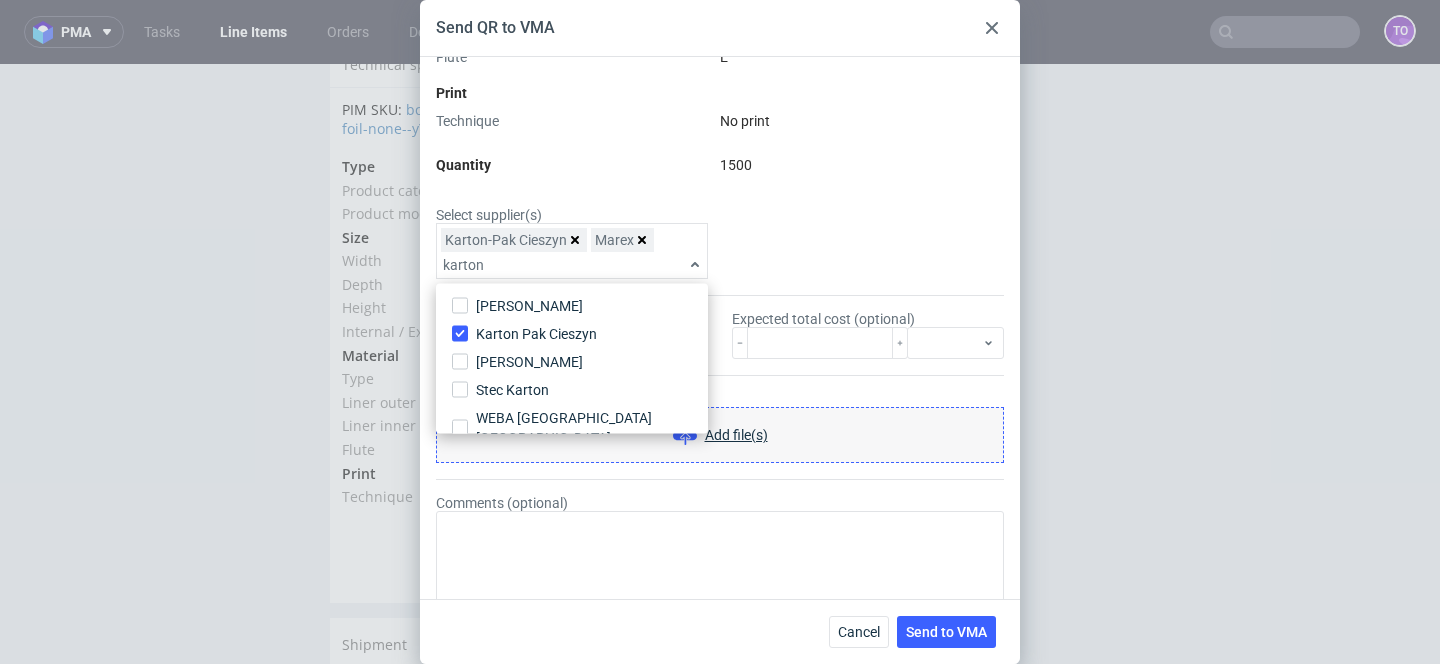 click on "karton" at bounding box center (562, 265) 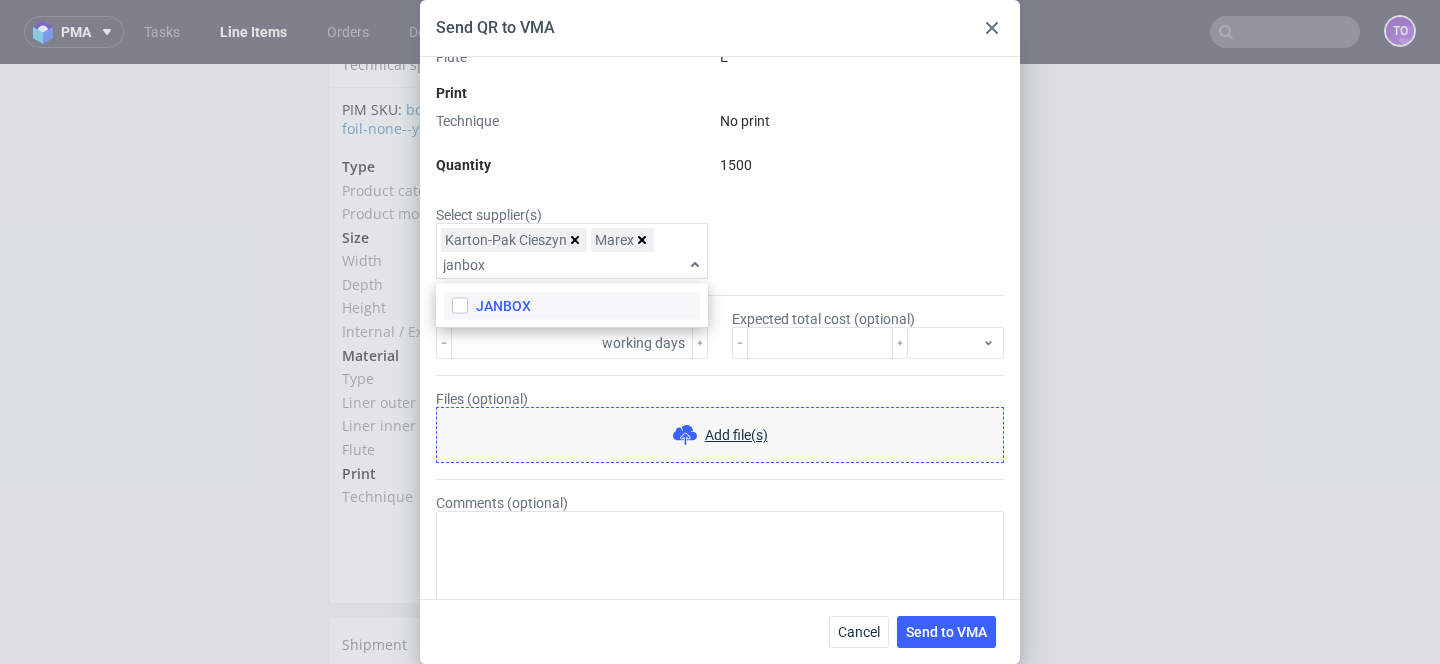 type on "janbox" 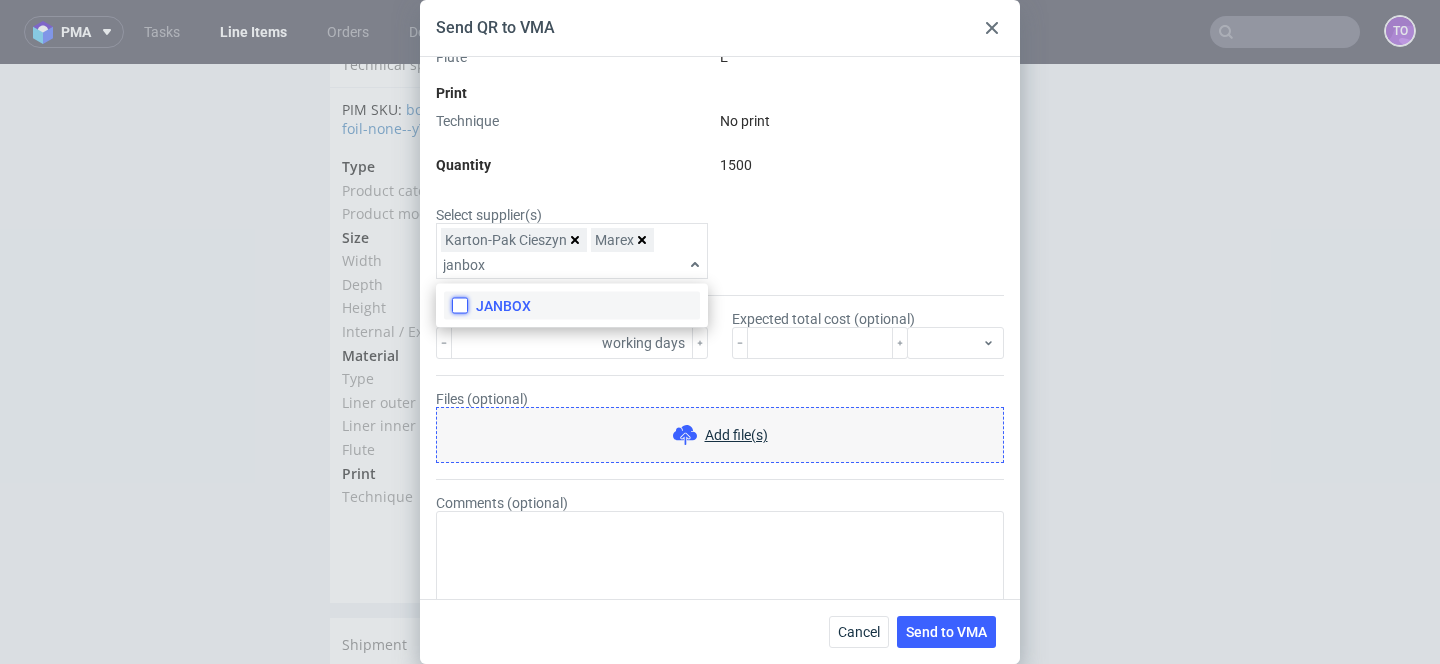 click on "JANBOX" at bounding box center [460, 306] 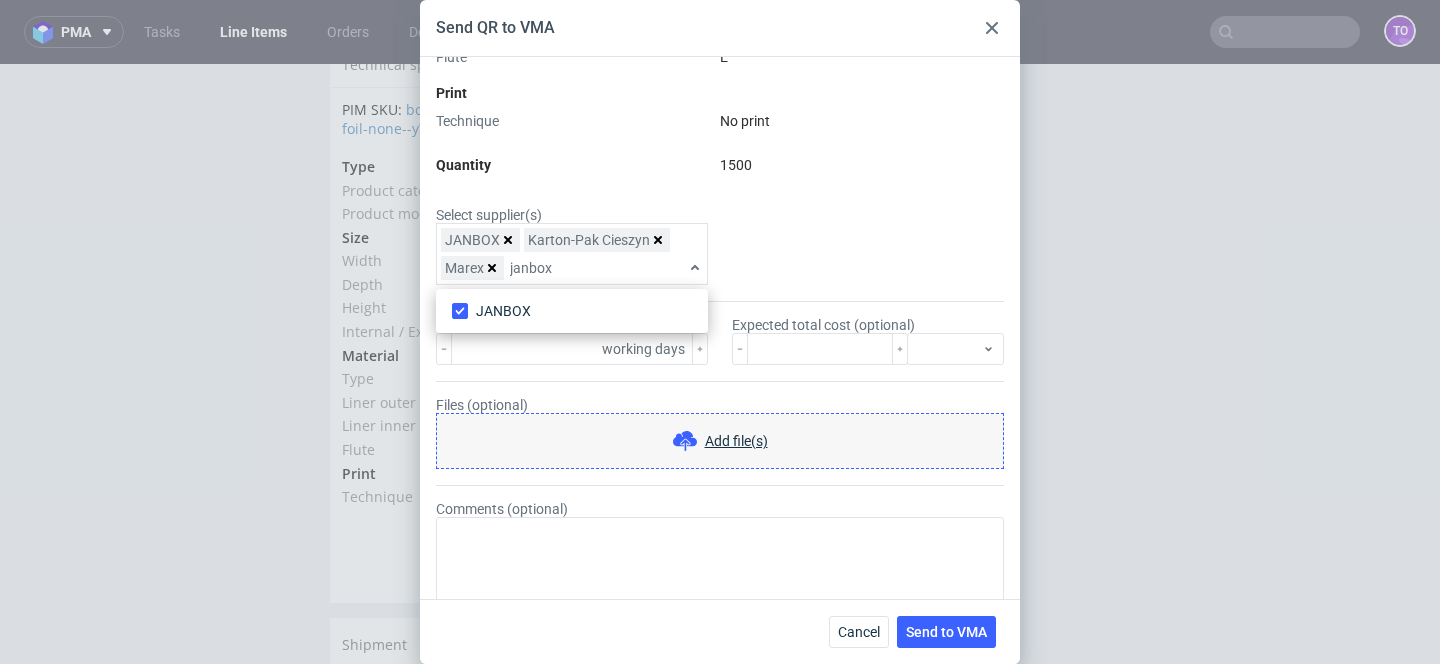 click on "janbox" at bounding box center [595, 268] 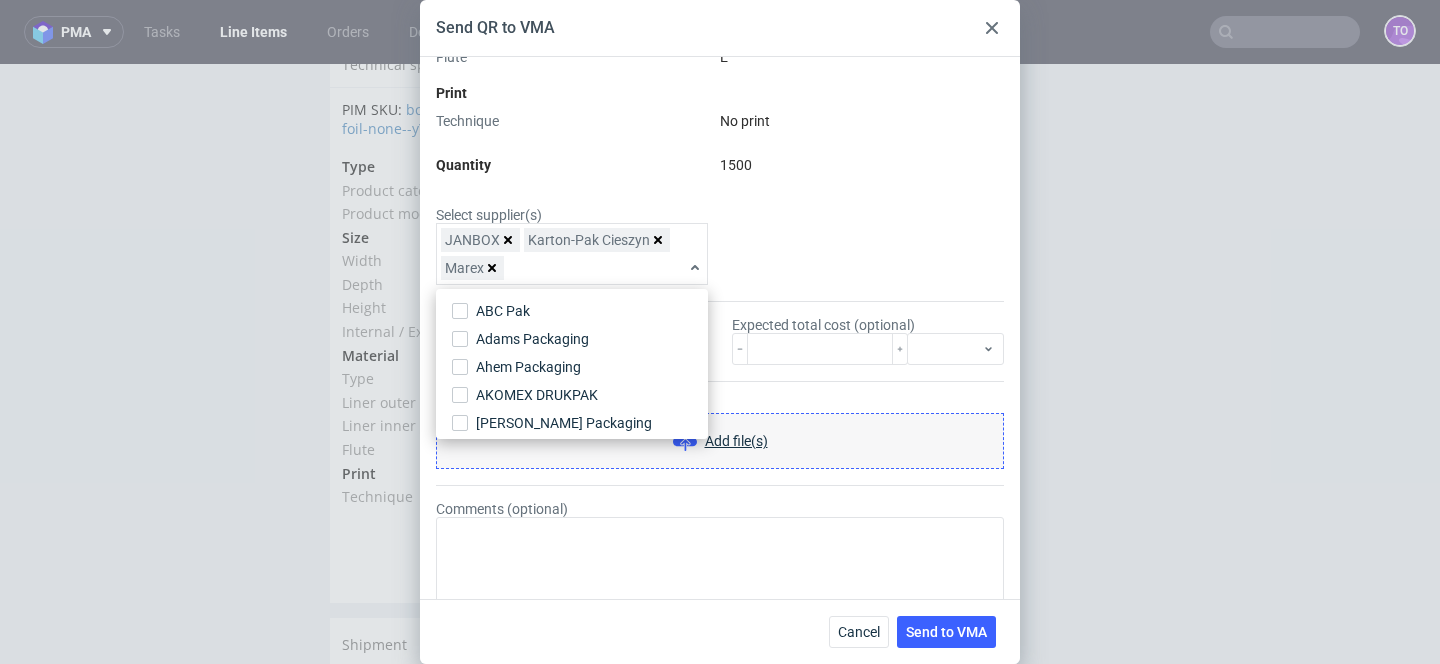 type 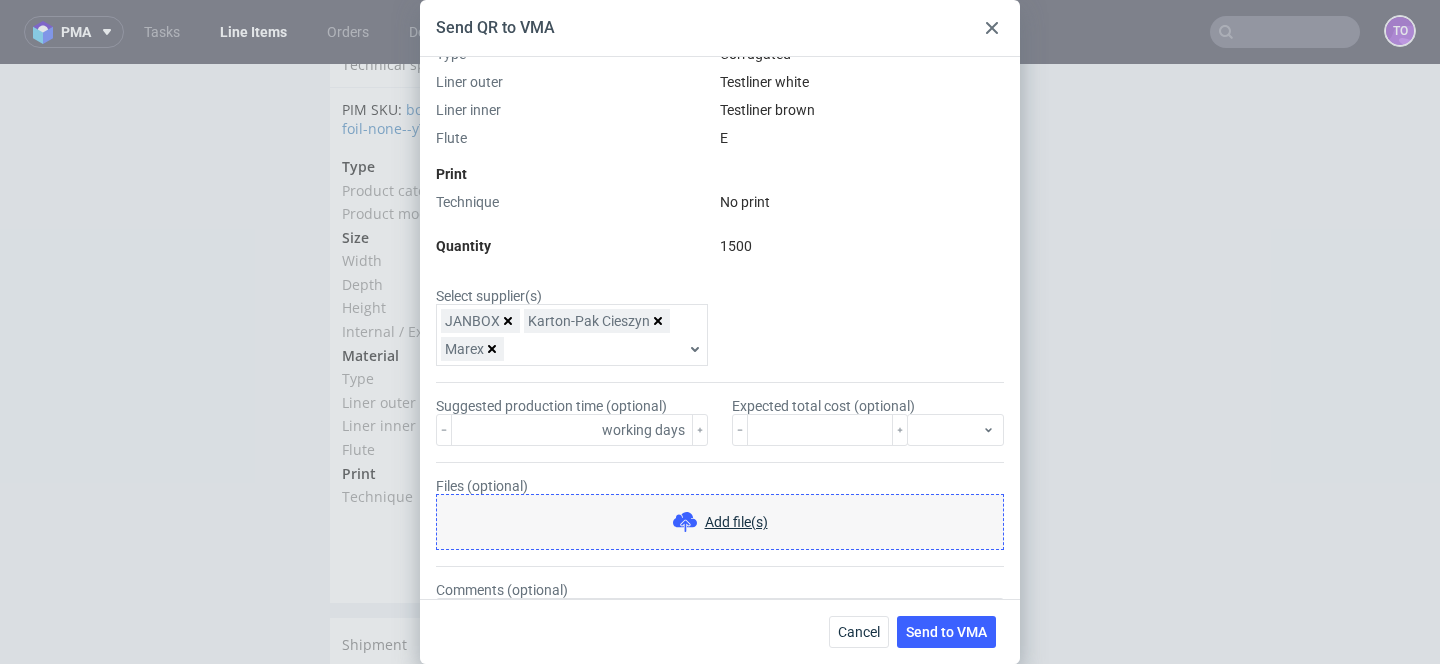 scroll, scrollTop: 522, scrollLeft: 0, axis: vertical 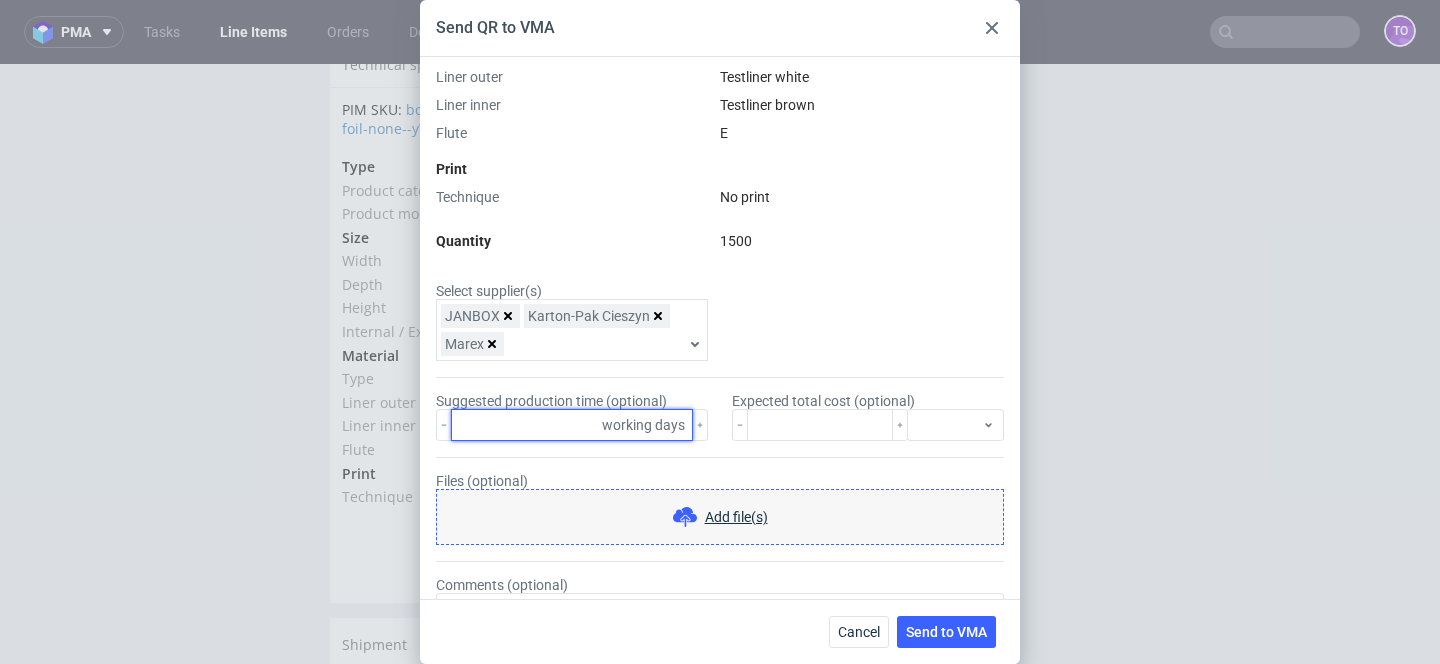 click at bounding box center [572, 425] 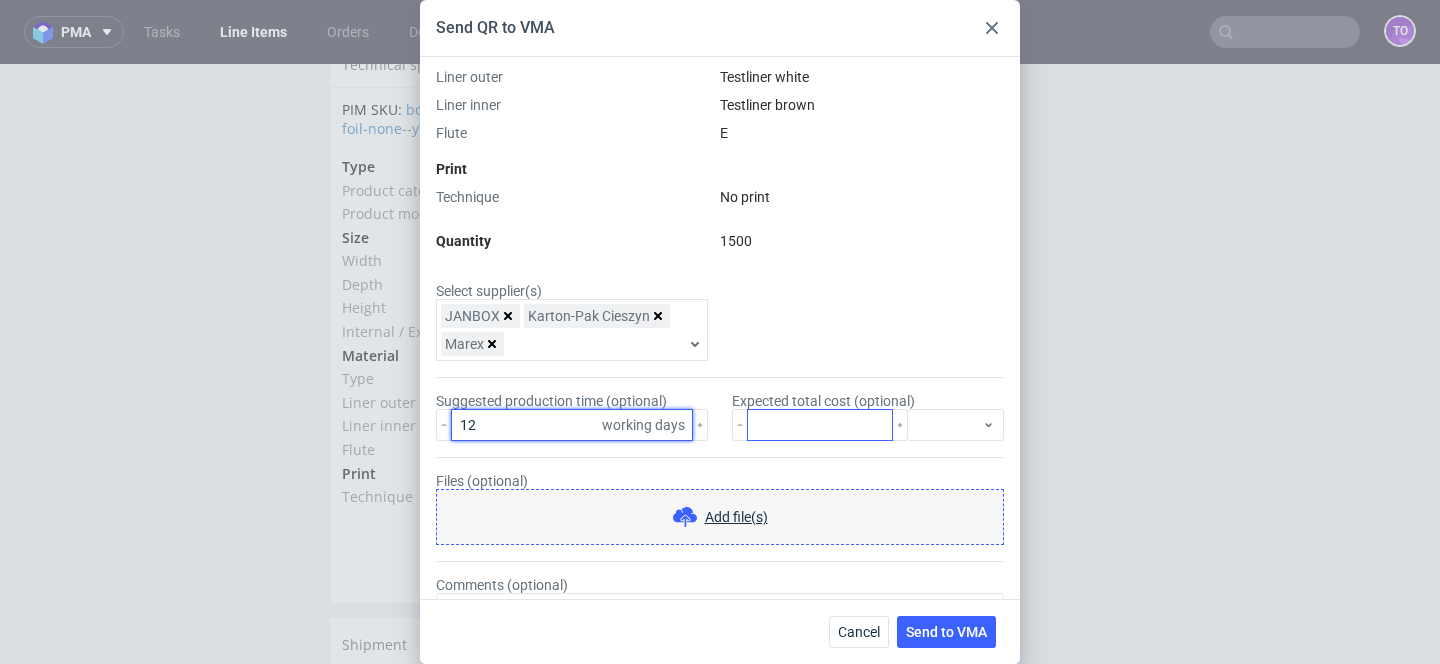 type on "12" 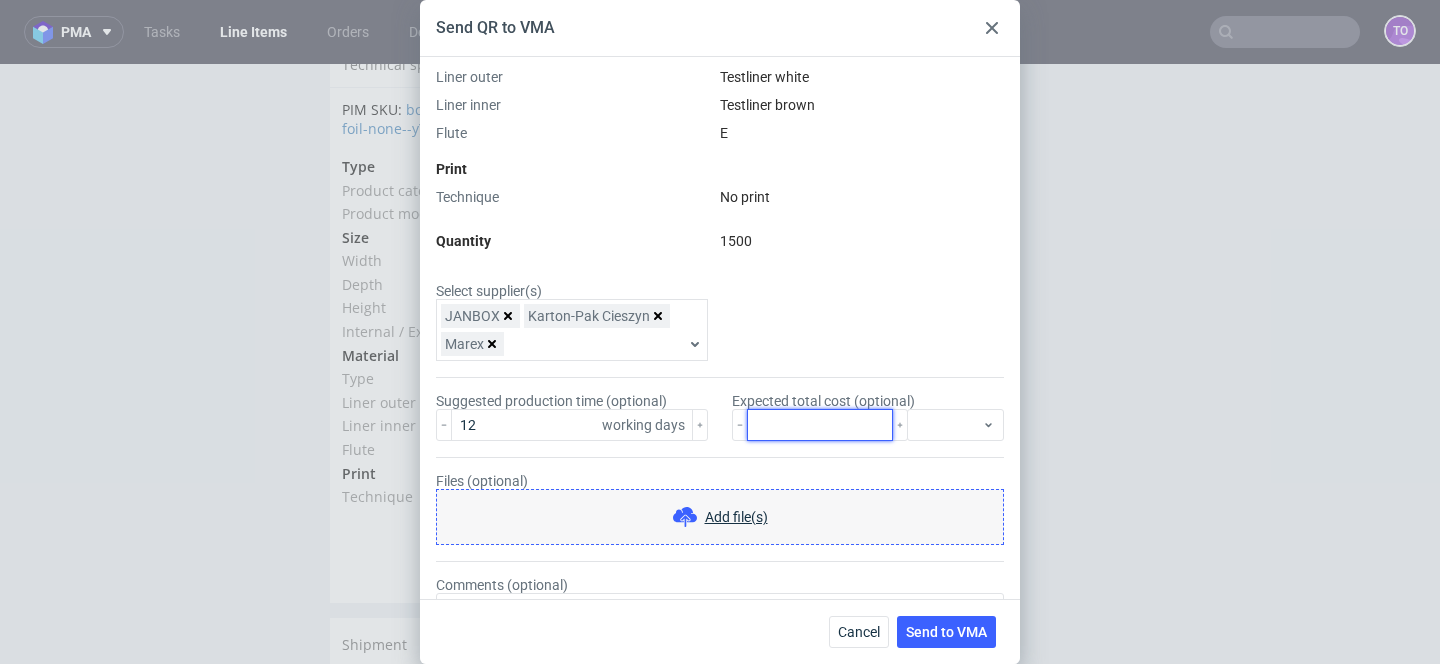 click at bounding box center [820, 425] 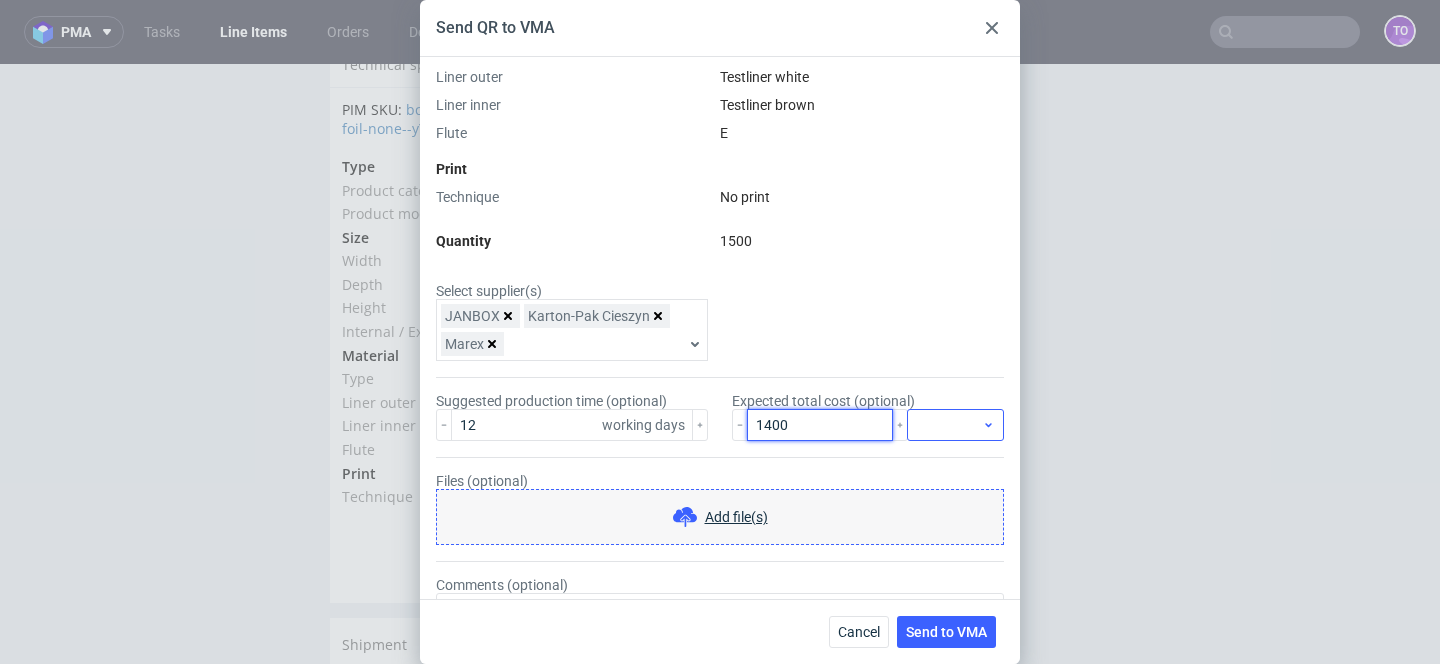 type on "1400" 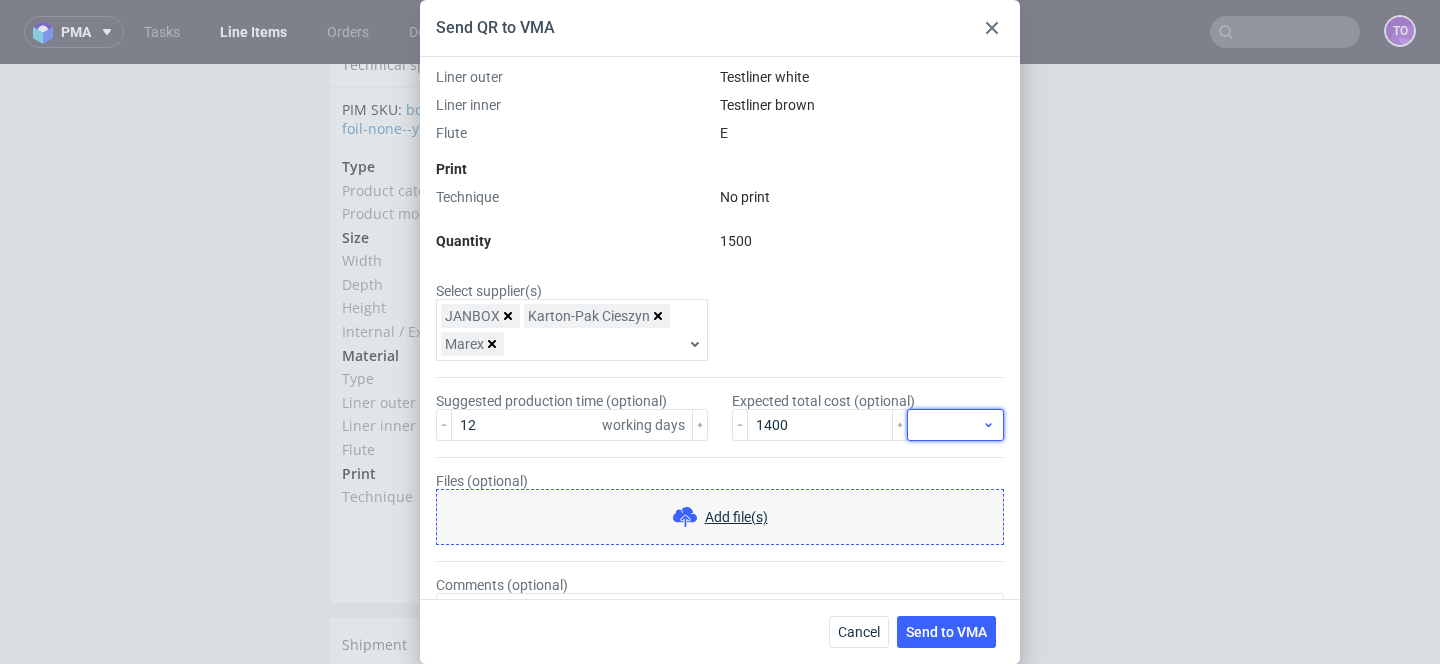 click at bounding box center (955, 425) 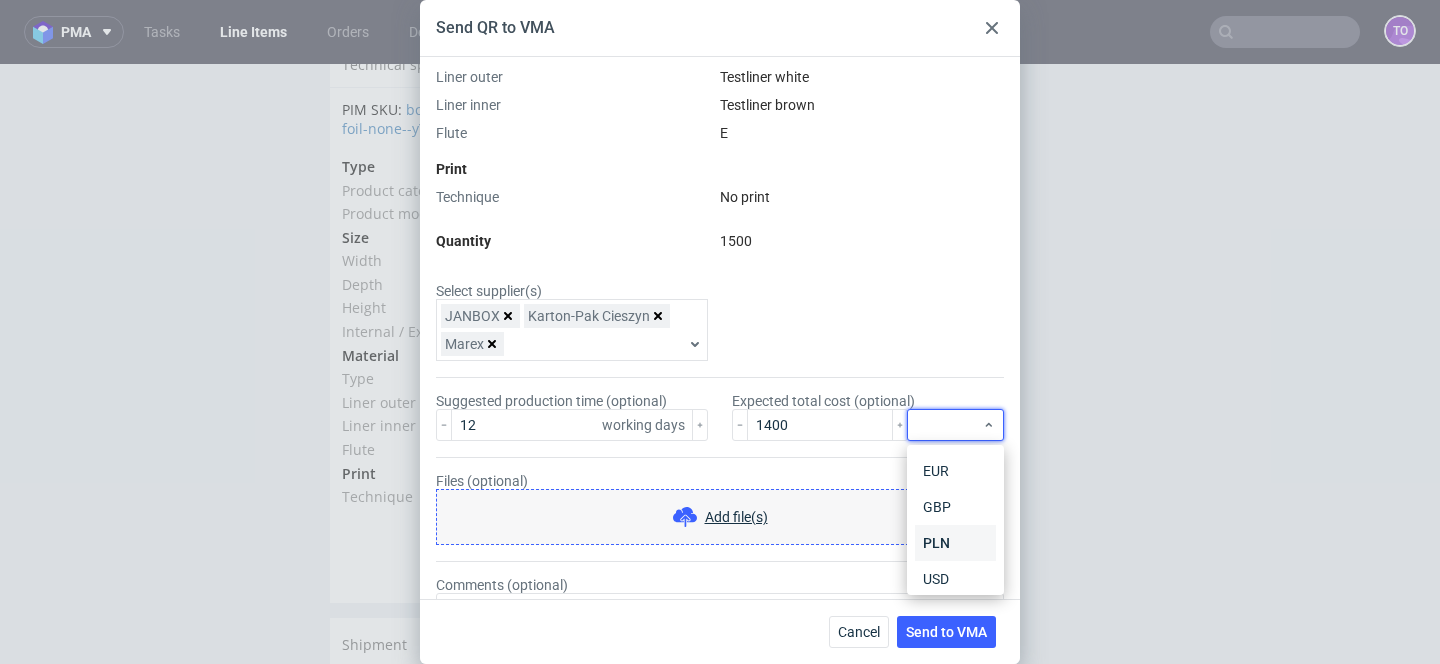 click on "PLN" at bounding box center [955, 543] 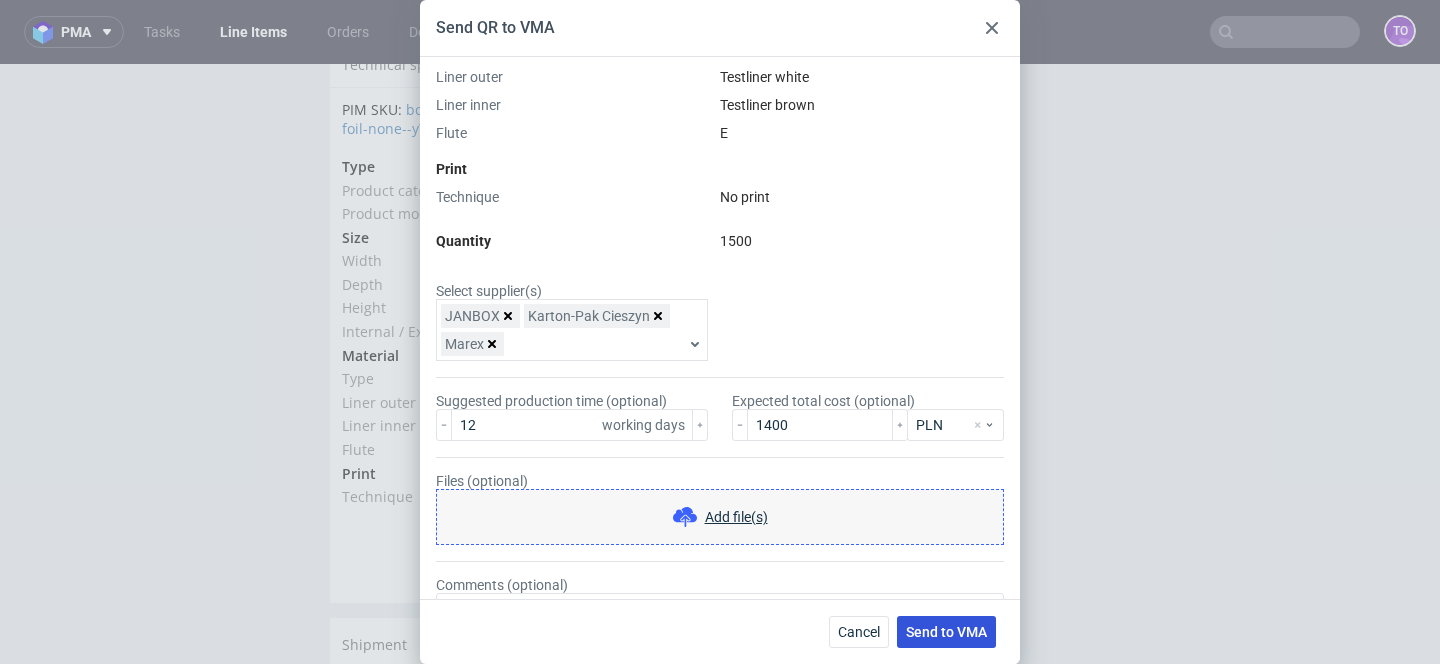 click on "Send to VMA" at bounding box center [946, 632] 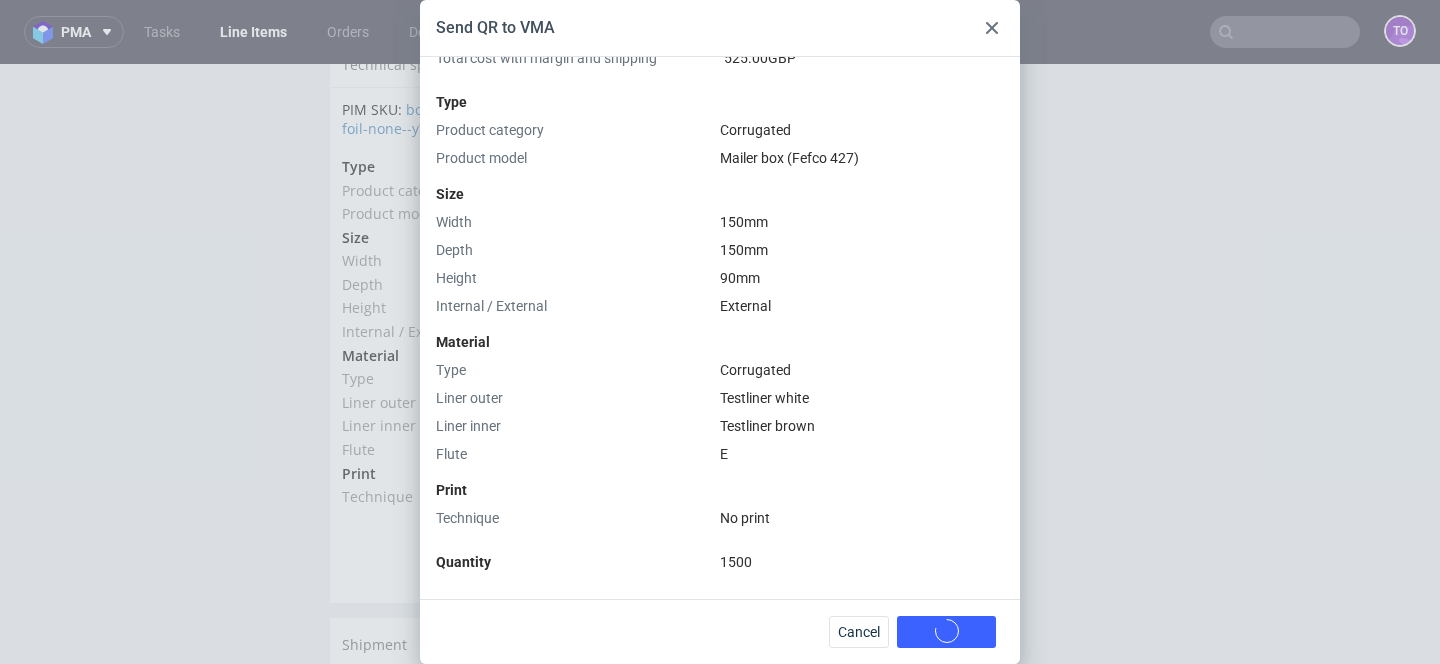 scroll, scrollTop: 197, scrollLeft: 0, axis: vertical 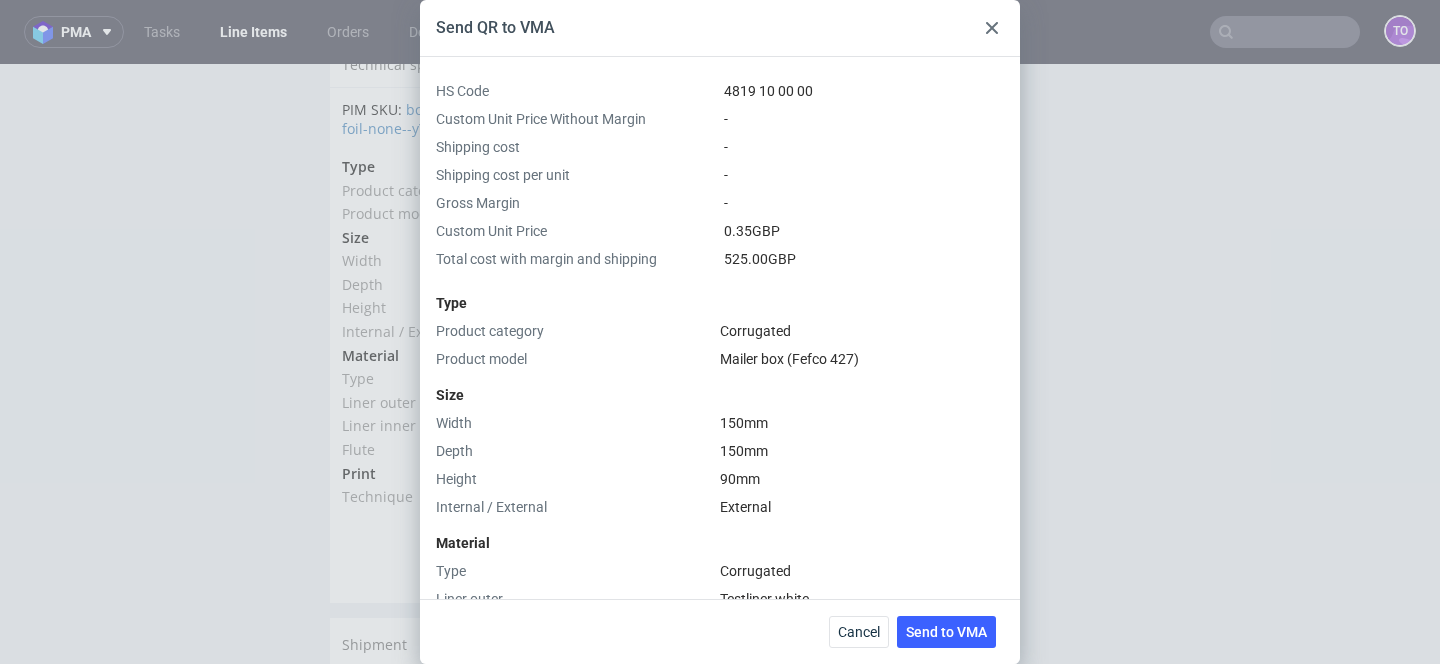 click 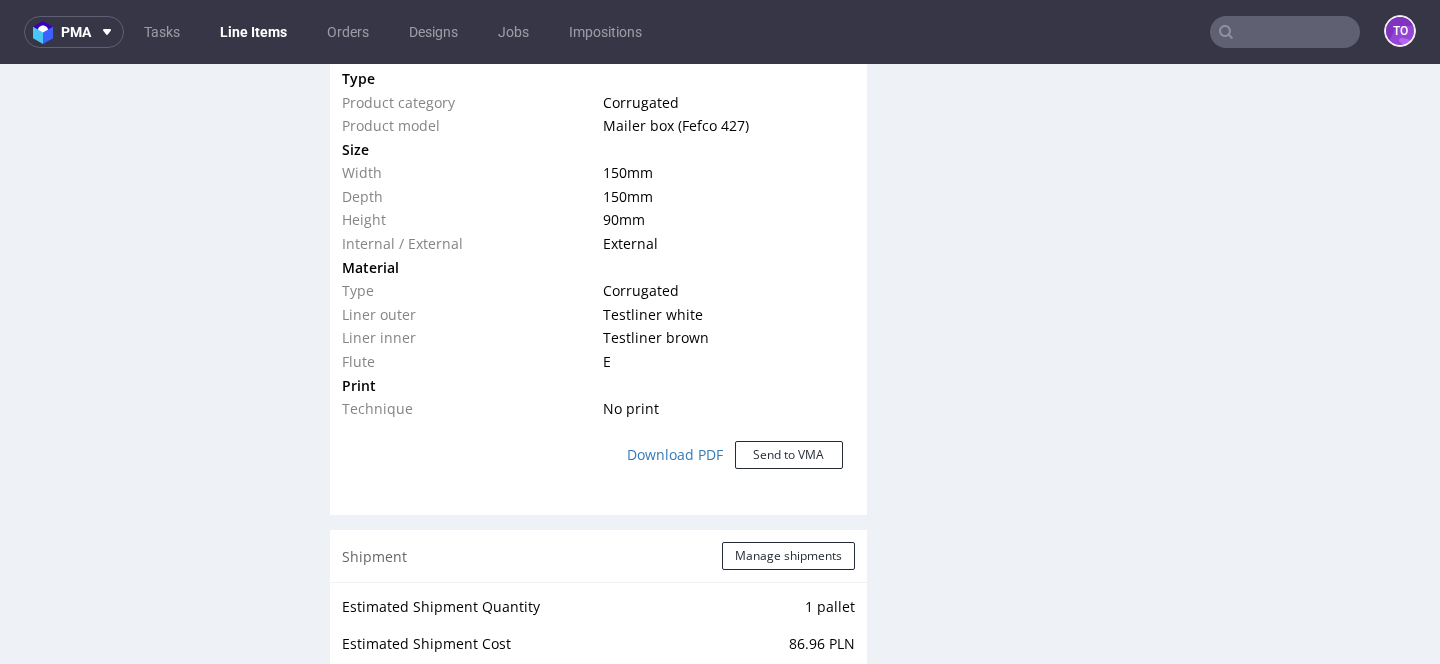 scroll, scrollTop: 1662, scrollLeft: 0, axis: vertical 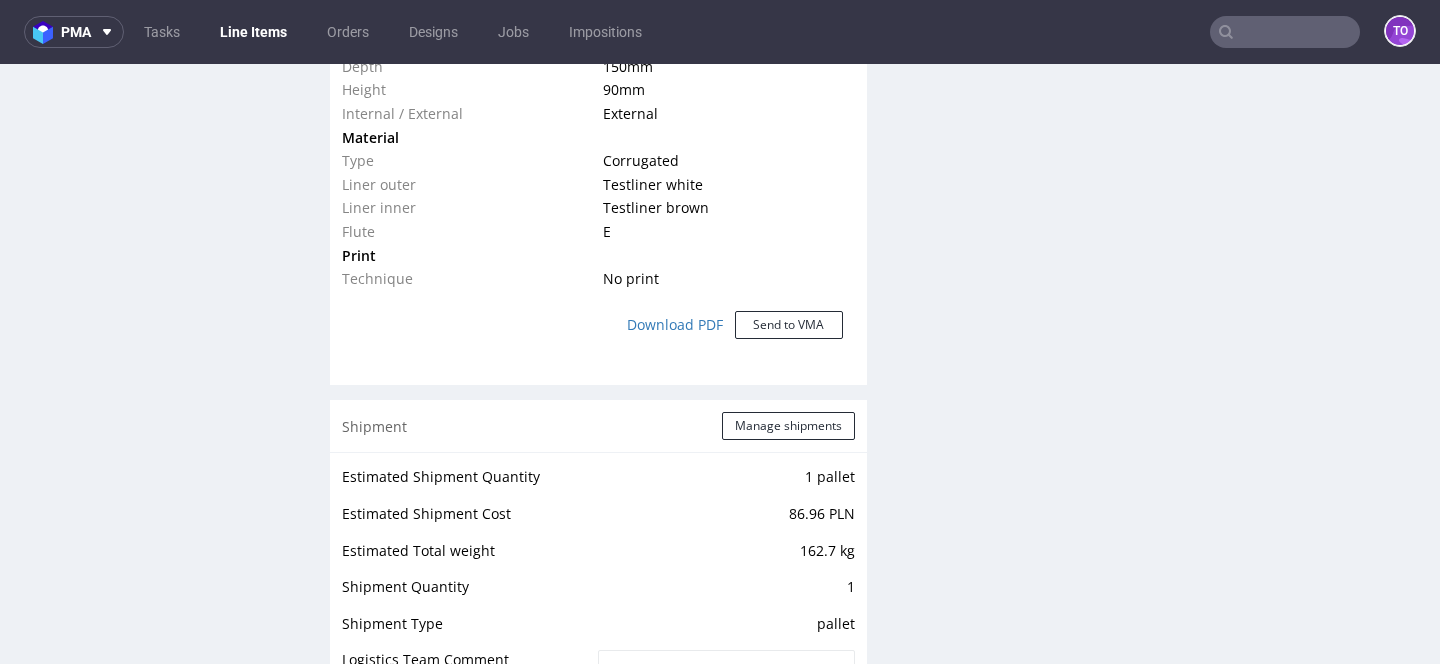 click on "Download PDF Send to VMA" at bounding box center [598, 325] 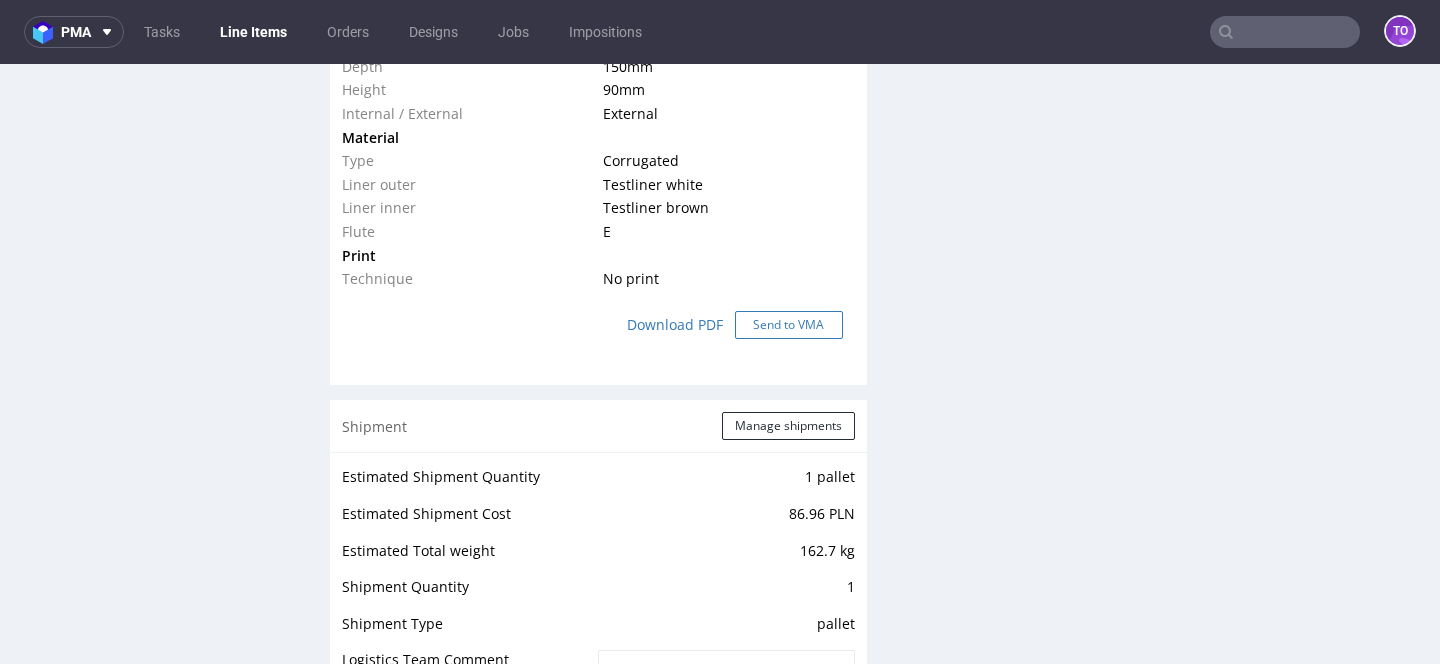 click on "Send to VMA" at bounding box center (789, 325) 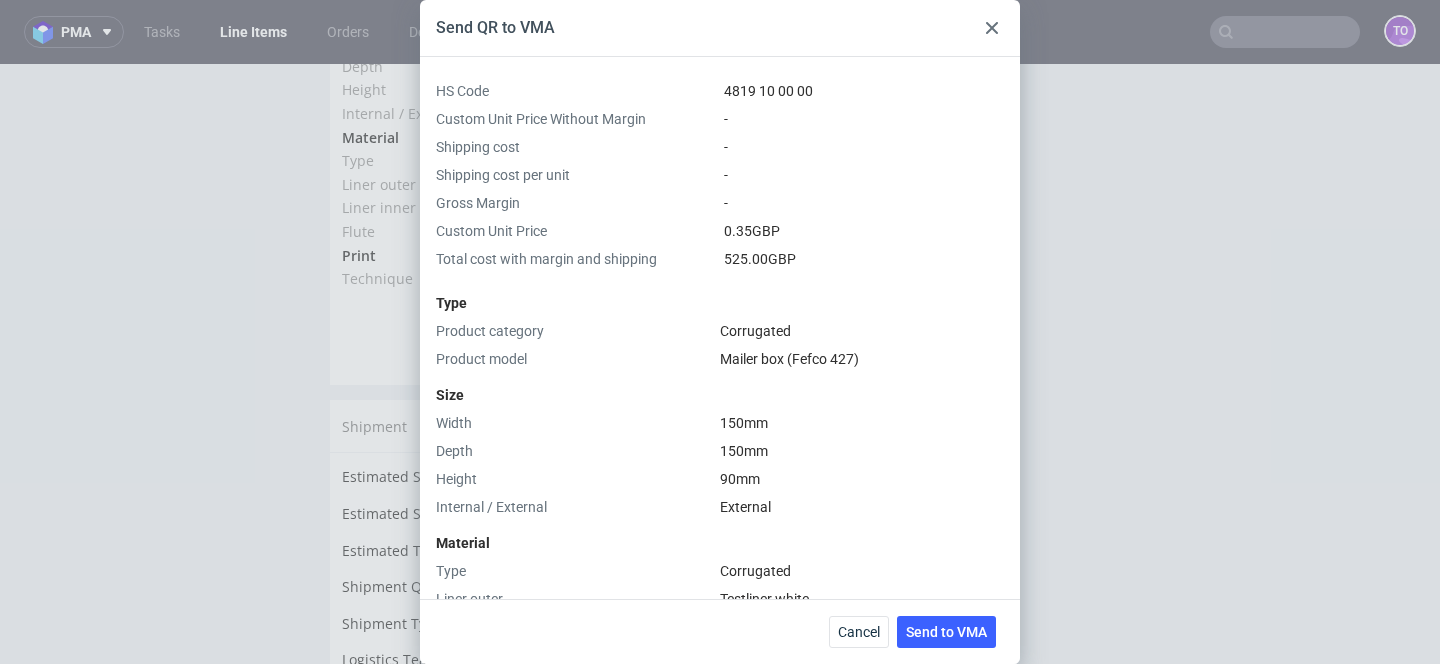 scroll, scrollTop: 598, scrollLeft: 0, axis: vertical 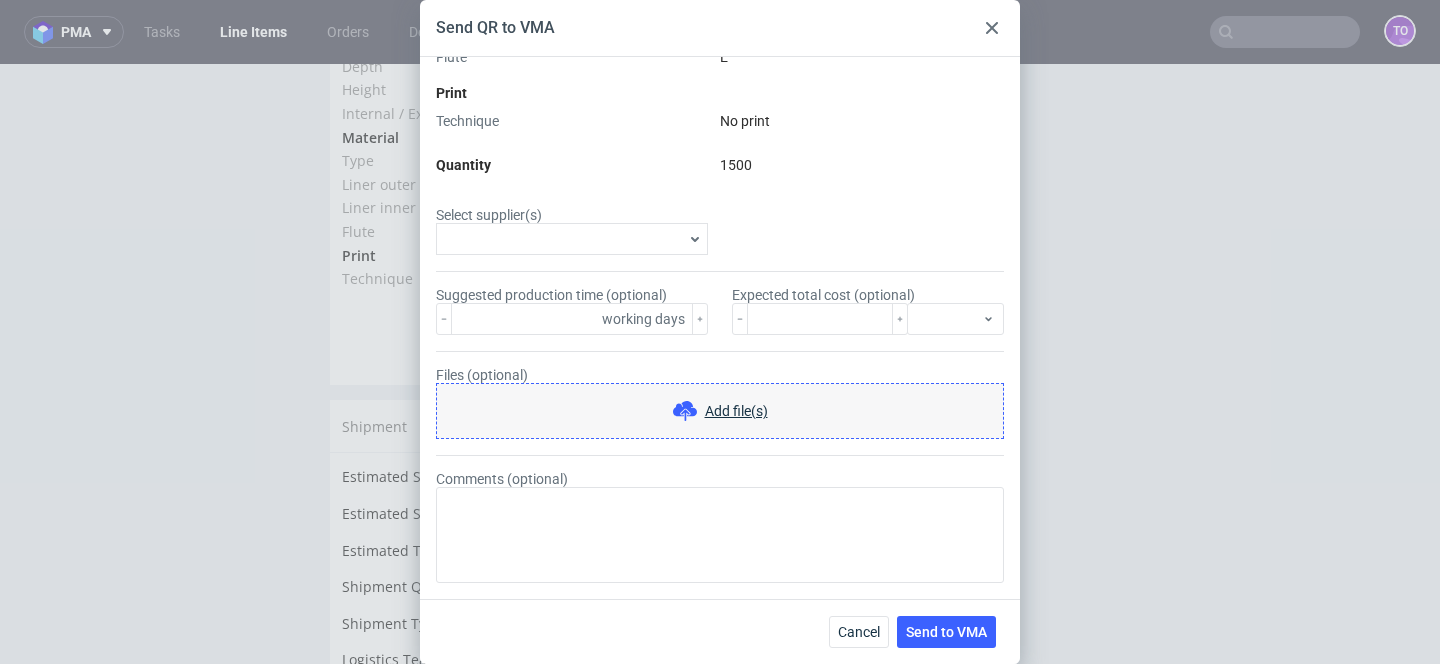 click on "Select supplier(s)" at bounding box center (562, 239) 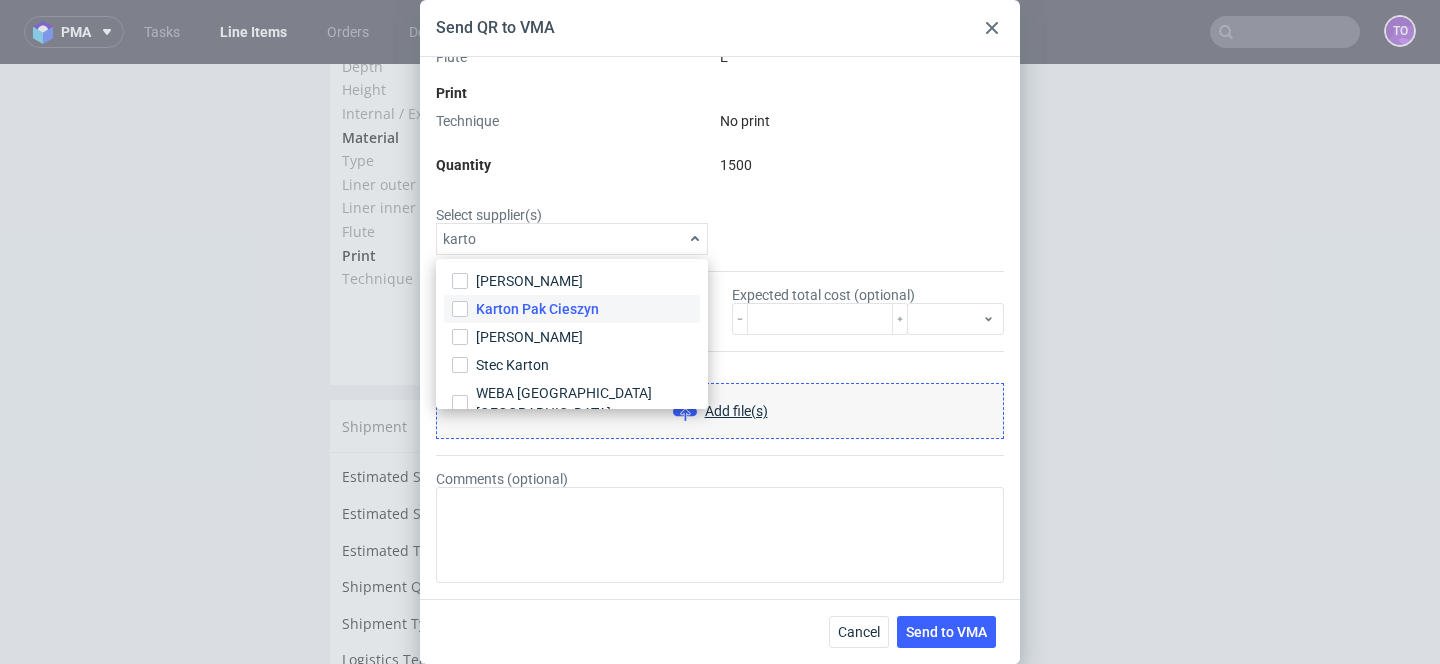 click on "Karton Pak Cieszyn" at bounding box center (537, 309) 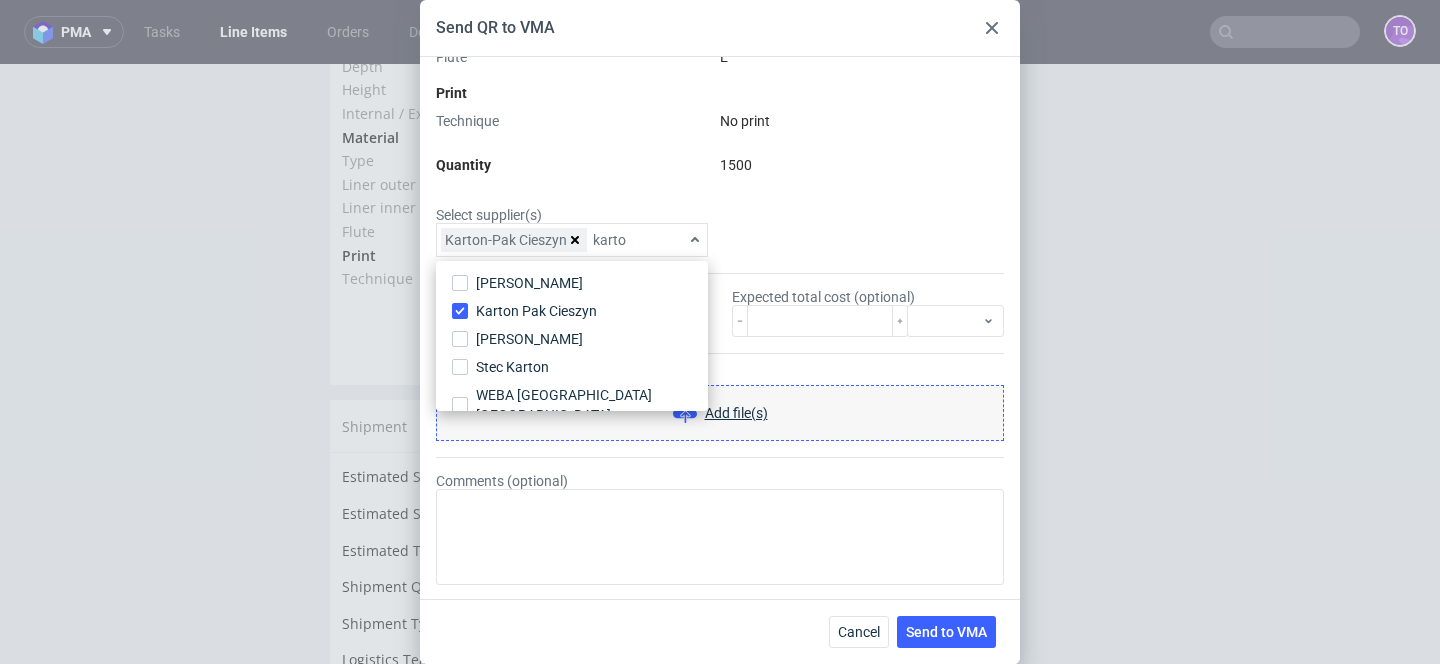 click on "karto" at bounding box center [637, 240] 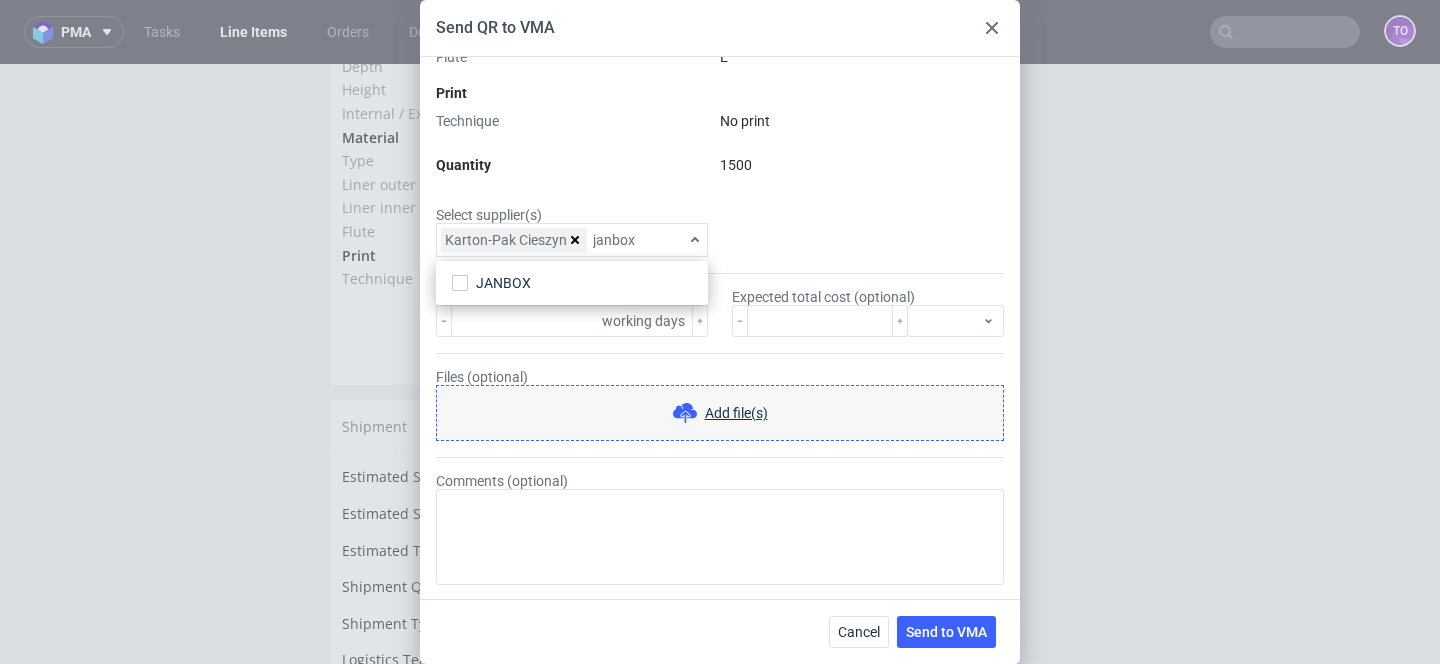 click on "JANBOX" at bounding box center [572, 283] 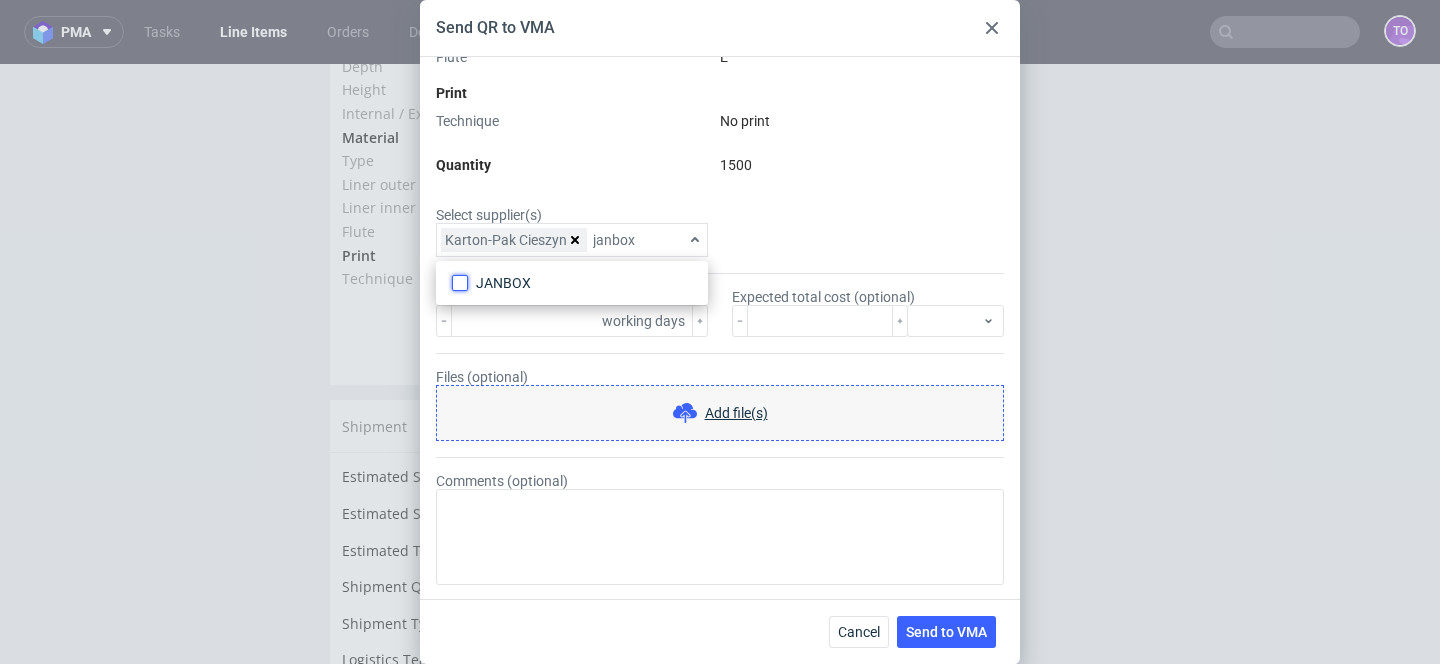 click on "JANBOX" at bounding box center [460, 283] 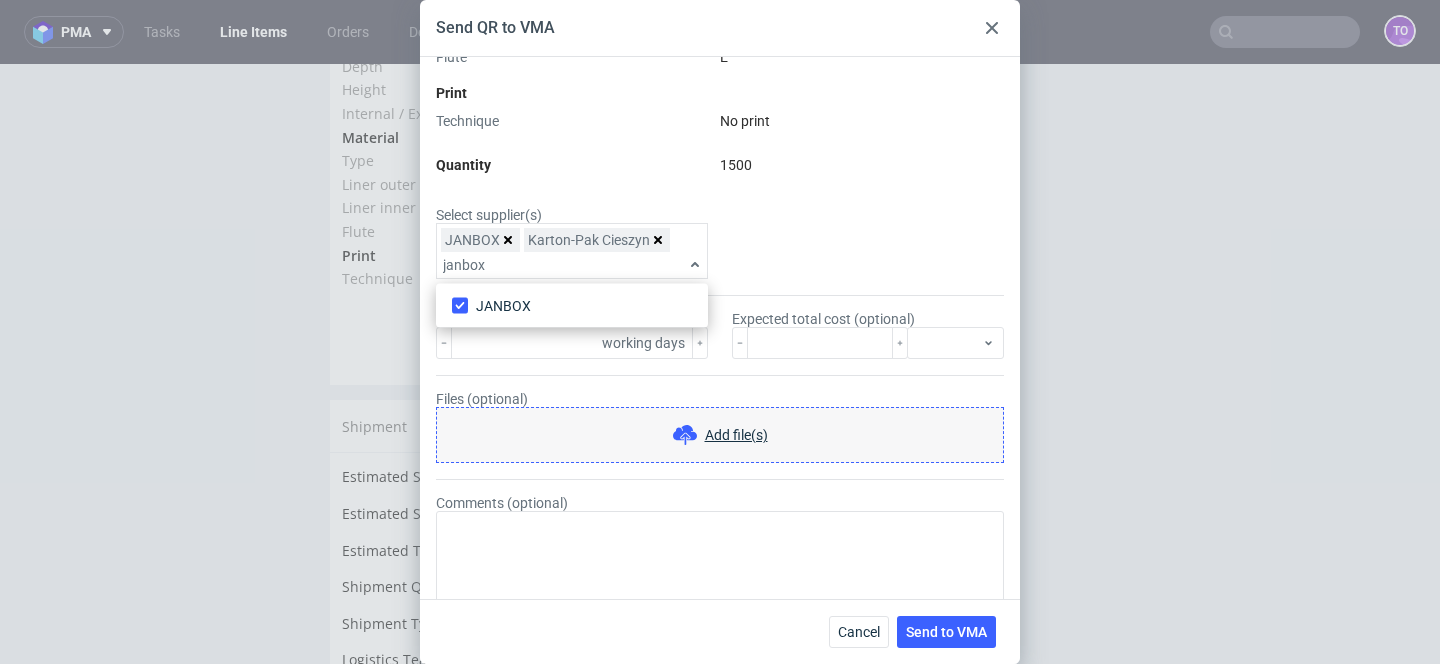 click on "janbox" at bounding box center [562, 265] 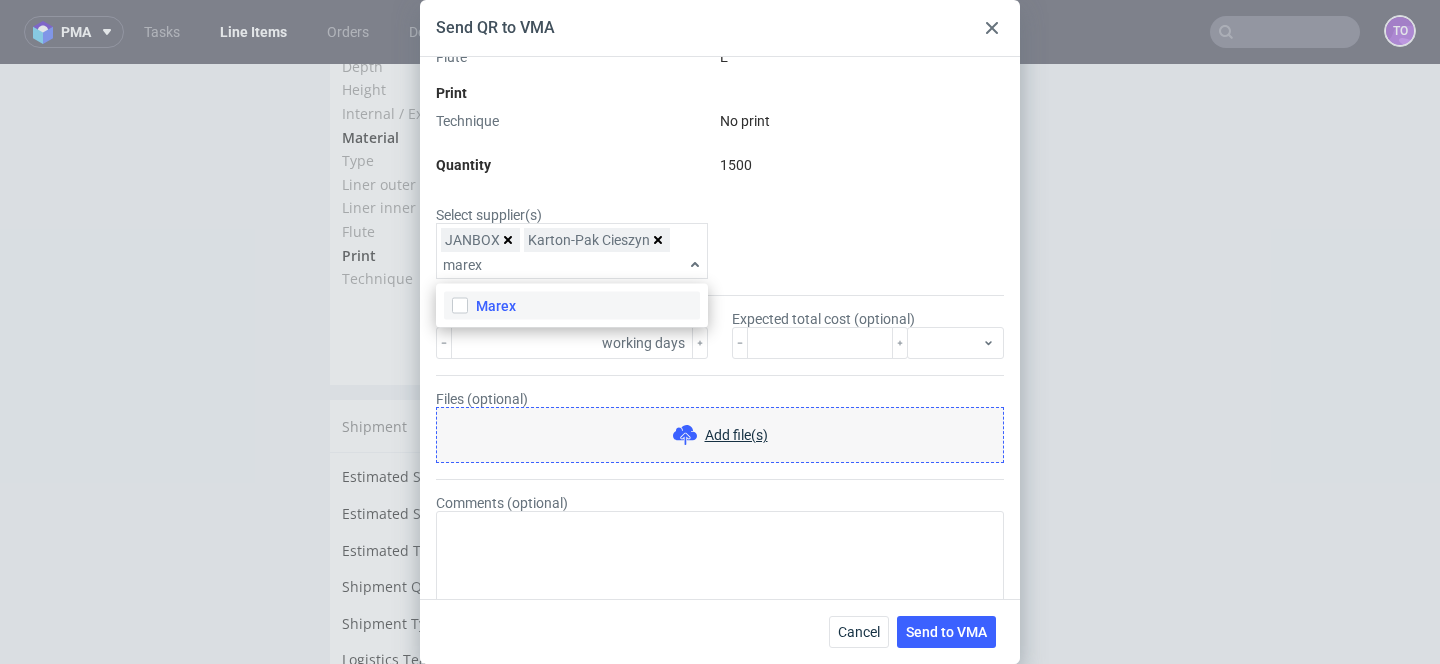 type on "marex" 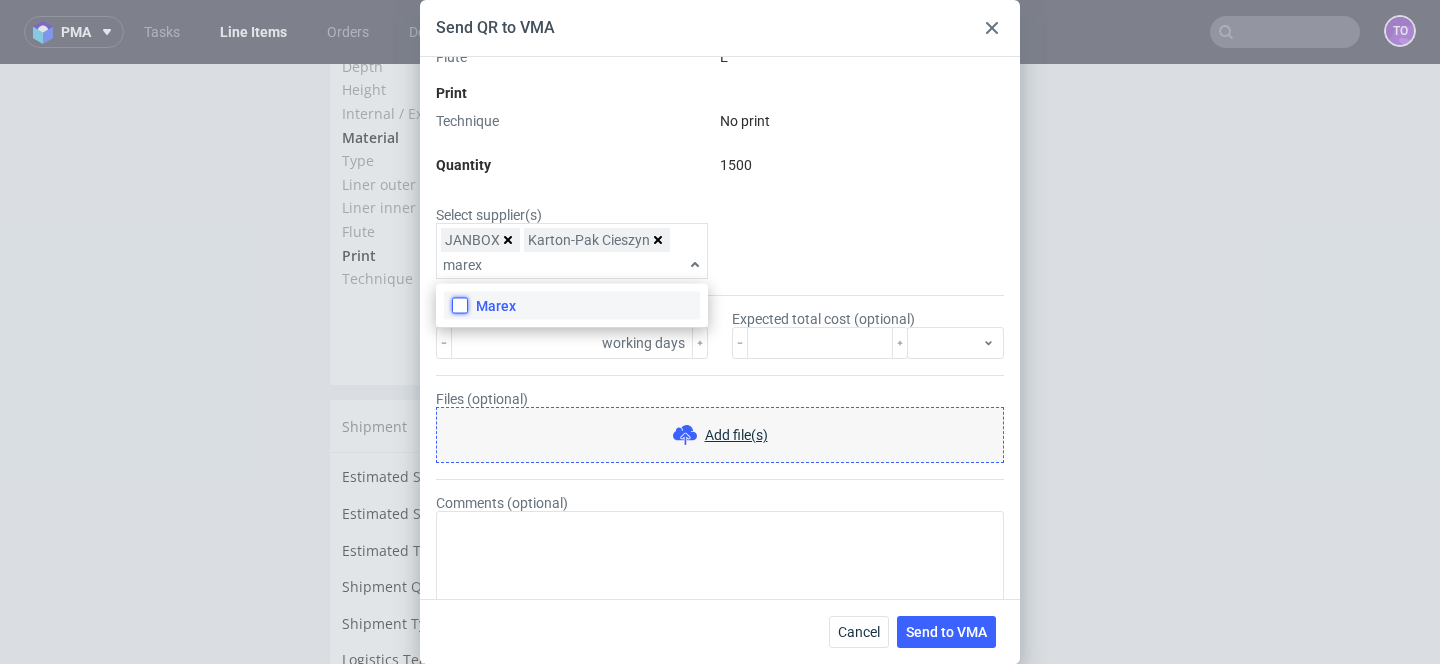 click on "Marex" at bounding box center (460, 306) 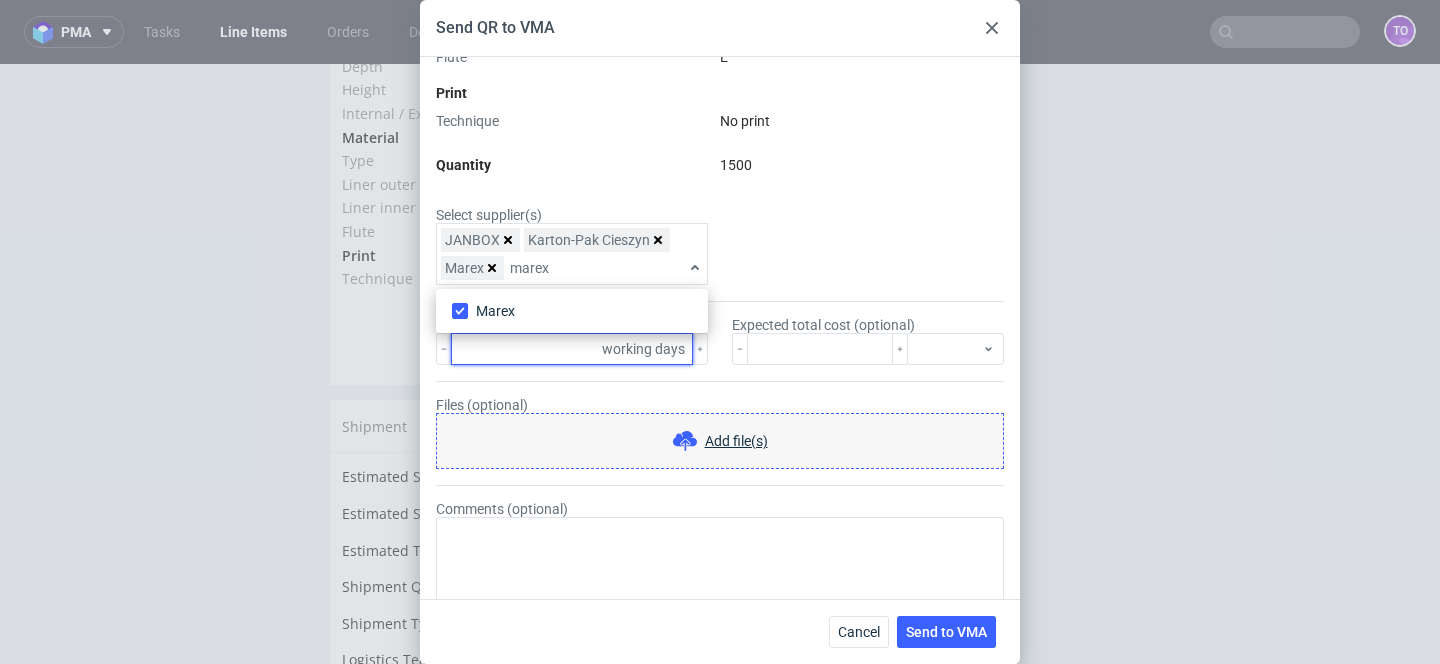 click at bounding box center (572, 349) 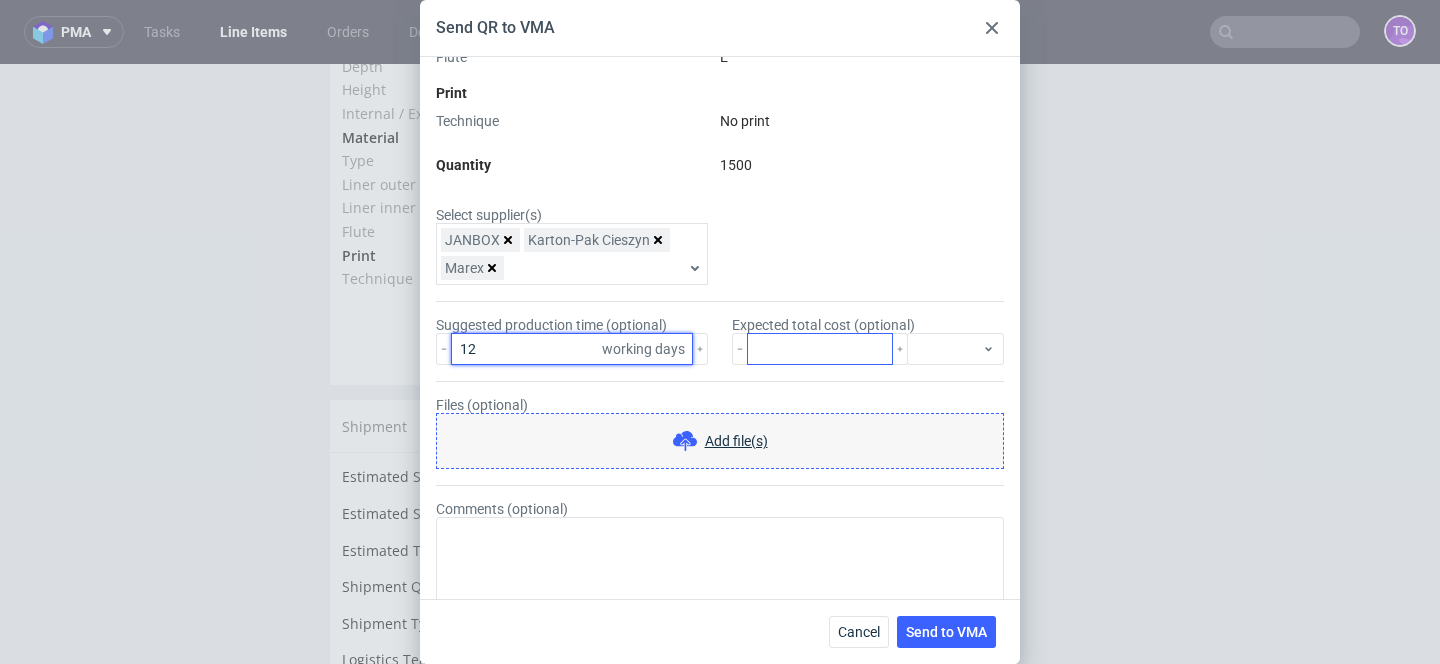 type on "12" 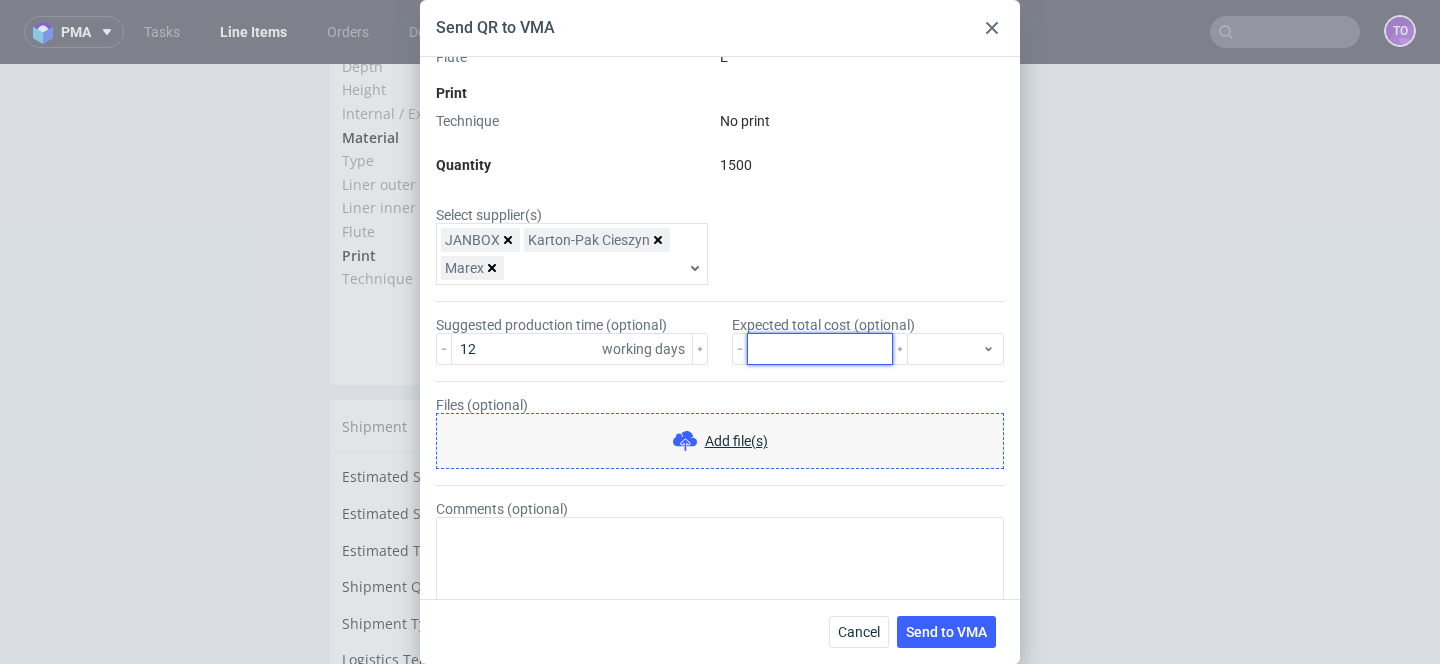 click at bounding box center (820, 349) 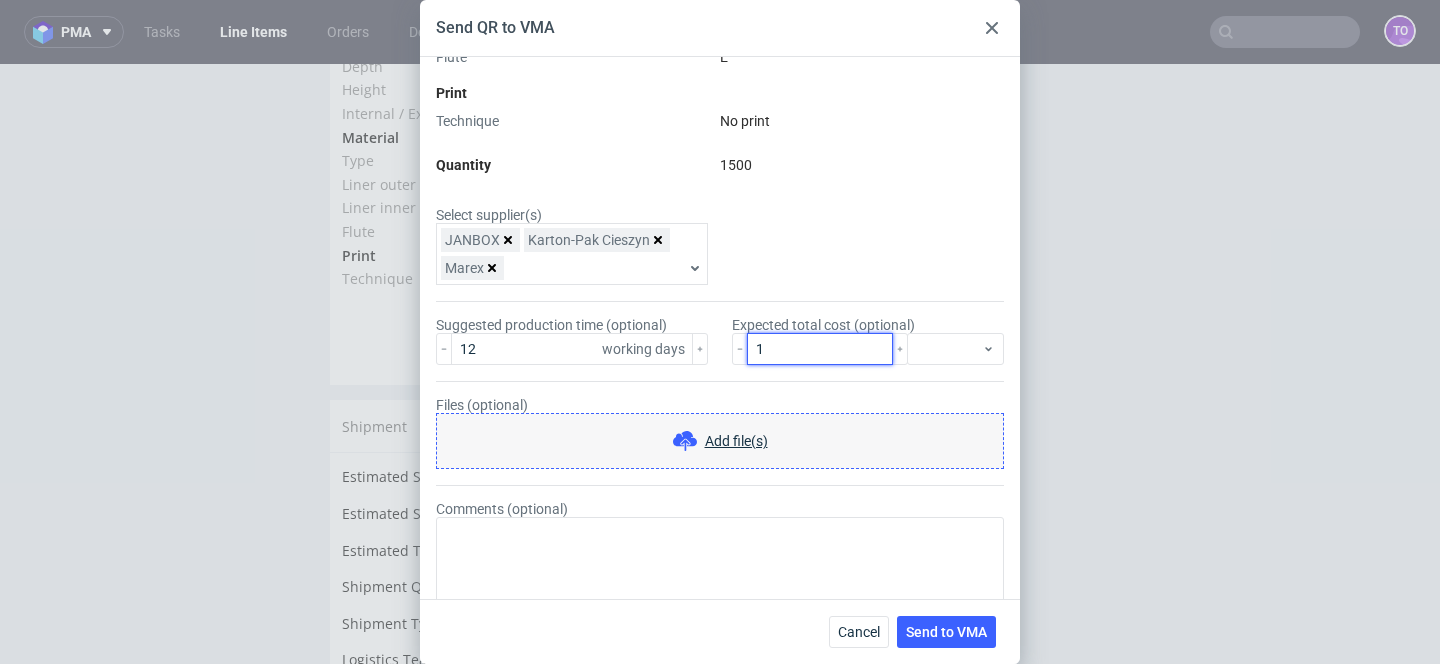 type on "14" 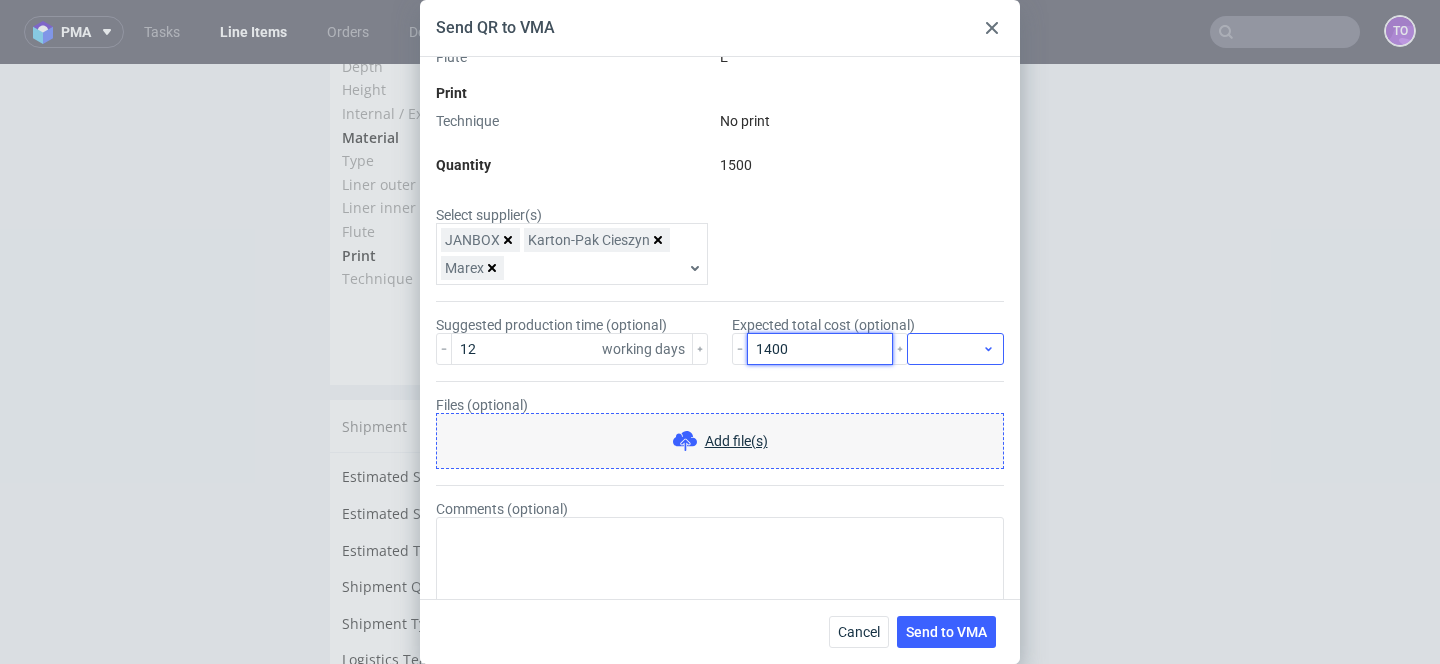 type on "1400" 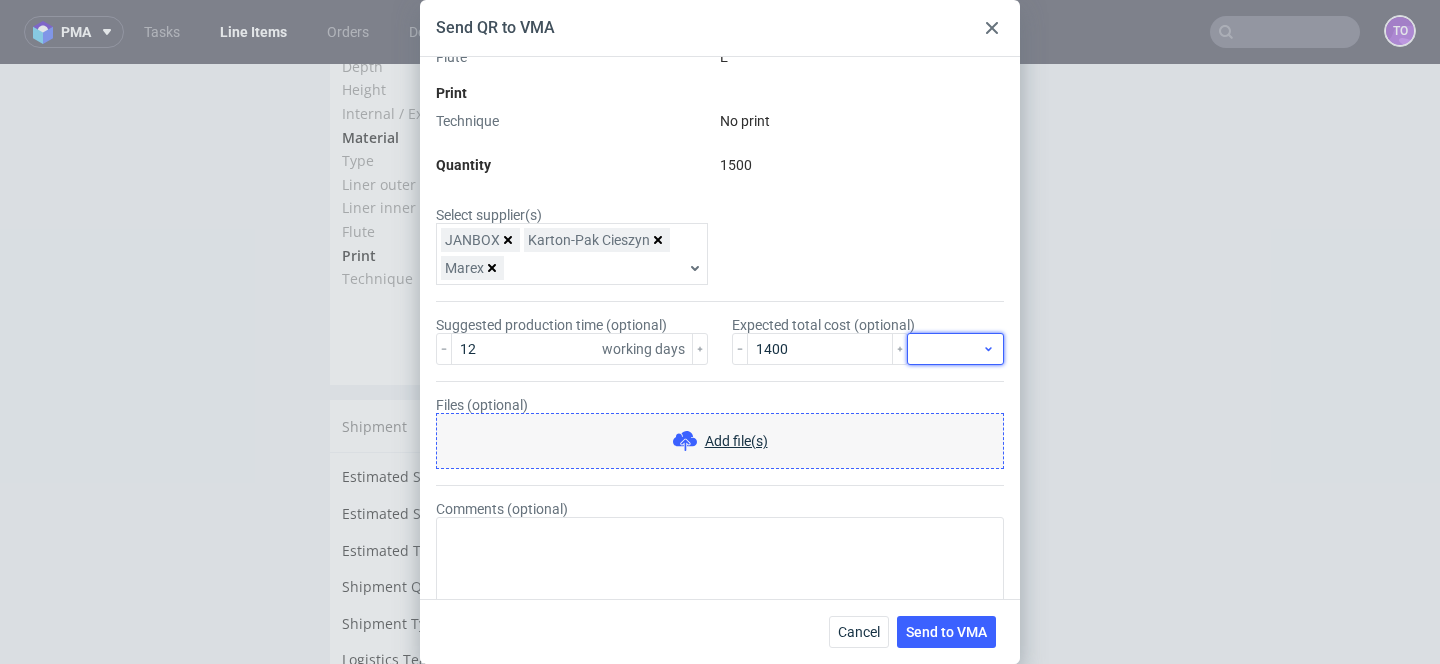 click at bounding box center [955, 349] 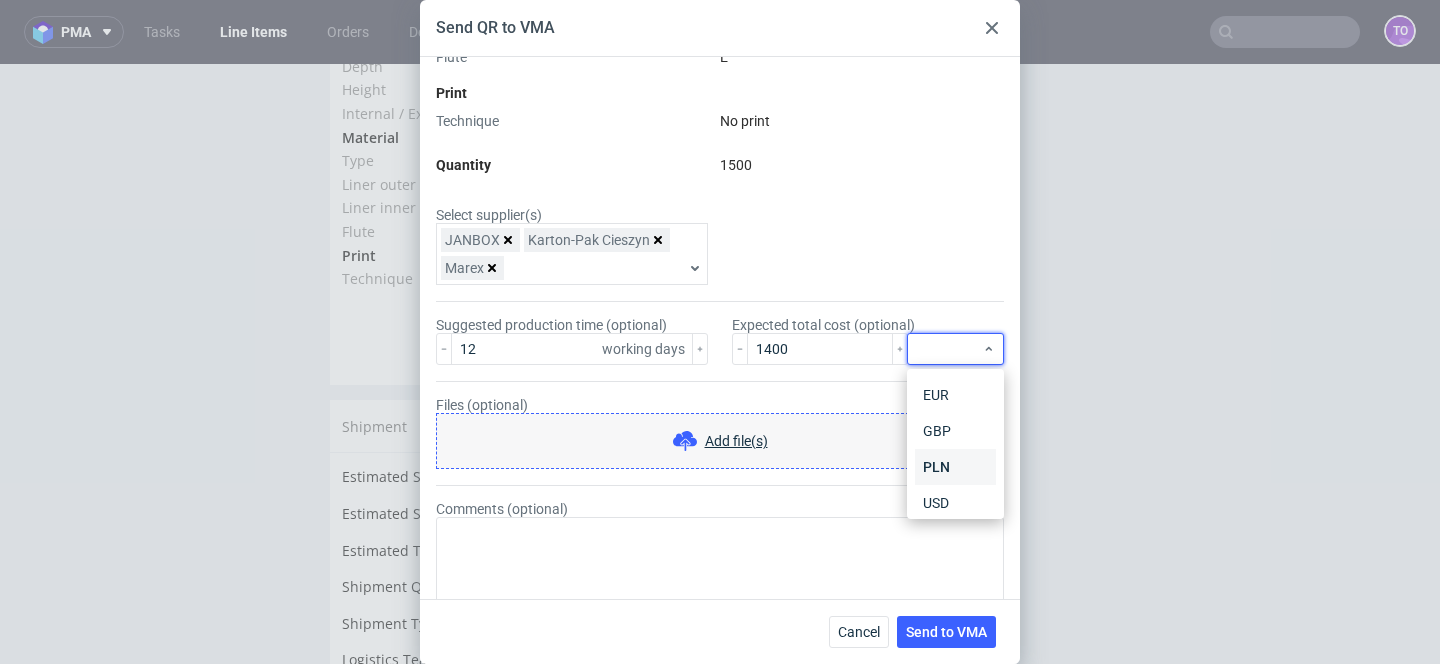 click on "PLN" at bounding box center (955, 467) 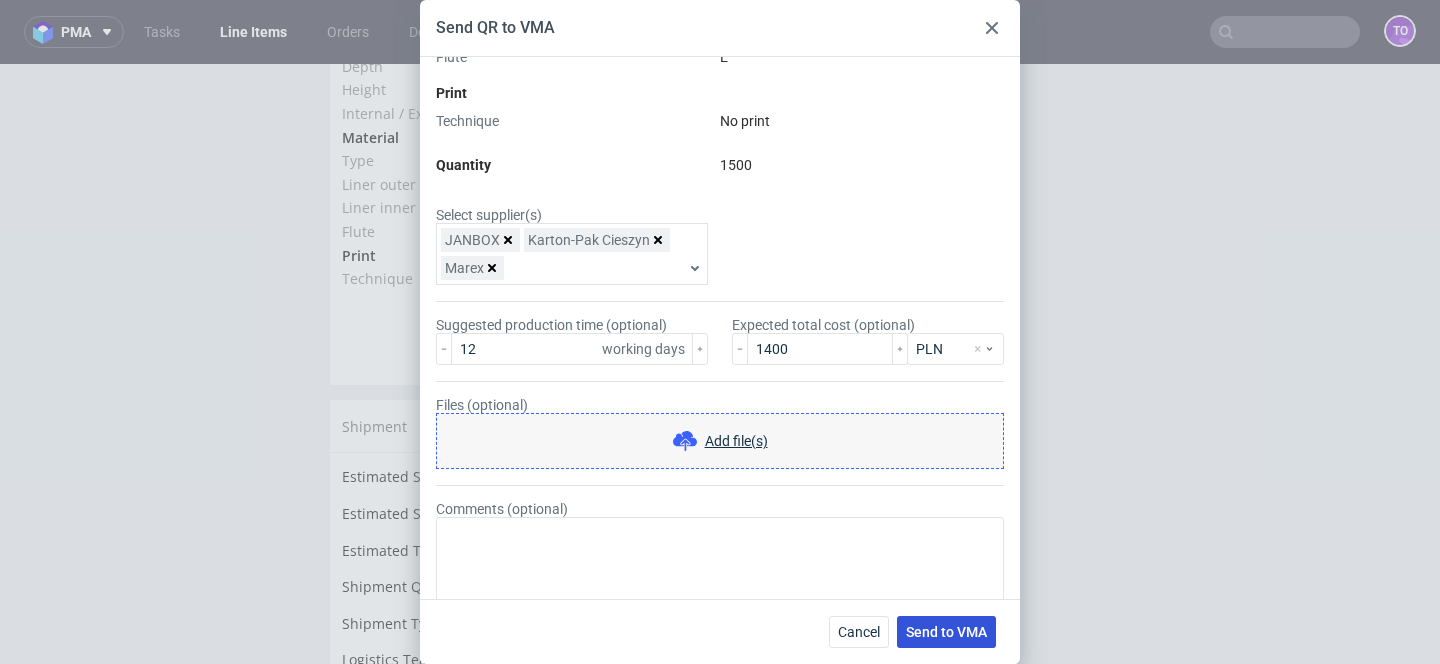 click on "Send to VMA" at bounding box center (946, 632) 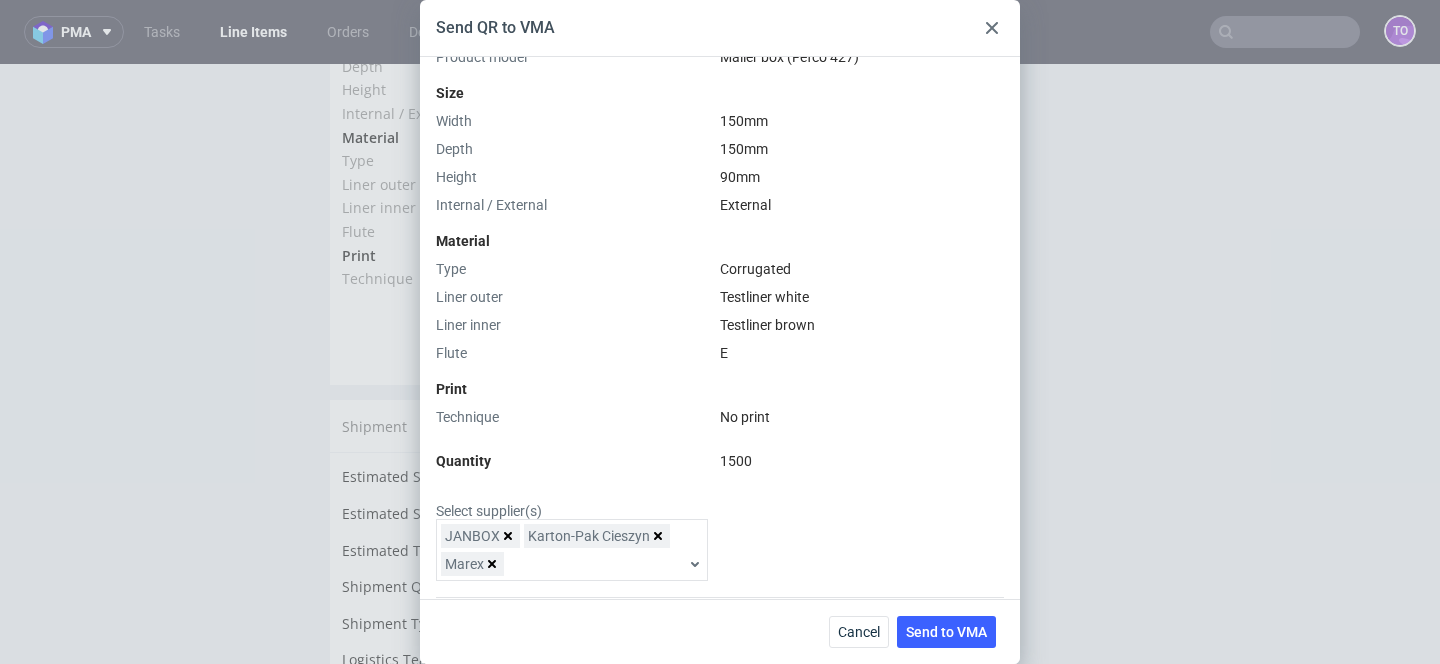 scroll, scrollTop: 300, scrollLeft: 0, axis: vertical 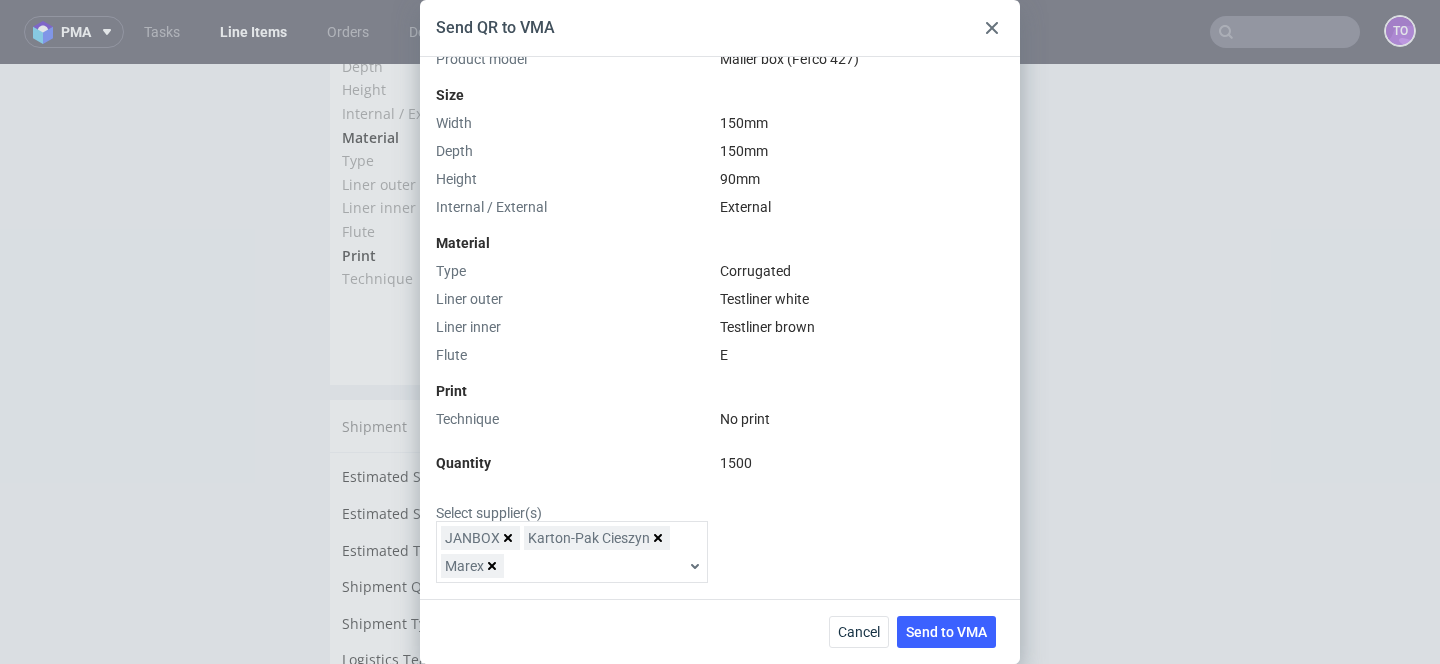 click on "Send QR to VMA HS Code 4819 10 00 00 Custom Unit Price Without Margin - Shipping cost - Shipping cost per unit - Gross Margin - Custom Unit Price 0.35  GBP Total cost with margin and shipping 525.00  GBP Type Product category Corrugated Product model Mailer box (Fefco 427) Size Width 150  mm Depth 150  mm Height 90  mm Internal / External External Material Type Corrugated Liner outer Testliner white Liner inner Testliner brown Flute E Print Technique No print Quantity 1500 Select supplier(s) JANBOX Karton-Pak Cieszyn Marex Suggested production time (optional) 12 working days Expected total cost (optional) 1400 PLN Files (optional) Add file(s) Comments (optional) Cancel Send to VMA" at bounding box center [720, 332] 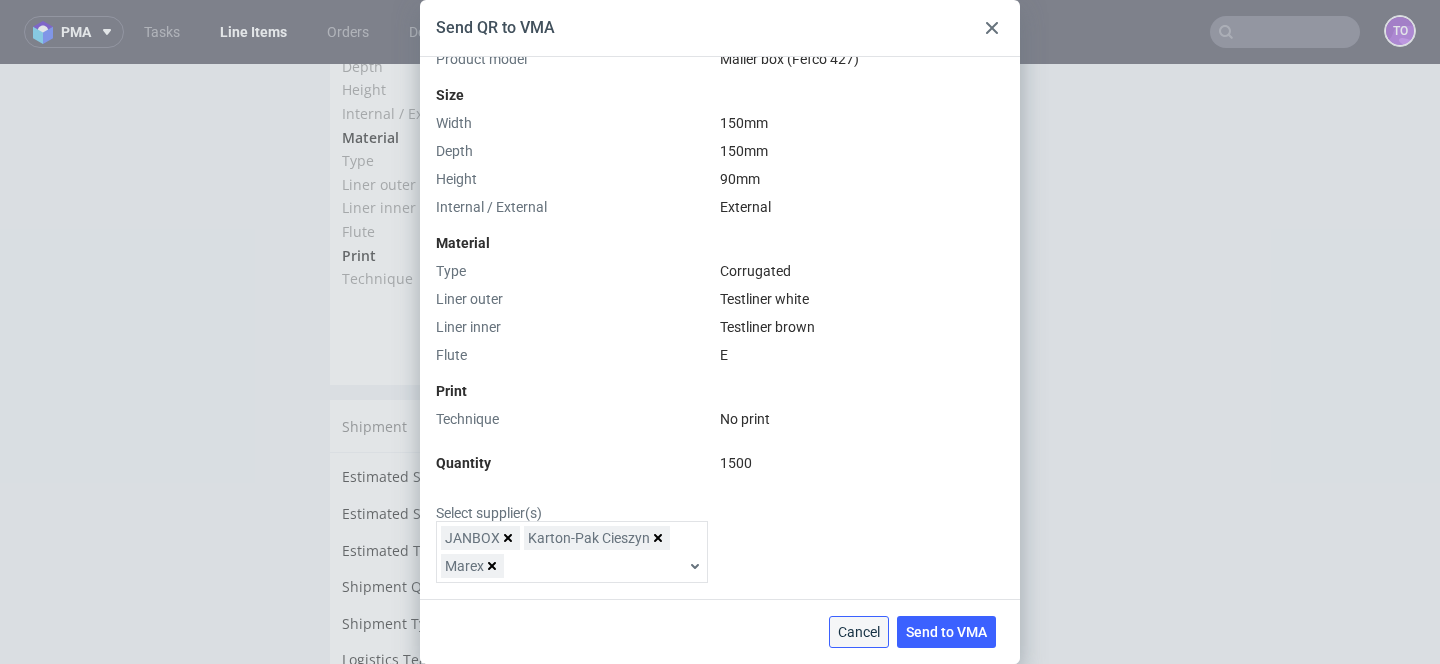 click on "Cancel" at bounding box center [859, 632] 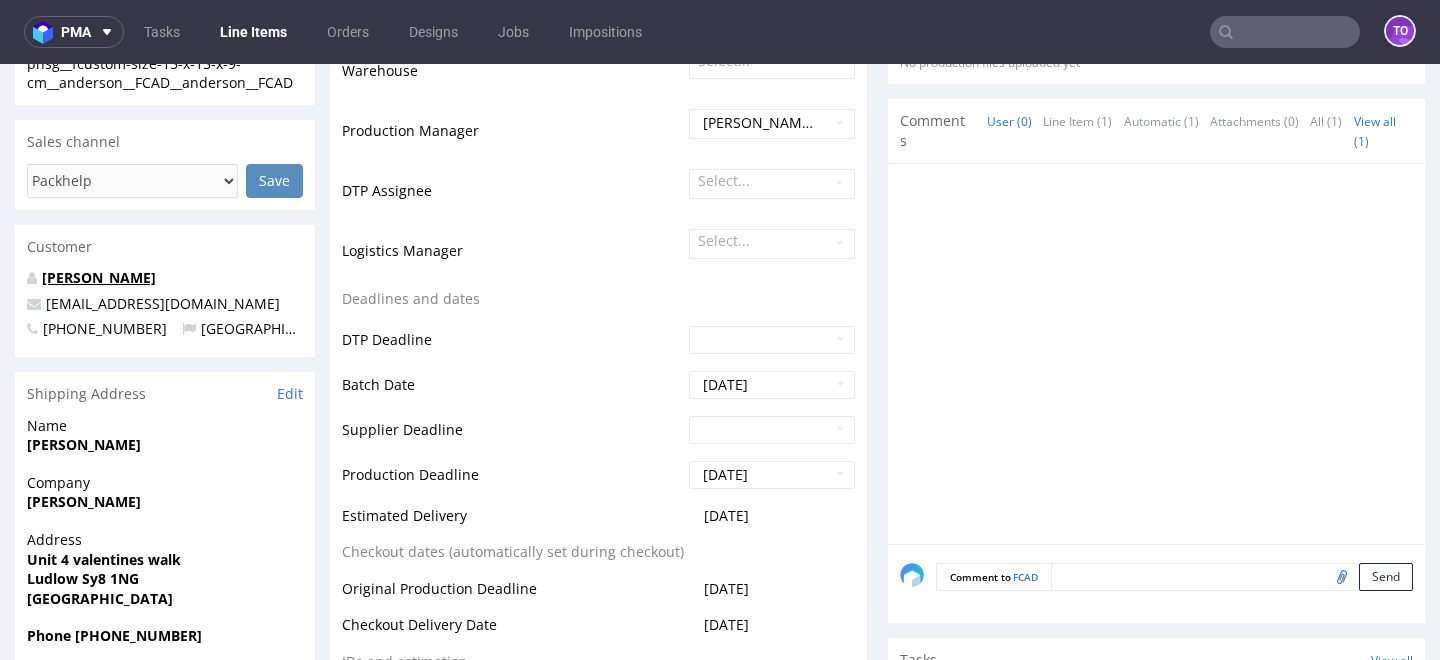 scroll, scrollTop: 551, scrollLeft: 0, axis: vertical 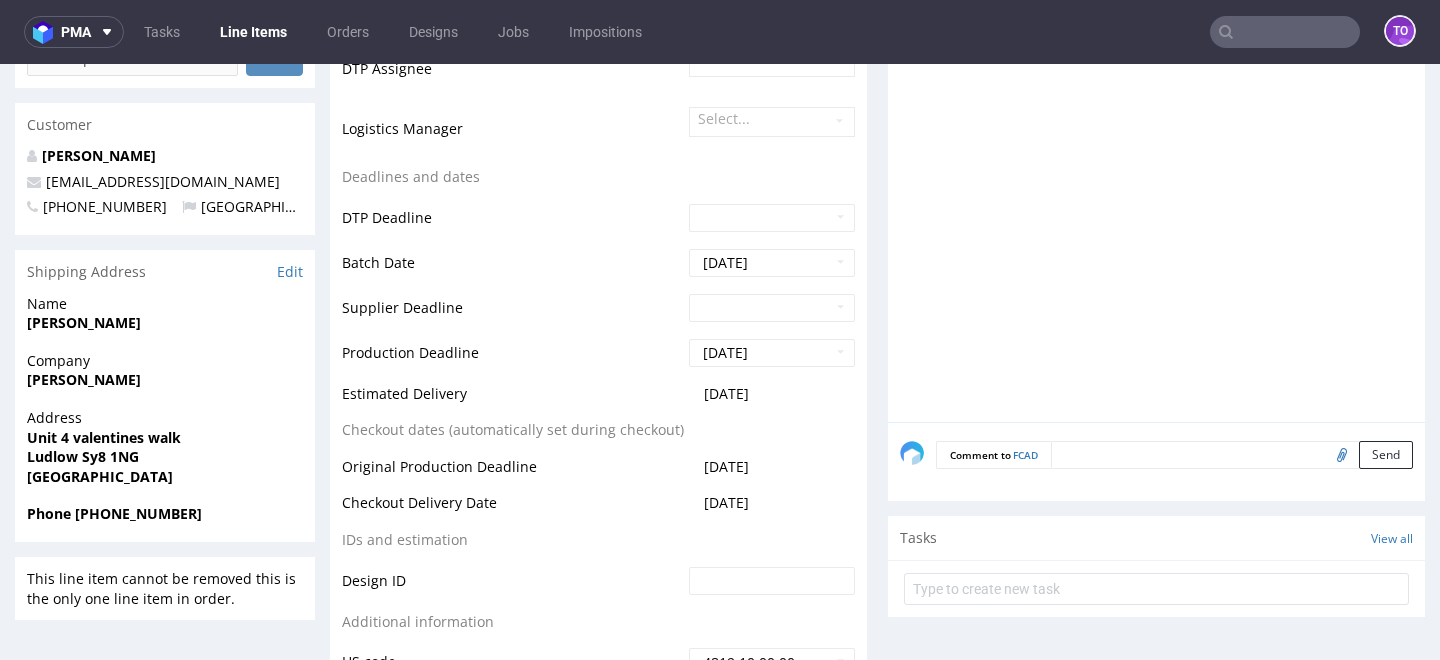 click at bounding box center (1232, 455) 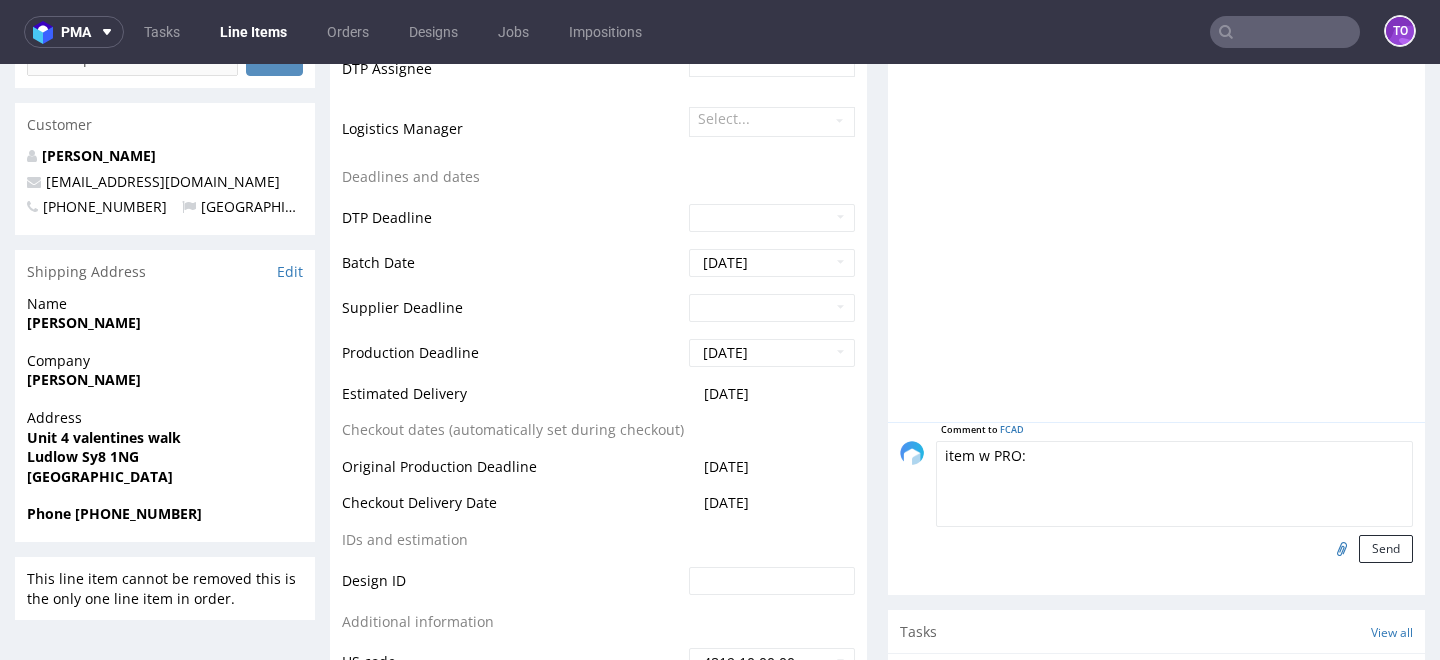 paste on "[URL][DOMAIN_NAME]" 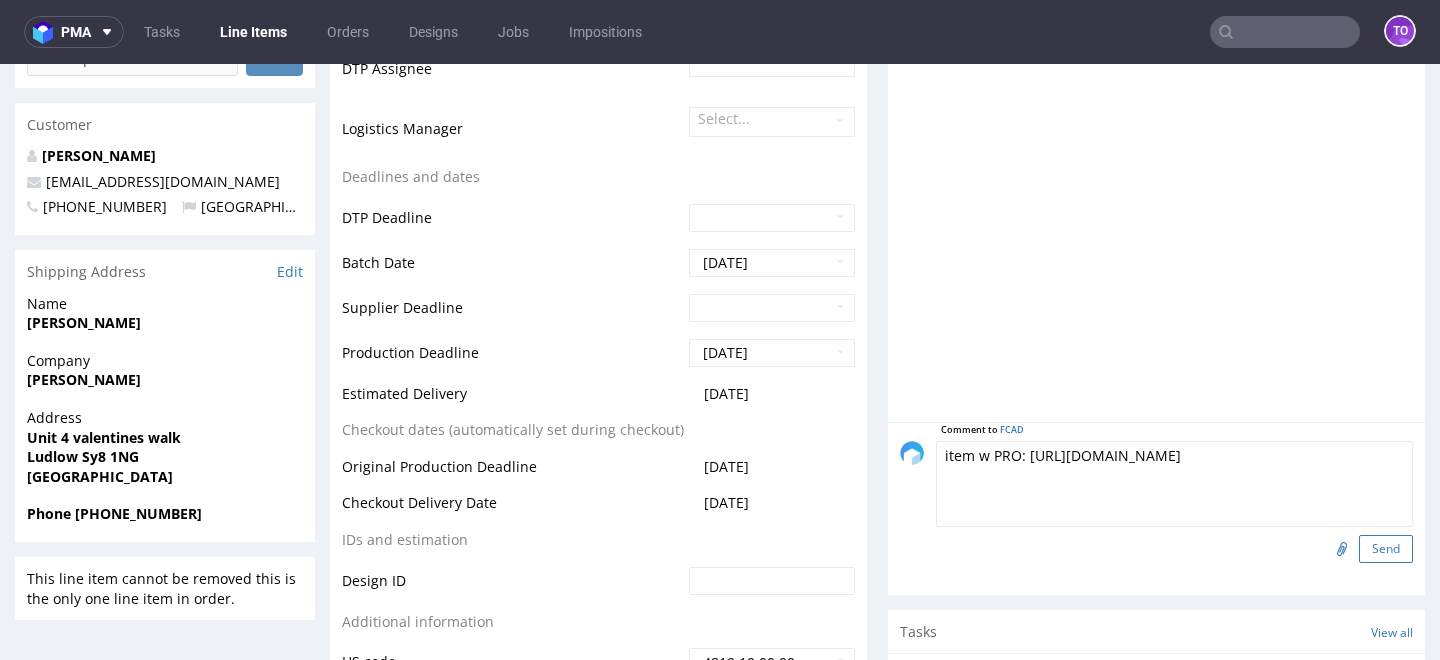 type on "item w PRO: [URL][DOMAIN_NAME]" 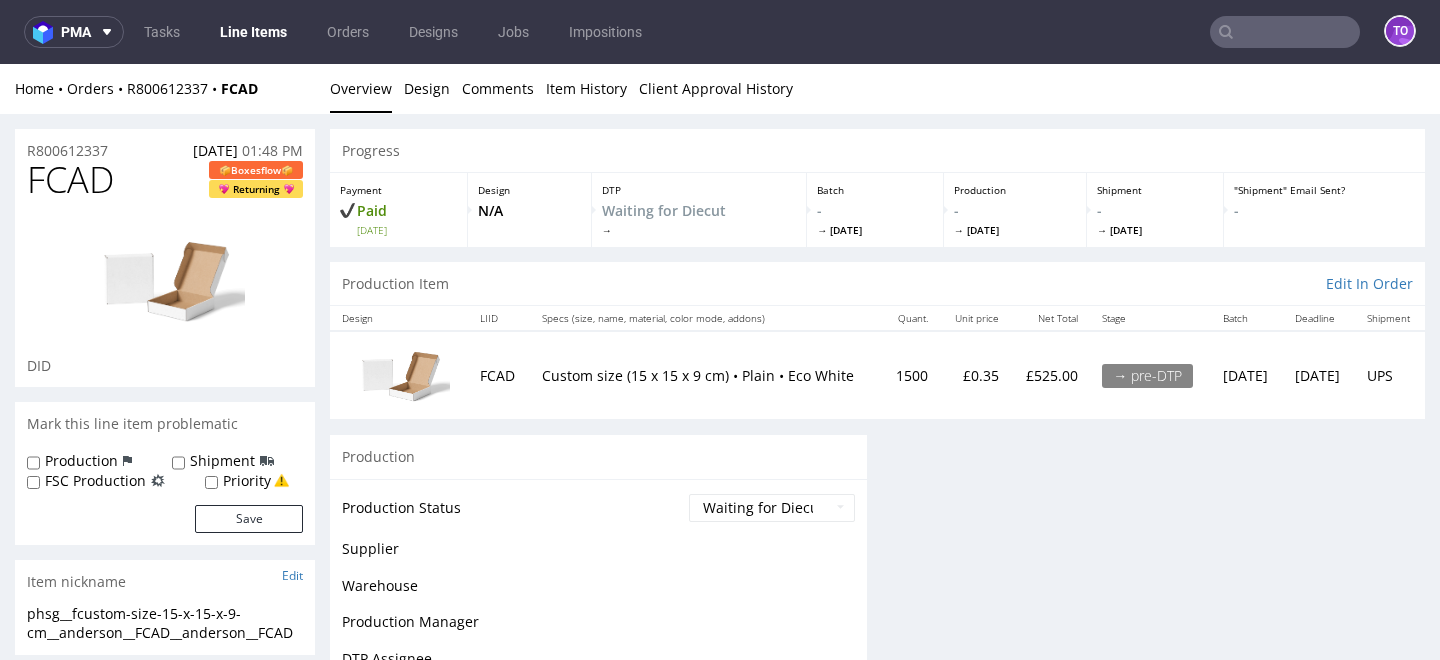 scroll, scrollTop: 0, scrollLeft: 0, axis: both 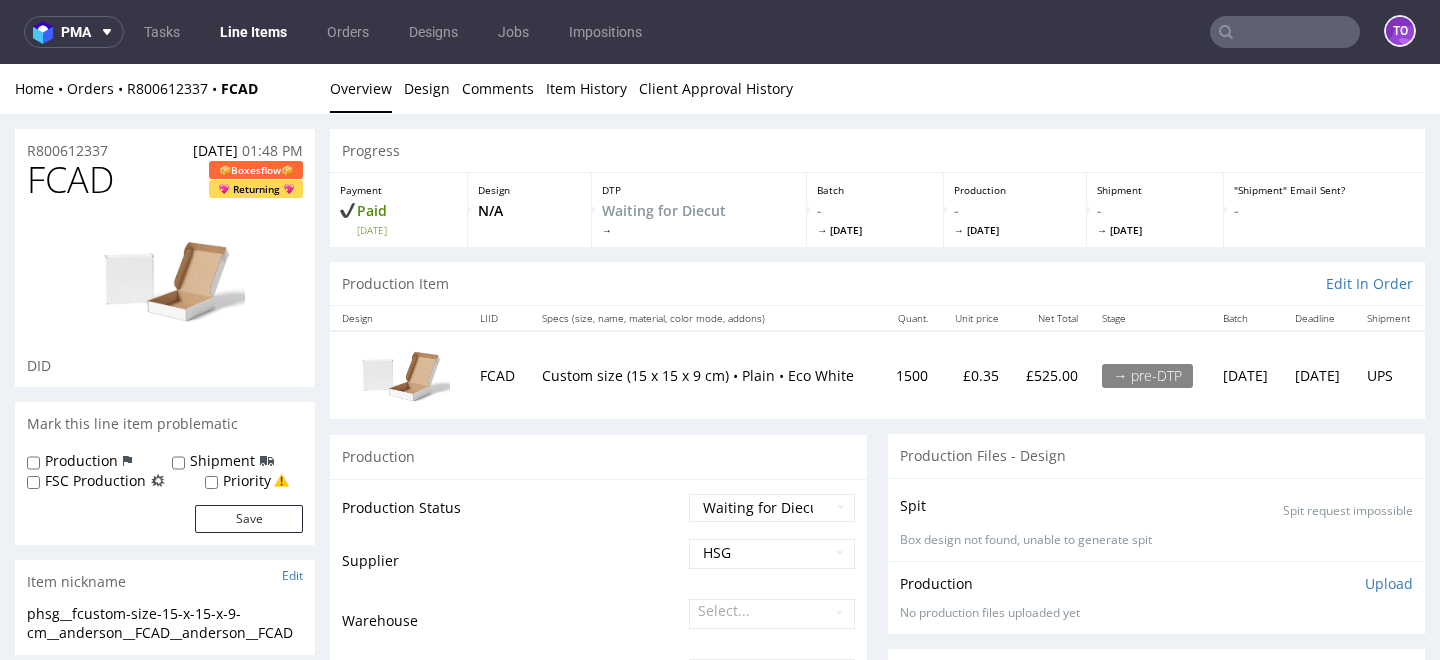 click on "Line Items" at bounding box center (253, 32) 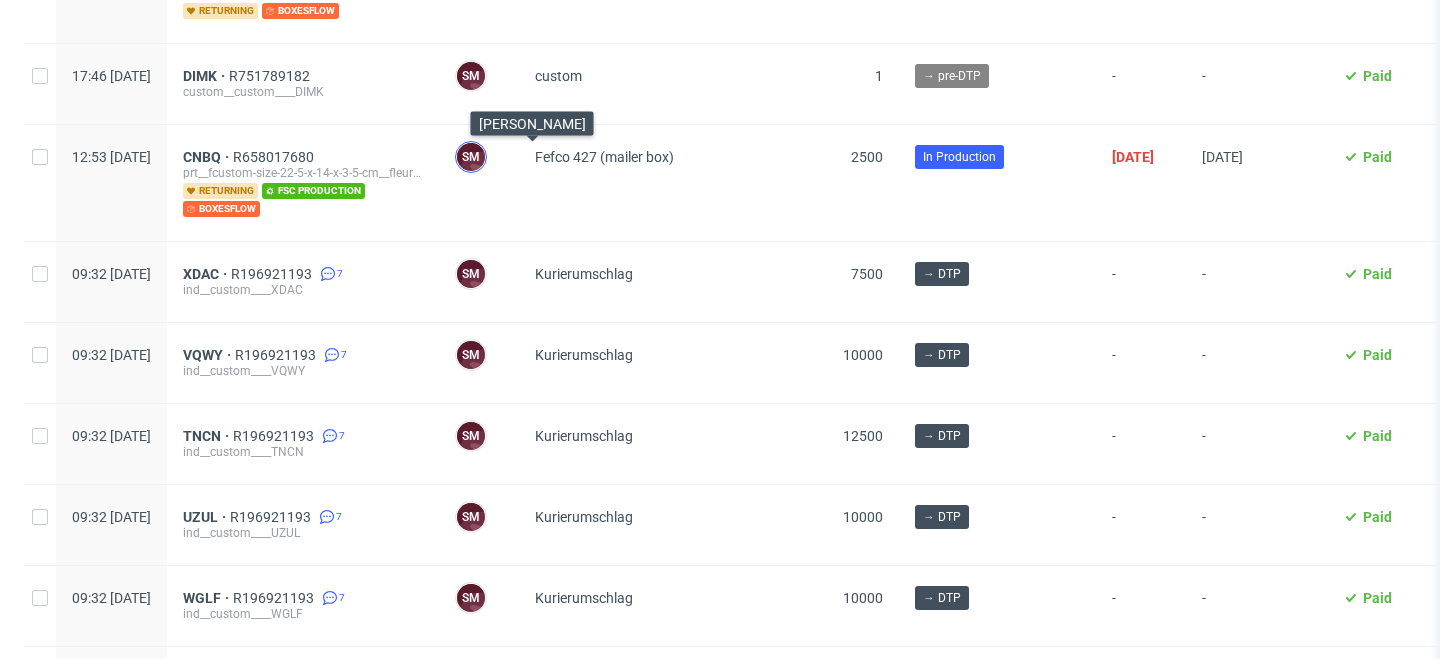 scroll, scrollTop: 0, scrollLeft: 0, axis: both 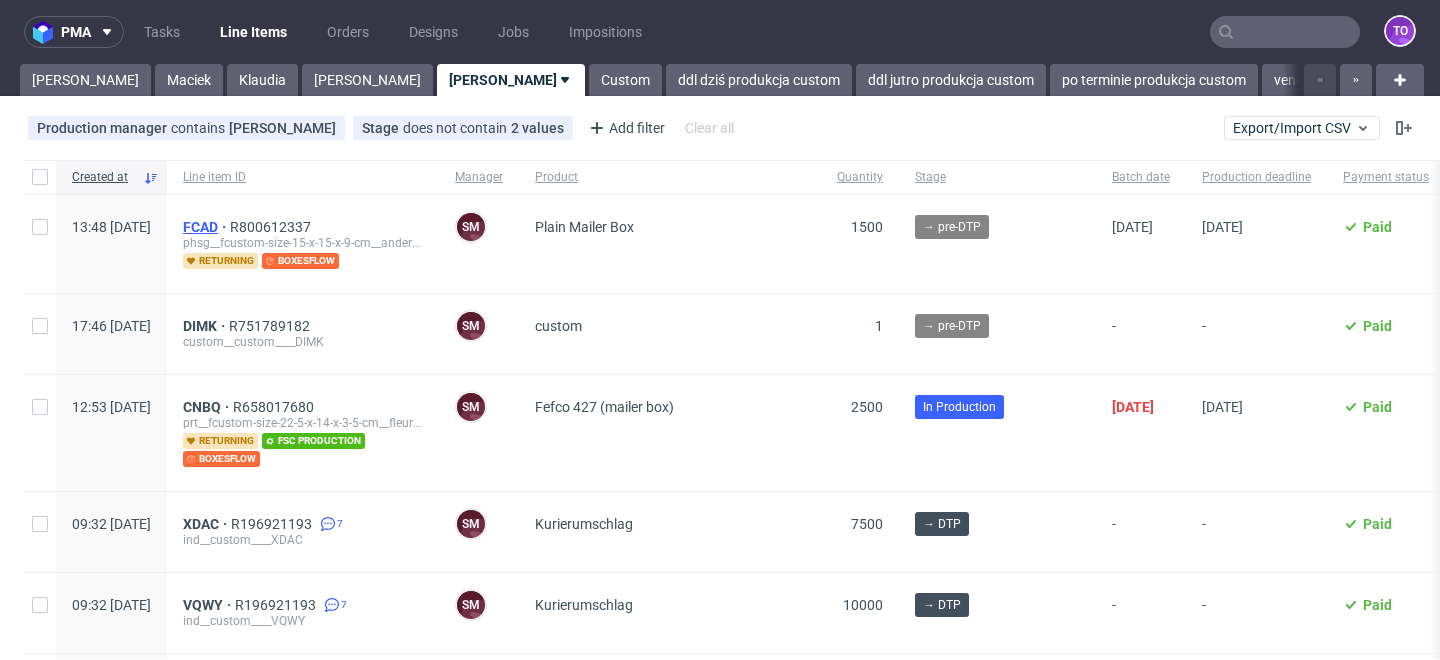 click on "FCAD" at bounding box center (206, 227) 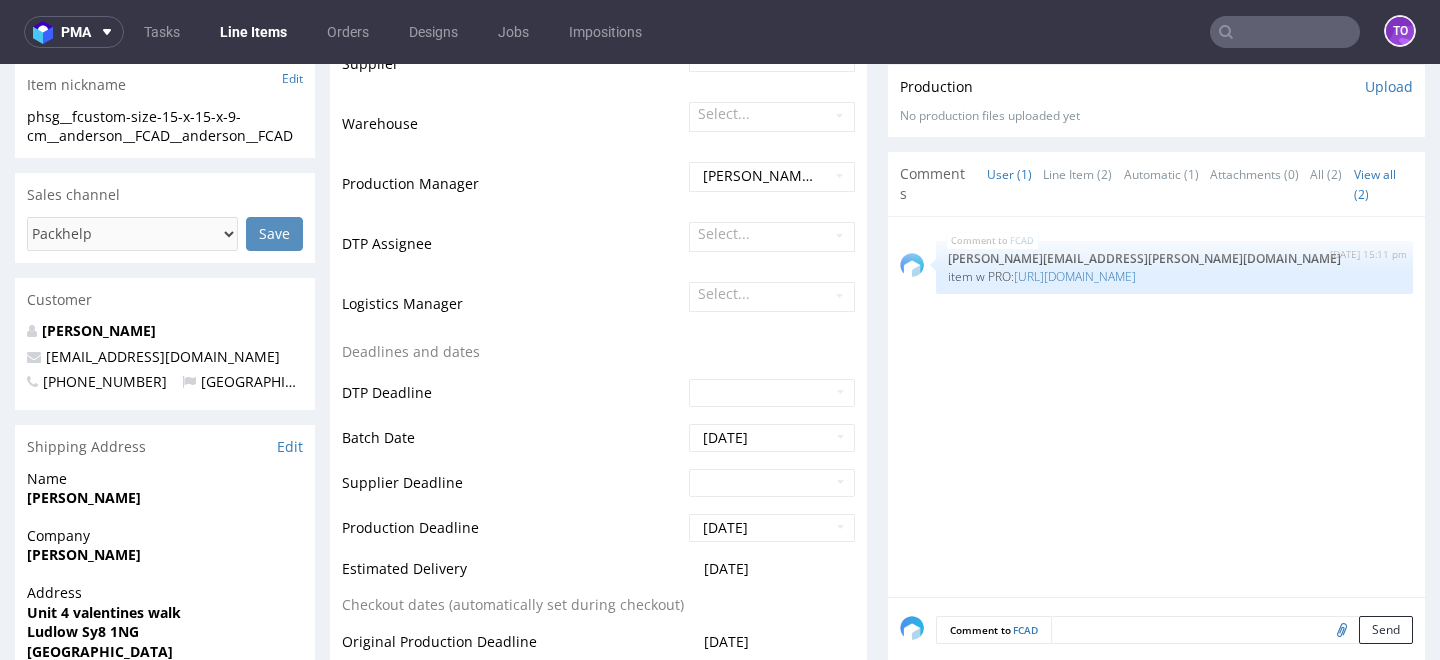 scroll, scrollTop: 612, scrollLeft: 0, axis: vertical 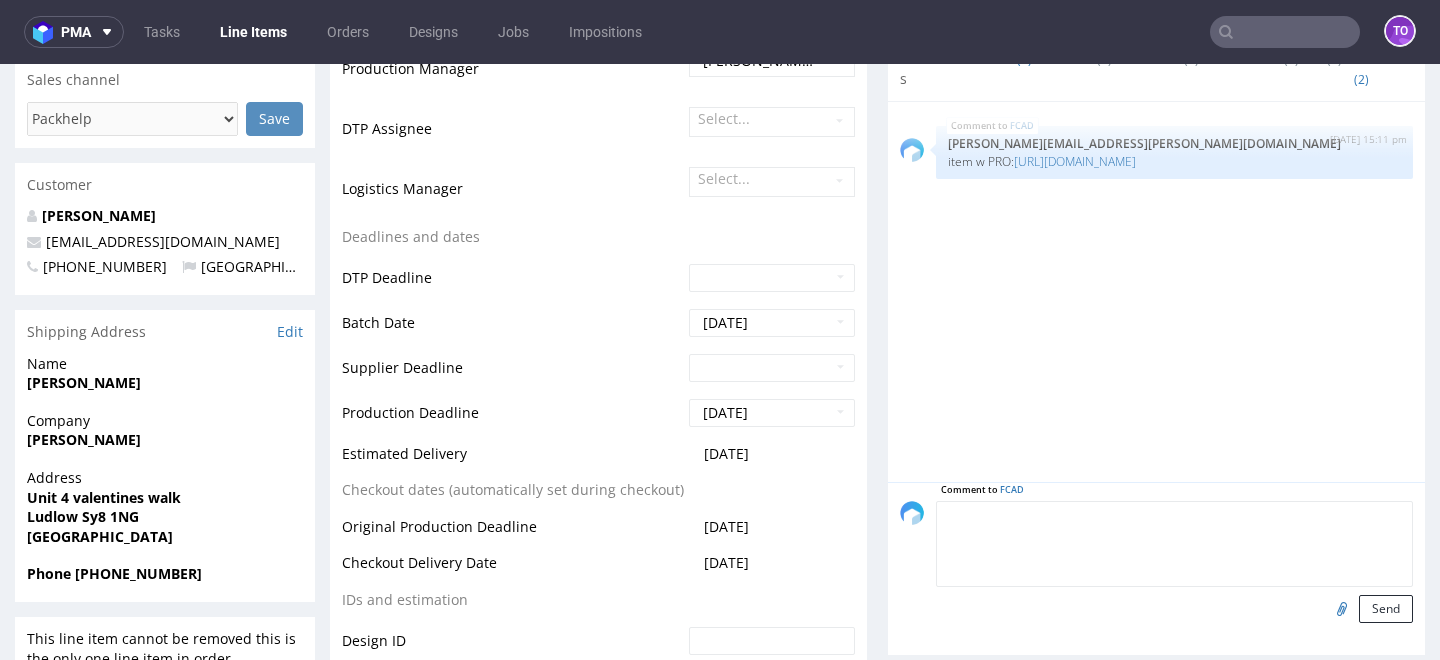 click at bounding box center [1174, 544] 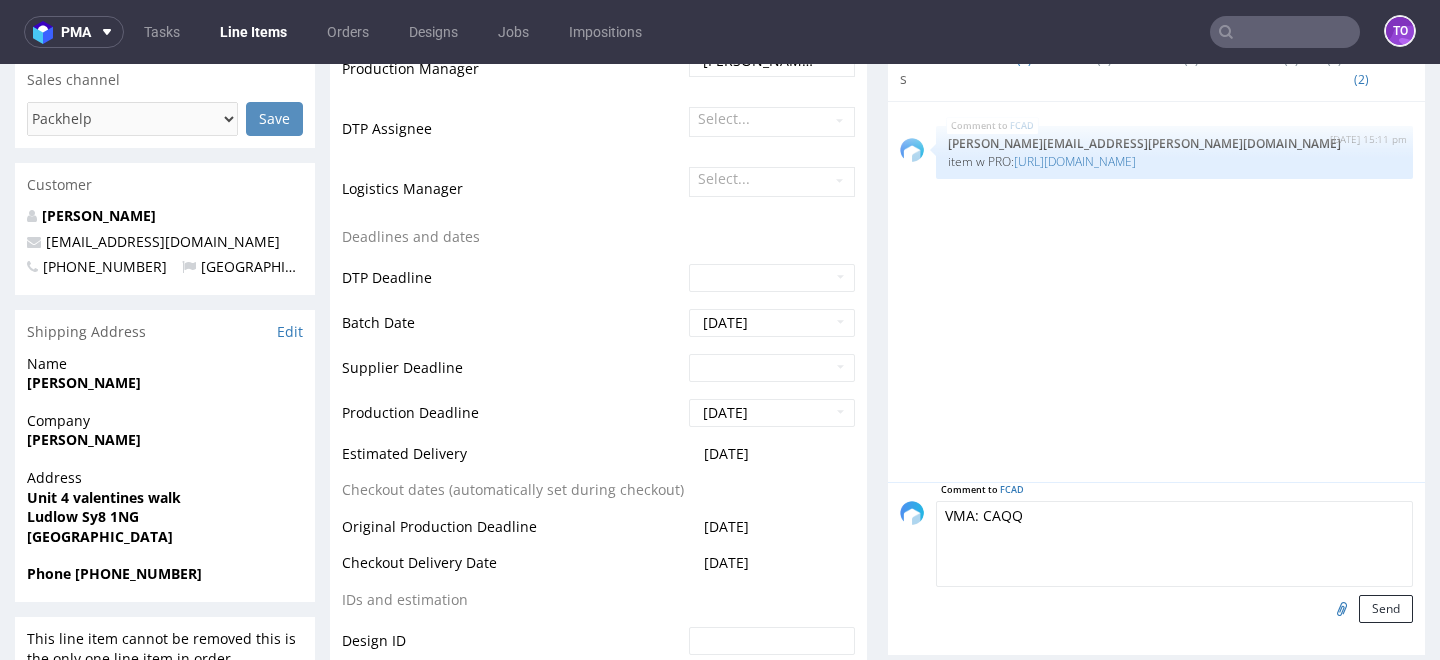 type on "VMA: CAQQ" 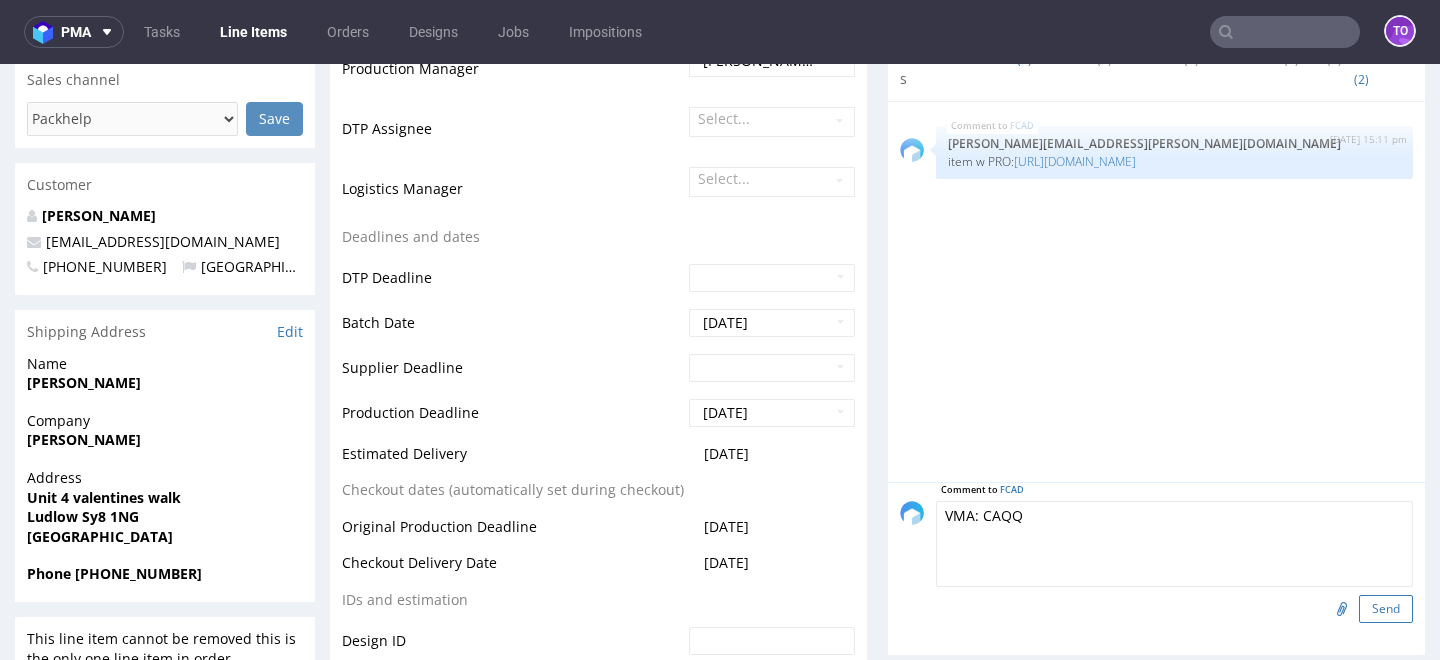 click on "Send" at bounding box center [1386, 609] 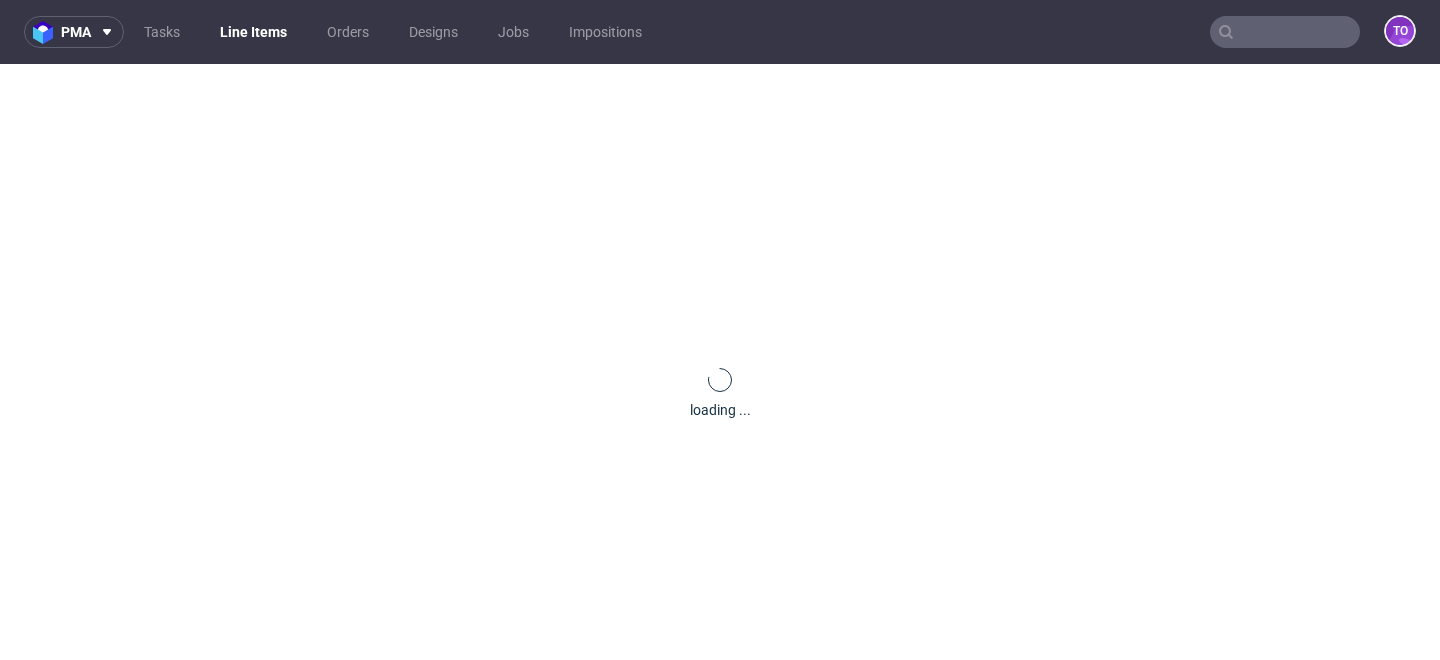 scroll, scrollTop: 0, scrollLeft: 0, axis: both 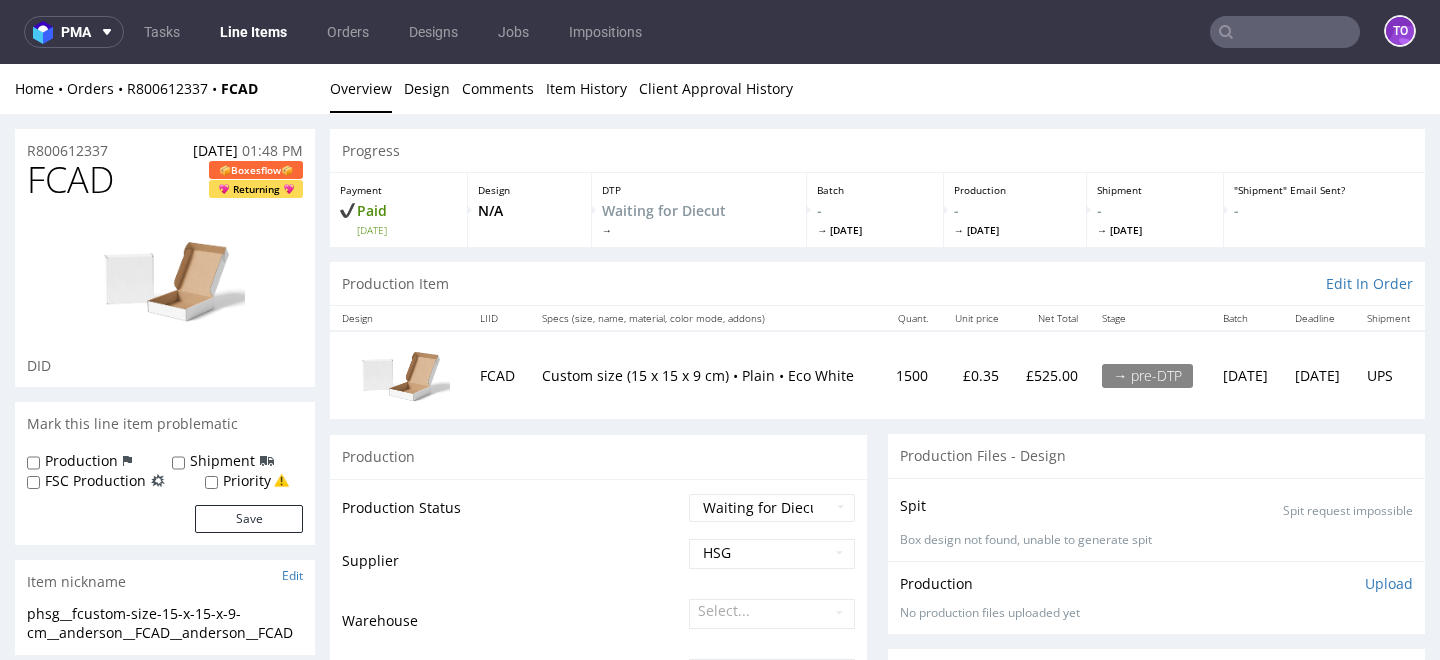 click on "Line Items" at bounding box center (253, 32) 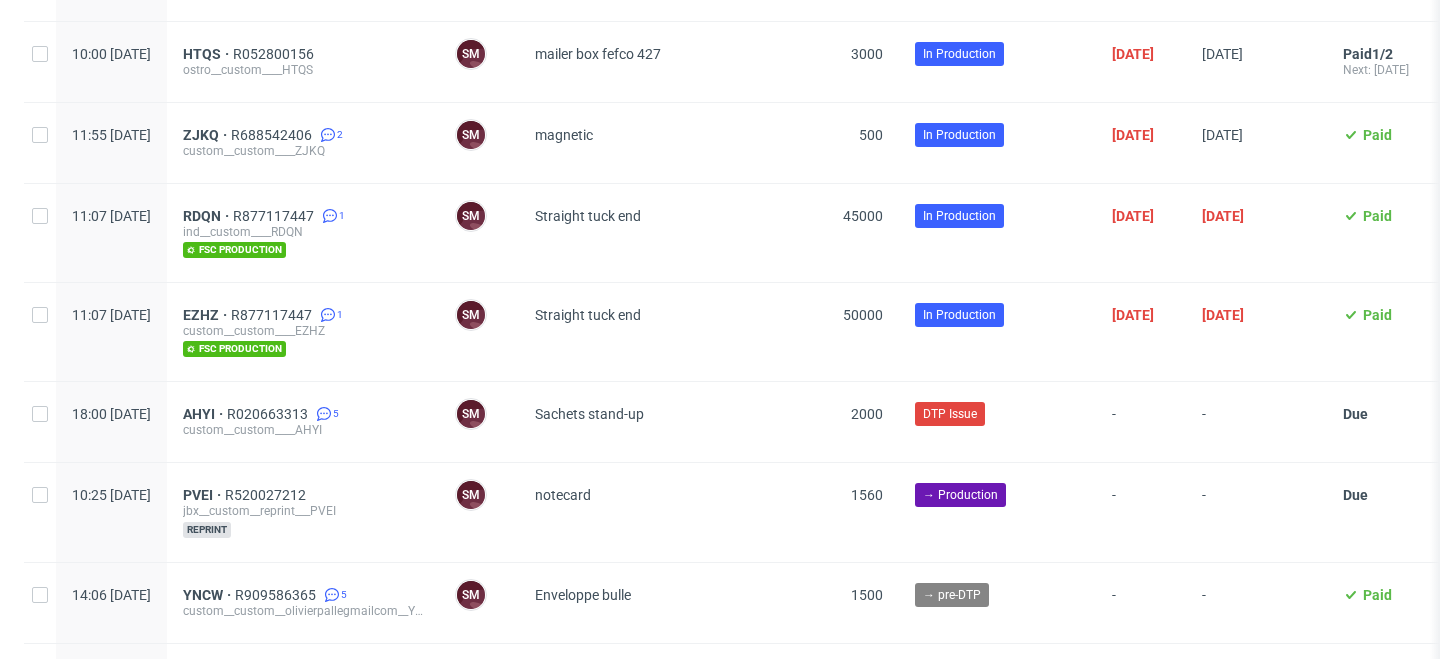 scroll, scrollTop: 1945, scrollLeft: 0, axis: vertical 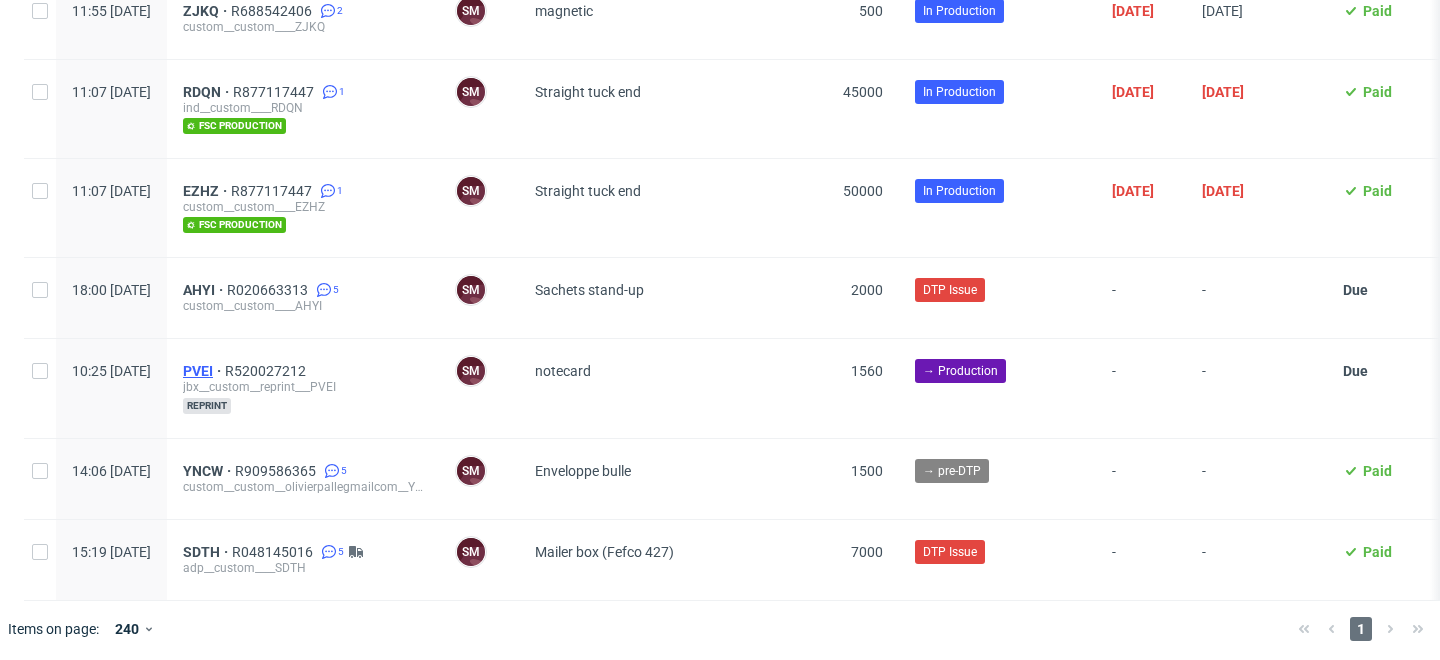 click on "PVEI" at bounding box center [204, 371] 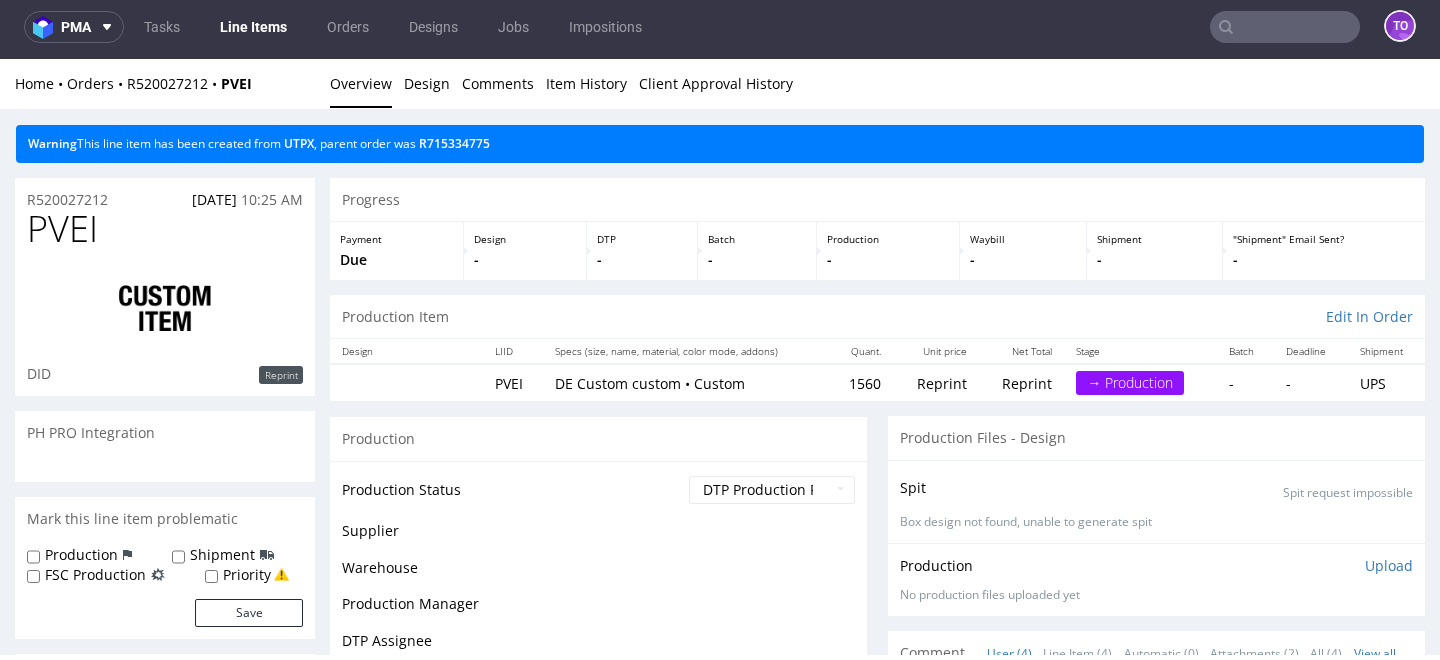 scroll, scrollTop: 5, scrollLeft: 0, axis: vertical 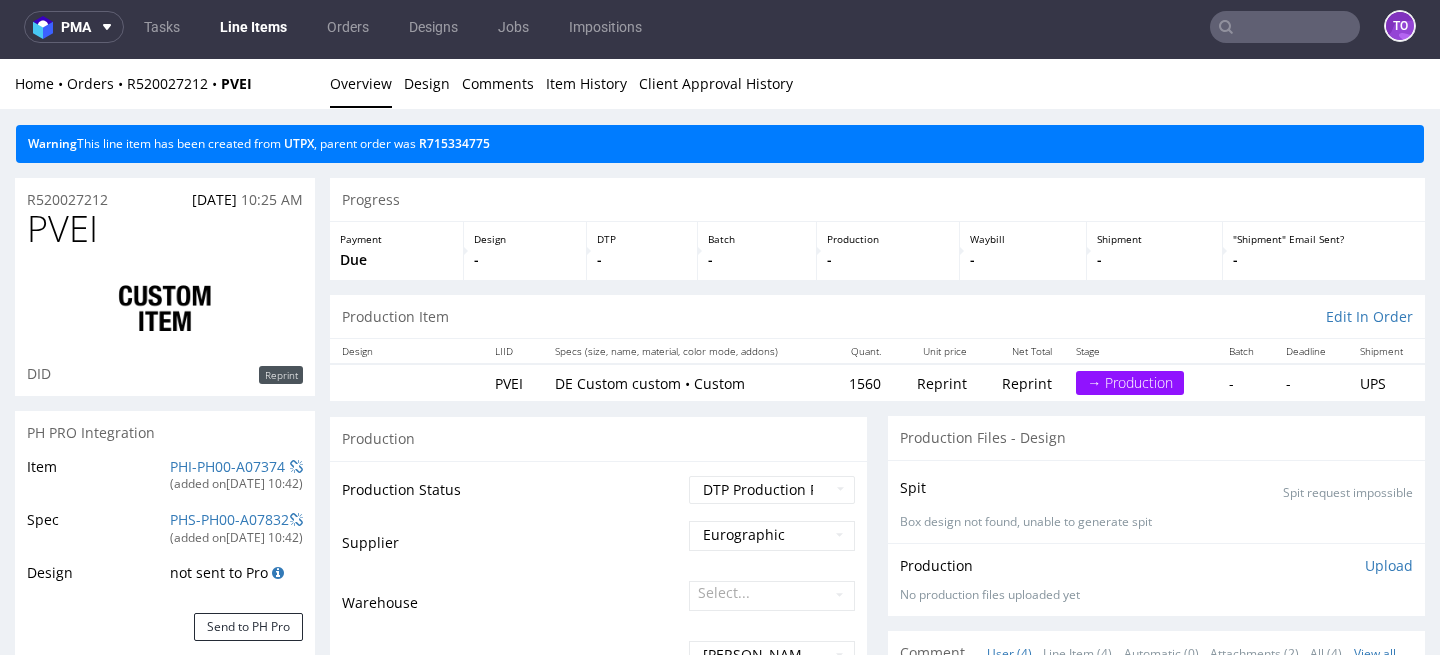 click on "Line Items" at bounding box center (253, 27) 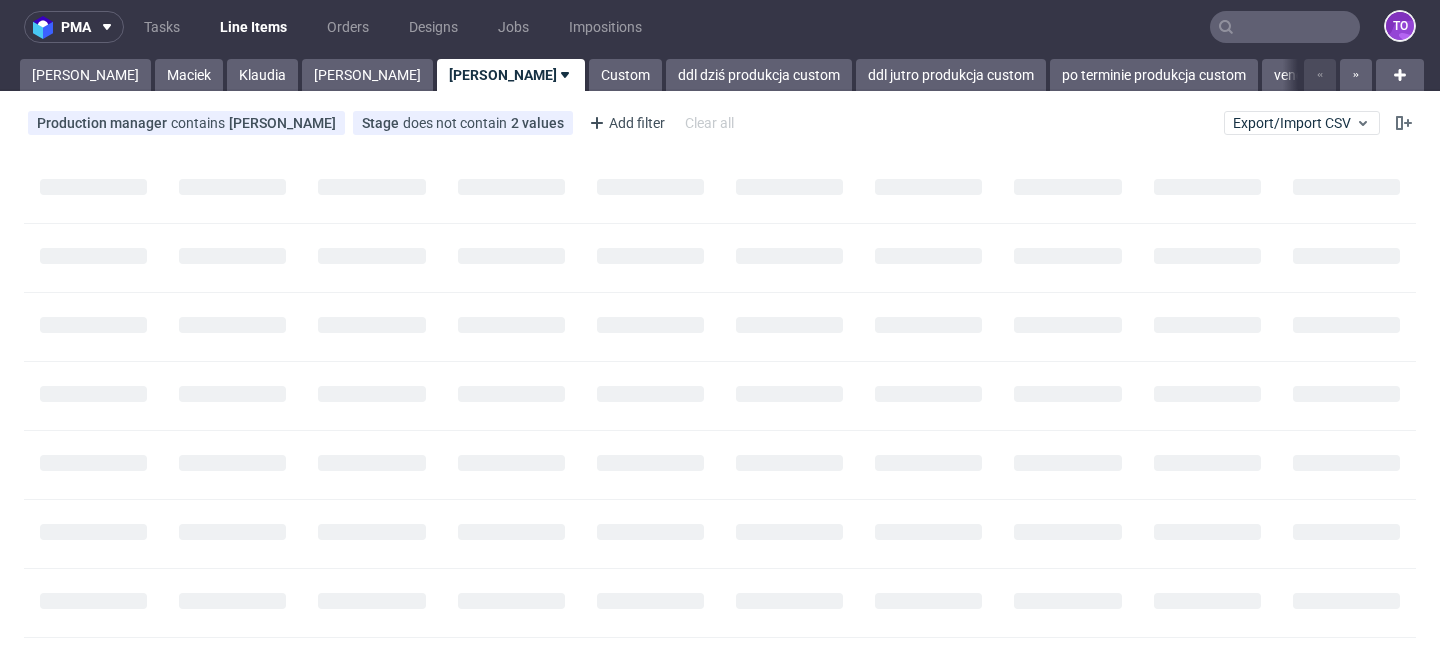 scroll, scrollTop: 0, scrollLeft: 0, axis: both 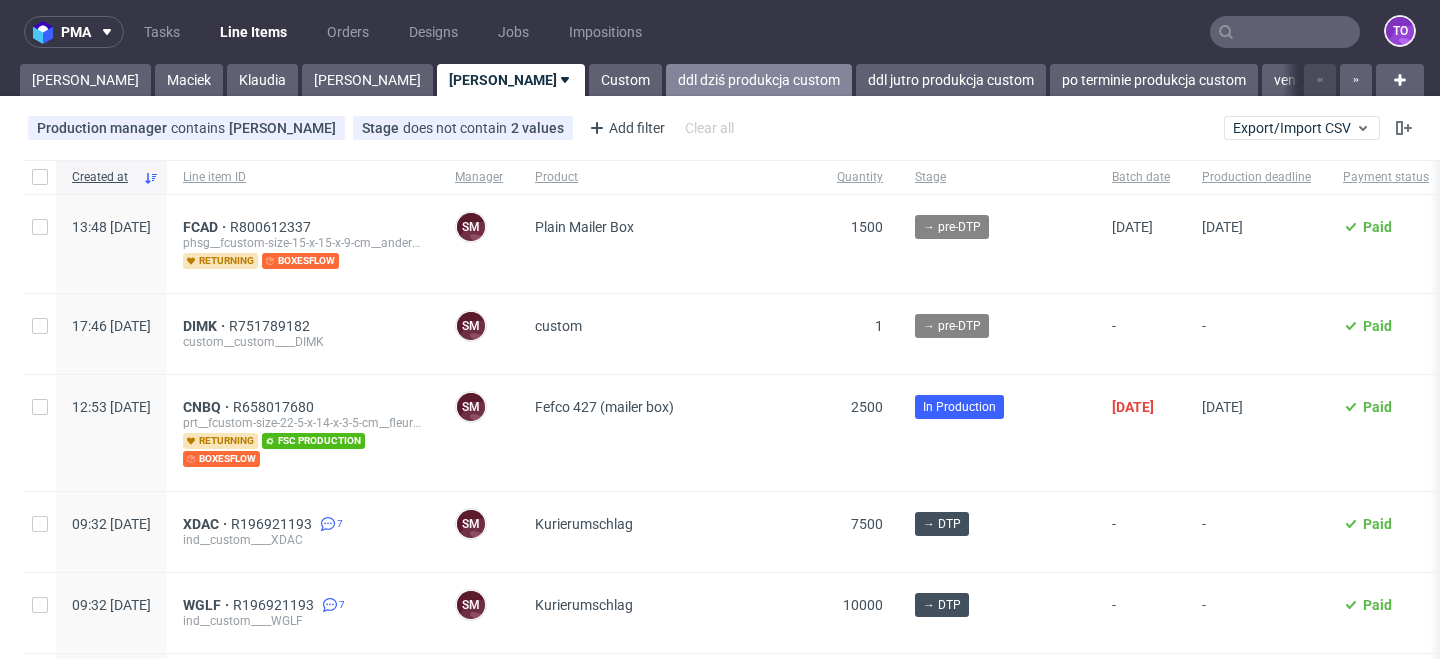 click on "ddl dziś produkcja custom" at bounding box center (759, 80) 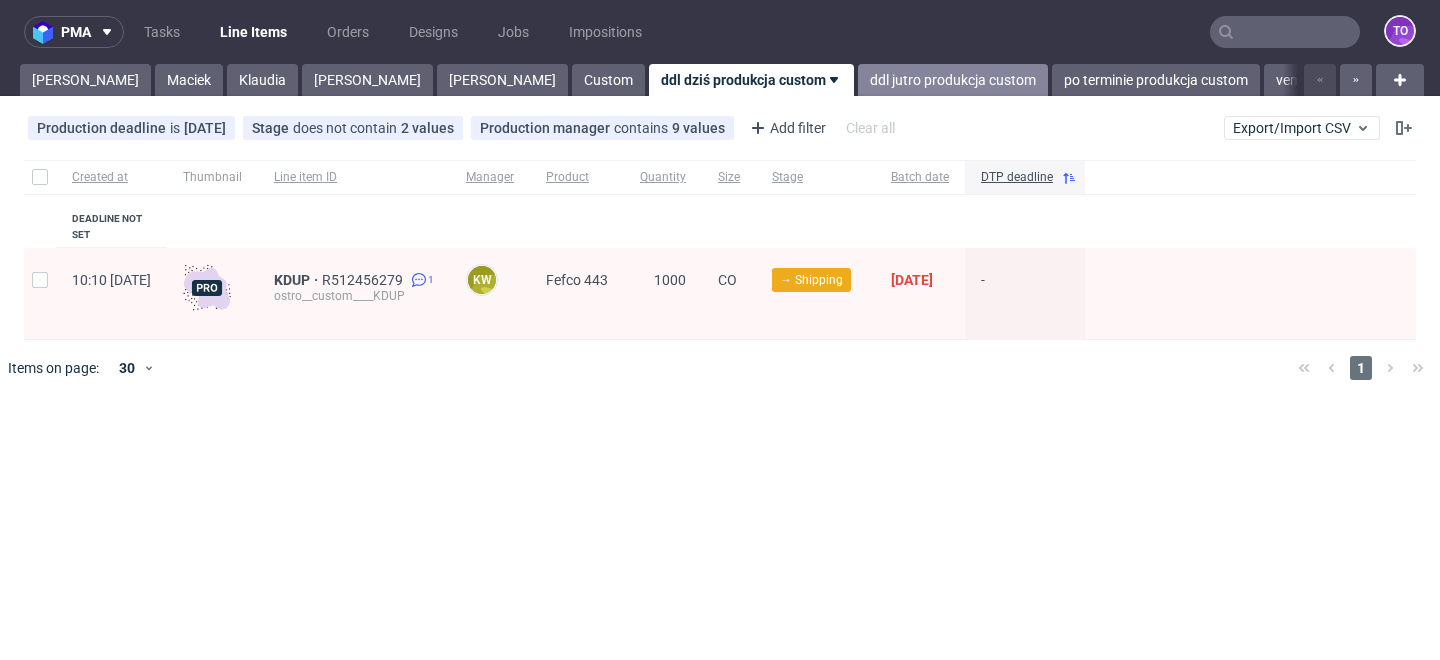 click on "ddl jutro produkcja custom" at bounding box center [953, 80] 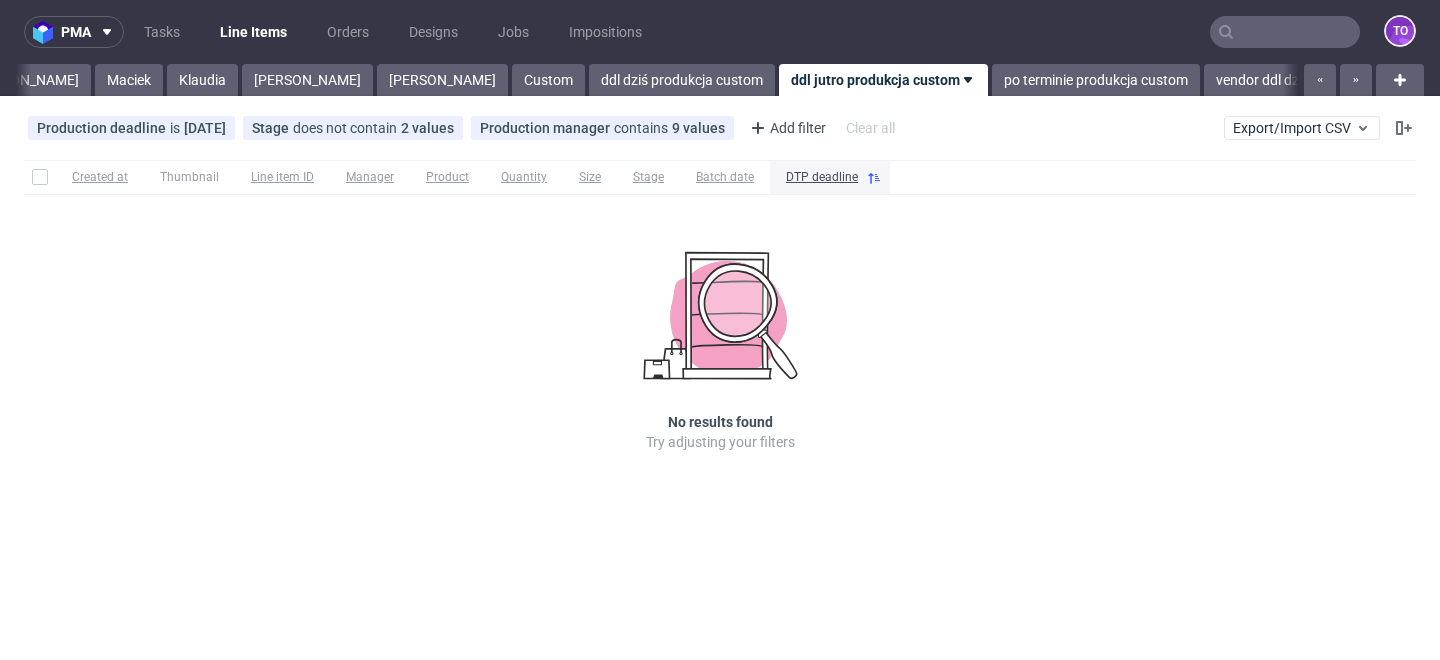 scroll, scrollTop: 0, scrollLeft: 120, axis: horizontal 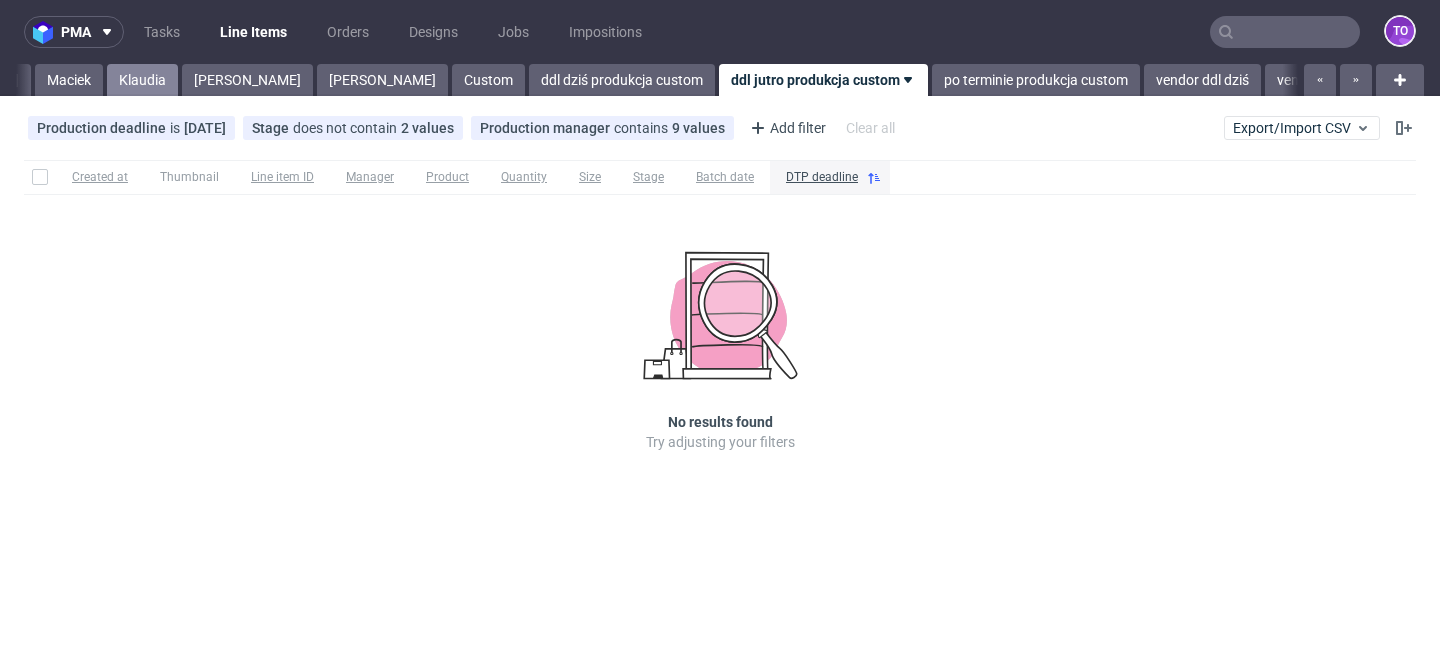 click on "Klaudia" at bounding box center [142, 80] 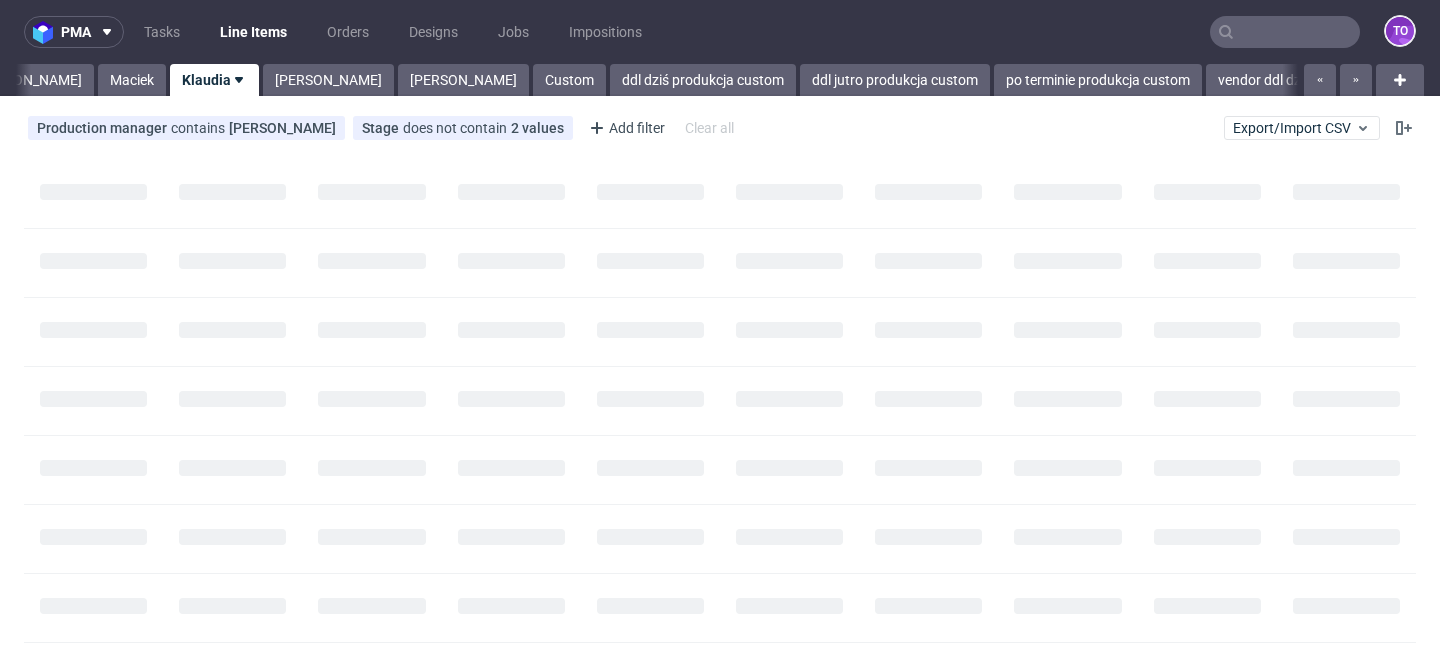 scroll, scrollTop: 0, scrollLeft: 0, axis: both 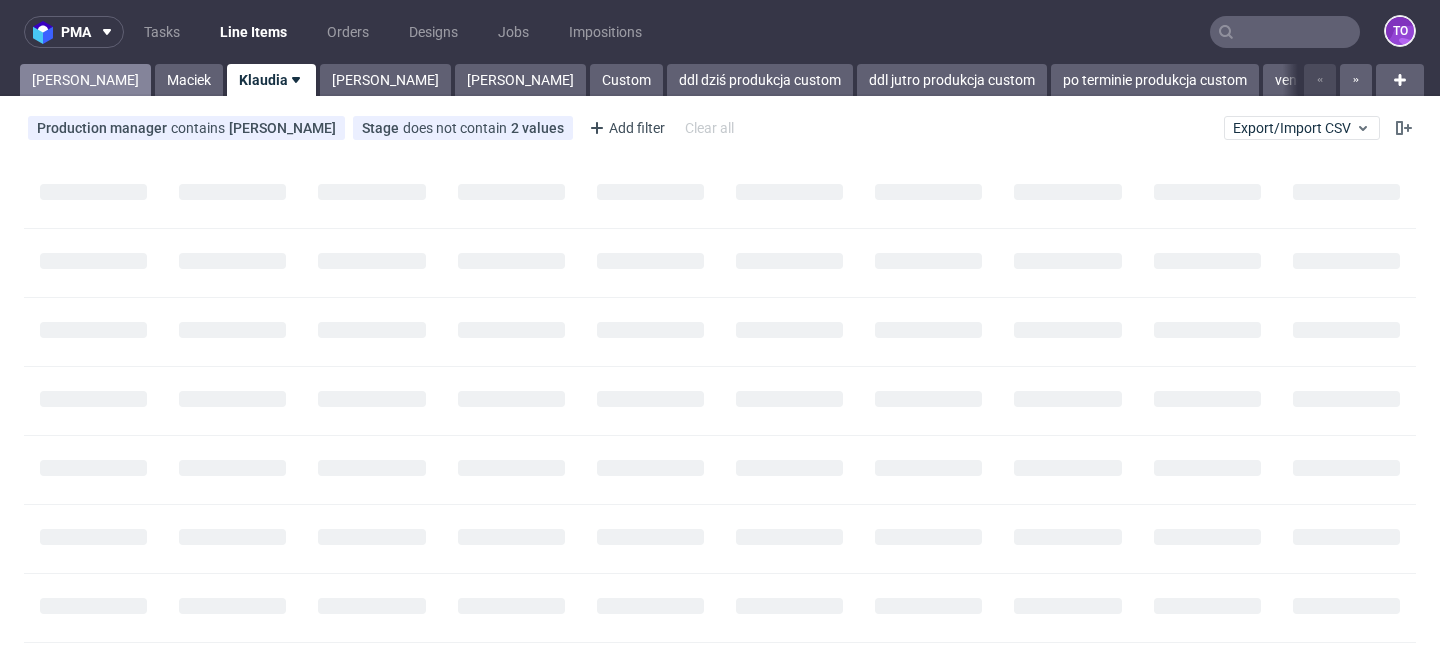 click on "[PERSON_NAME]" at bounding box center (85, 80) 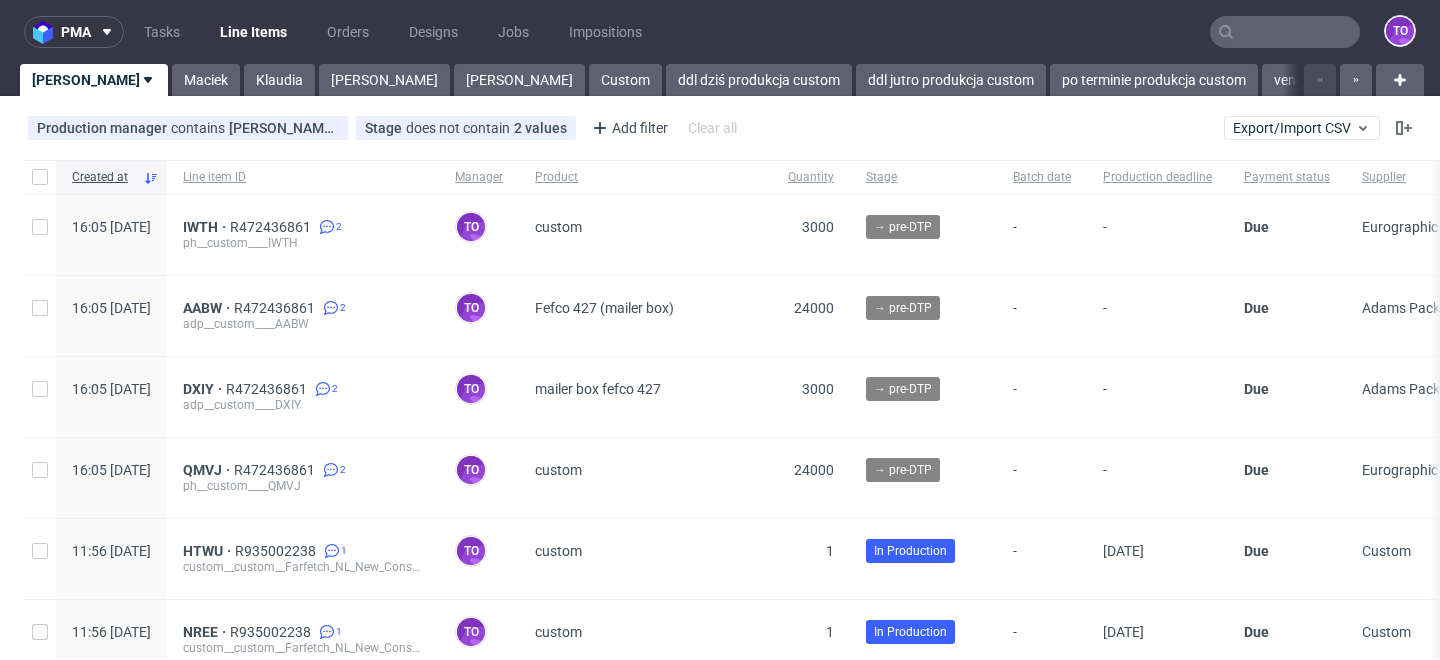 click at bounding box center [1285, 32] 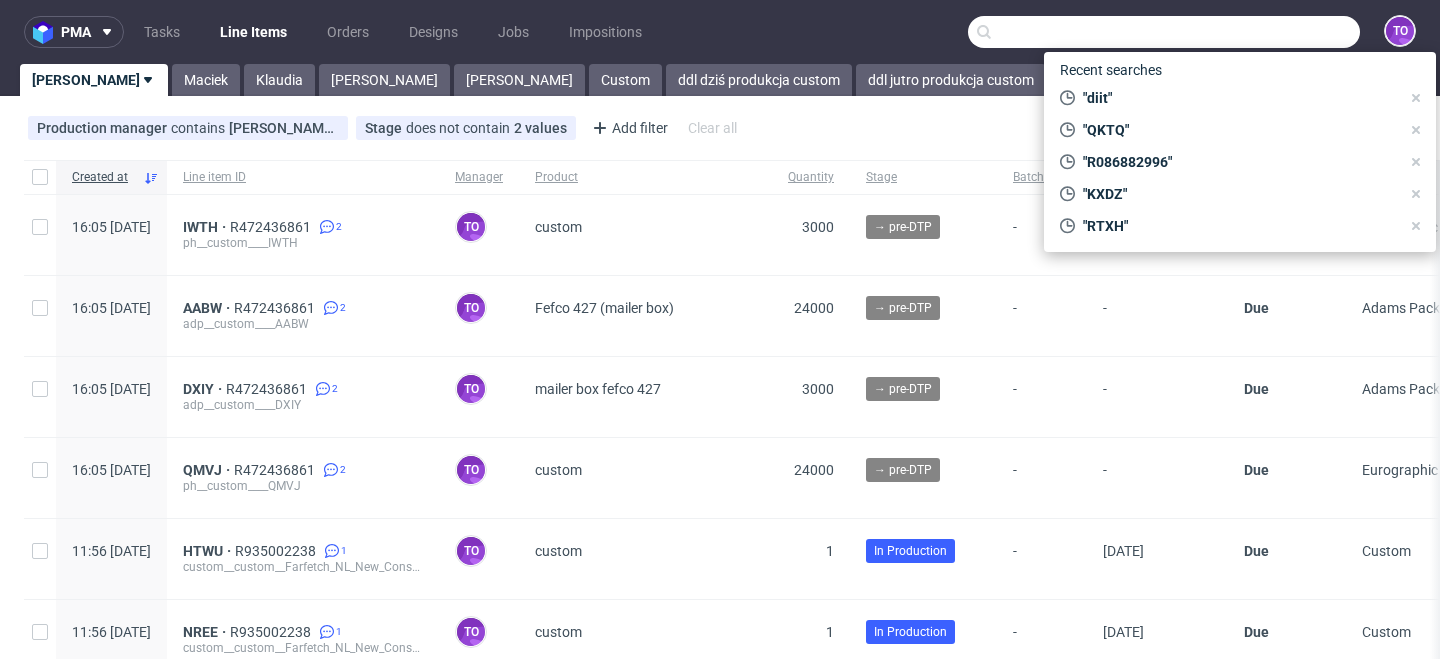 paste on "R168050098" 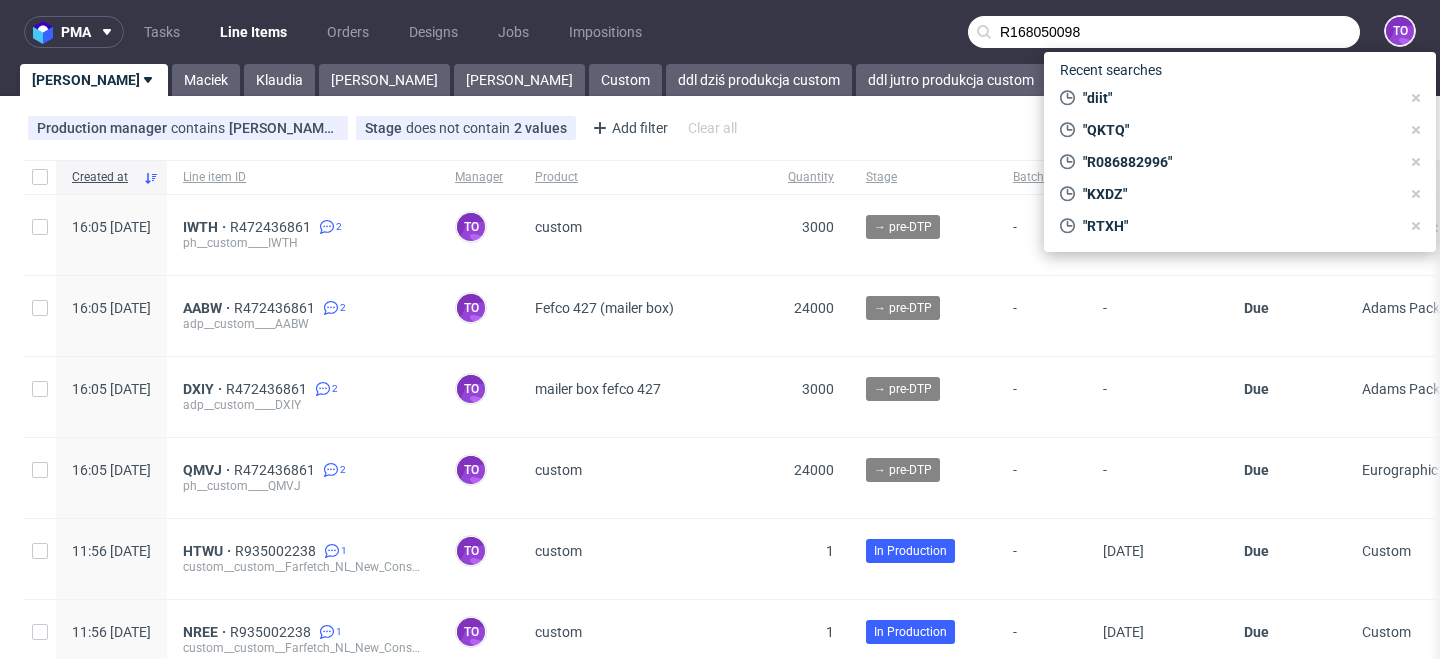 type on "R168050098" 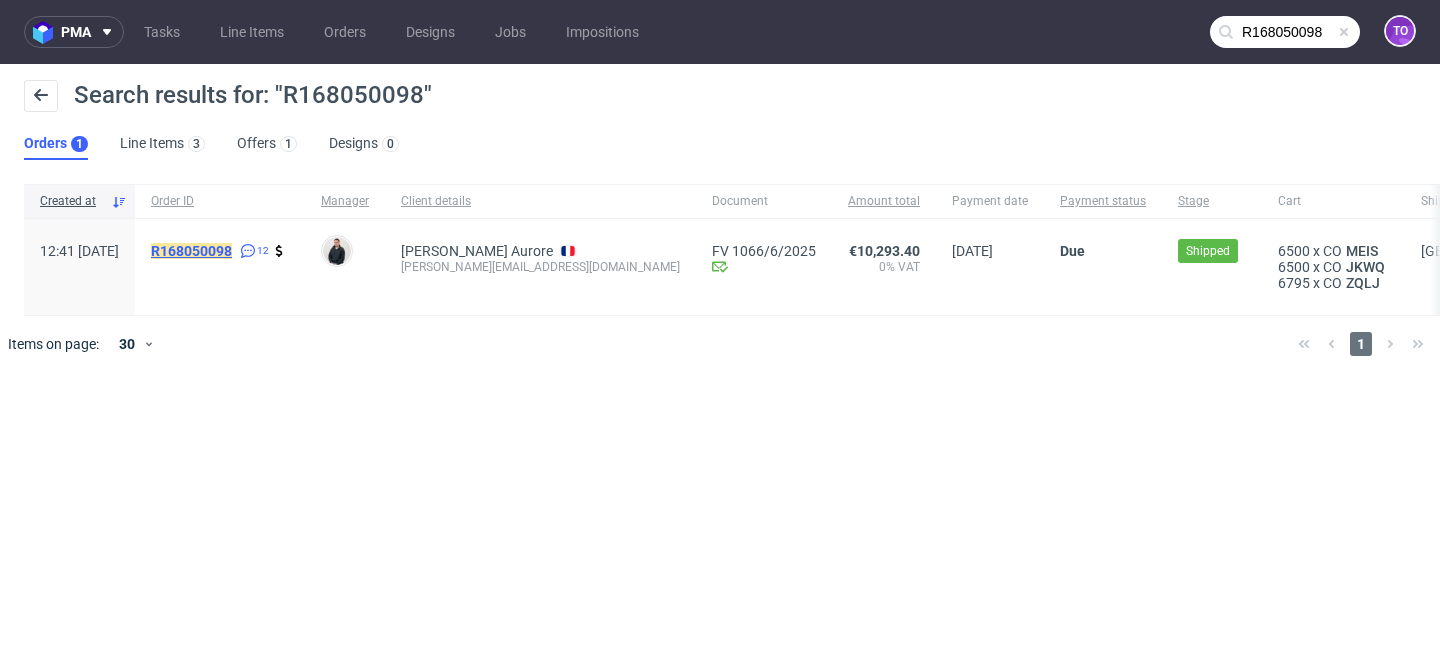 click on "R168050098" 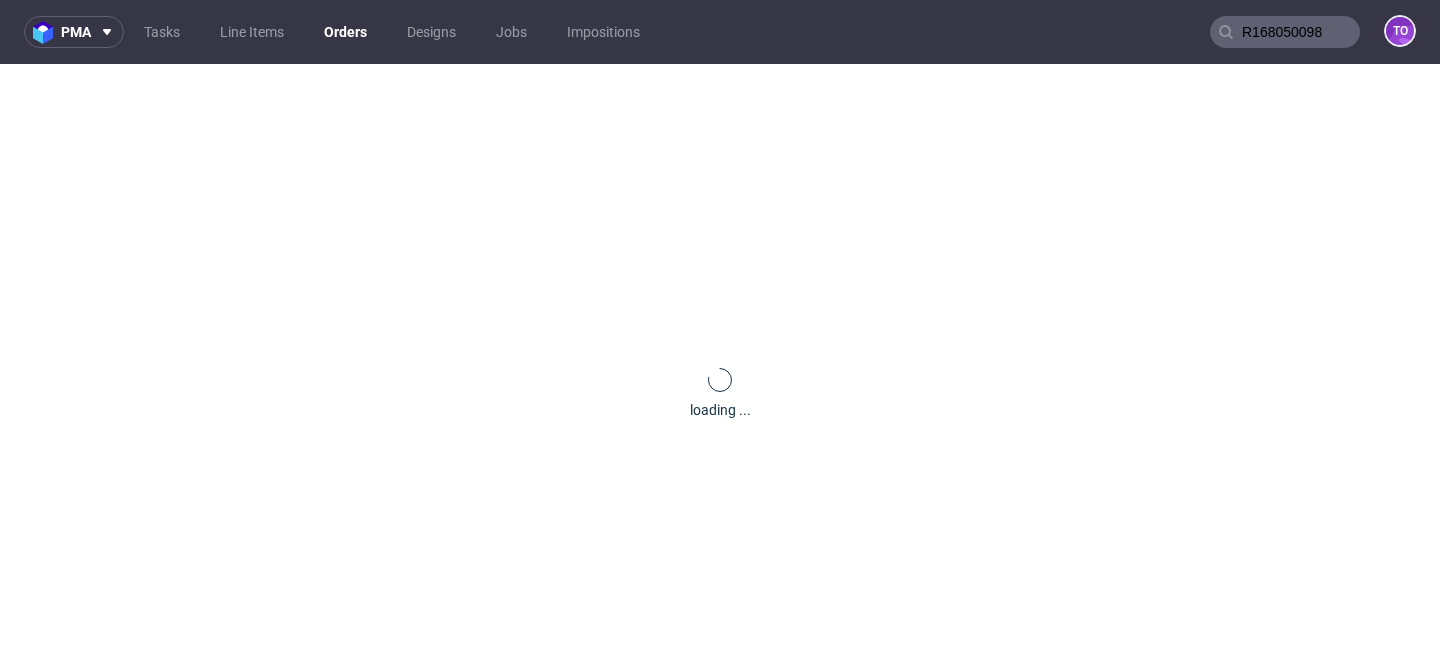 type 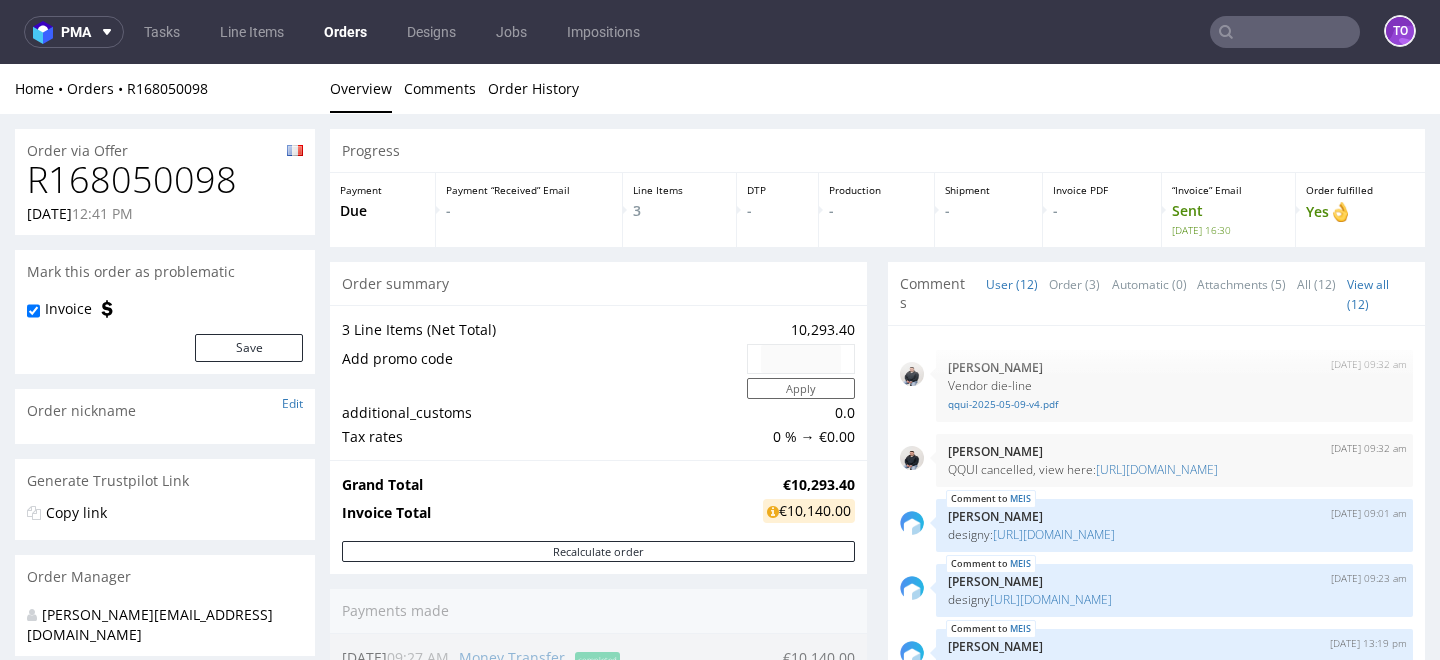 scroll, scrollTop: 1073, scrollLeft: 0, axis: vertical 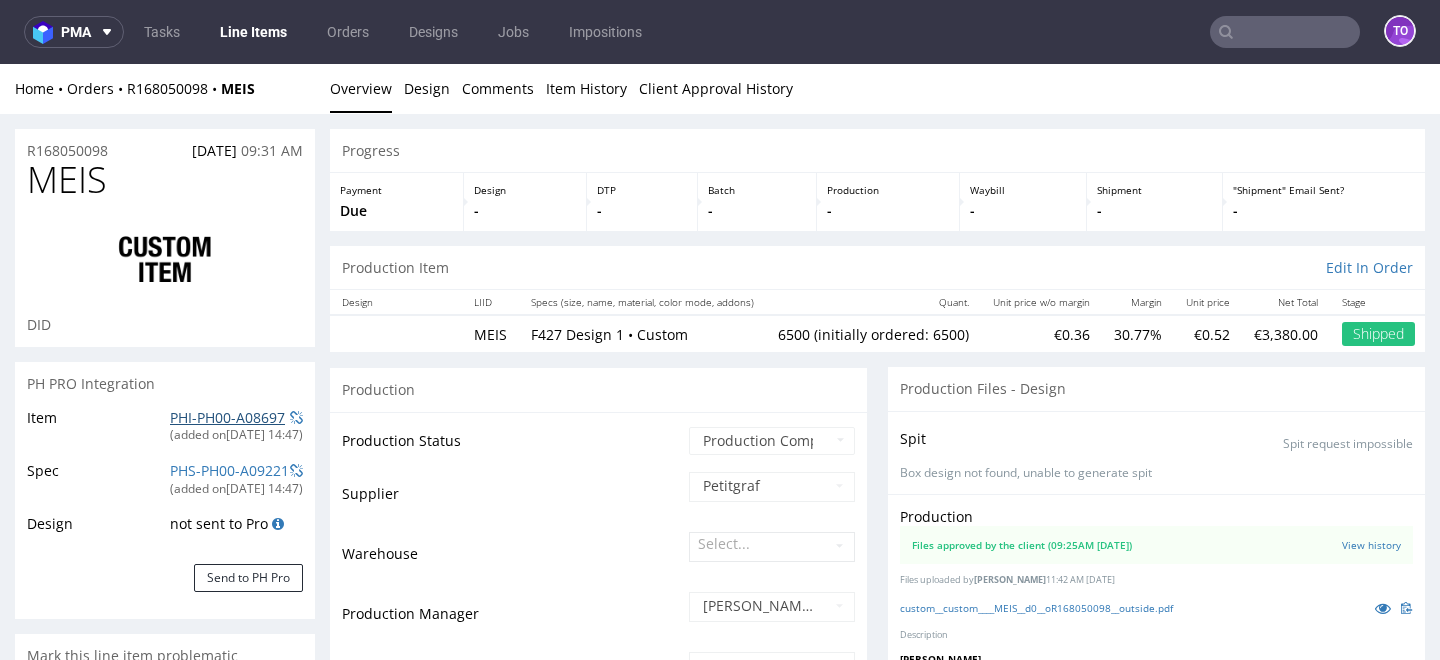 click on "PHI-PH00-A08697" at bounding box center (227, 417) 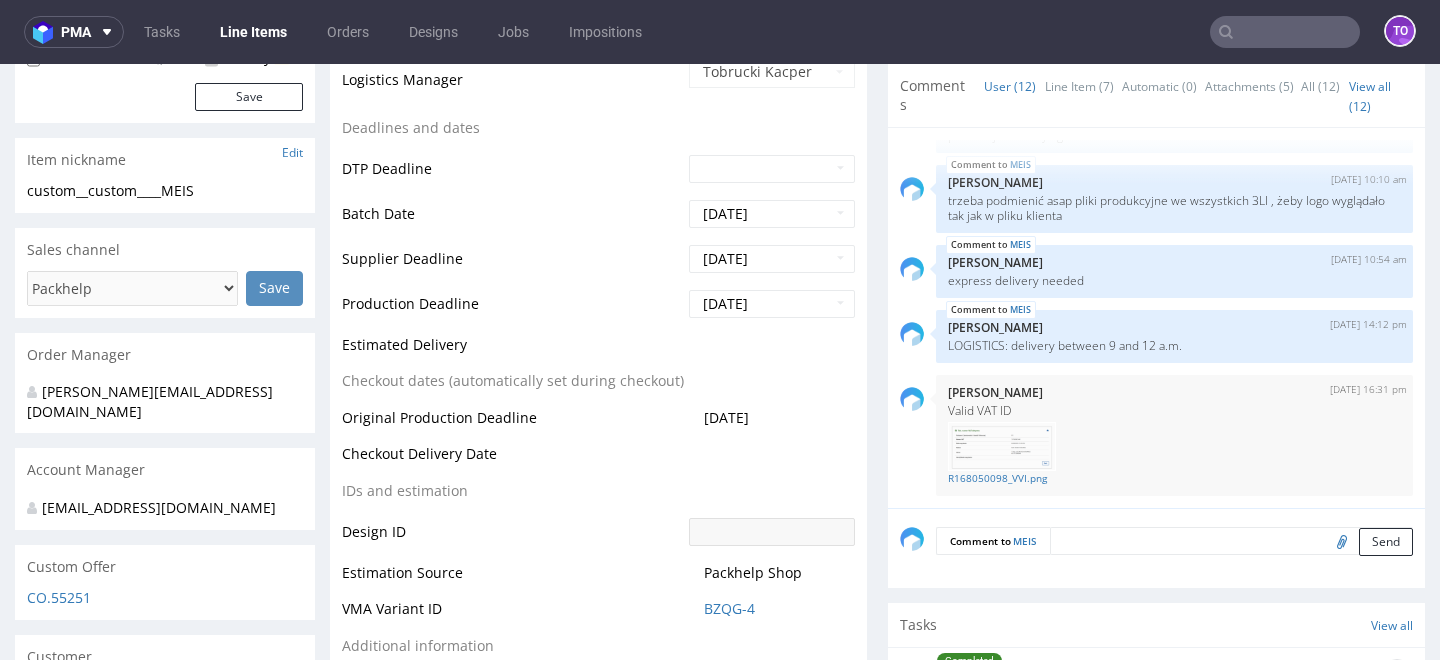 scroll, scrollTop: 658, scrollLeft: 0, axis: vertical 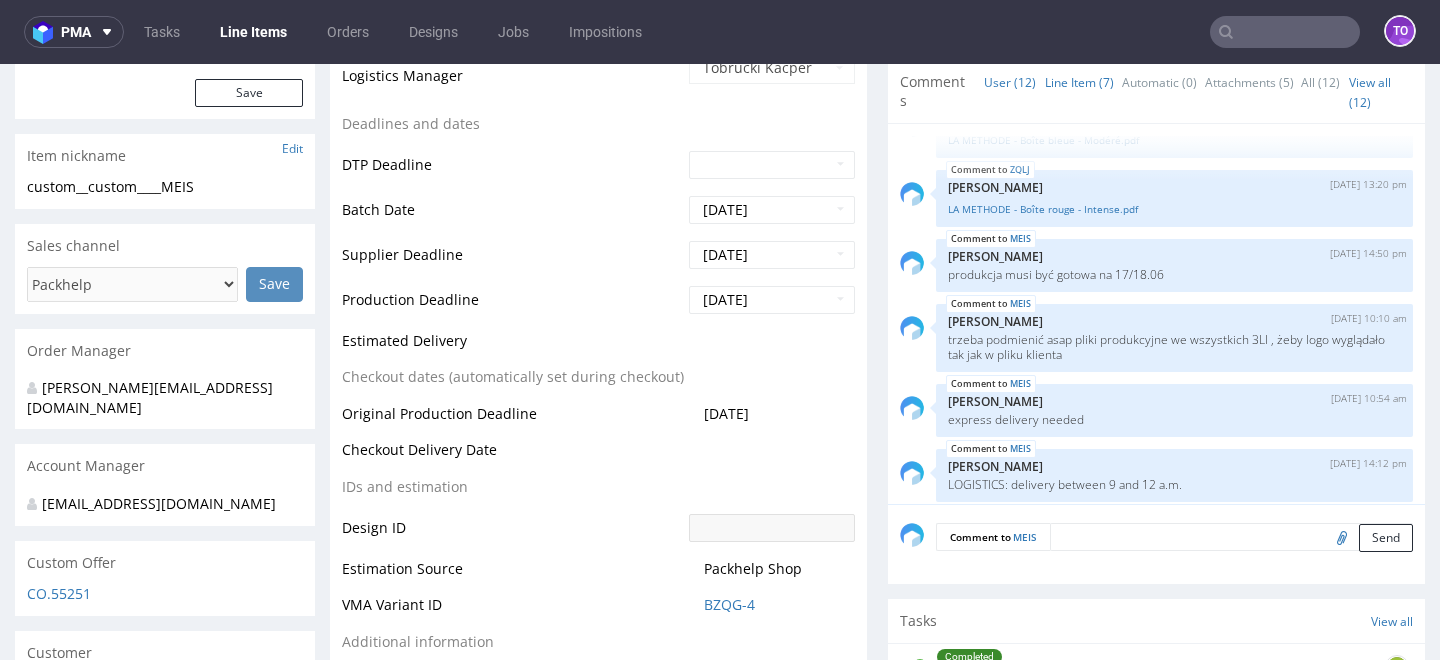 click on "Line Item (7)" at bounding box center [1079, 82] 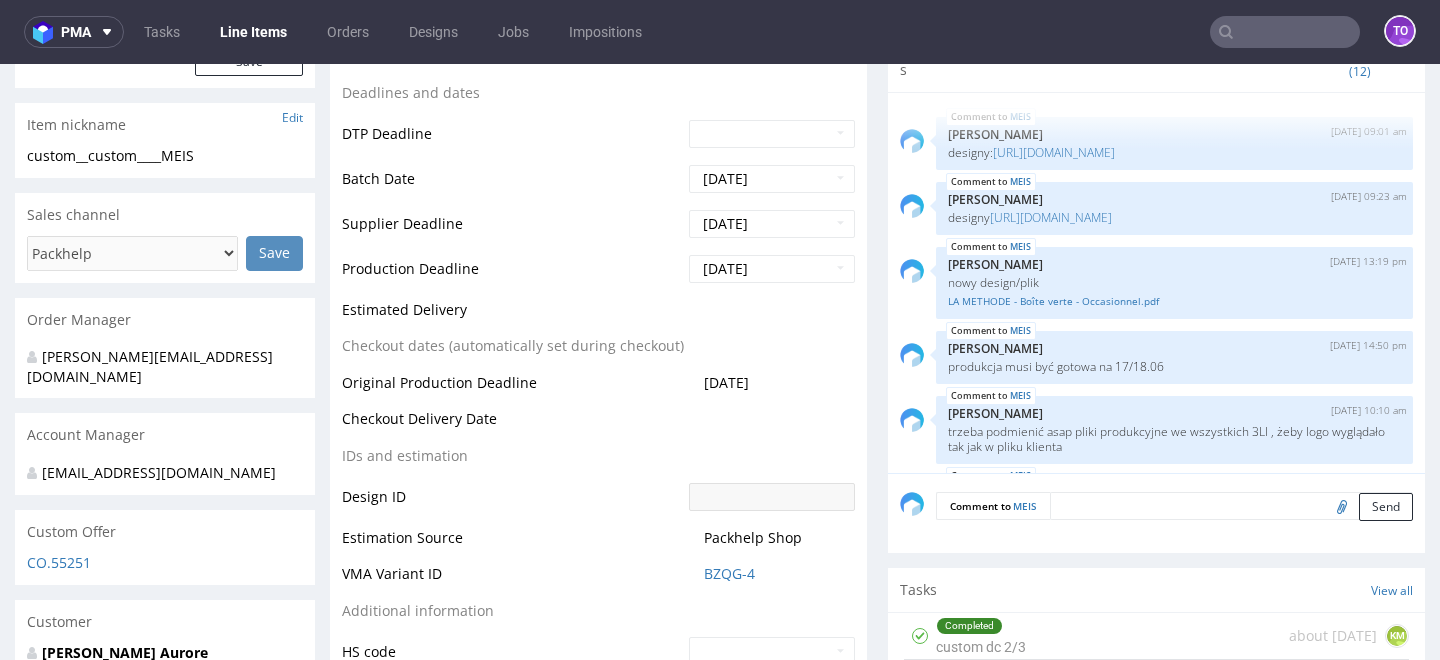 scroll, scrollTop: 657, scrollLeft: 0, axis: vertical 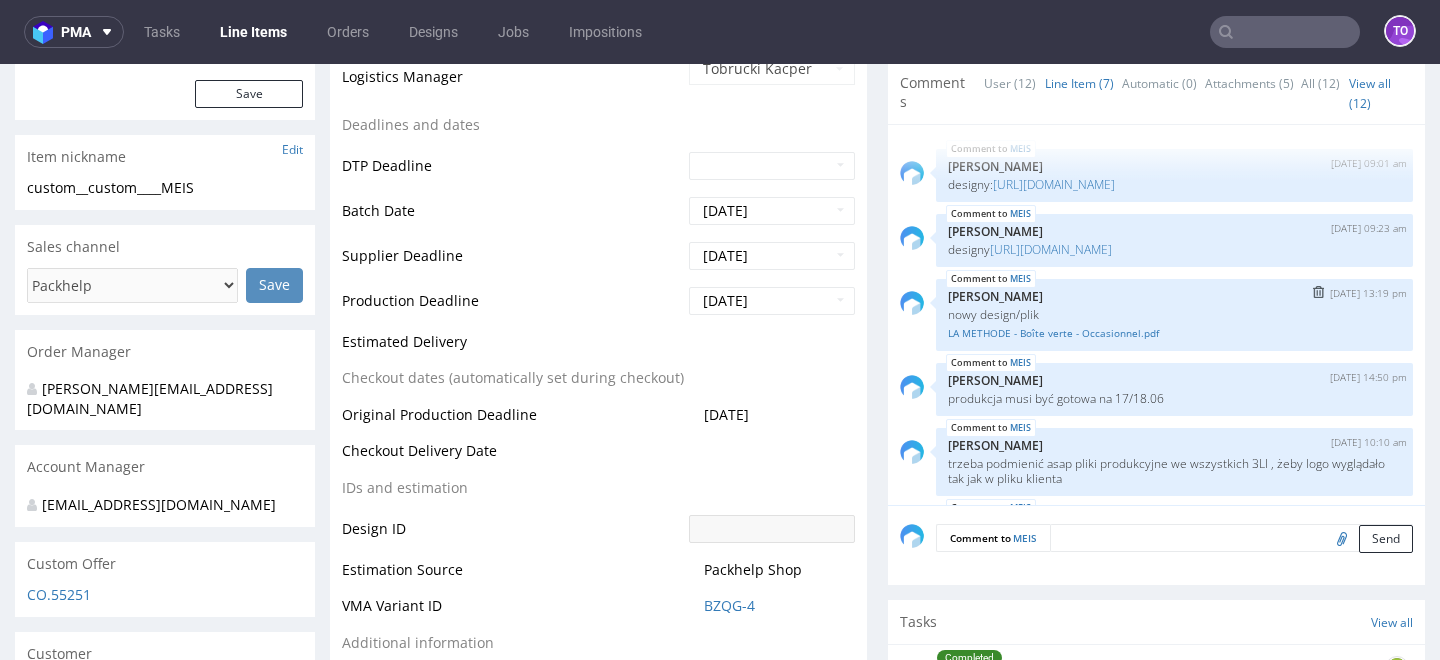 click on "[PERSON_NAME] [DATE] 13:19 pm [PERSON_NAME] nowy design/plik LA METHODE - Boîte verte - Occasionnel.pdf" at bounding box center (1174, 315) 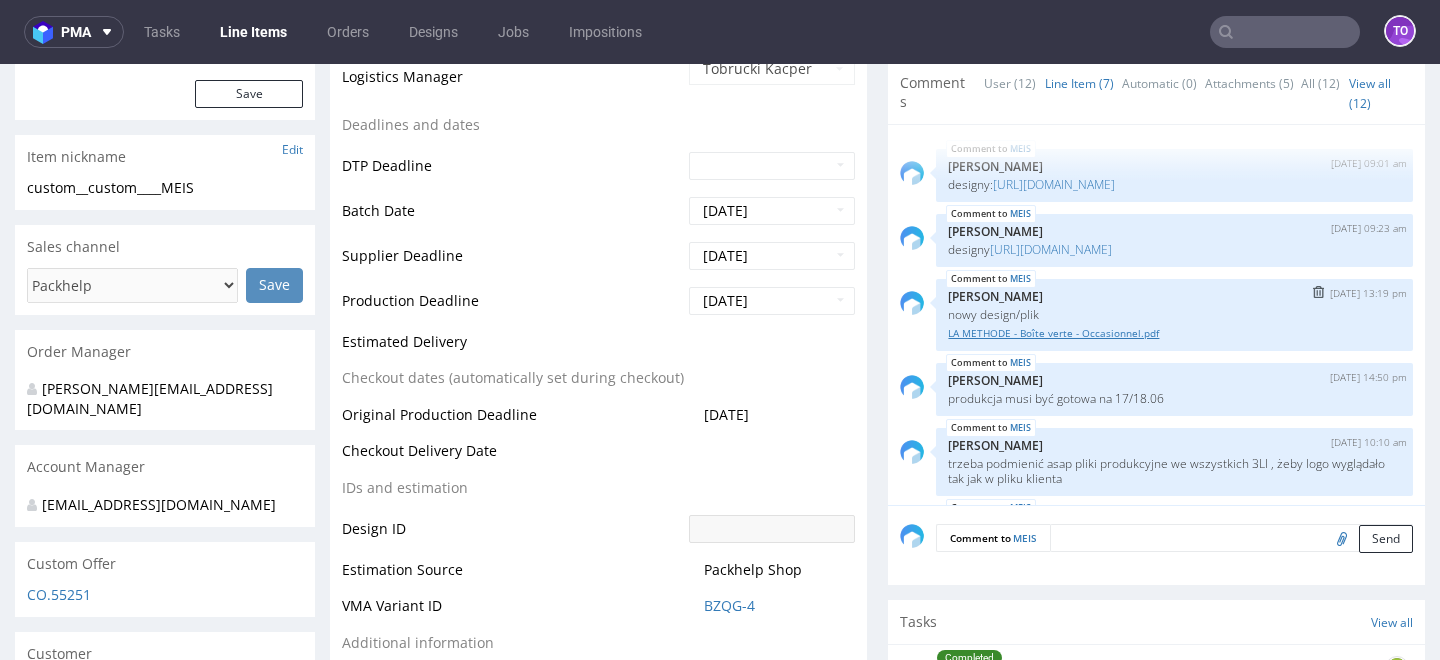 click on "LA METHODE - Boîte verte - Occasionnel.pdf" at bounding box center (1174, 333) 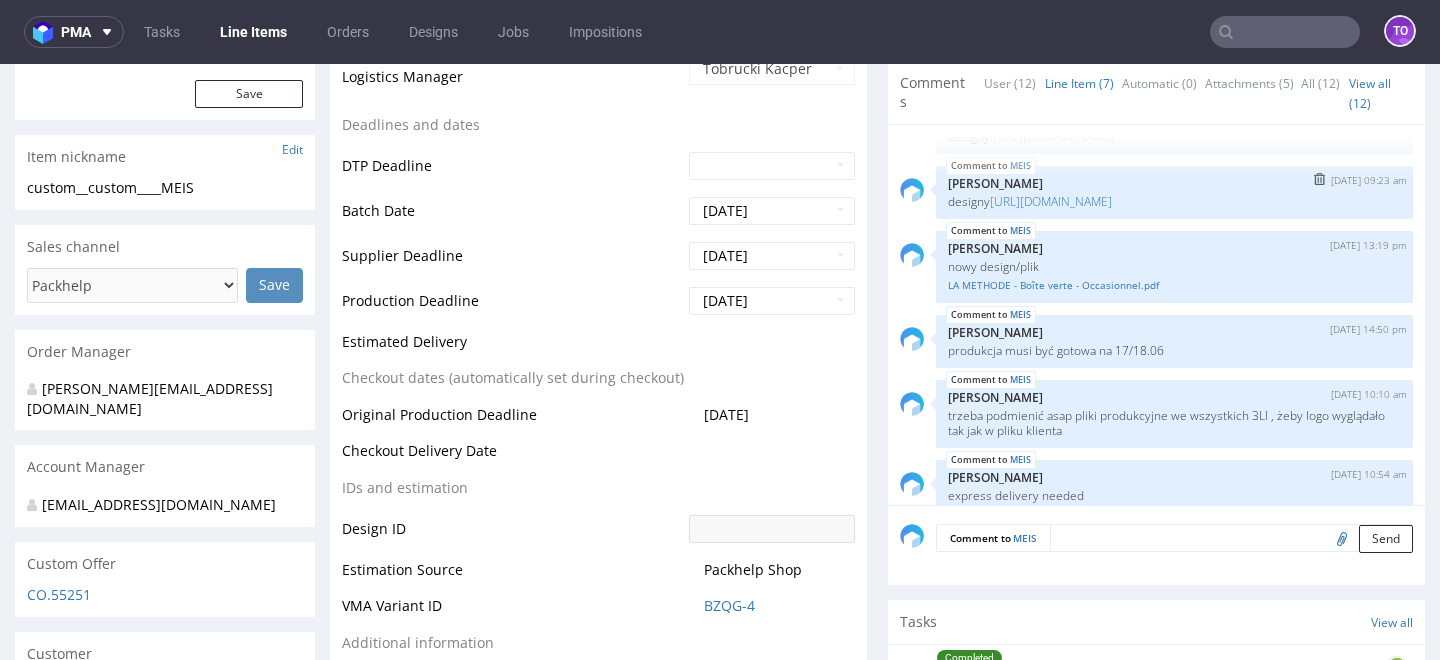 scroll, scrollTop: 0, scrollLeft: 0, axis: both 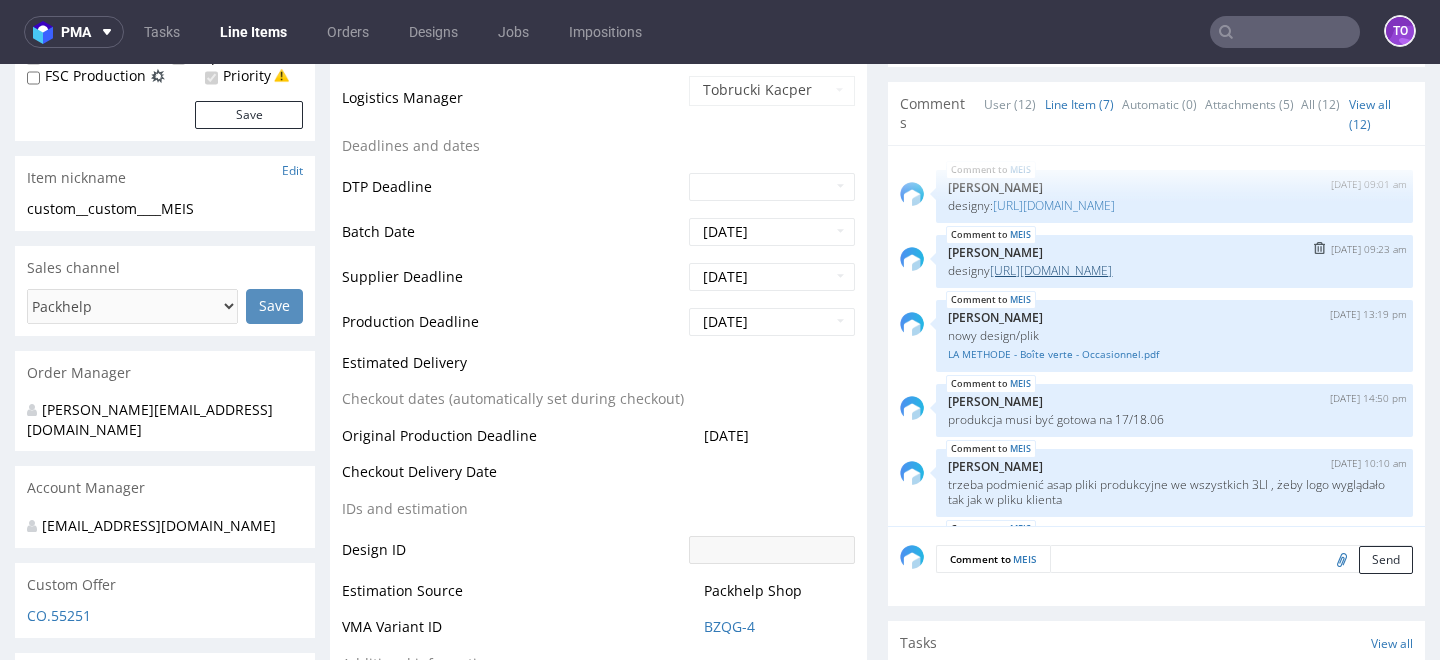 click on "[URL][DOMAIN_NAME]" at bounding box center (1051, 270) 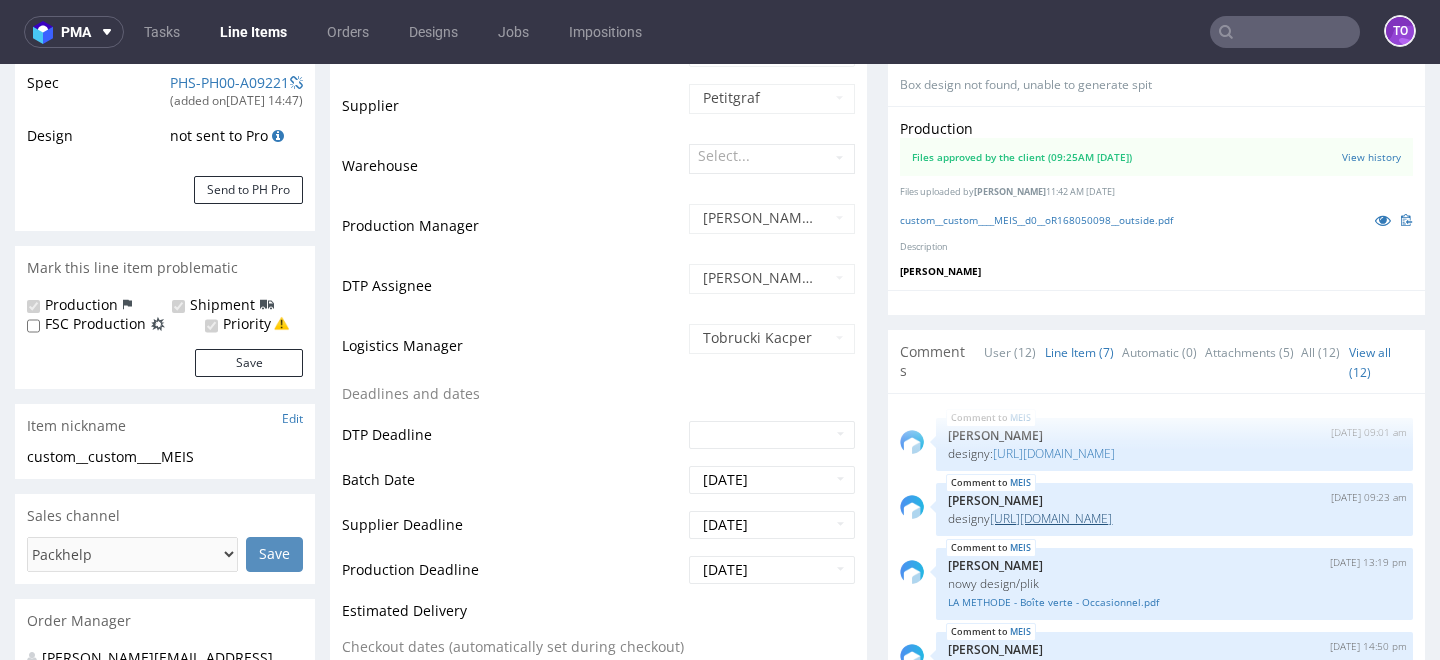scroll, scrollTop: 348, scrollLeft: 0, axis: vertical 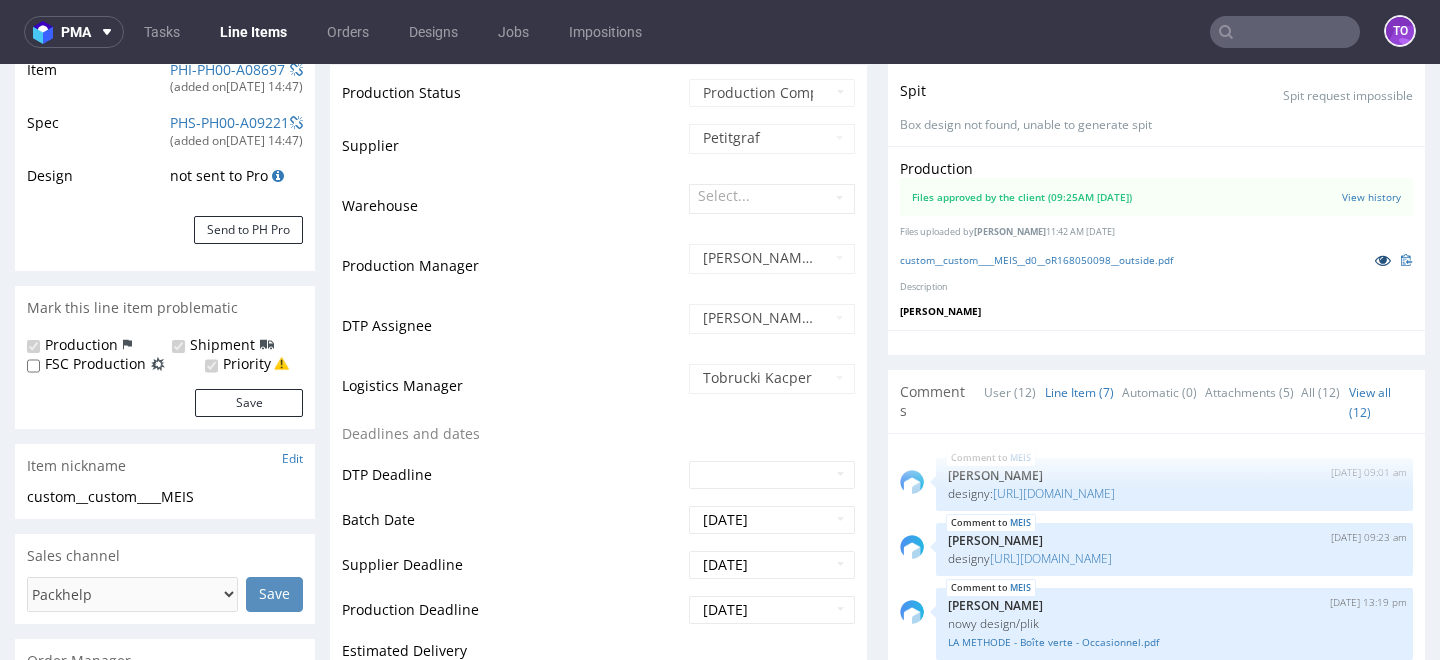 click at bounding box center [1383, 260] 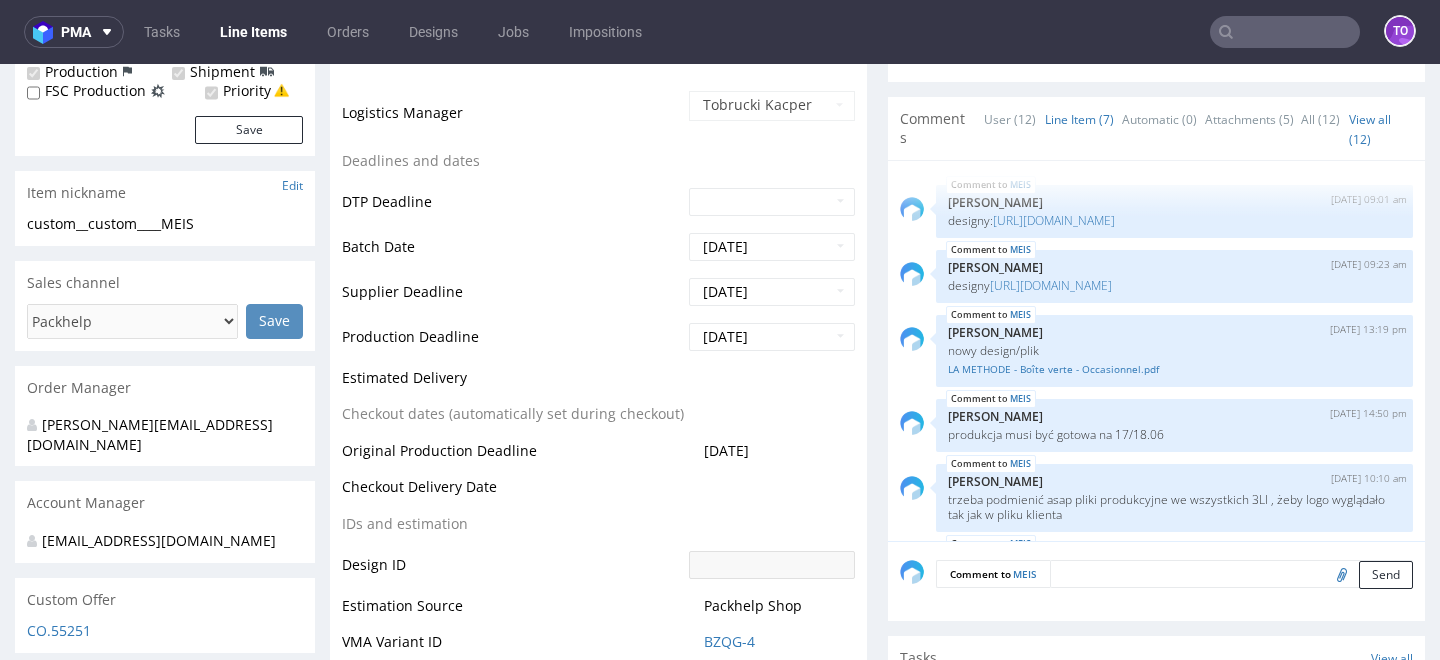 scroll, scrollTop: 623, scrollLeft: 0, axis: vertical 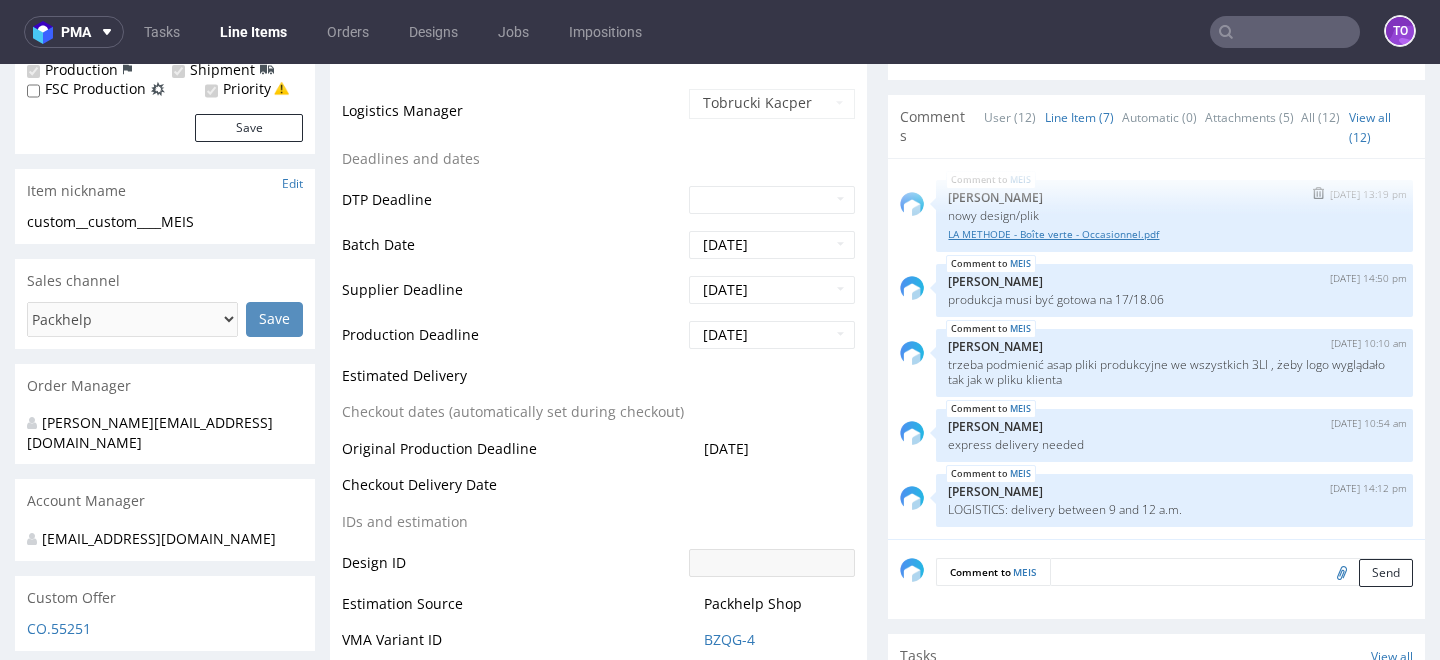 click on "LA METHODE - Boîte verte - Occasionnel.pdf" at bounding box center (1174, 234) 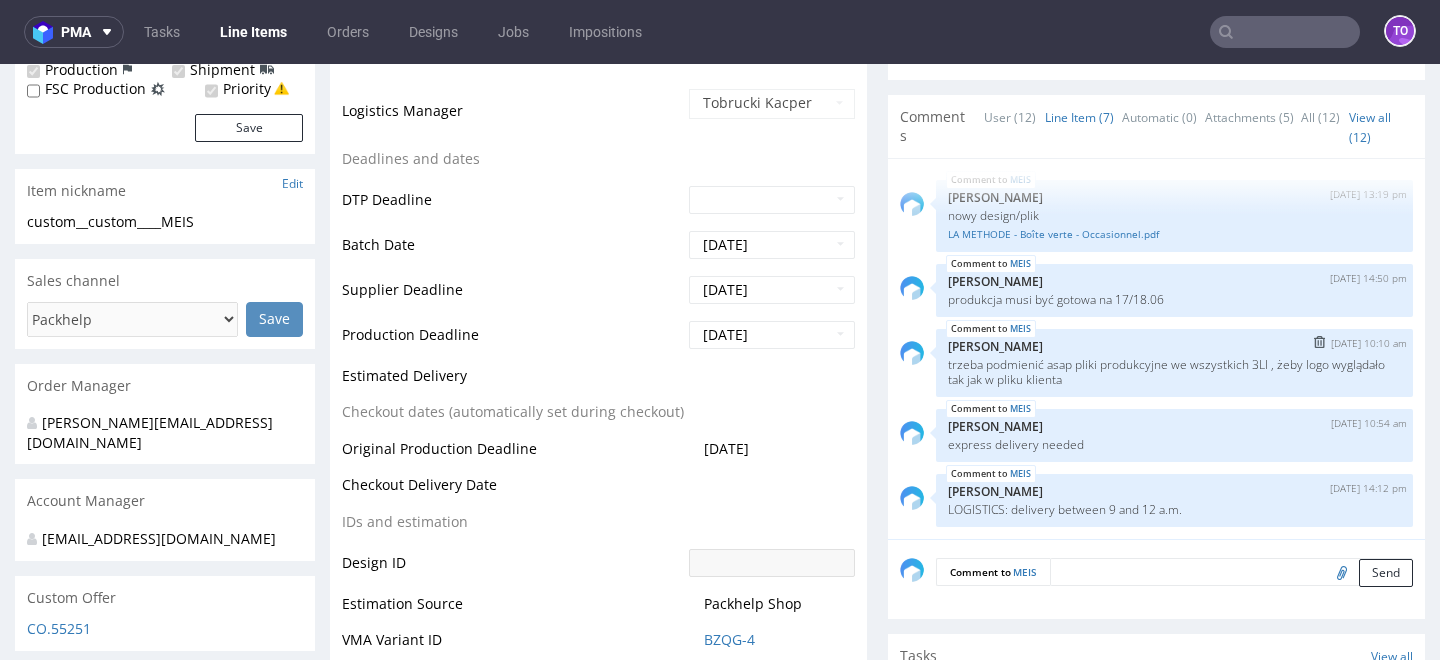 scroll, scrollTop: 223, scrollLeft: 0, axis: vertical 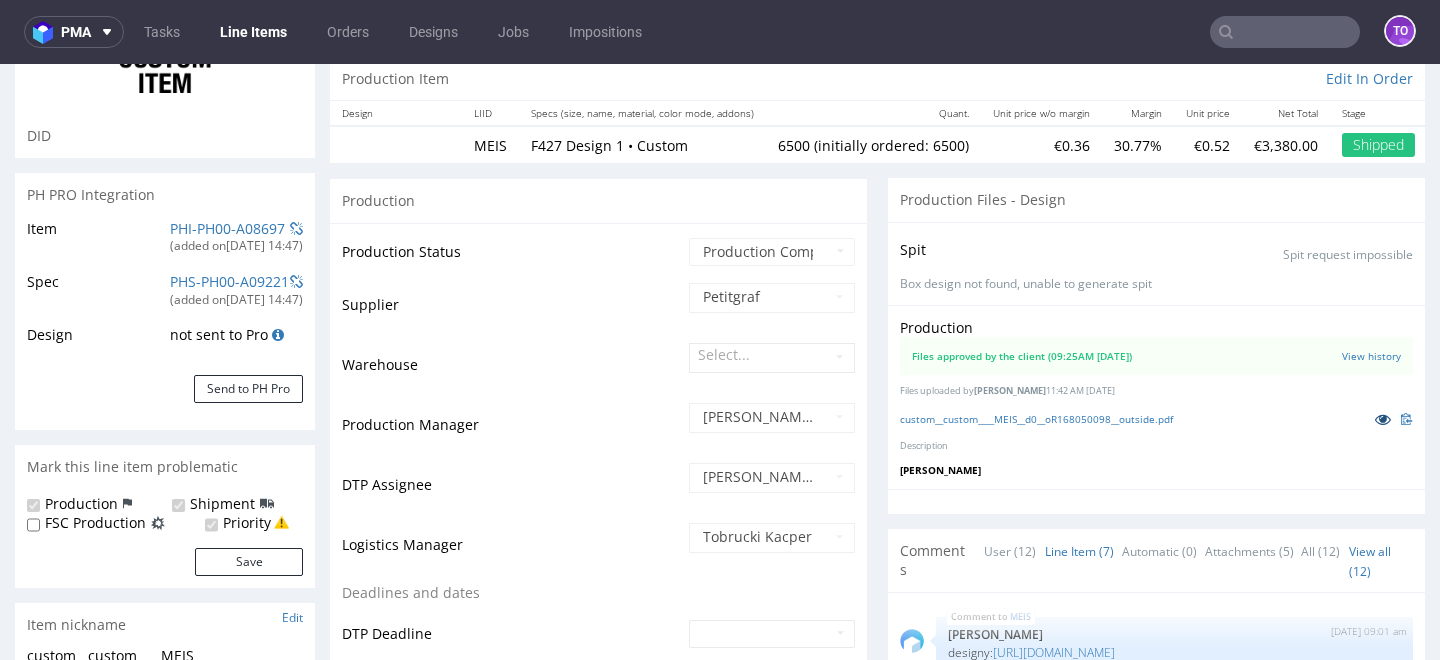 click at bounding box center (1383, 419) 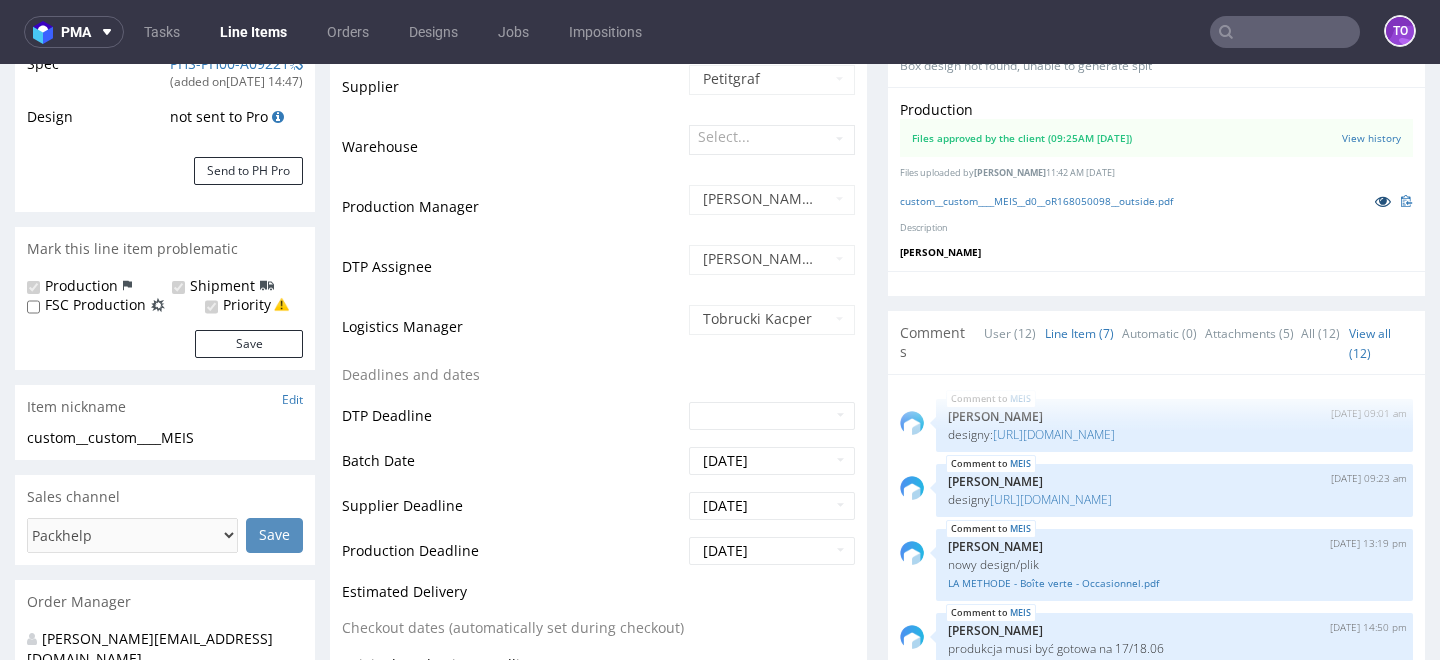 scroll, scrollTop: 406, scrollLeft: 0, axis: vertical 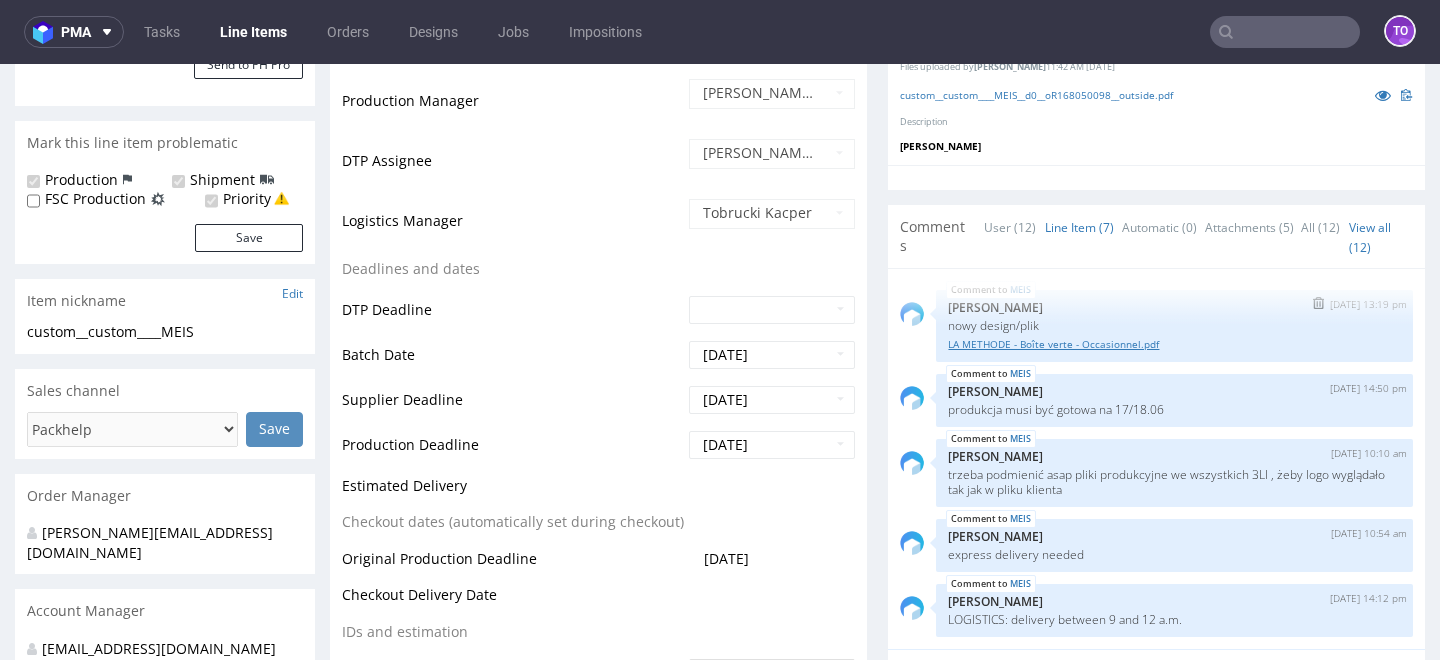 click on "LA METHODE - Boîte verte - Occasionnel.pdf" at bounding box center [1174, 344] 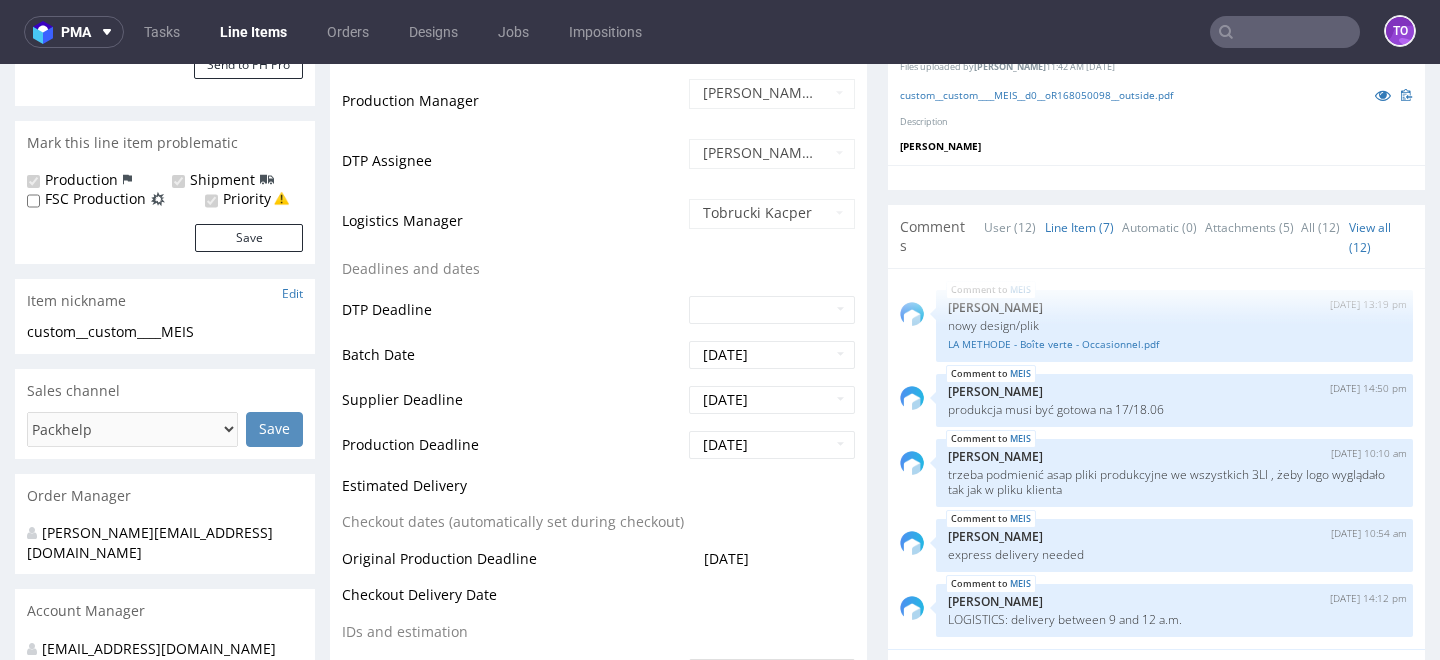 scroll, scrollTop: 0, scrollLeft: 0, axis: both 